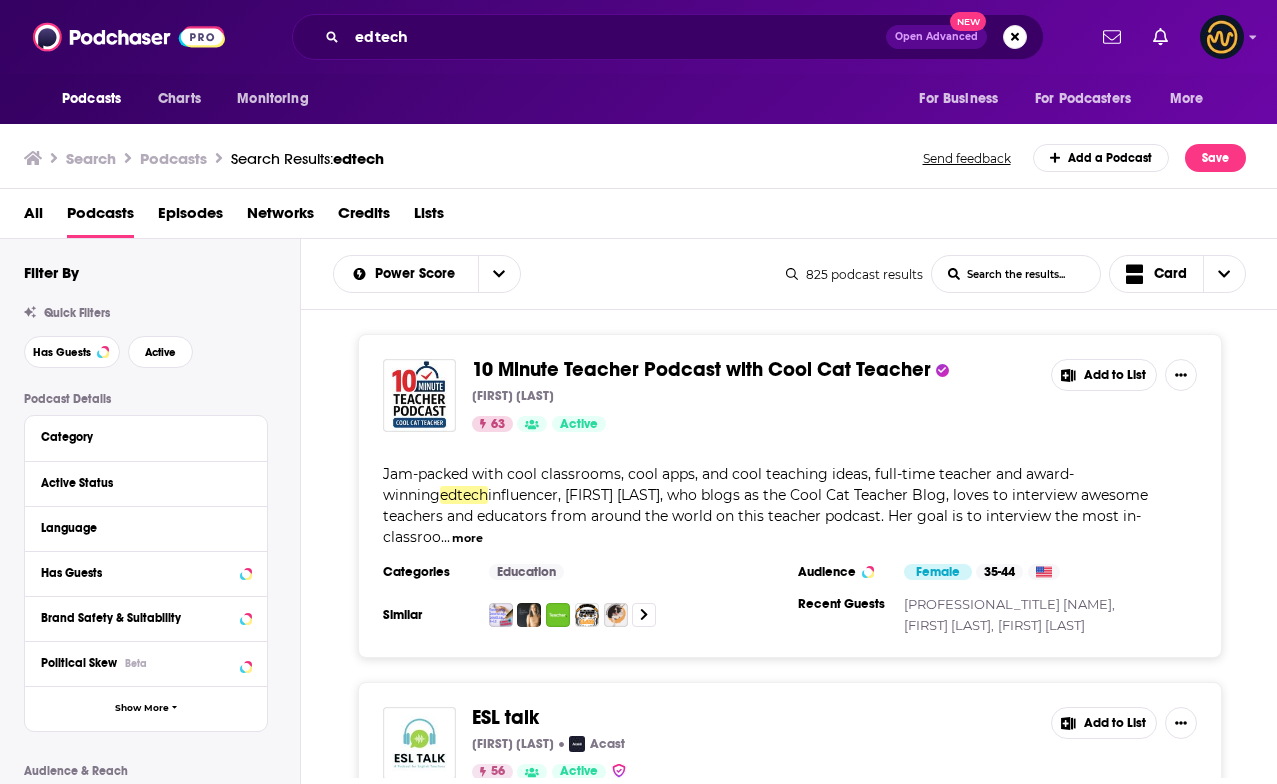 scroll, scrollTop: 0, scrollLeft: 0, axis: both 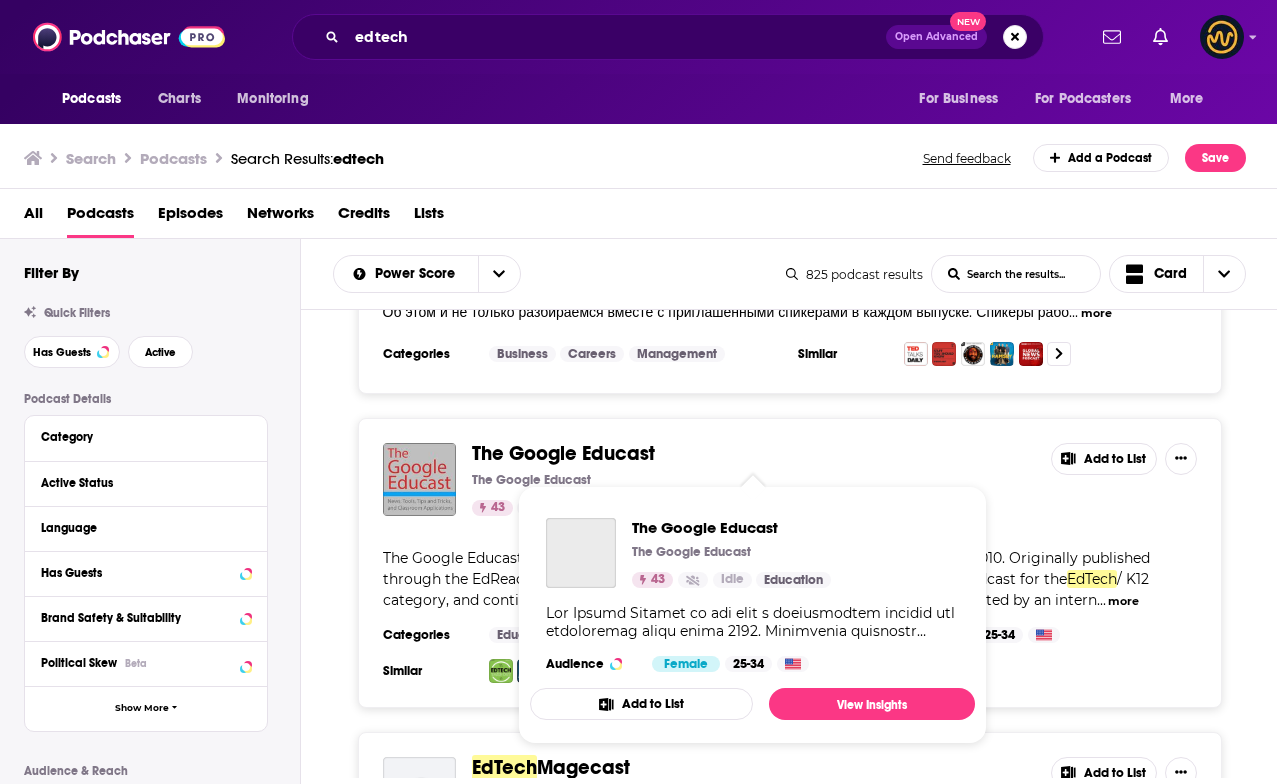 click on "The Google Educast" at bounding box center [563, 453] 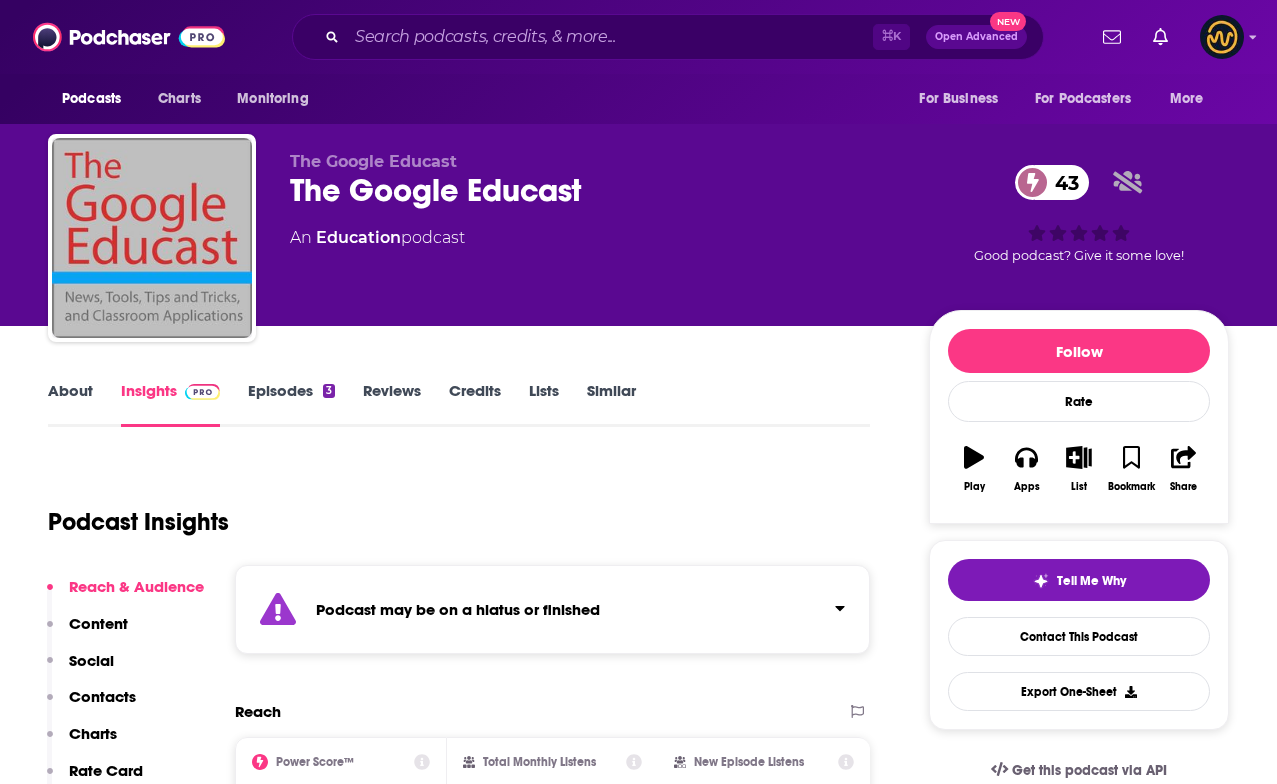 scroll, scrollTop: 35, scrollLeft: 0, axis: vertical 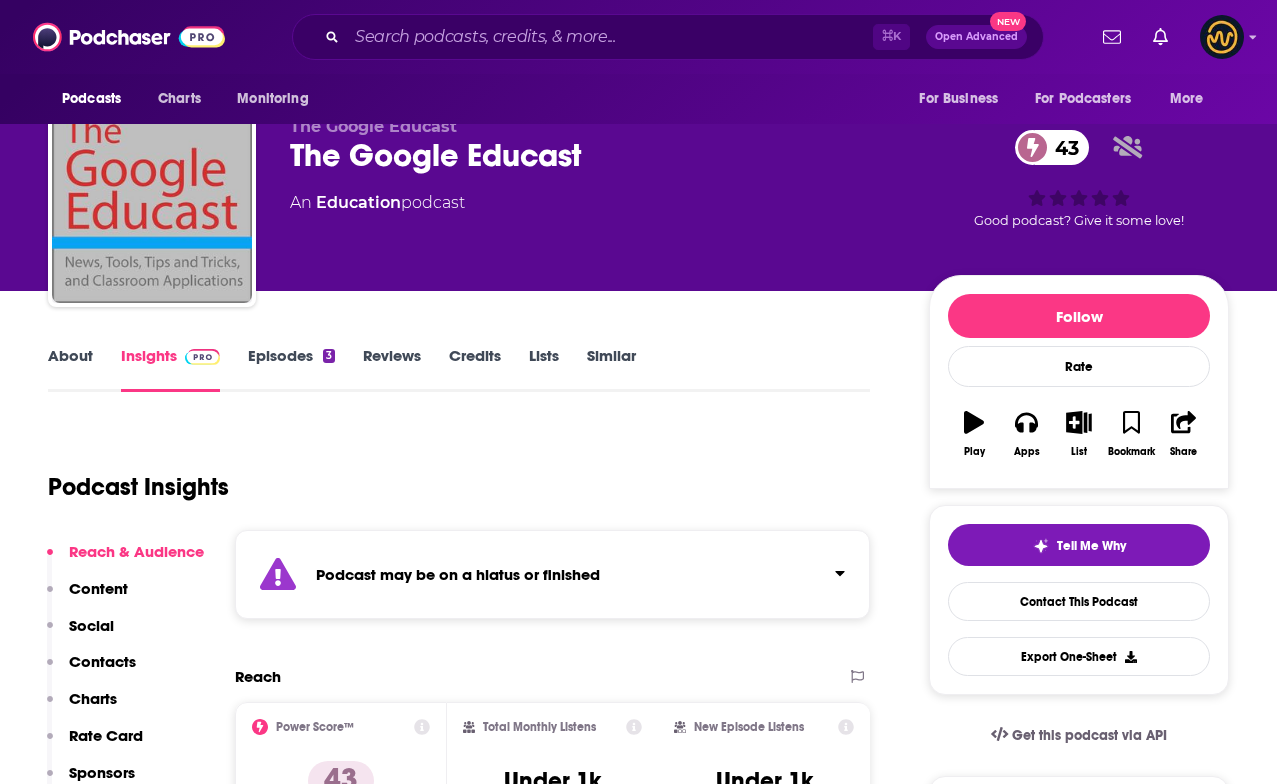 click on "About" at bounding box center (70, 369) 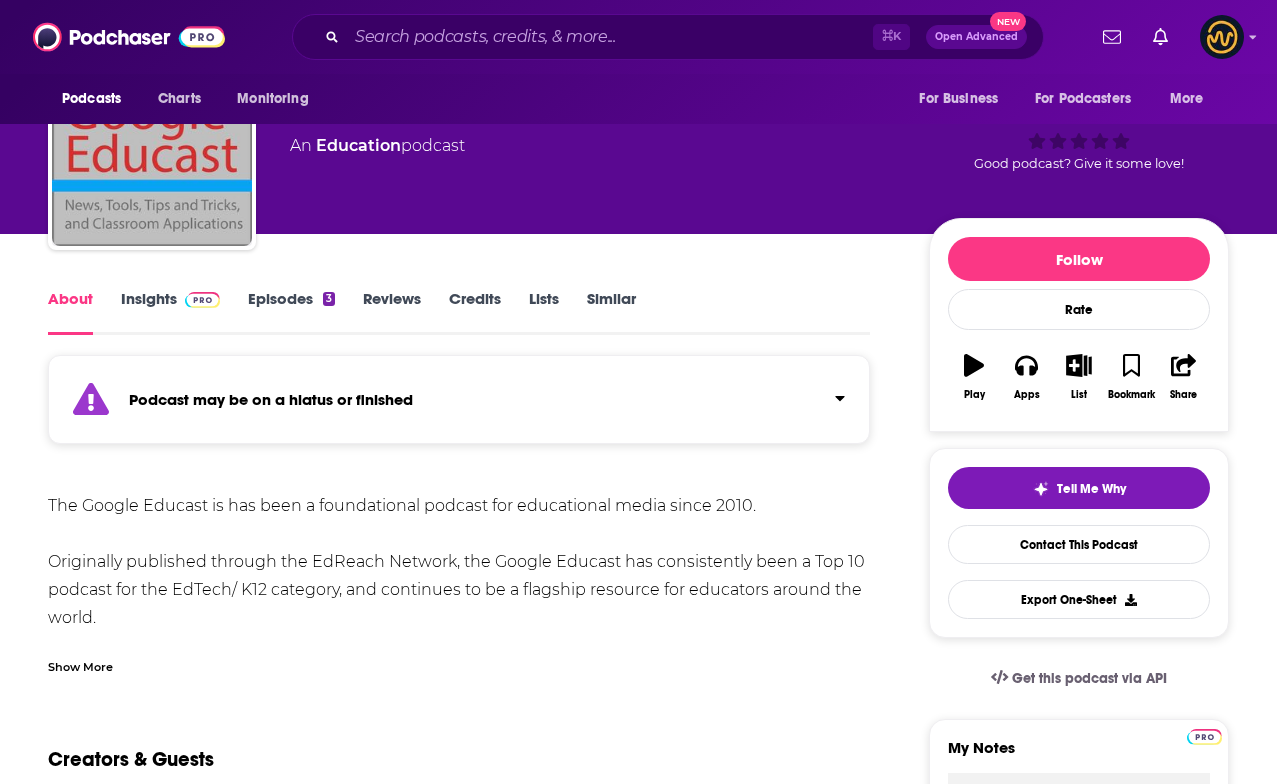 scroll, scrollTop: 115, scrollLeft: 0, axis: vertical 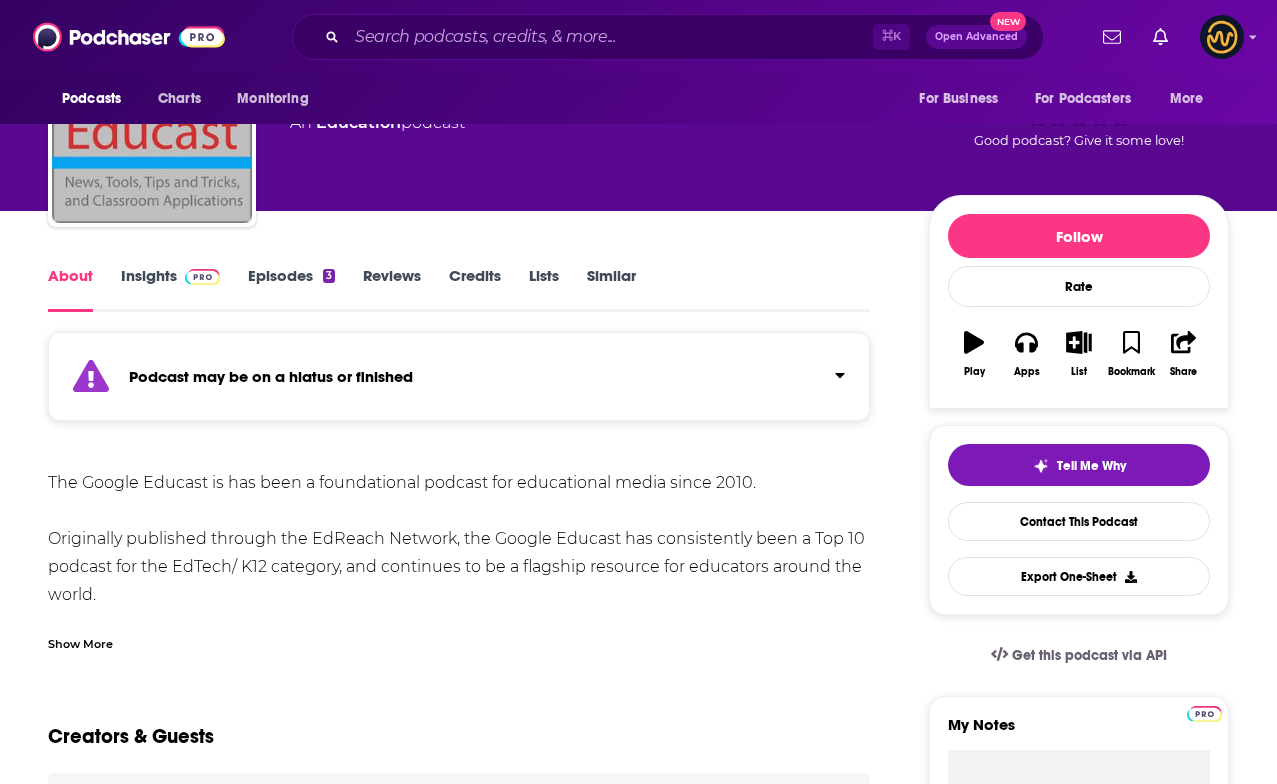 click on "Show More" at bounding box center [80, 642] 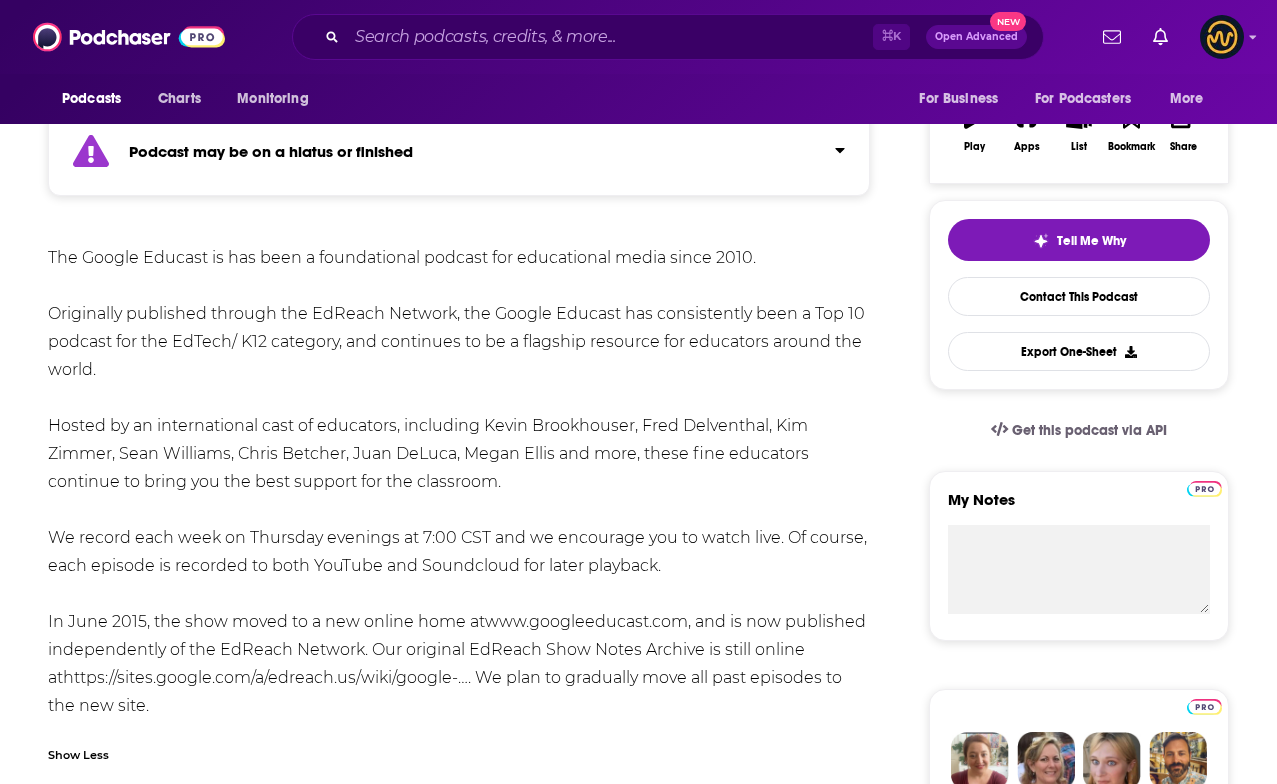 scroll, scrollTop: 0, scrollLeft: 0, axis: both 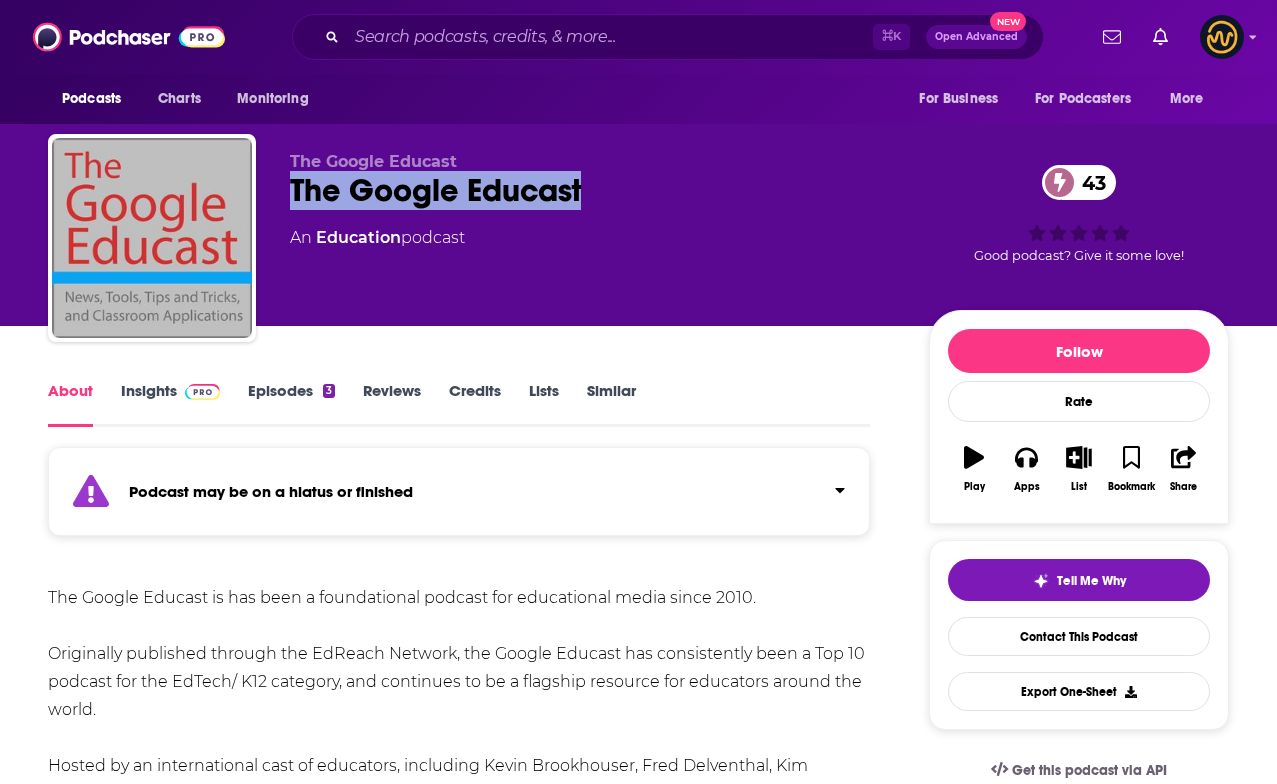 drag, startPoint x: 294, startPoint y: 192, endPoint x: 681, endPoint y: 194, distance: 387.00516 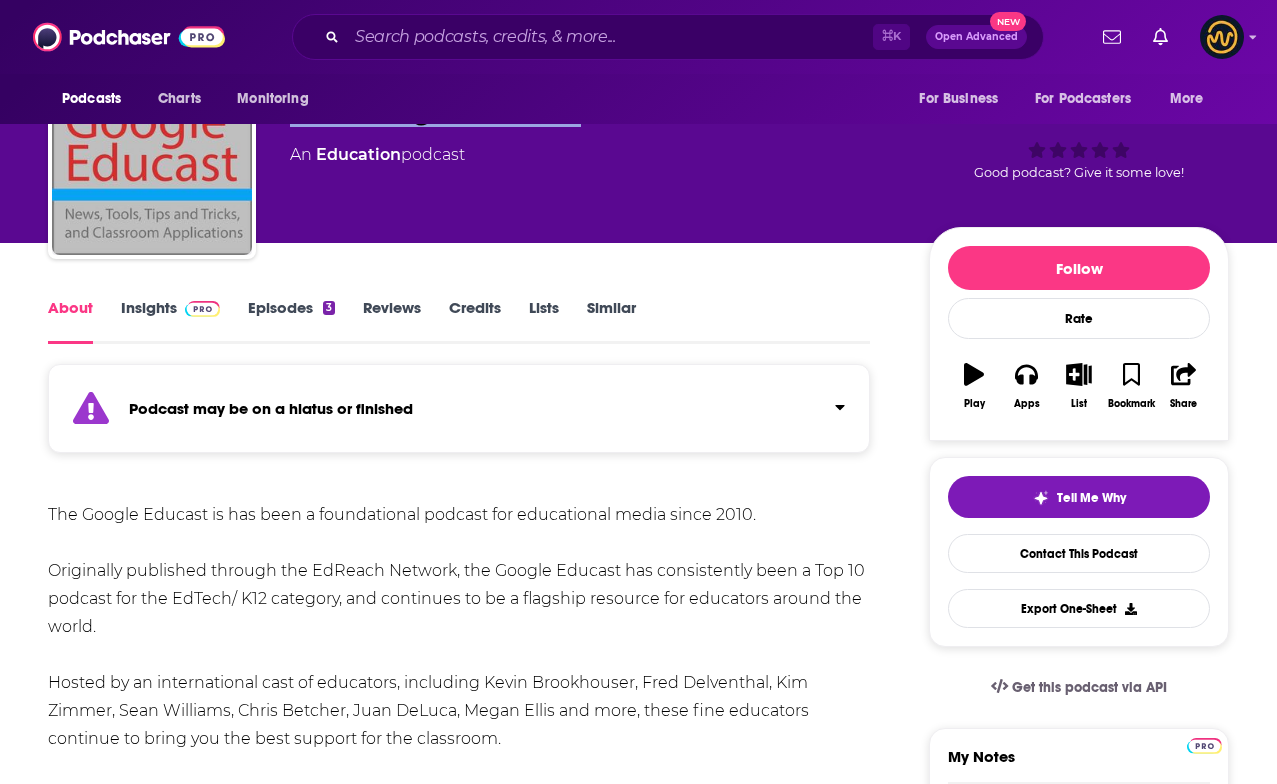 scroll, scrollTop: 84, scrollLeft: 0, axis: vertical 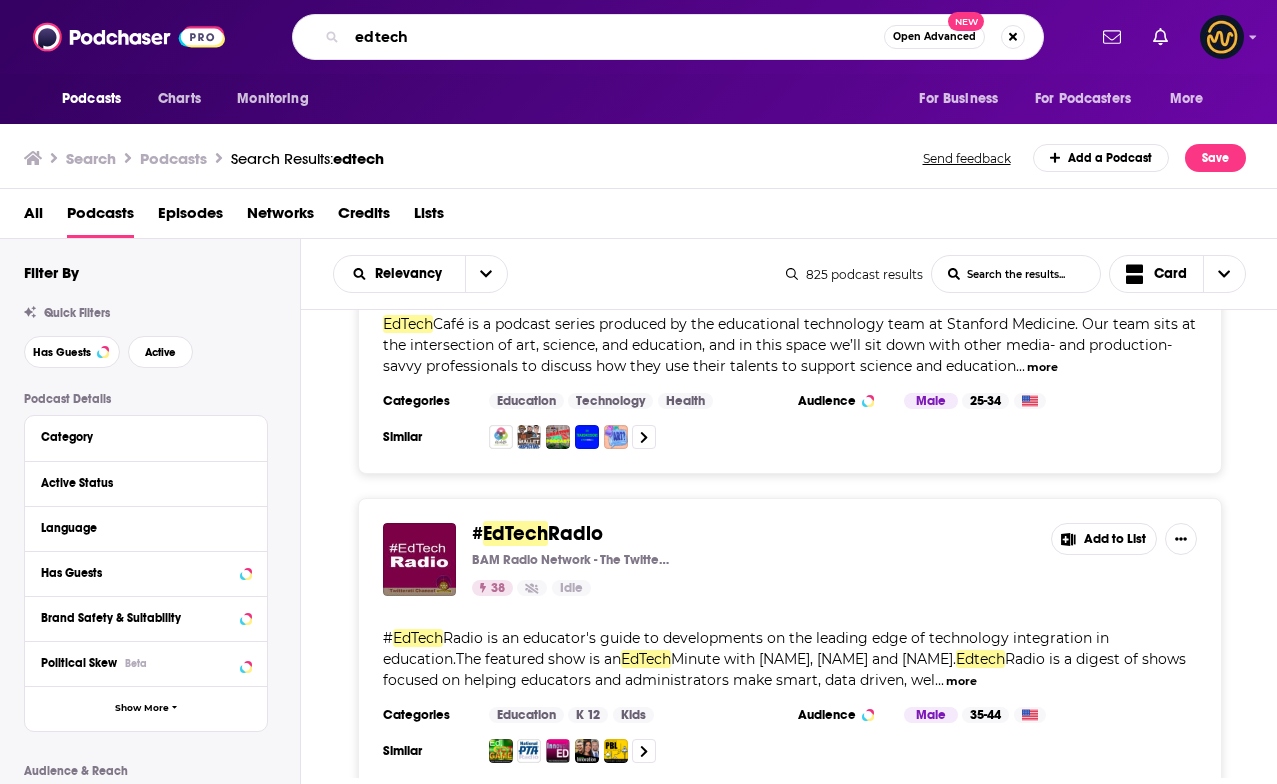 click on "edtech" at bounding box center (615, 37) 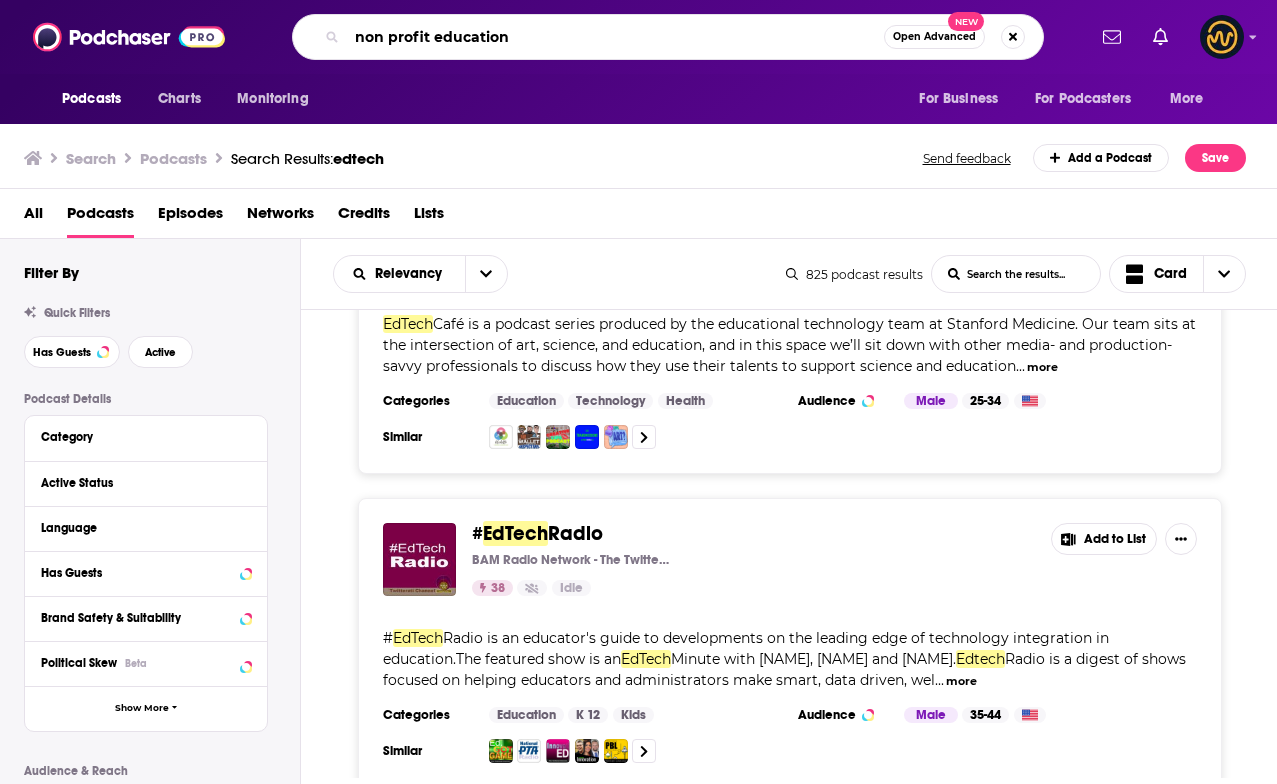 type on "non profit education" 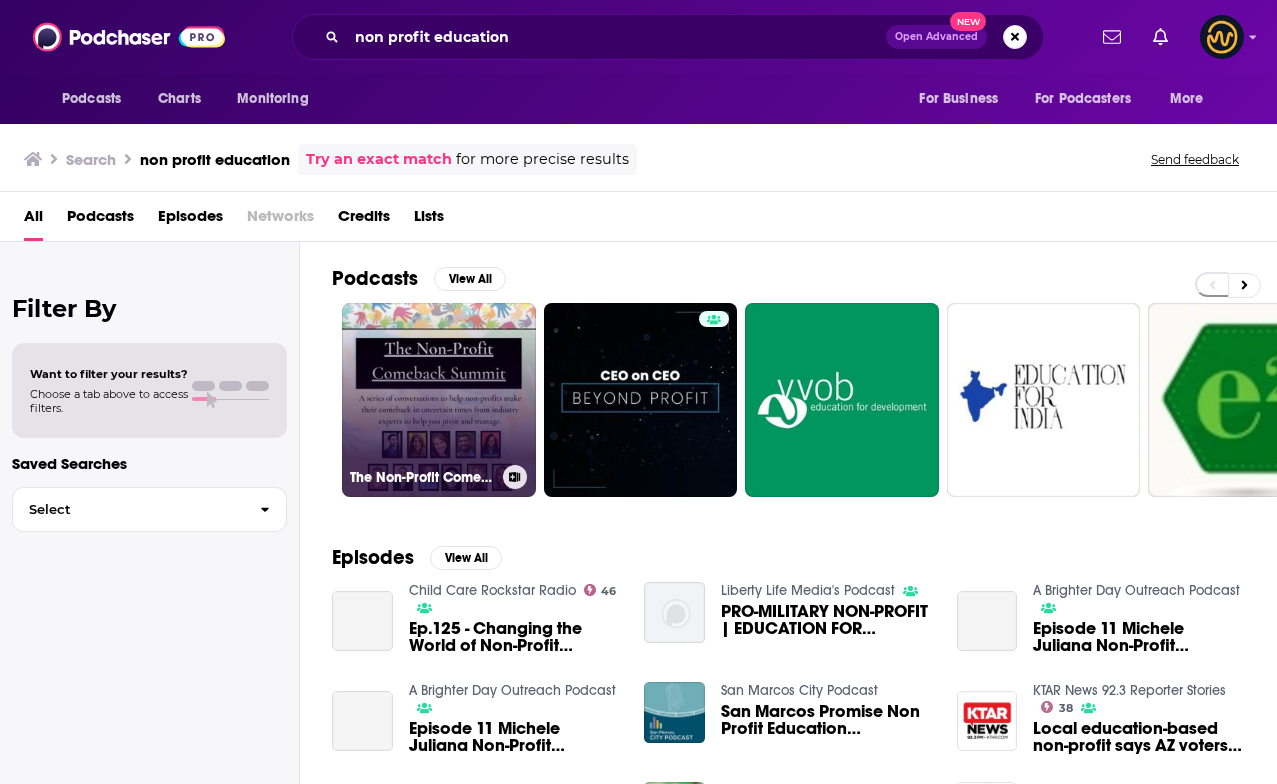 click on "The Non-Profit Comeback Podcast!" at bounding box center [439, 400] 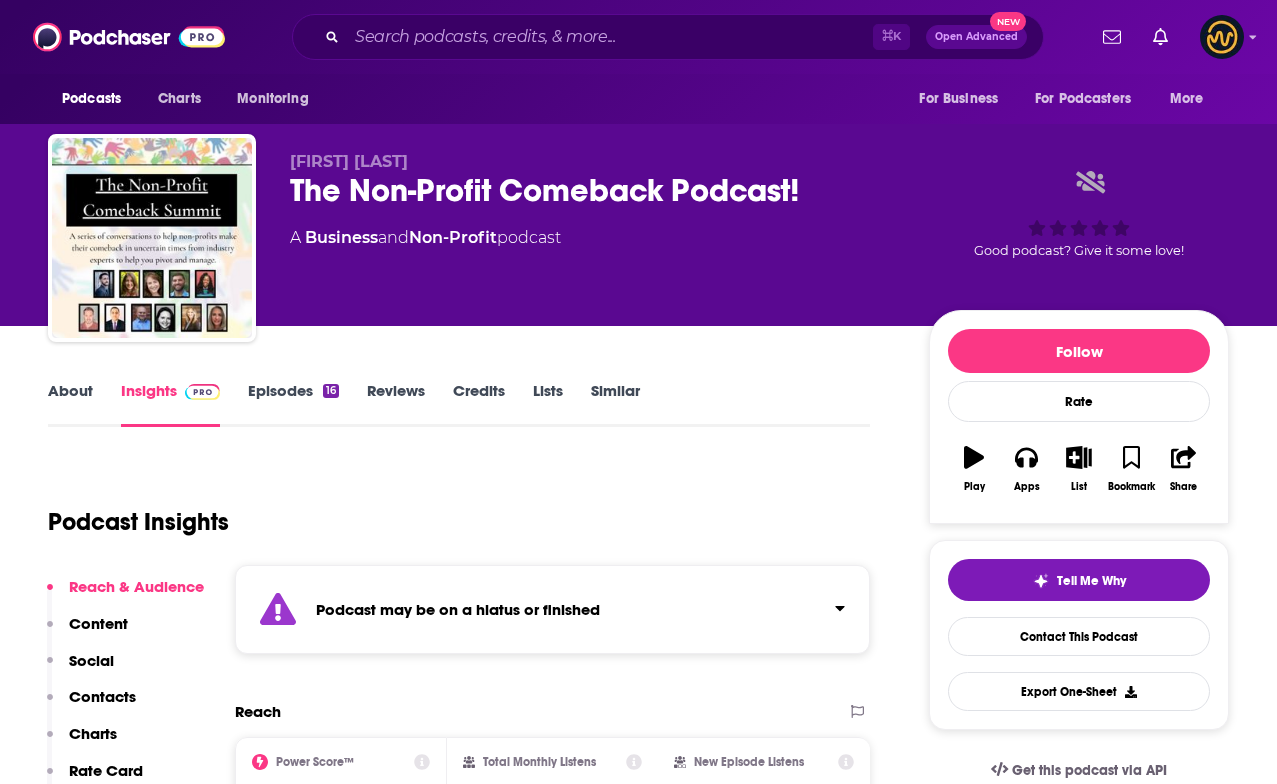click on "About" at bounding box center (70, 404) 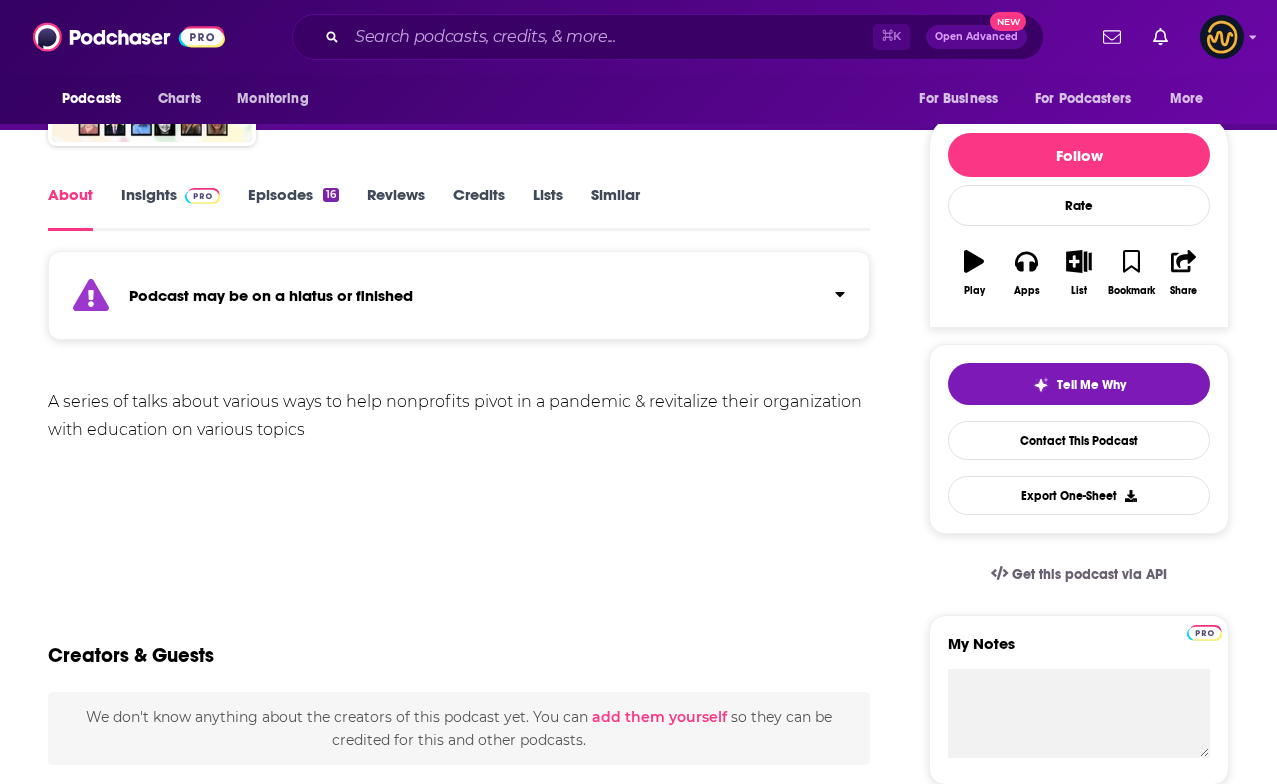 scroll, scrollTop: 0, scrollLeft: 0, axis: both 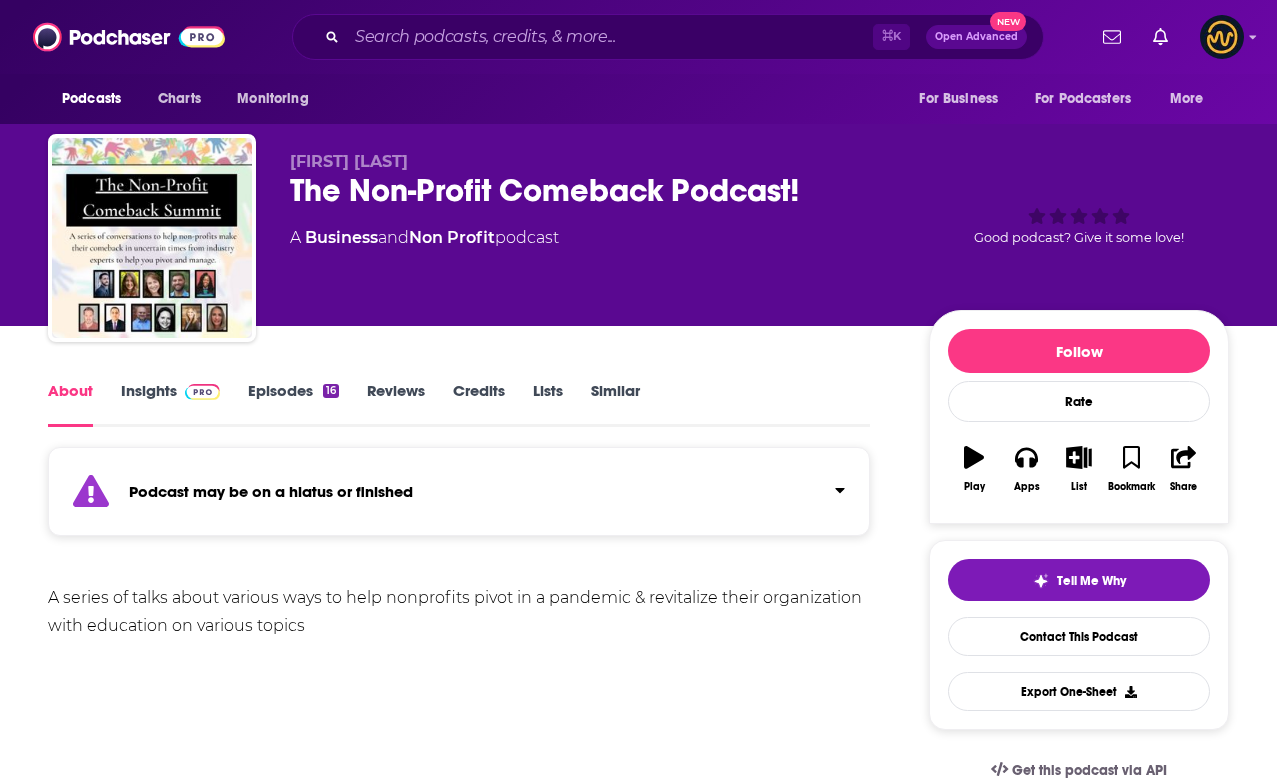 click on "Insights" at bounding box center [170, 404] 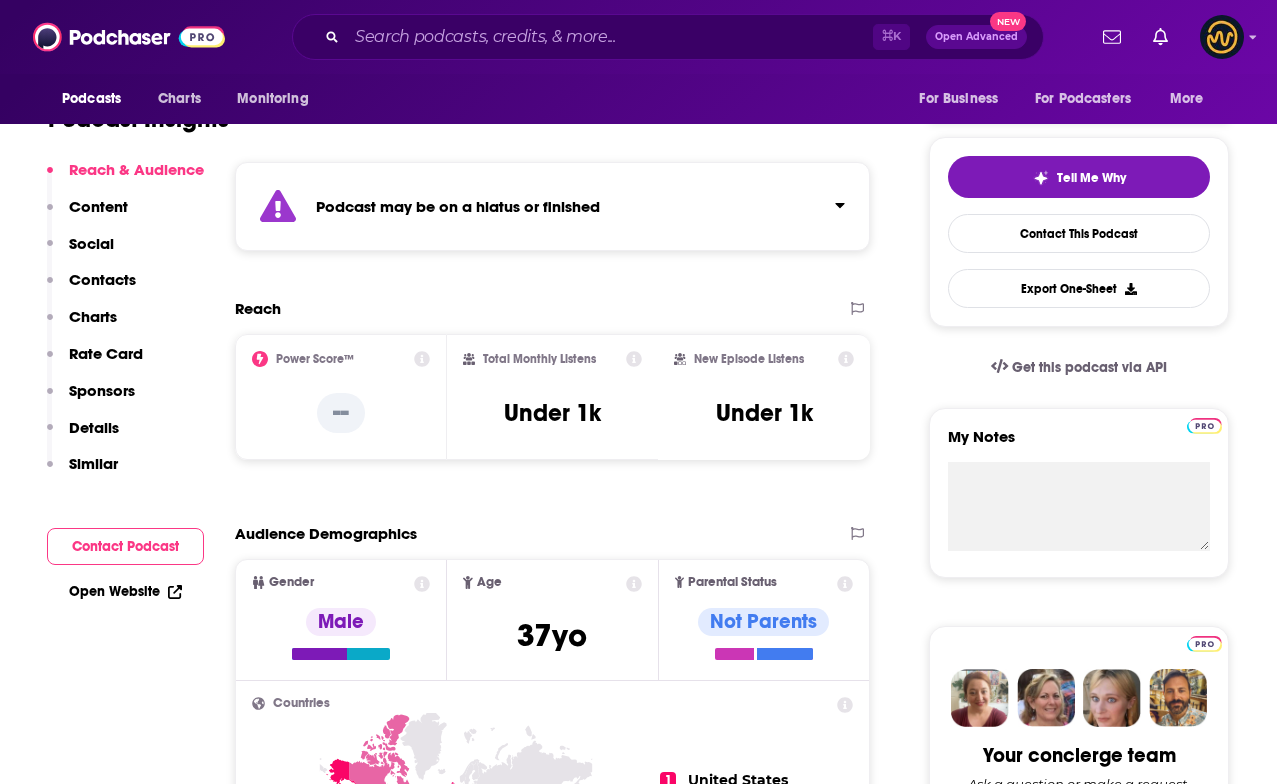 scroll, scrollTop: 0, scrollLeft: 0, axis: both 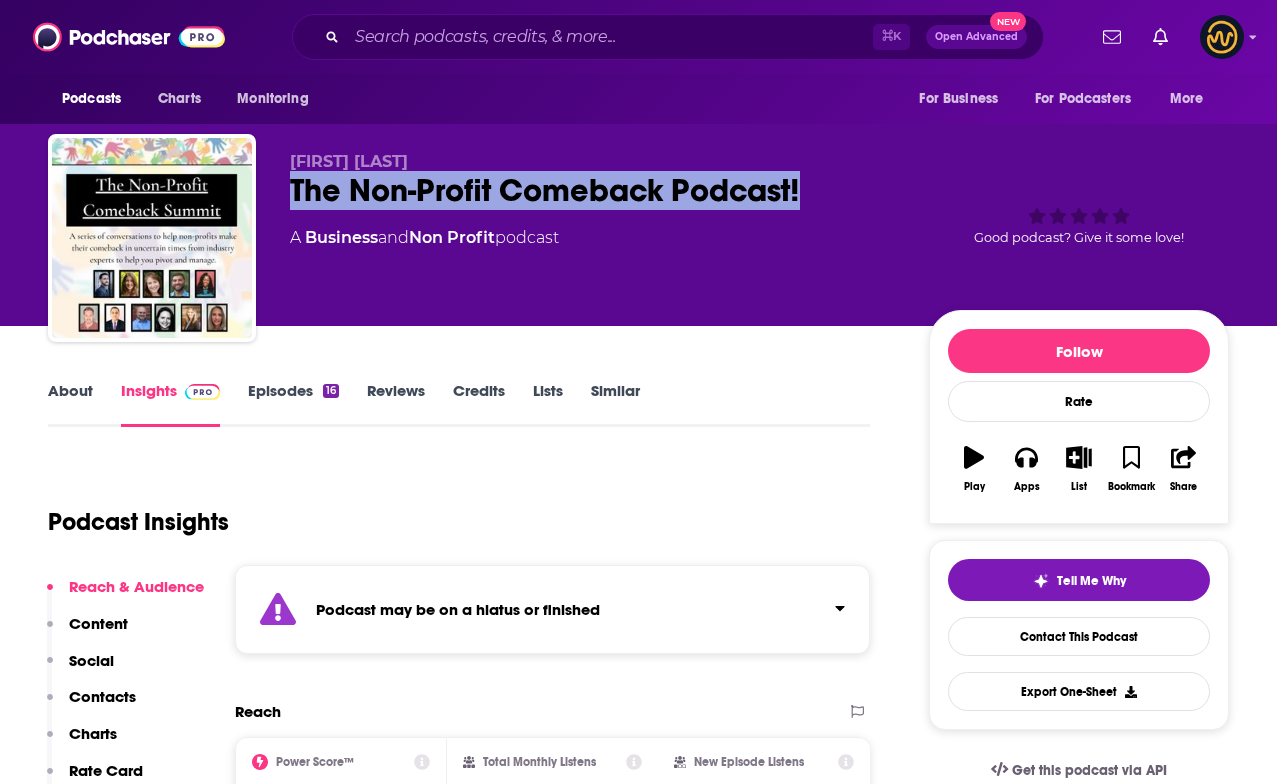 drag, startPoint x: 296, startPoint y: 190, endPoint x: 810, endPoint y: 196, distance: 514.03503 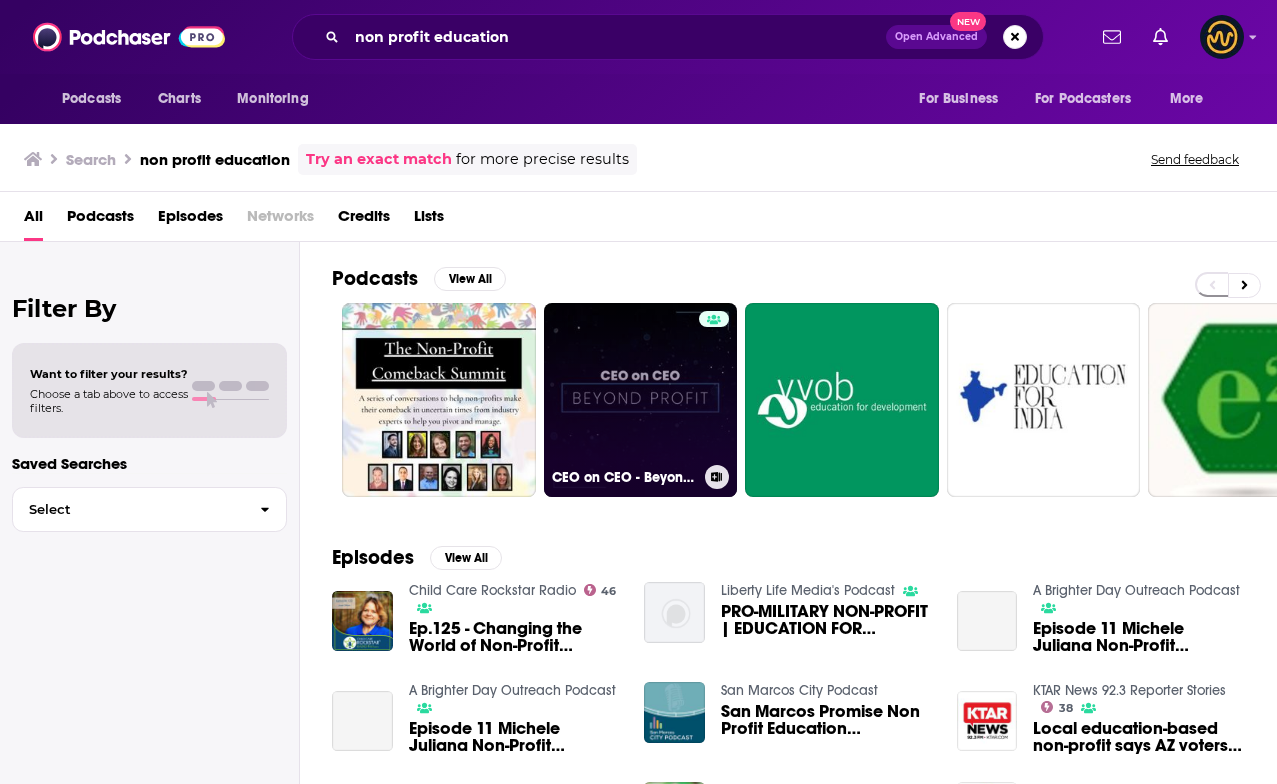 click on "CEO on CEO - Beyond Profit" at bounding box center [641, 400] 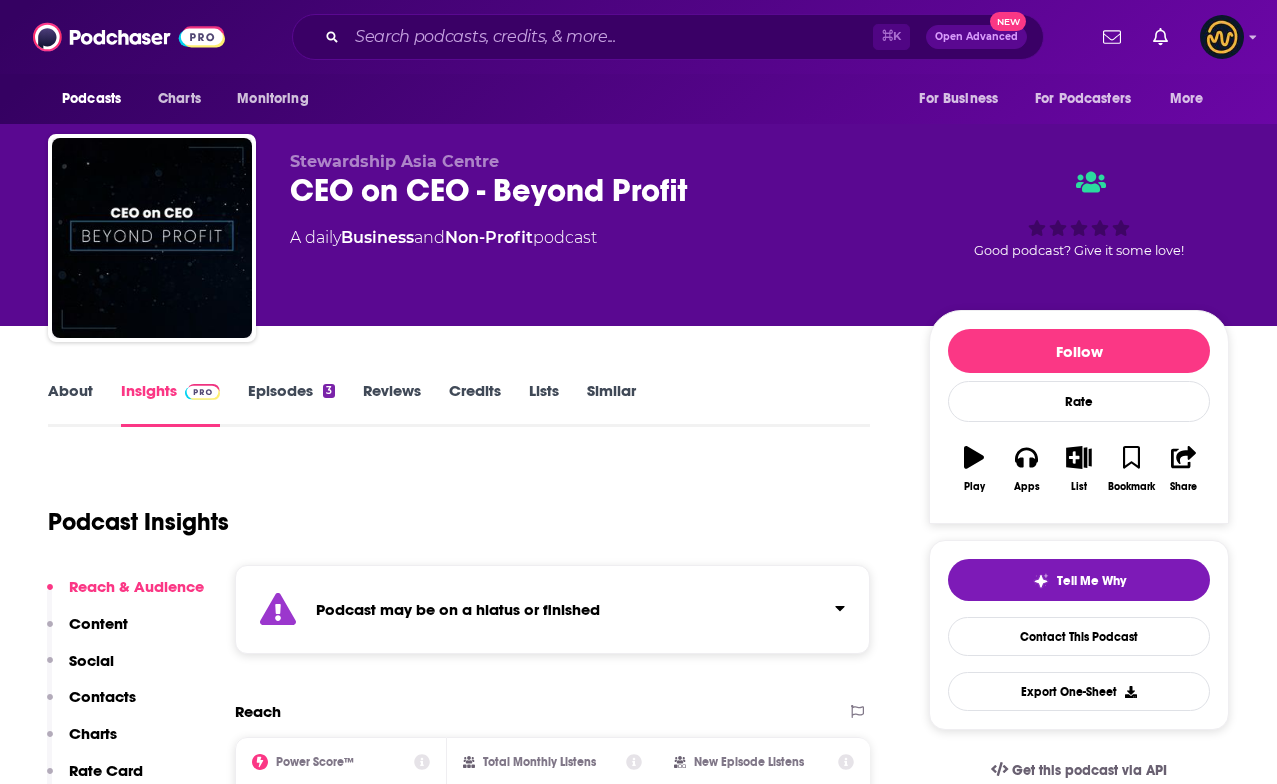 click on "About" at bounding box center [70, 404] 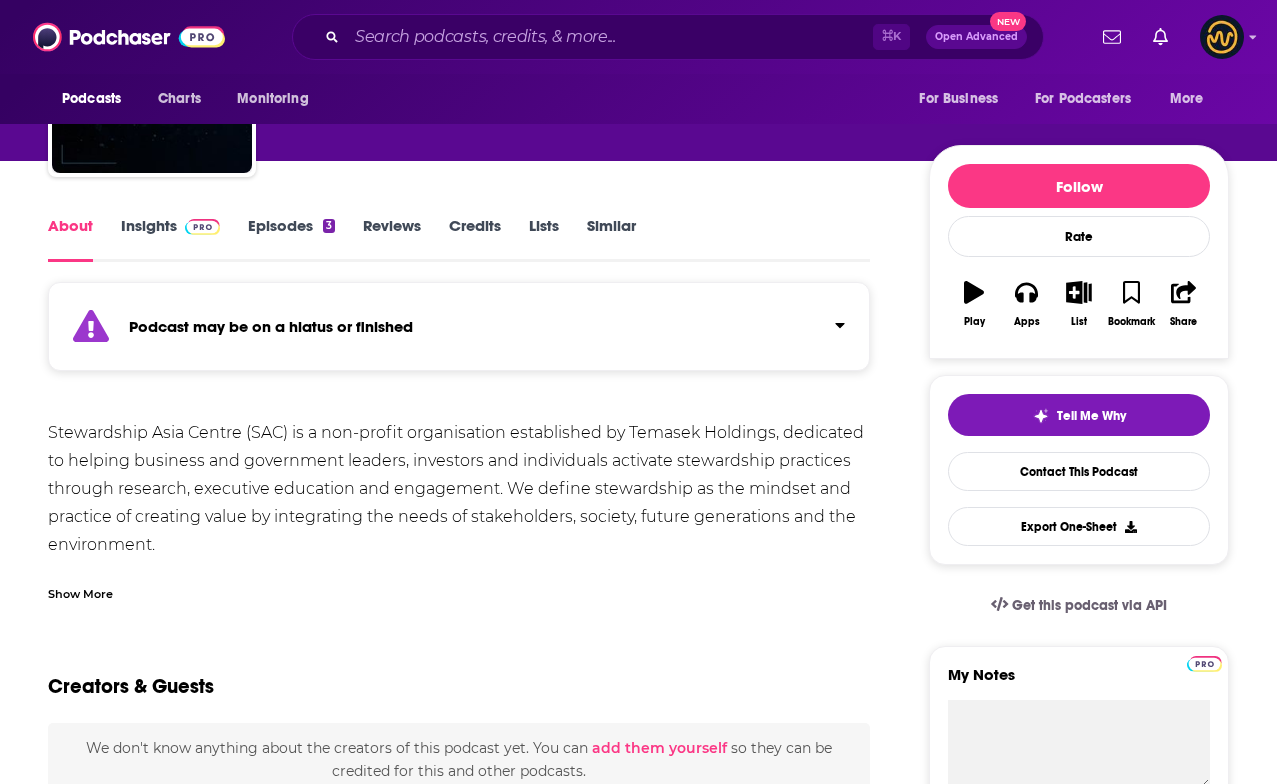 scroll, scrollTop: 126, scrollLeft: 0, axis: vertical 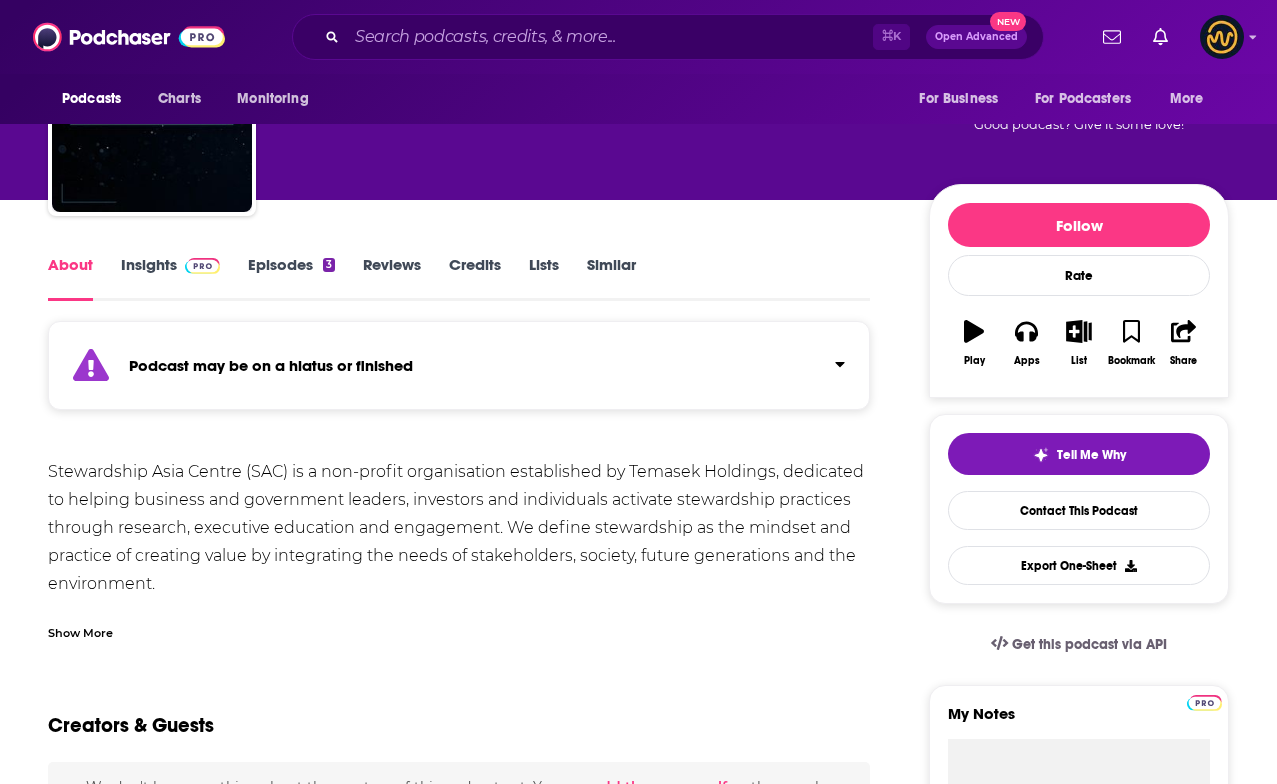 click on "Insights" at bounding box center (170, 278) 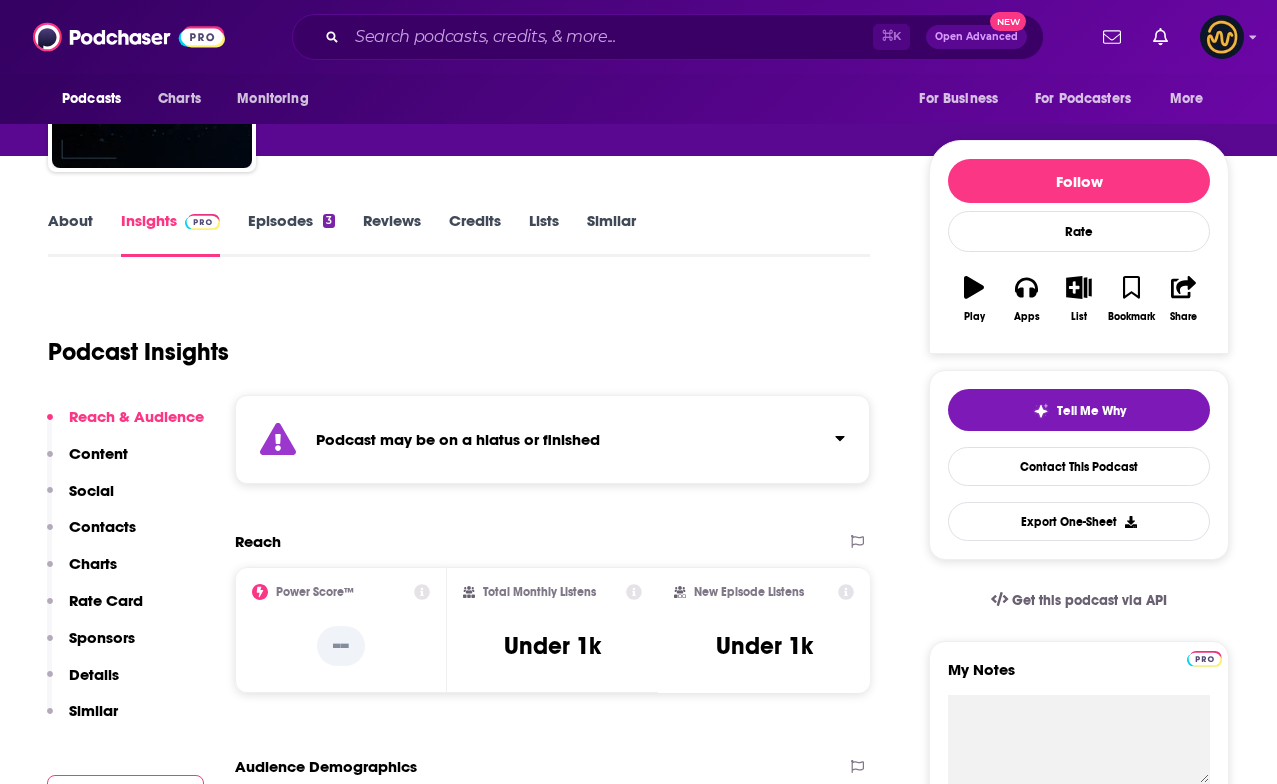 scroll, scrollTop: 0, scrollLeft: 0, axis: both 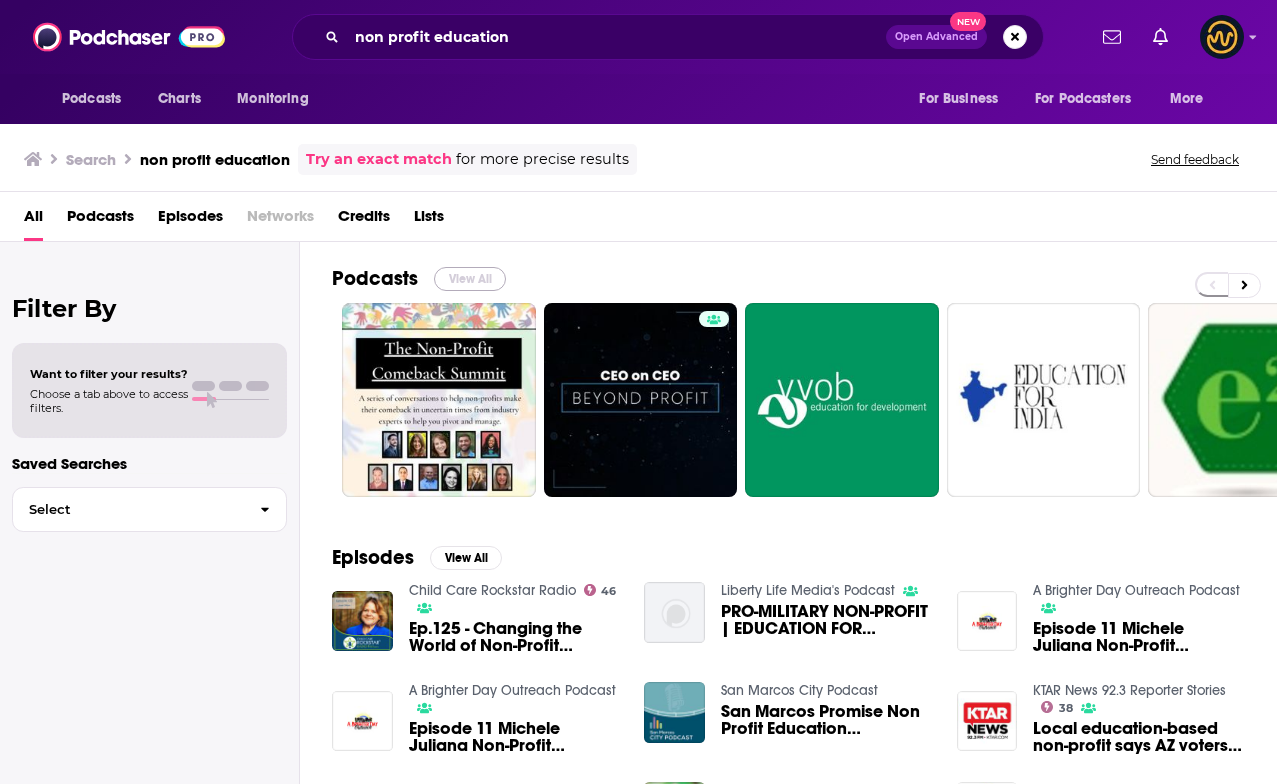 click on "View All" at bounding box center (470, 279) 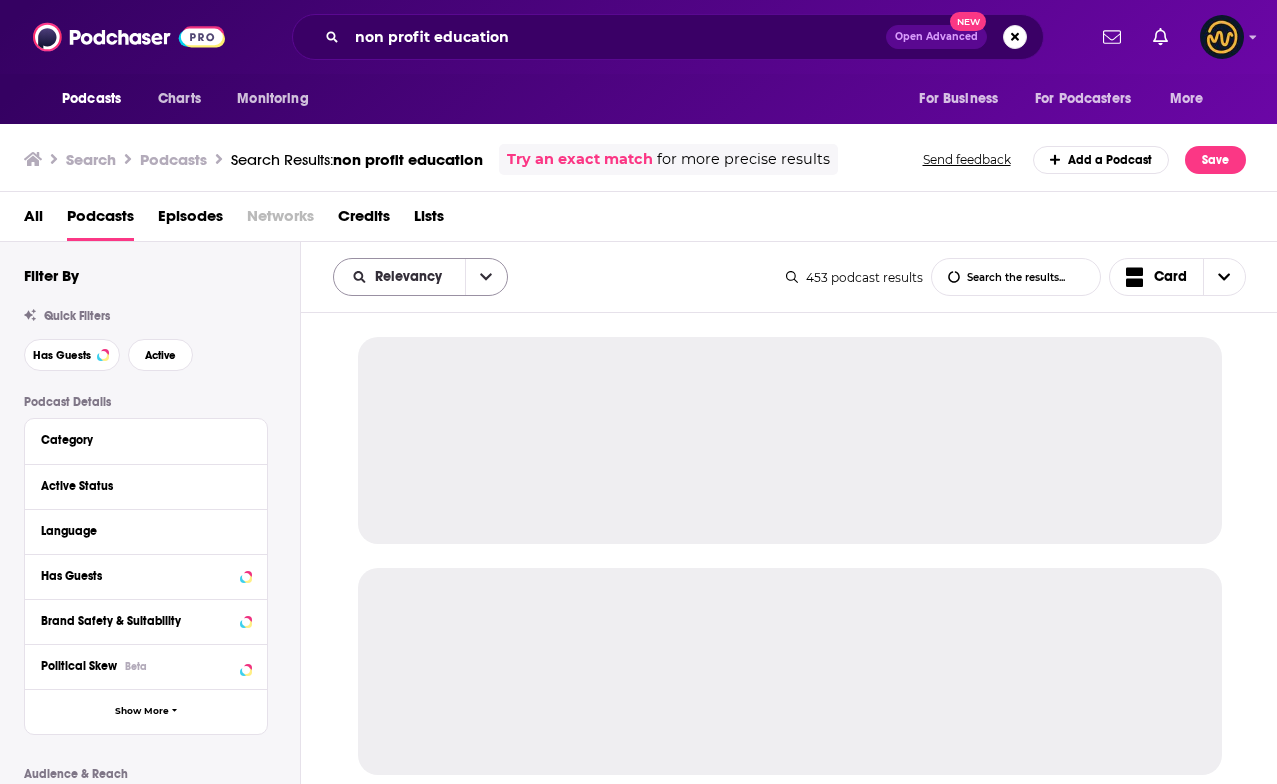 click at bounding box center [486, 277] 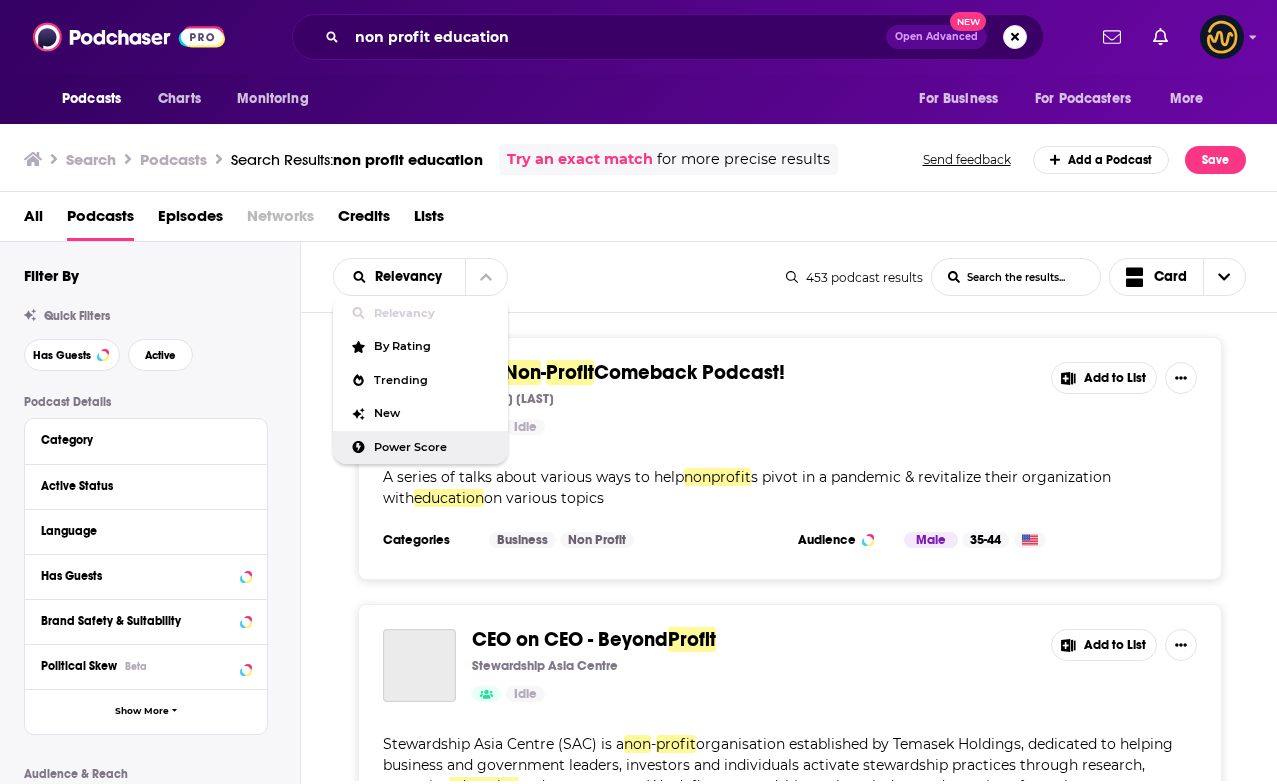 click on "Power Score" at bounding box center (433, 447) 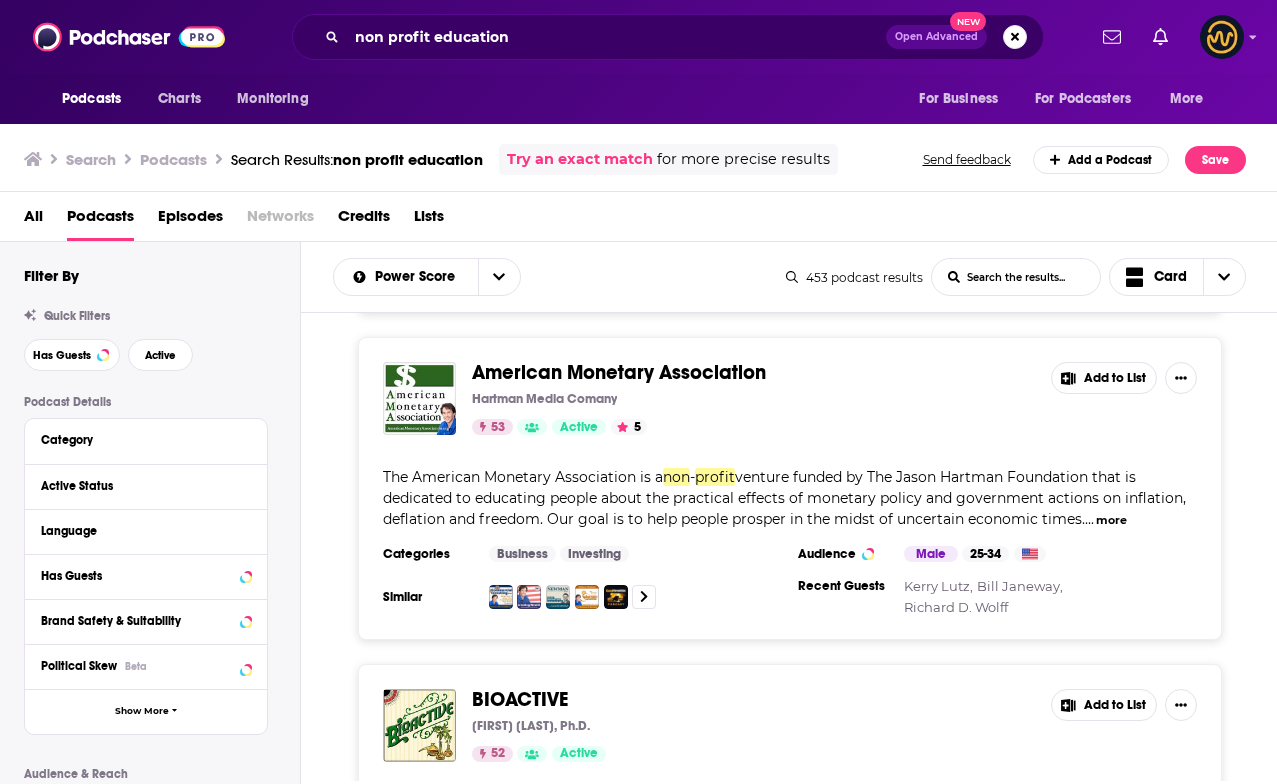 scroll, scrollTop: 312, scrollLeft: 0, axis: vertical 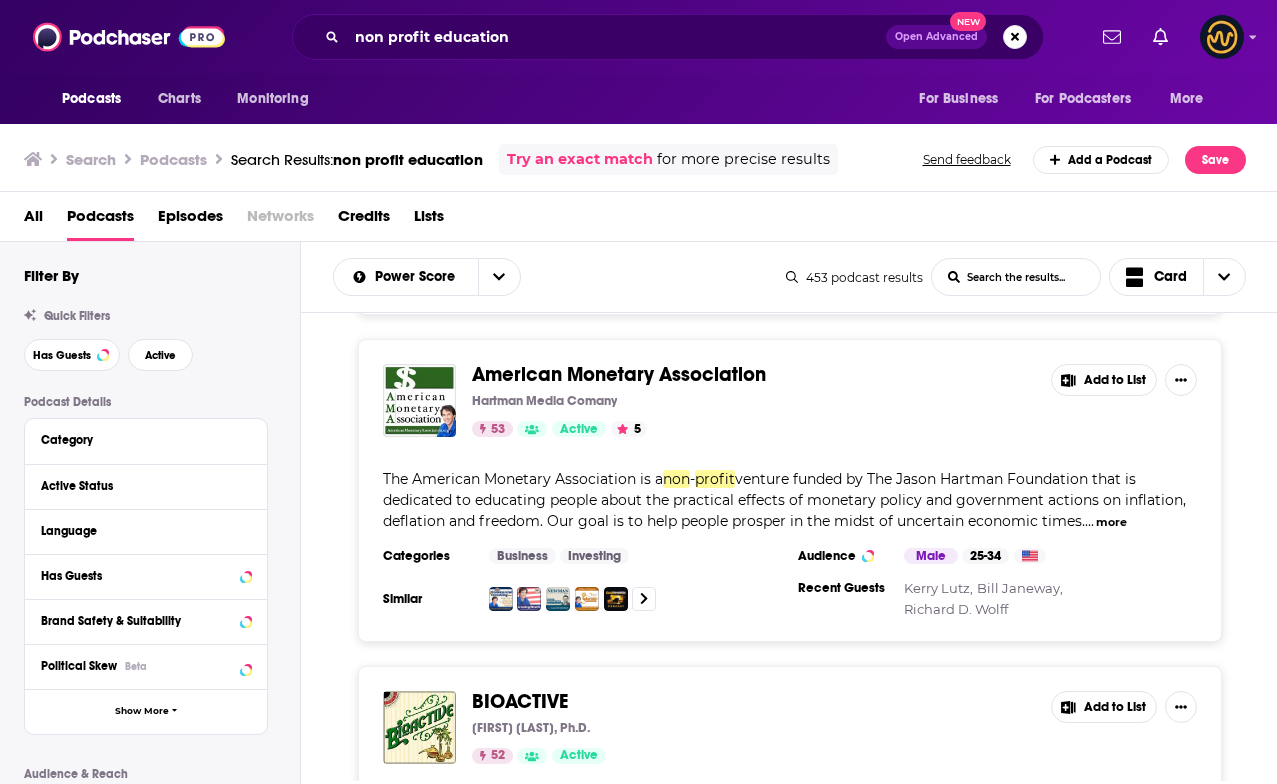 click on "American Monetary Association" at bounding box center [619, 374] 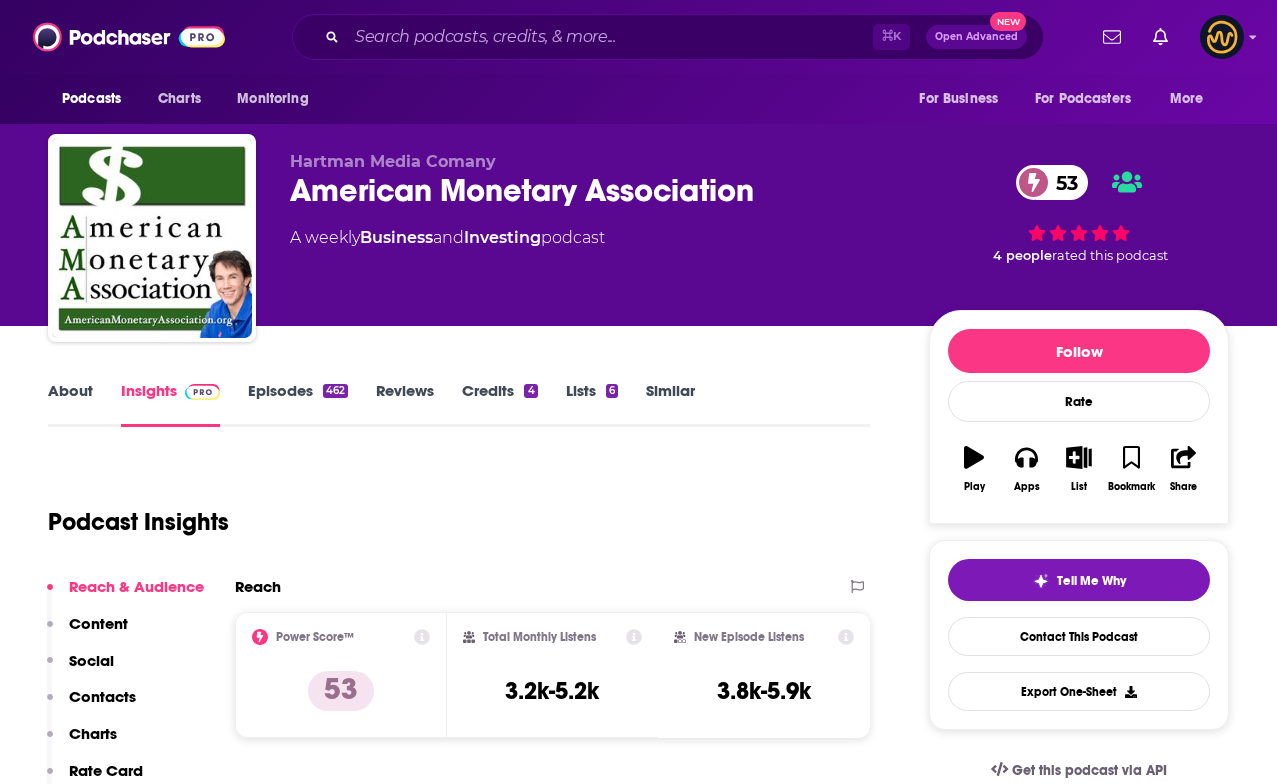 click on "About" at bounding box center (70, 404) 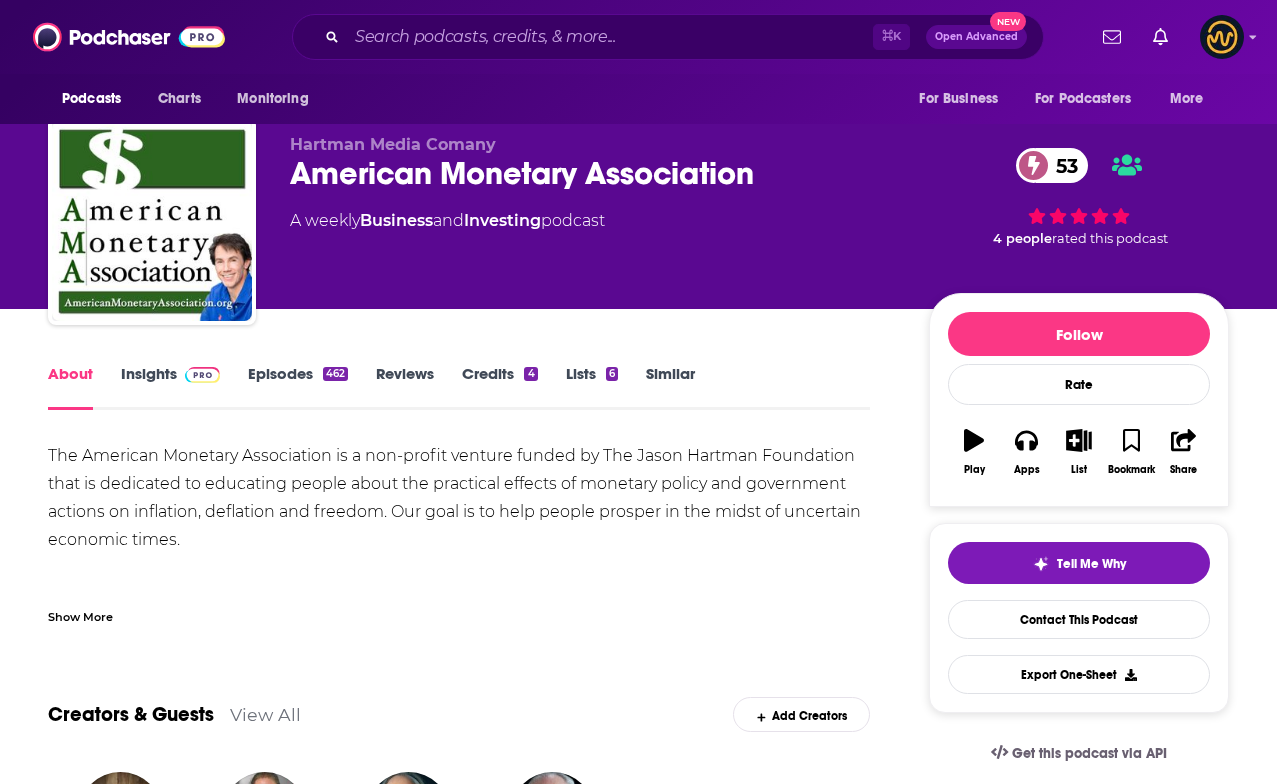 scroll, scrollTop: 21, scrollLeft: 0, axis: vertical 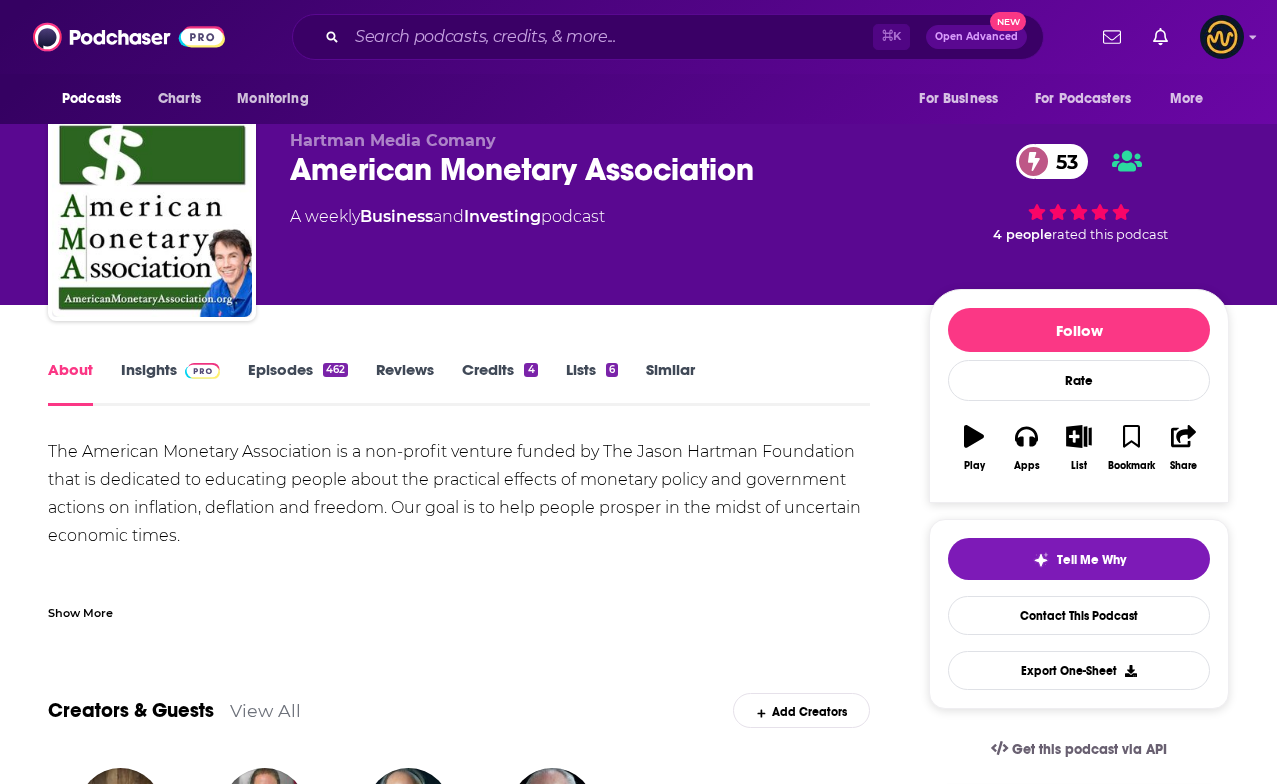 click on "Show More" at bounding box center (80, 611) 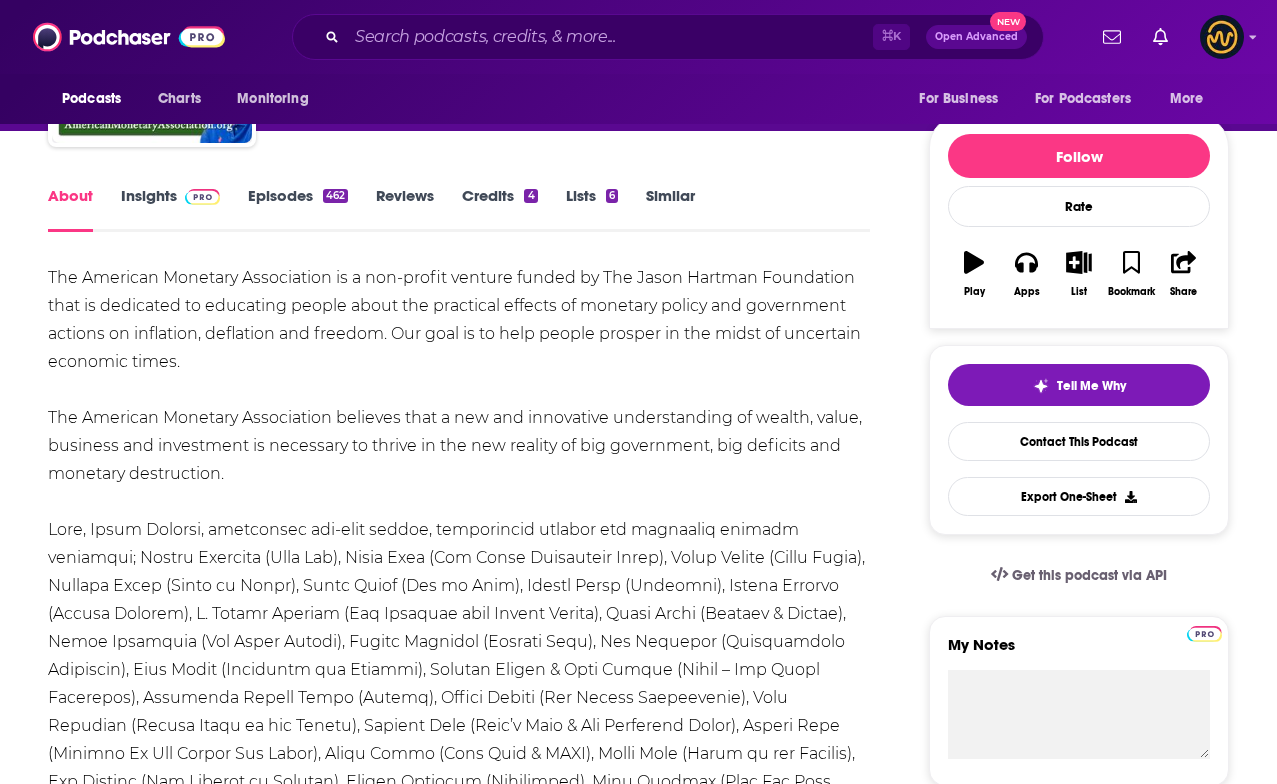 scroll, scrollTop: 0, scrollLeft: 0, axis: both 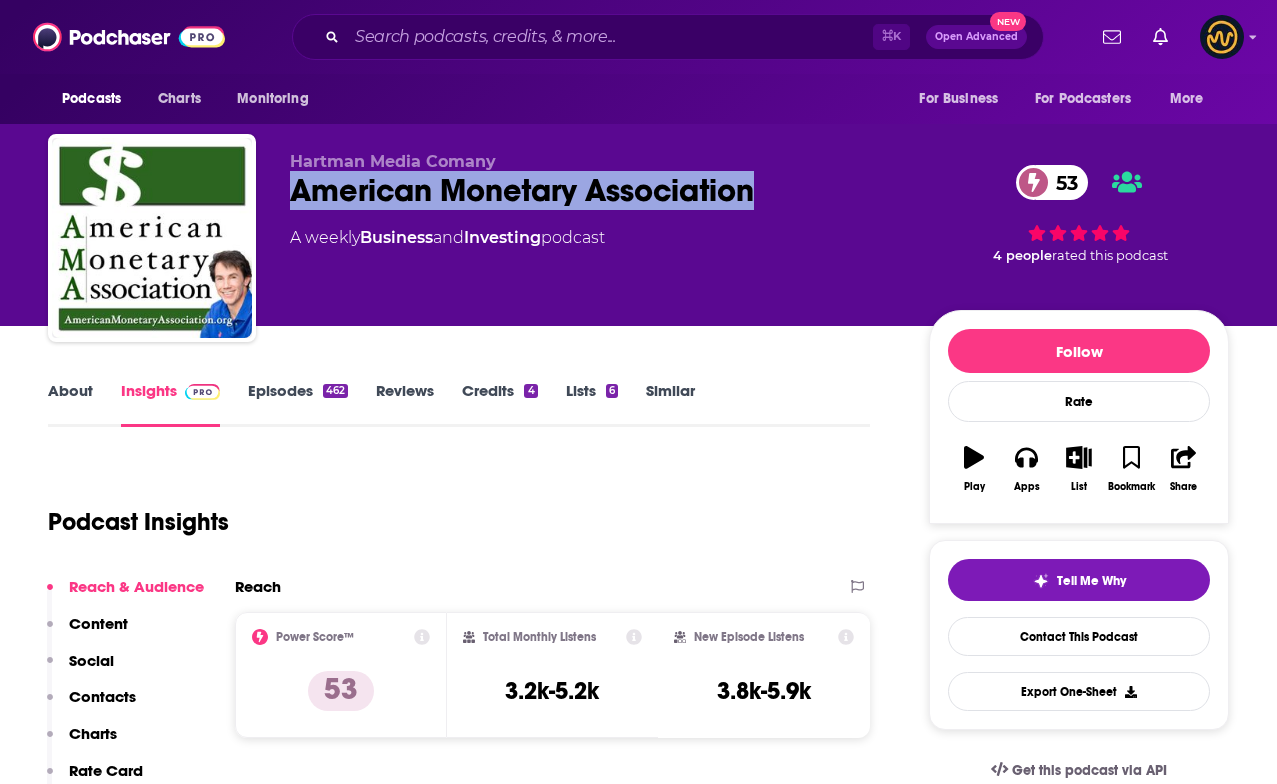 drag, startPoint x: 292, startPoint y: 193, endPoint x: 765, endPoint y: 197, distance: 473.0169 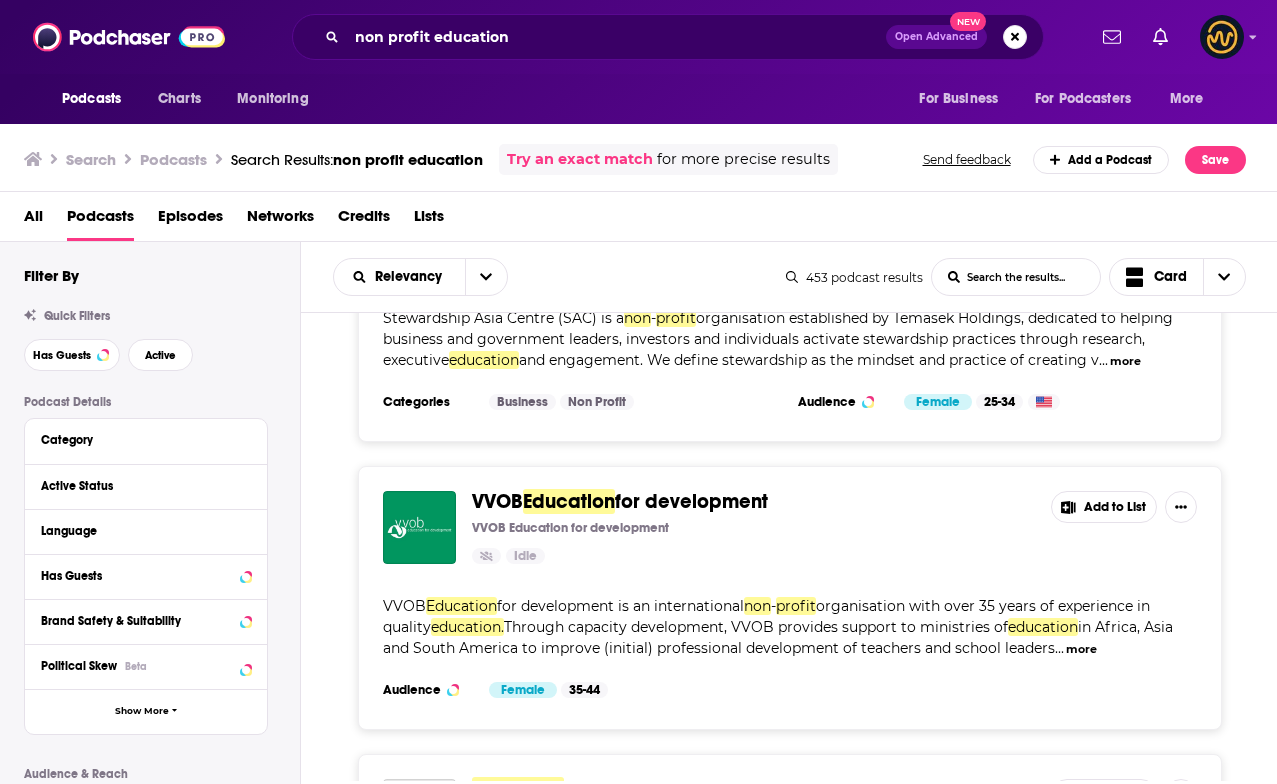 scroll, scrollTop: 427, scrollLeft: 0, axis: vertical 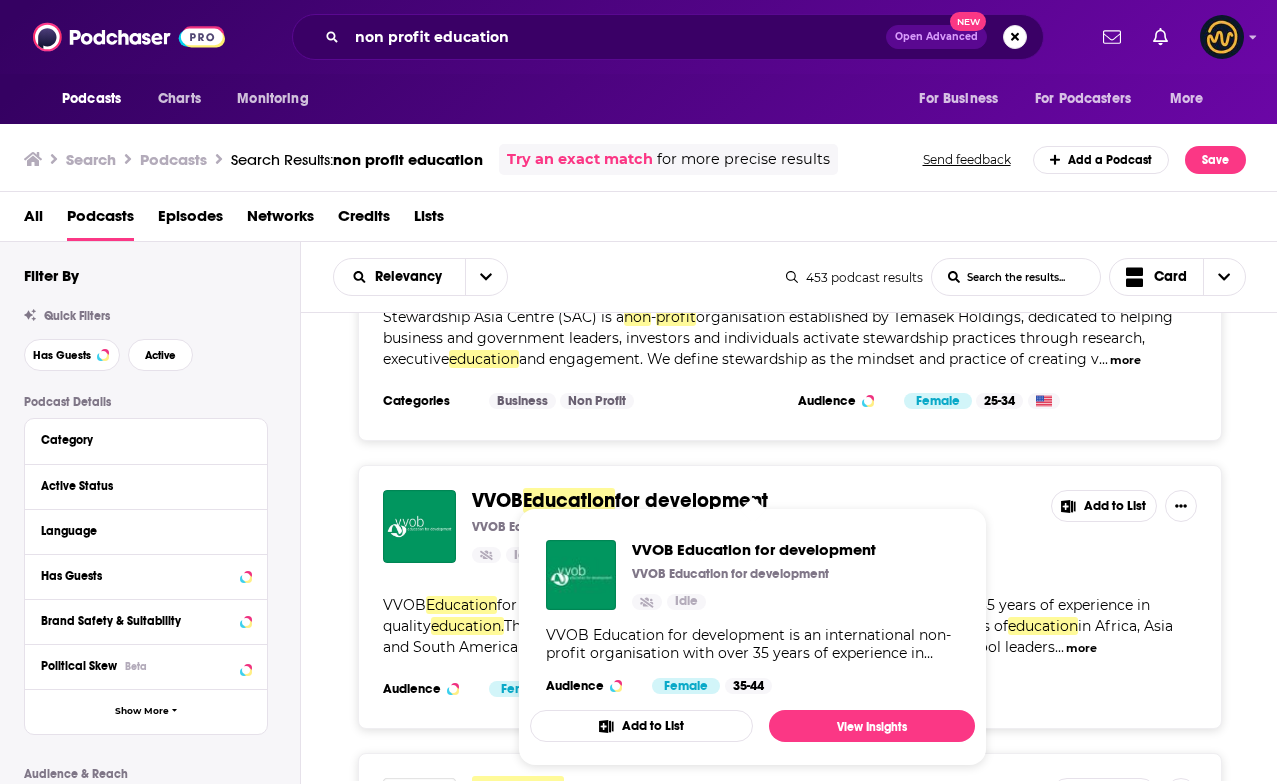 click on "VVOB" at bounding box center (497, 500) 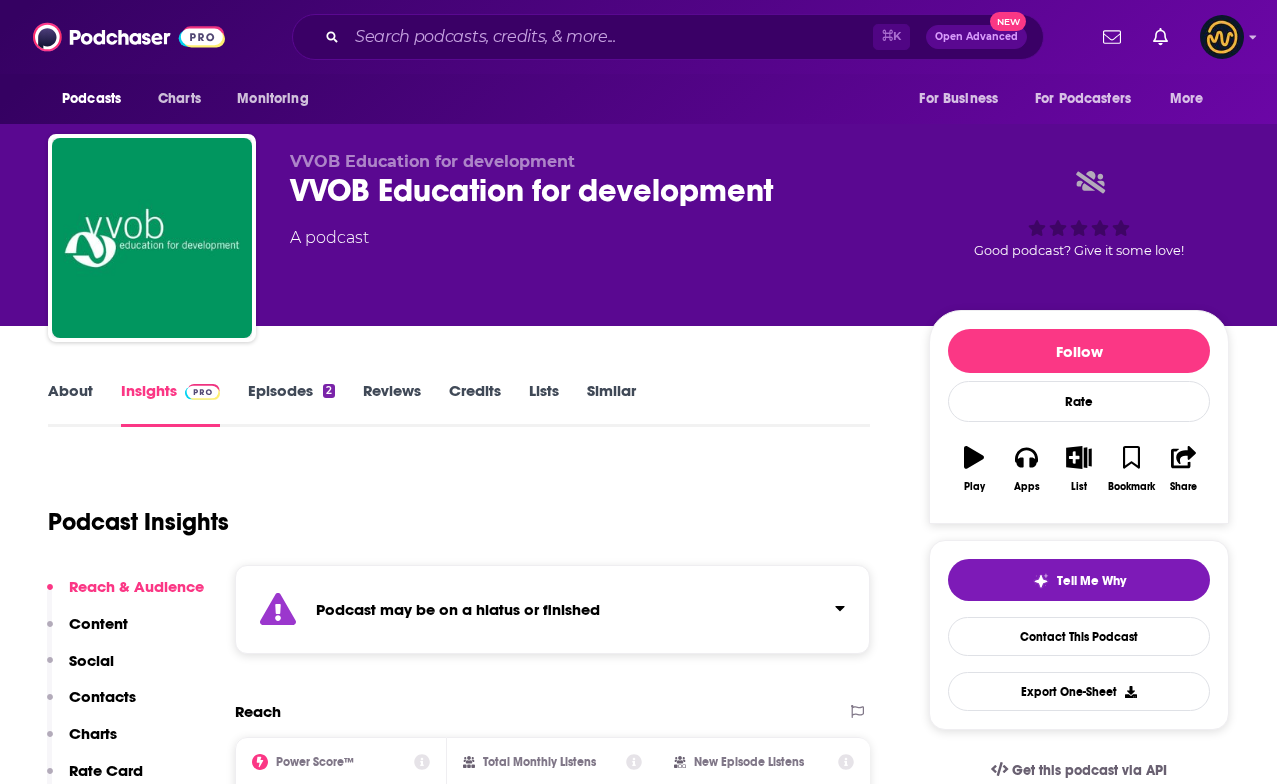 click on "About" at bounding box center (70, 404) 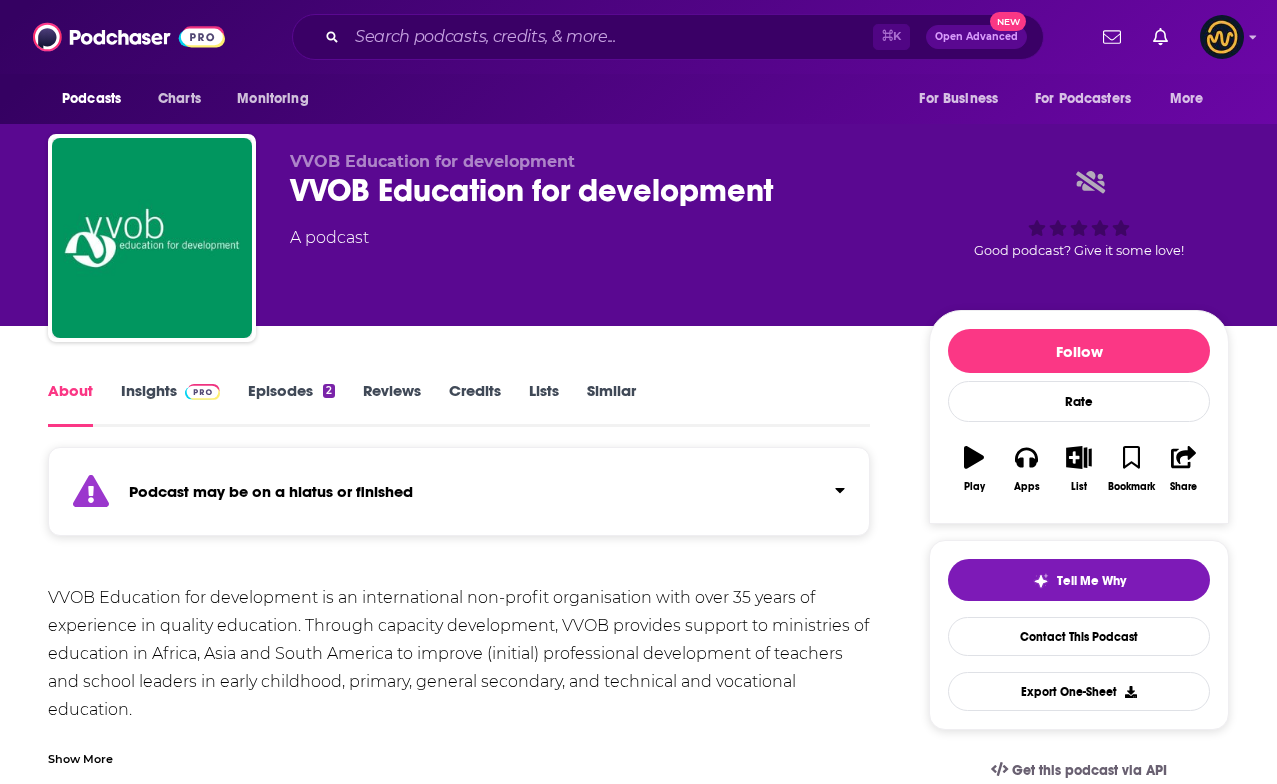 click on "Insights" at bounding box center [170, 404] 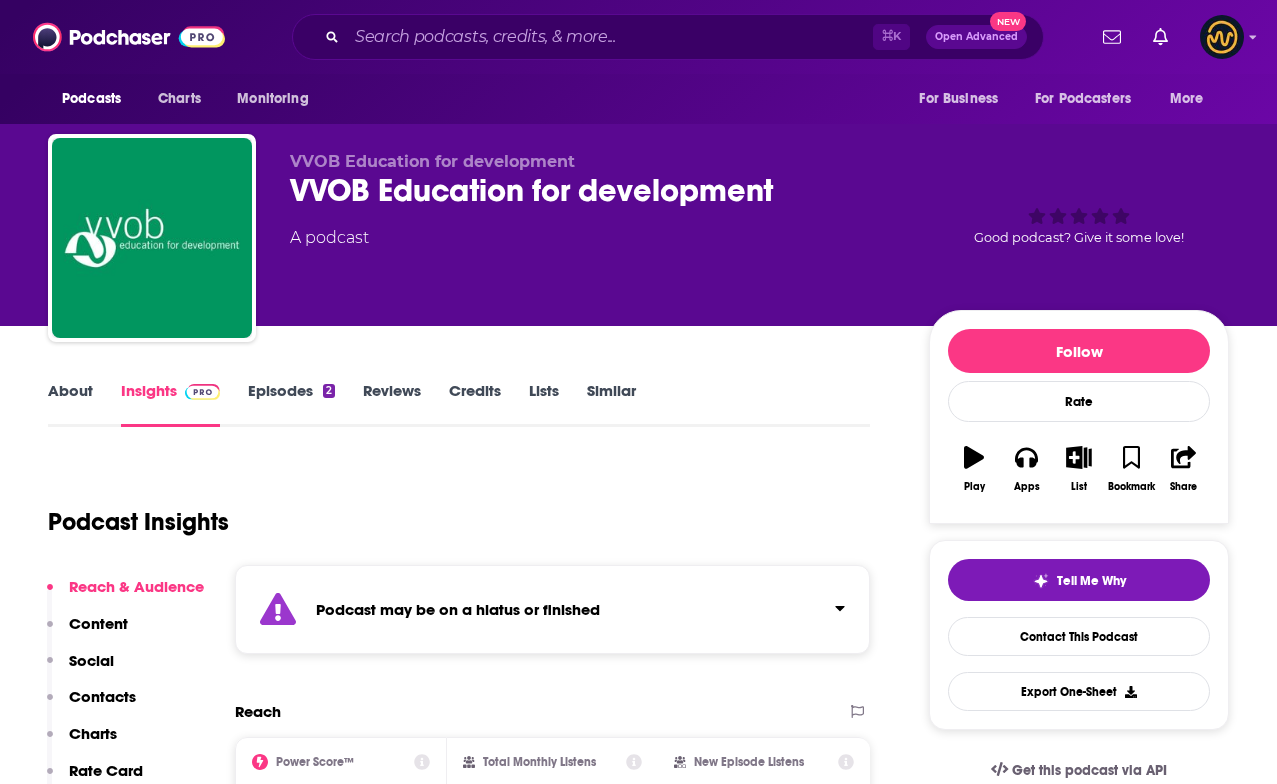 scroll, scrollTop: 147, scrollLeft: 0, axis: vertical 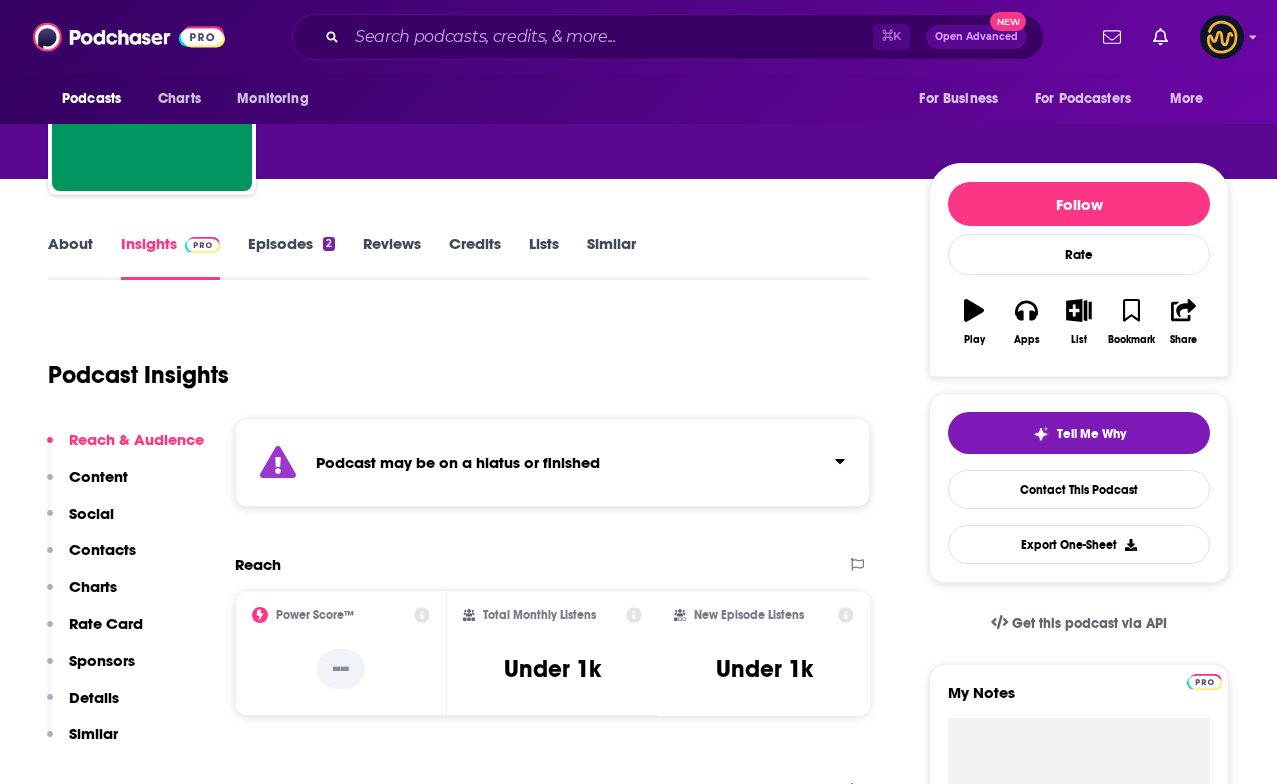 click on "About" at bounding box center (70, 257) 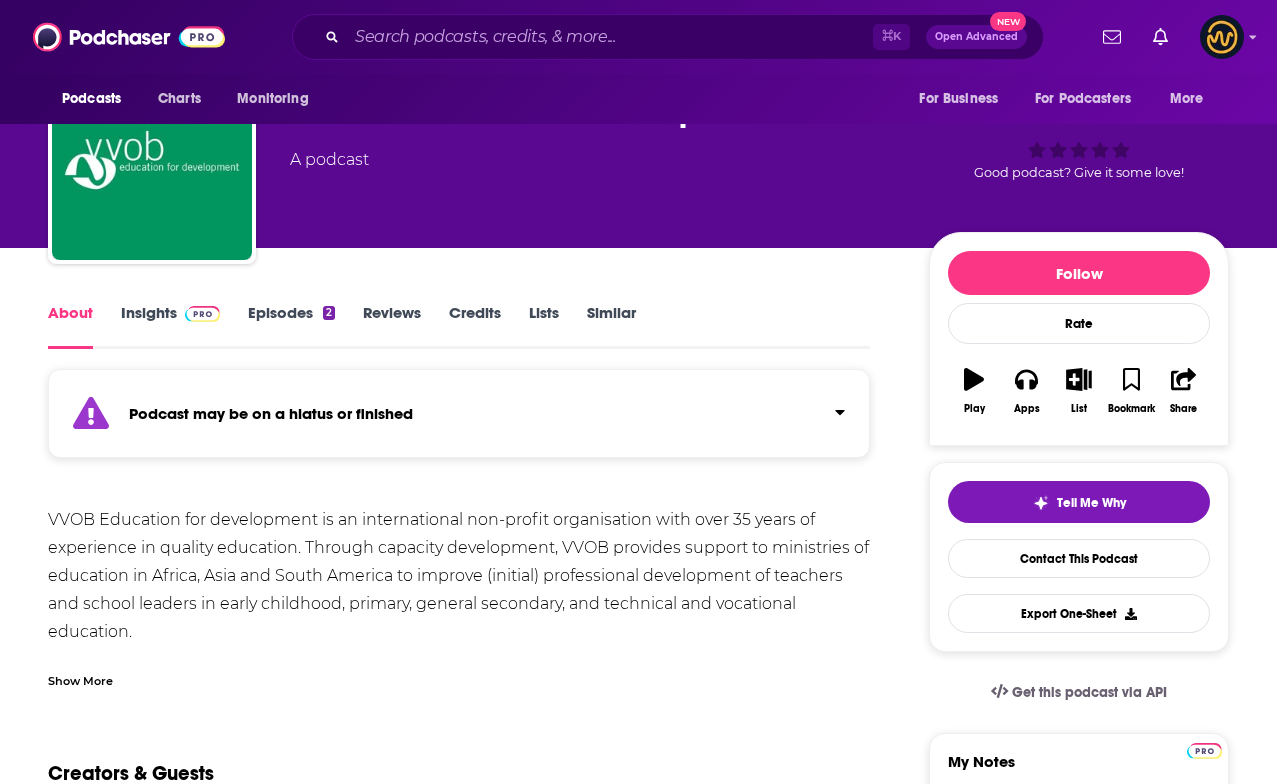 scroll, scrollTop: 81, scrollLeft: 0, axis: vertical 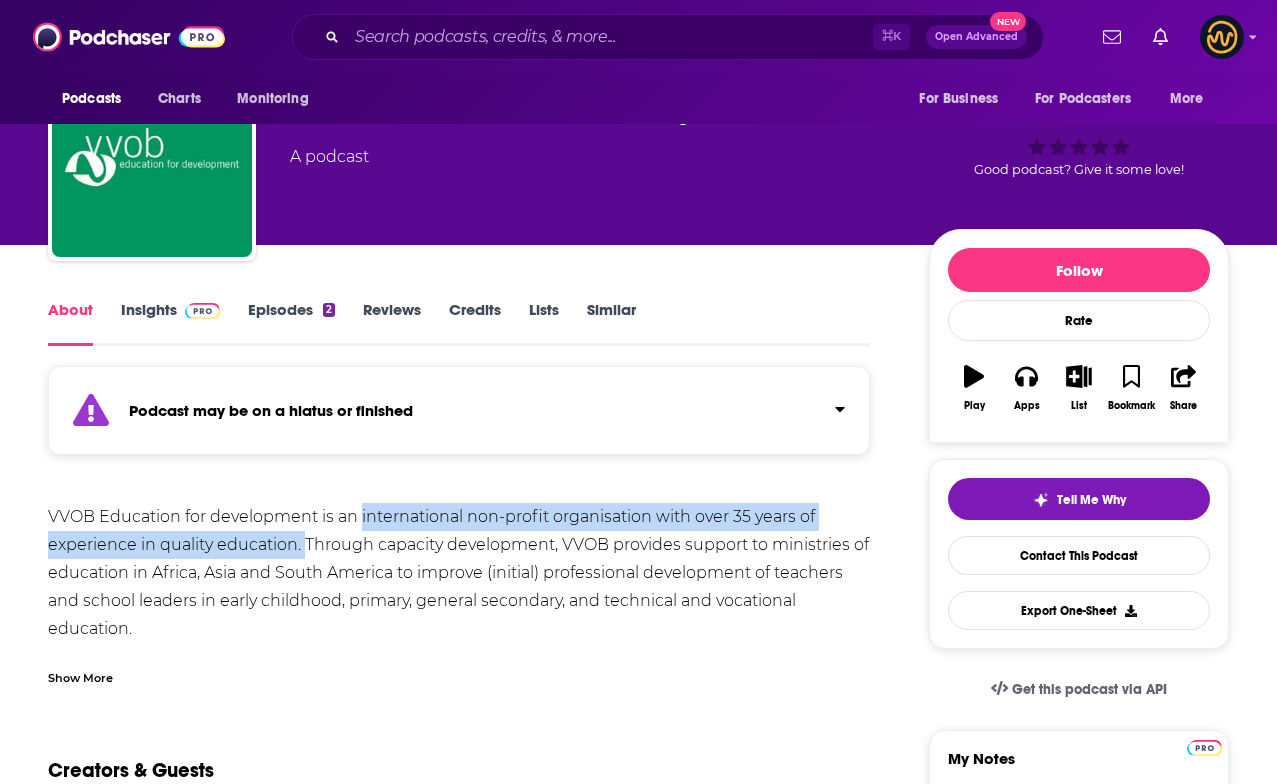 drag, startPoint x: 362, startPoint y: 511, endPoint x: 304, endPoint y: 539, distance: 64.40497 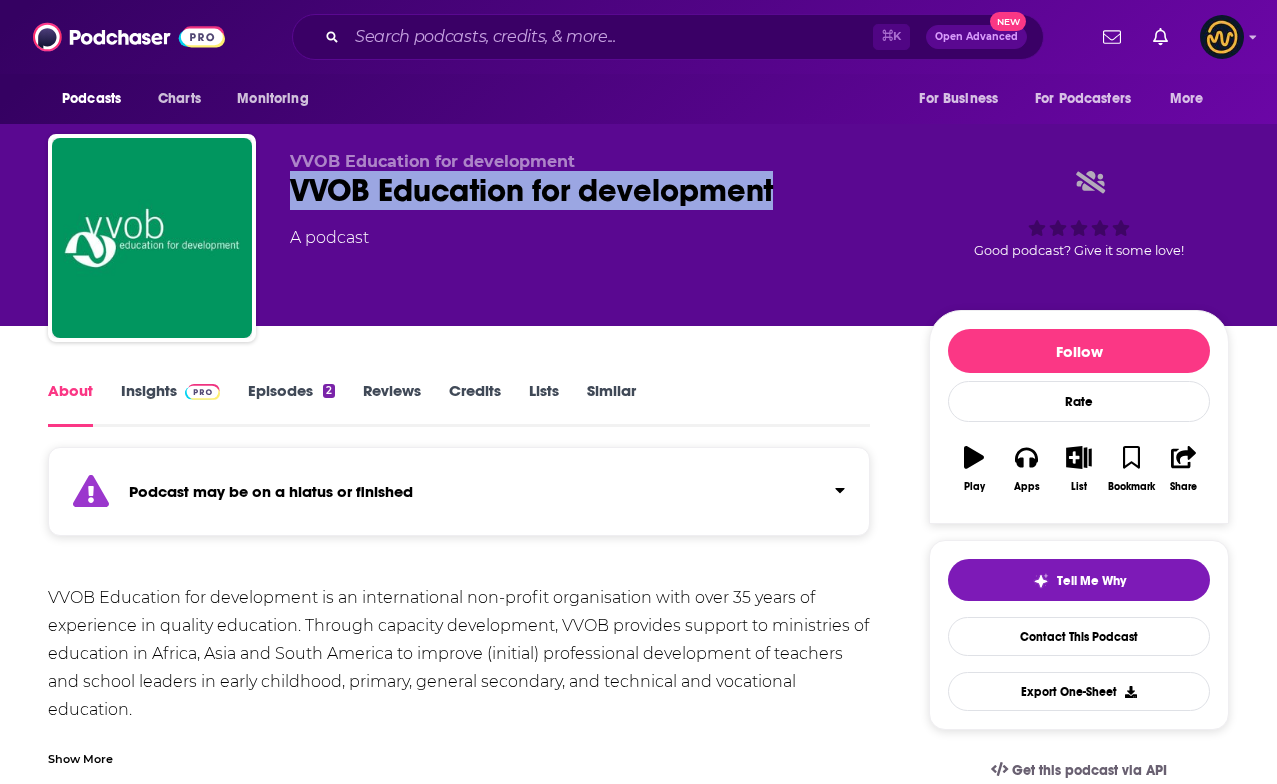 drag, startPoint x: 290, startPoint y: 189, endPoint x: 820, endPoint y: 189, distance: 530 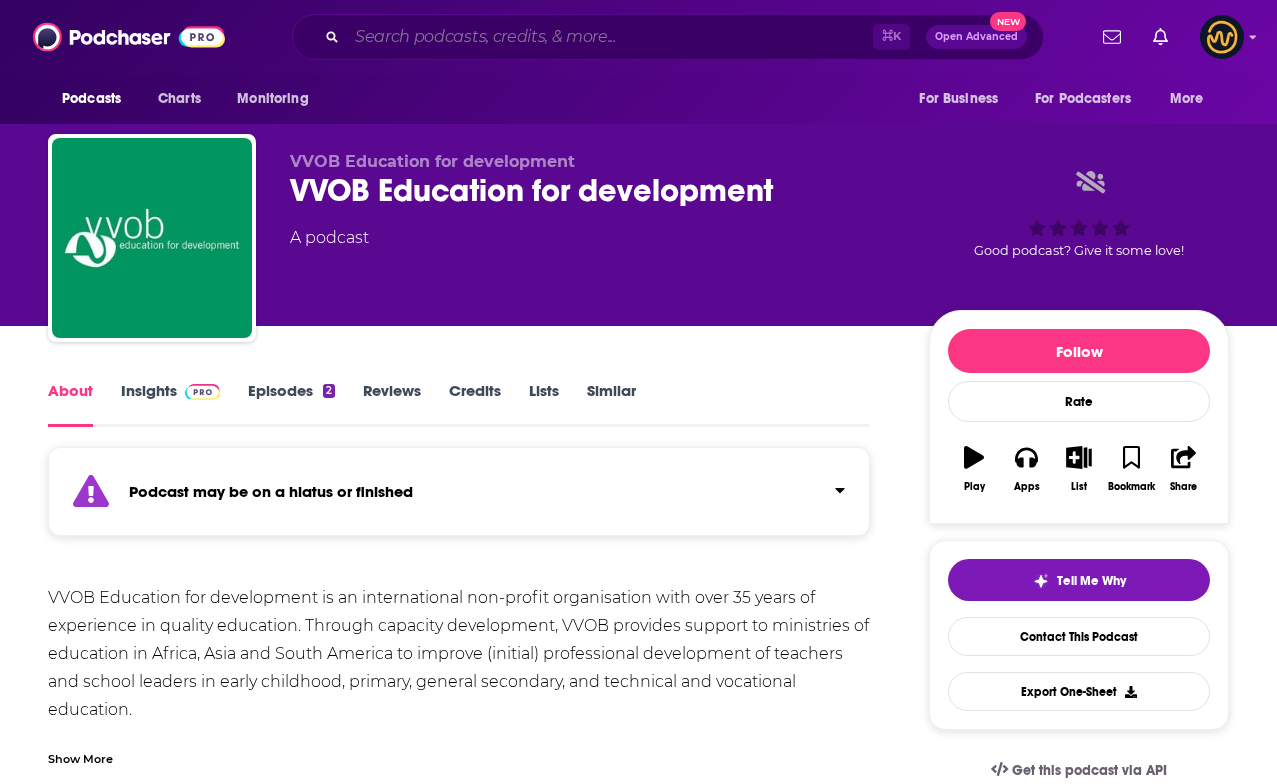 click at bounding box center [610, 37] 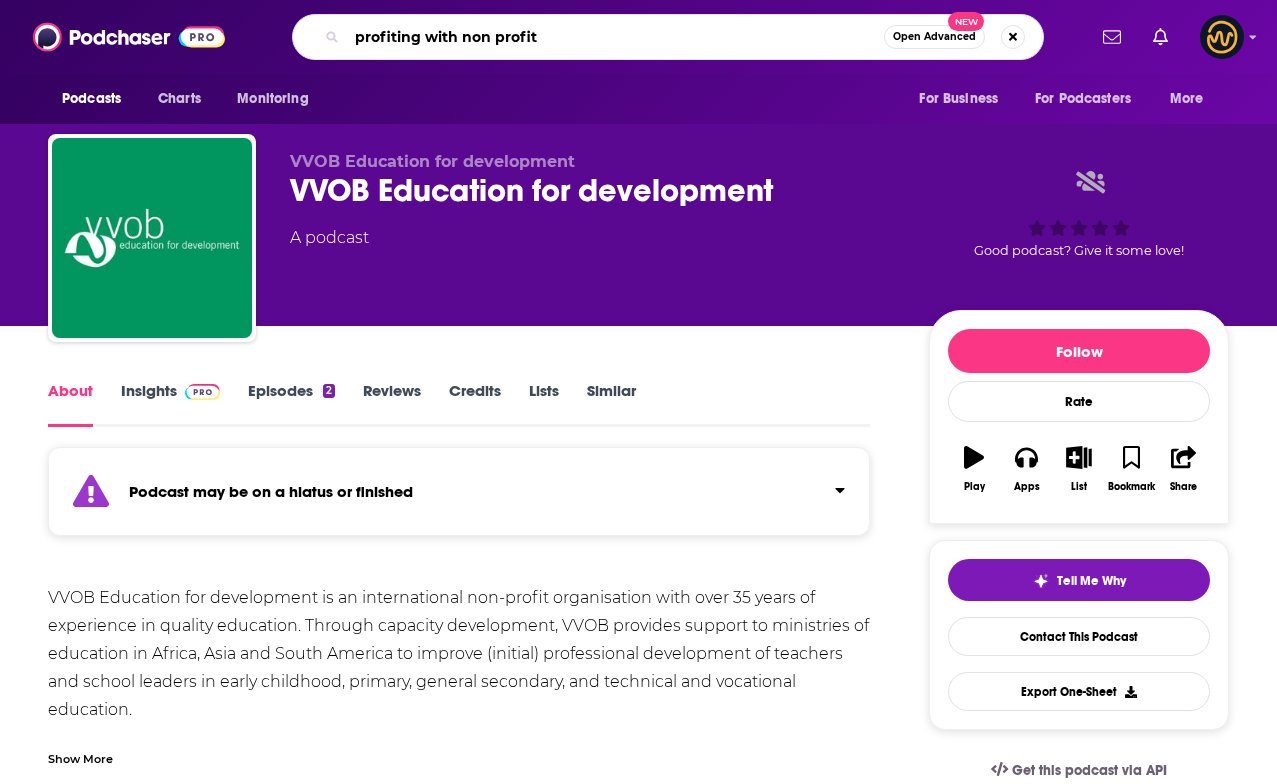 type on "profiting with non profits" 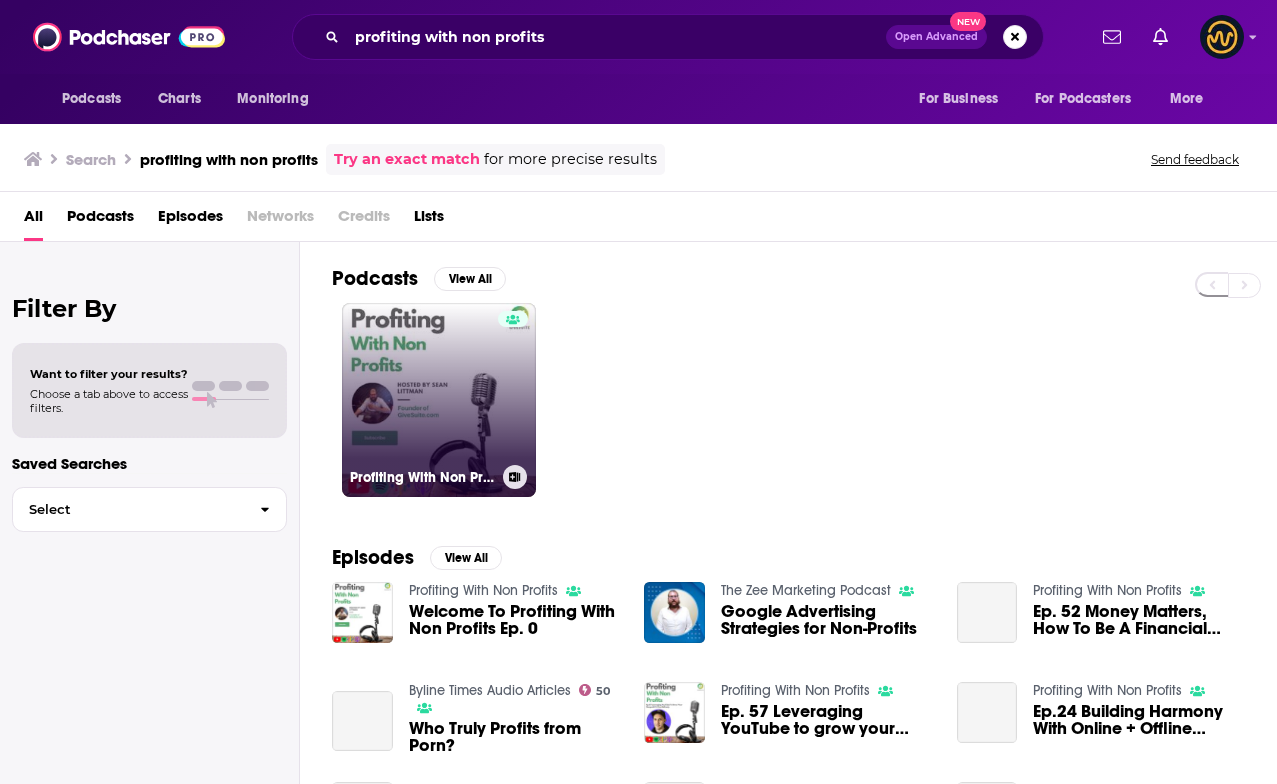 click on "Profiting With Non Profits" at bounding box center [439, 400] 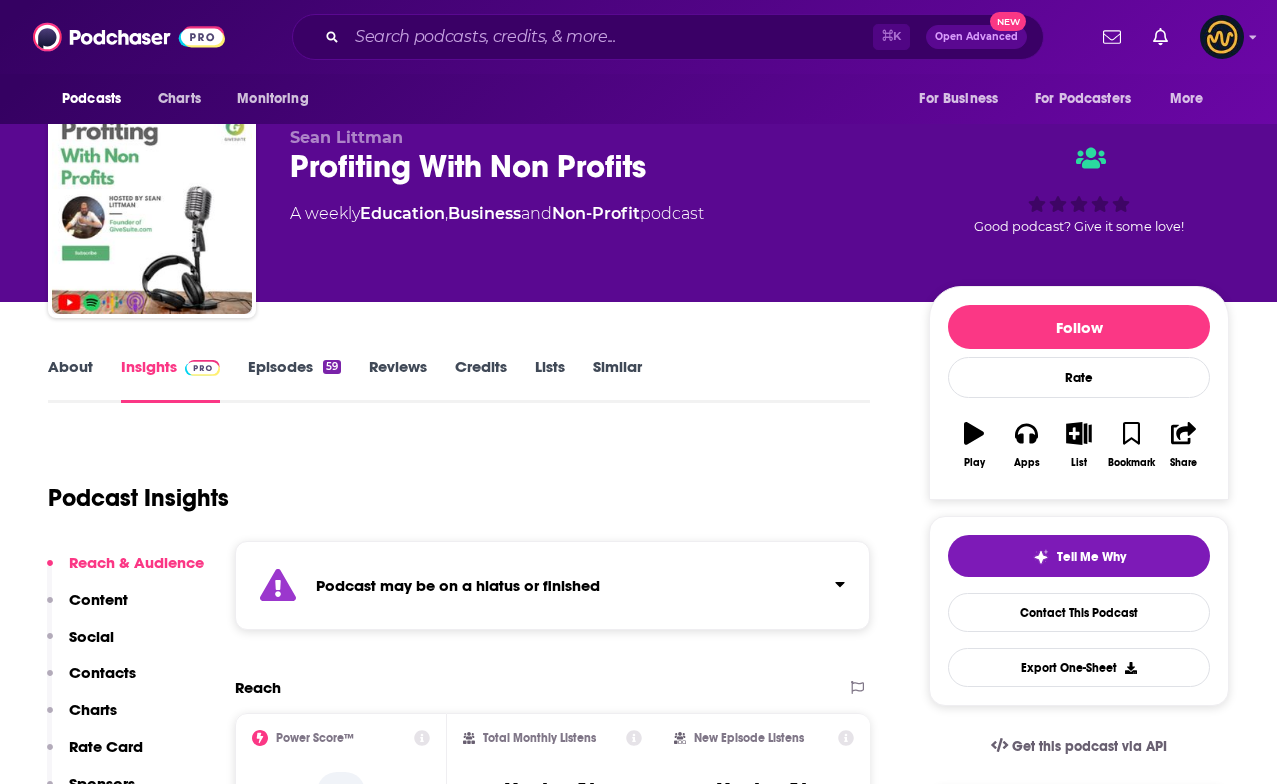 scroll, scrollTop: 0, scrollLeft: 0, axis: both 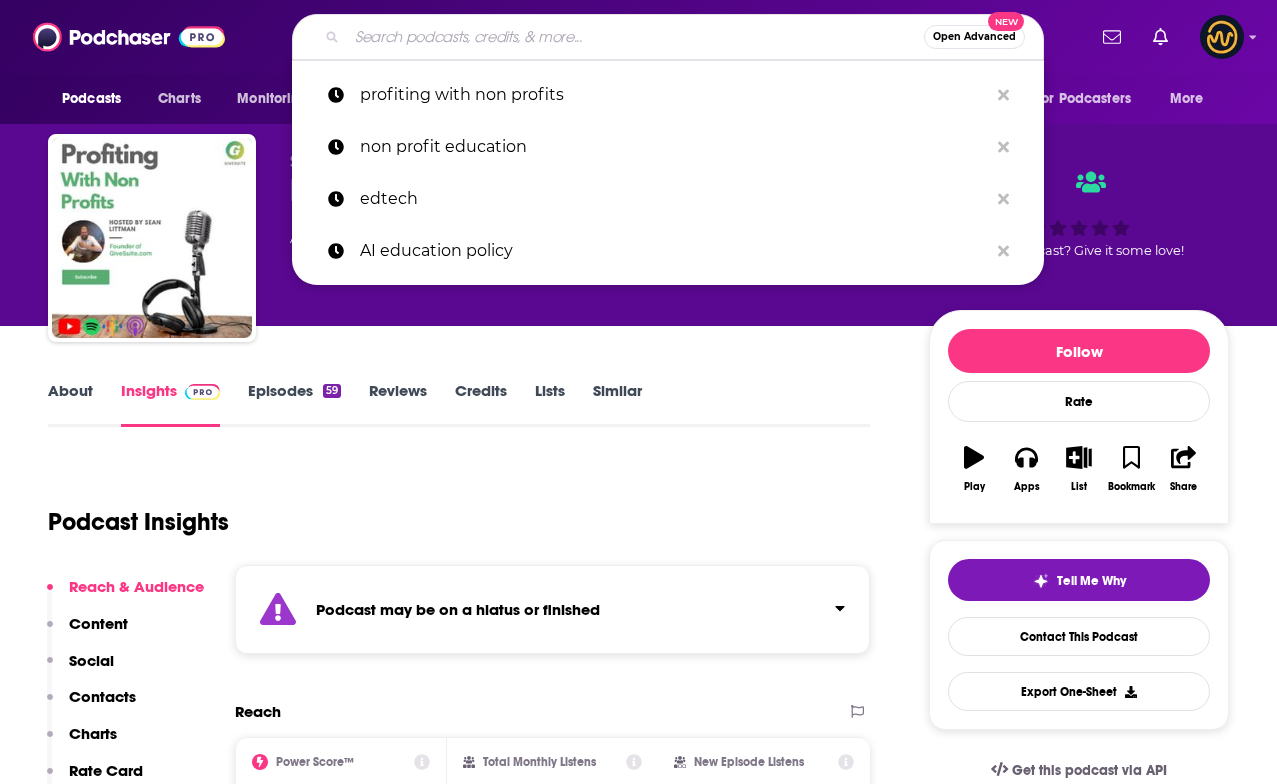 click at bounding box center (635, 37) 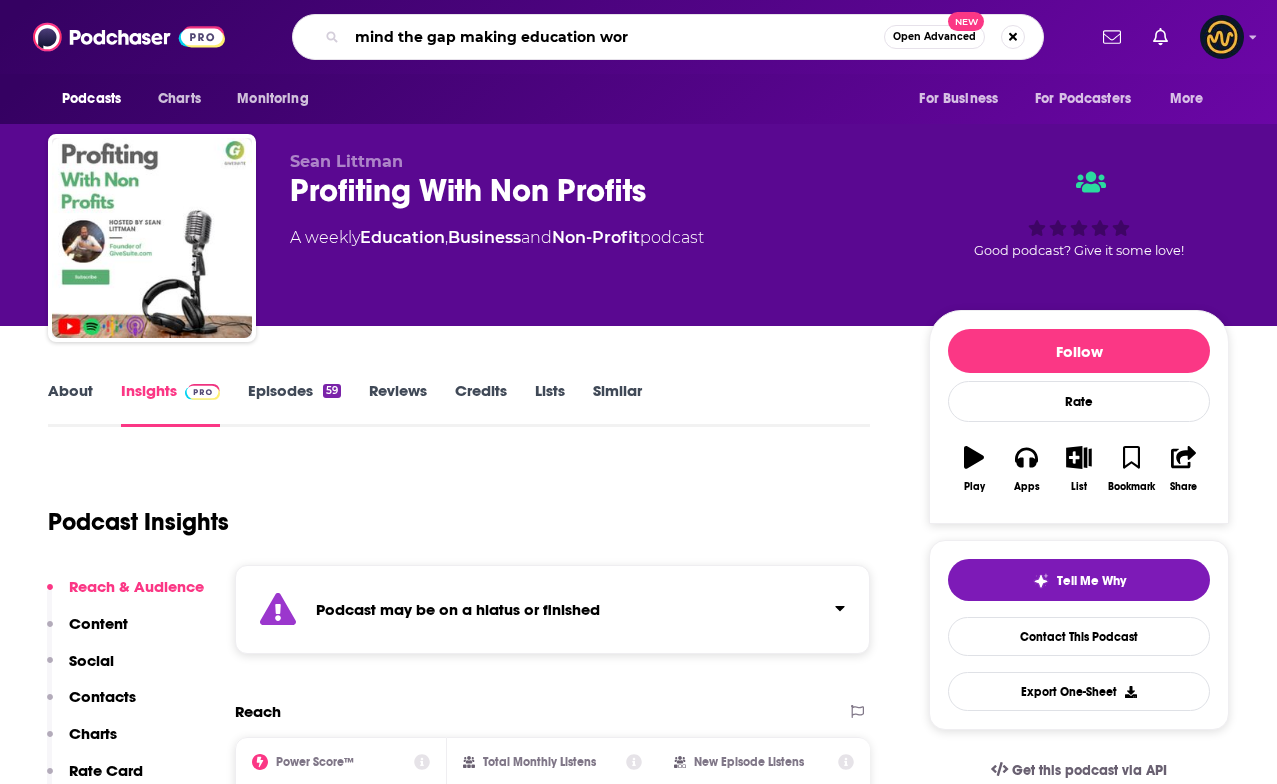 type on "mind the gap making education work" 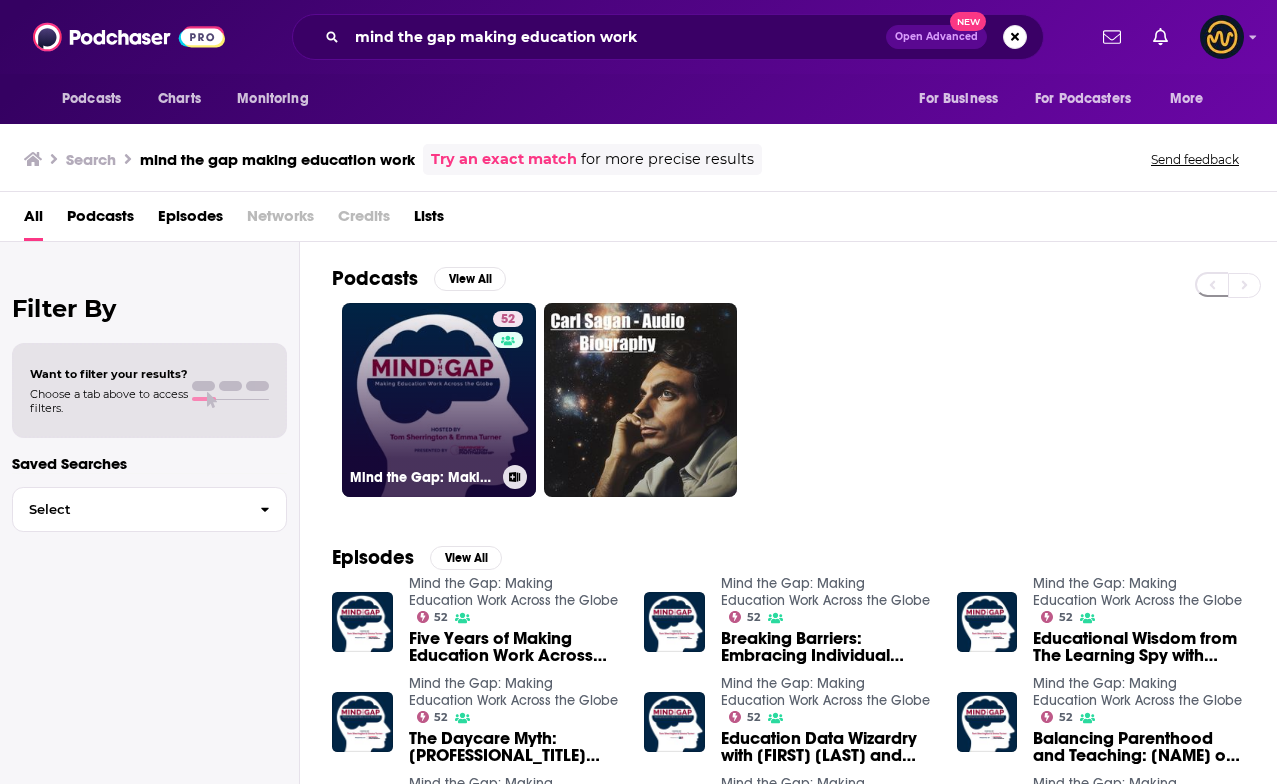 click on "52" at bounding box center (510, 388) 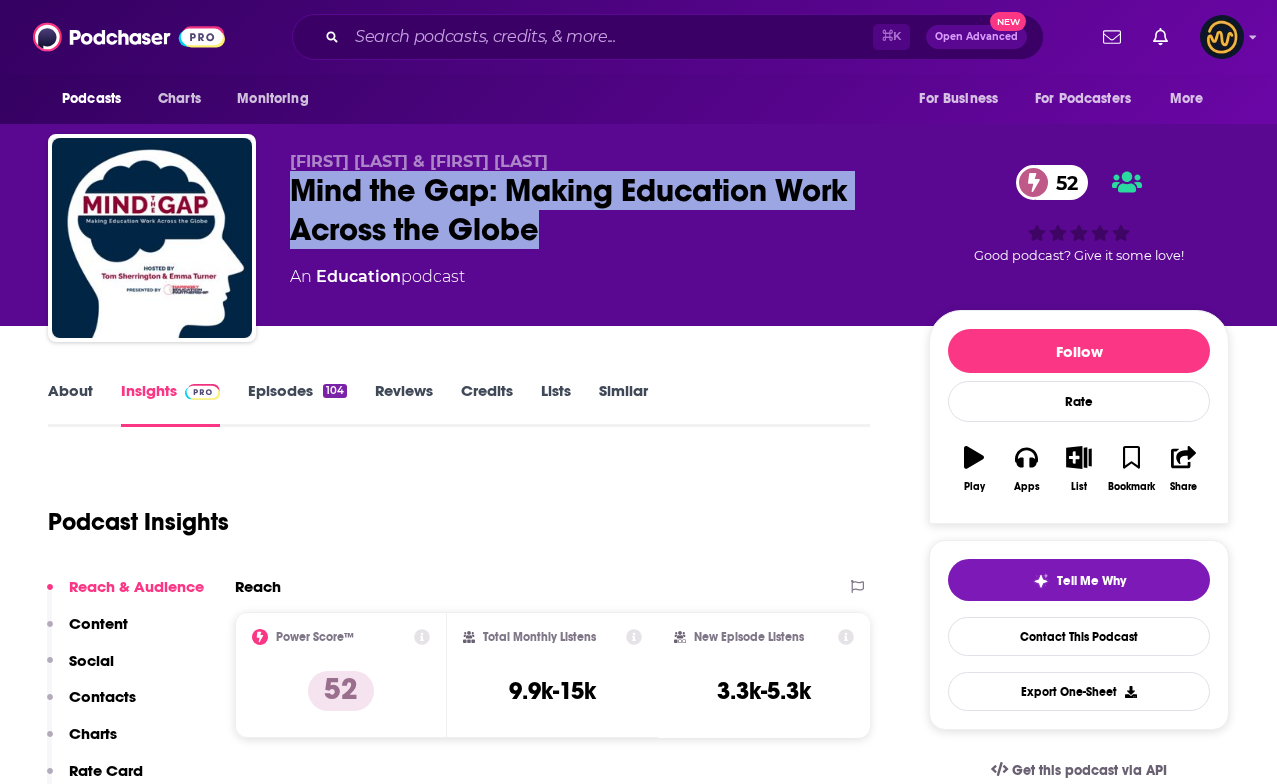 drag, startPoint x: 286, startPoint y: 181, endPoint x: 604, endPoint y: 244, distance: 324.1805 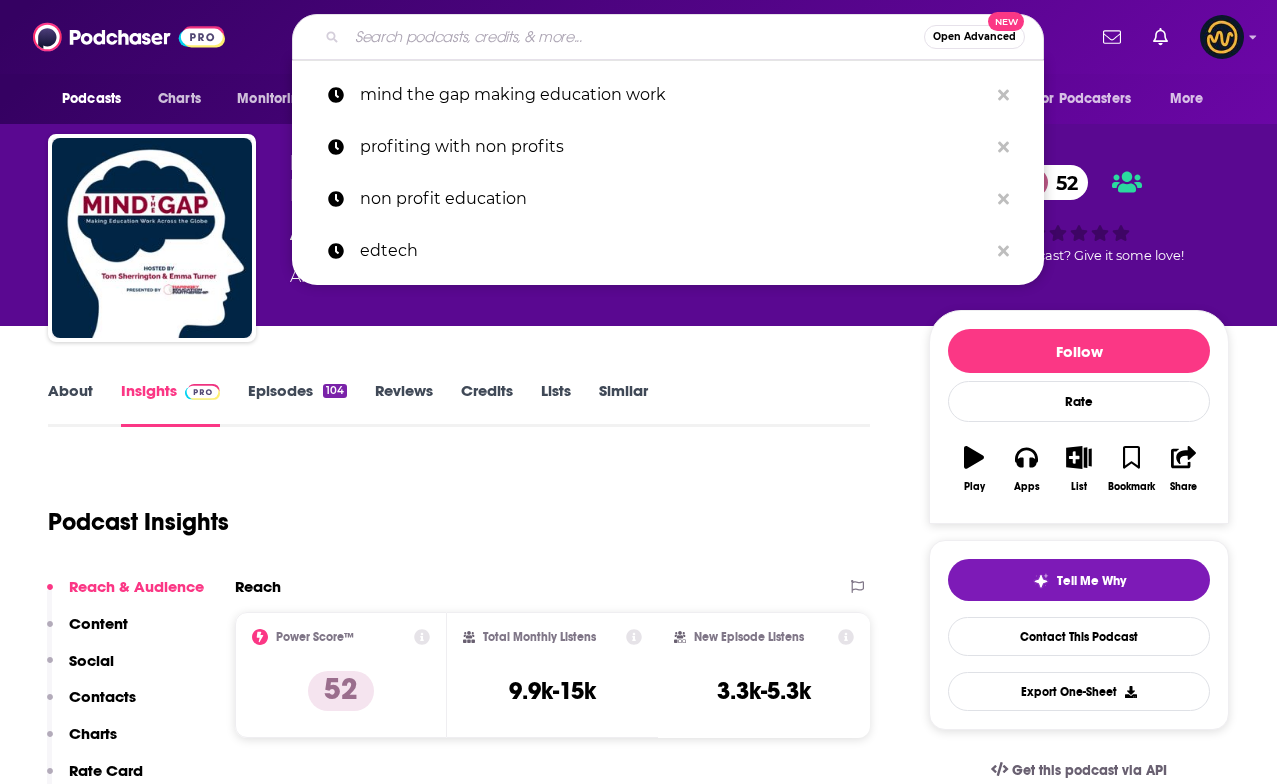 click at bounding box center (635, 37) 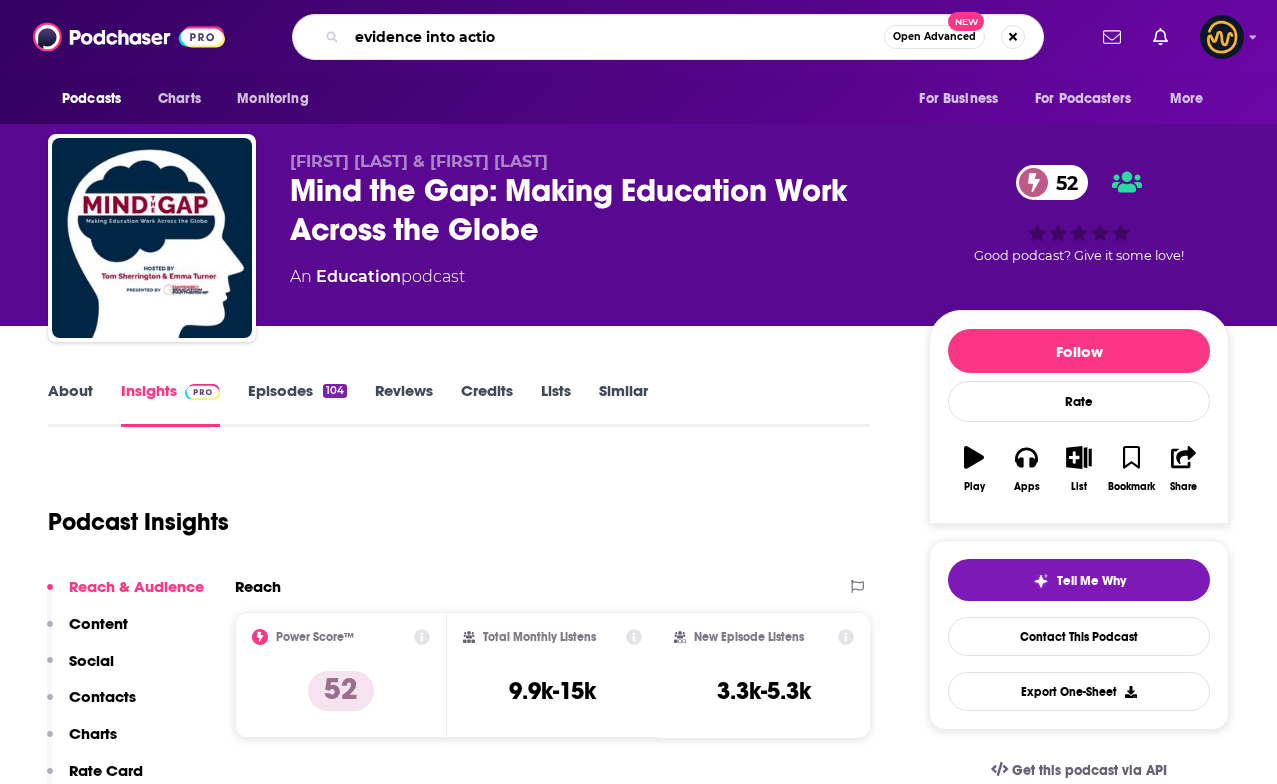 type on "evidence into action" 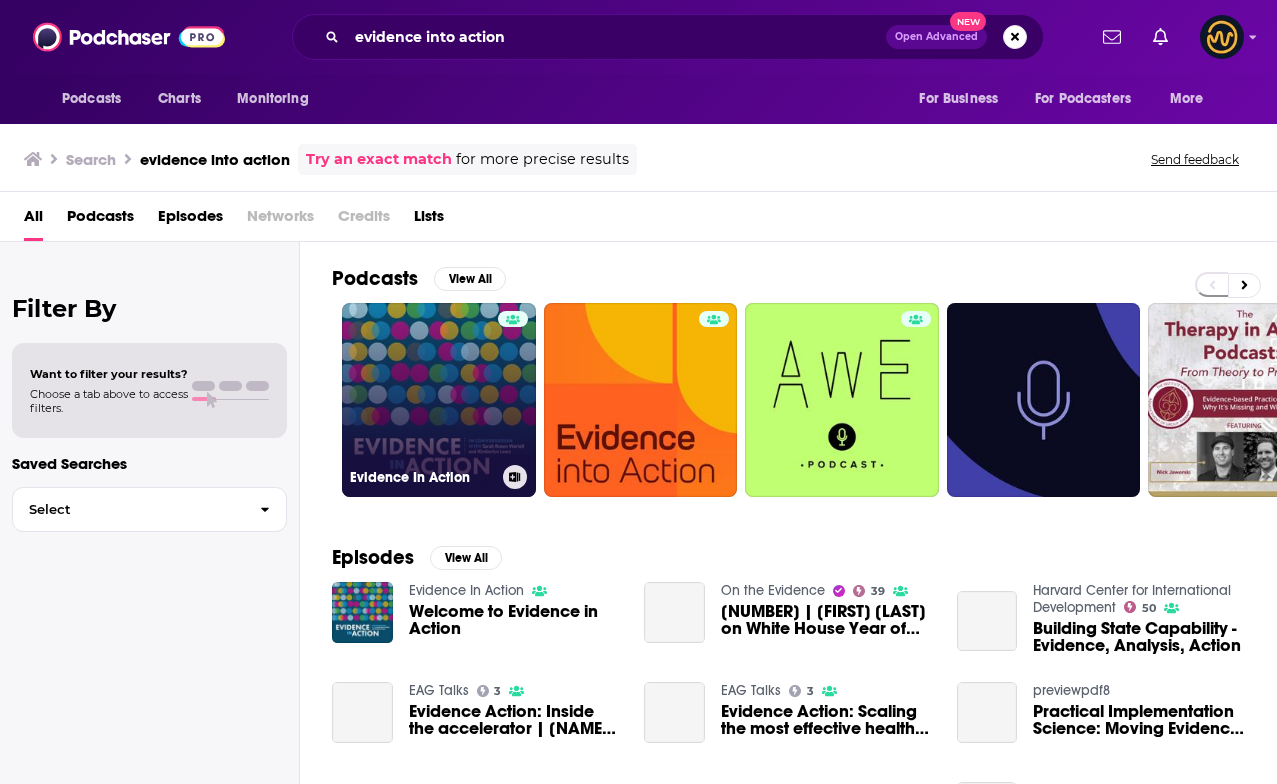 click on "Evidence In Action" at bounding box center [439, 400] 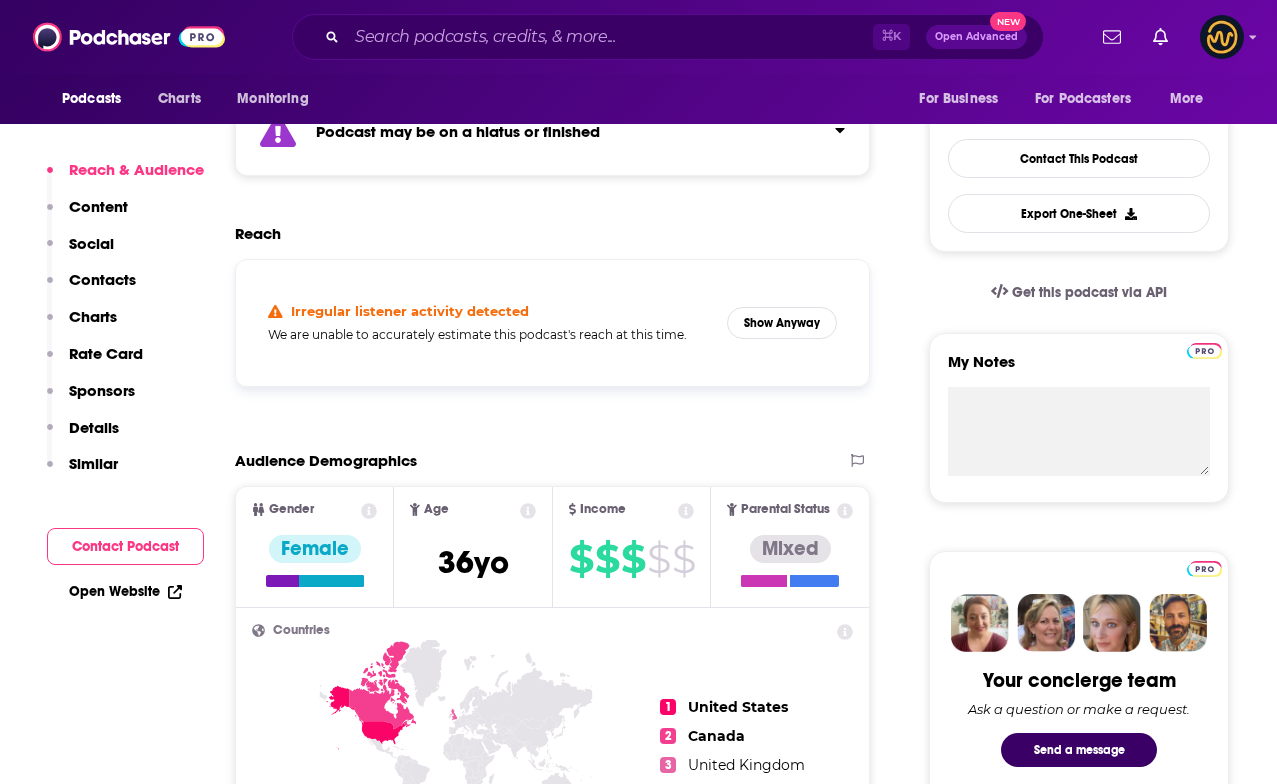 scroll, scrollTop: 468, scrollLeft: 0, axis: vertical 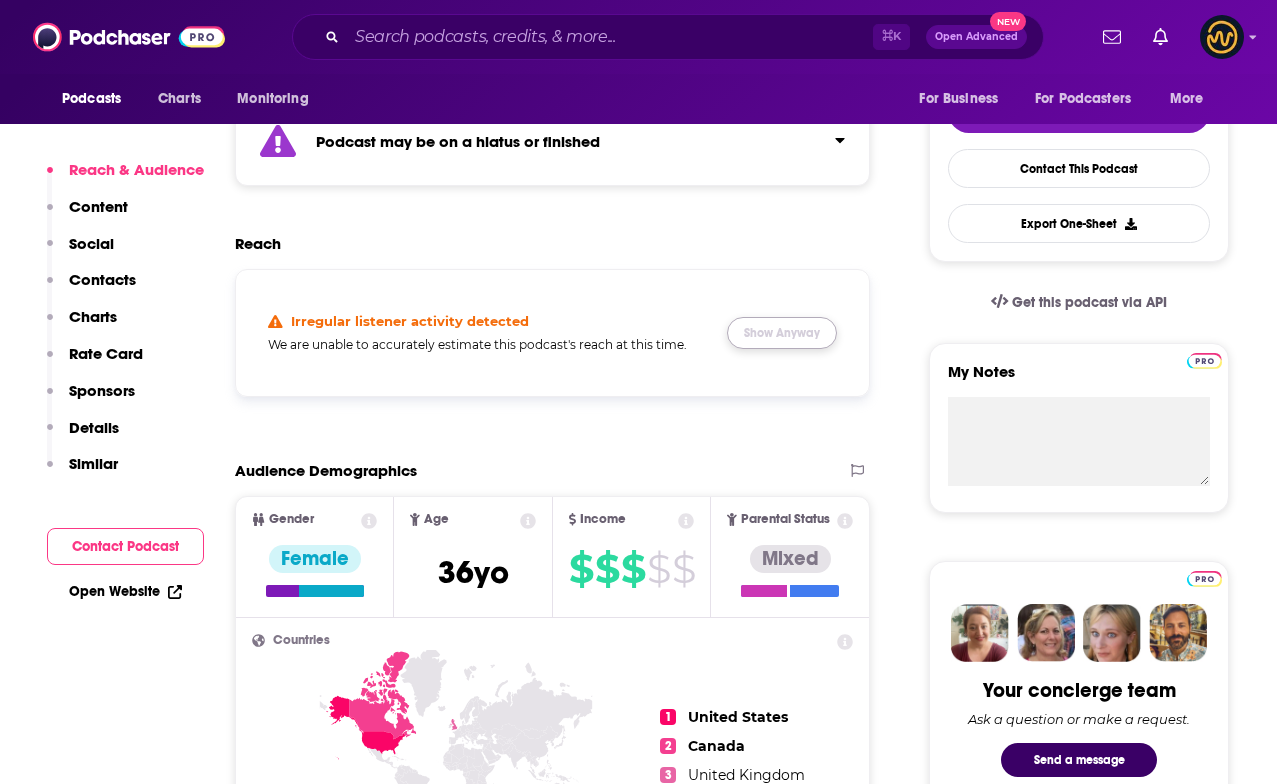 click on "Show Anyway" at bounding box center (782, 333) 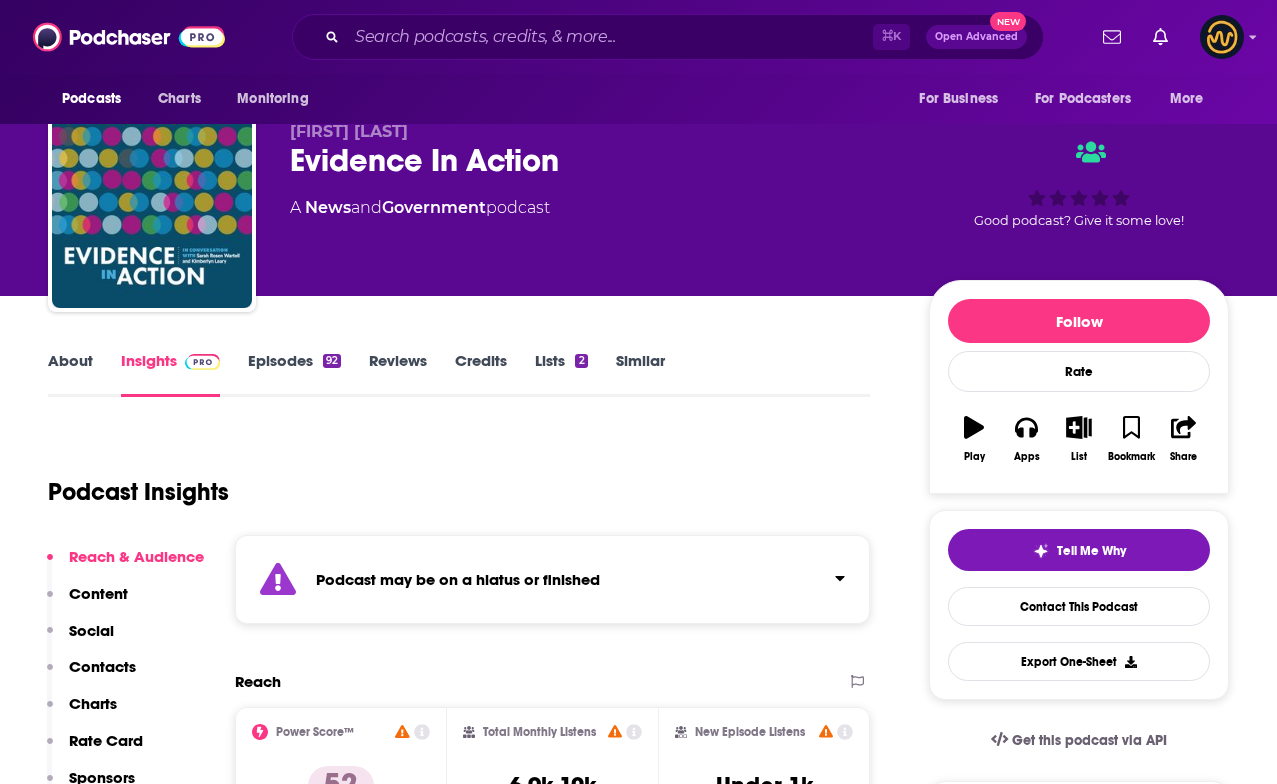 scroll, scrollTop: 0, scrollLeft: 0, axis: both 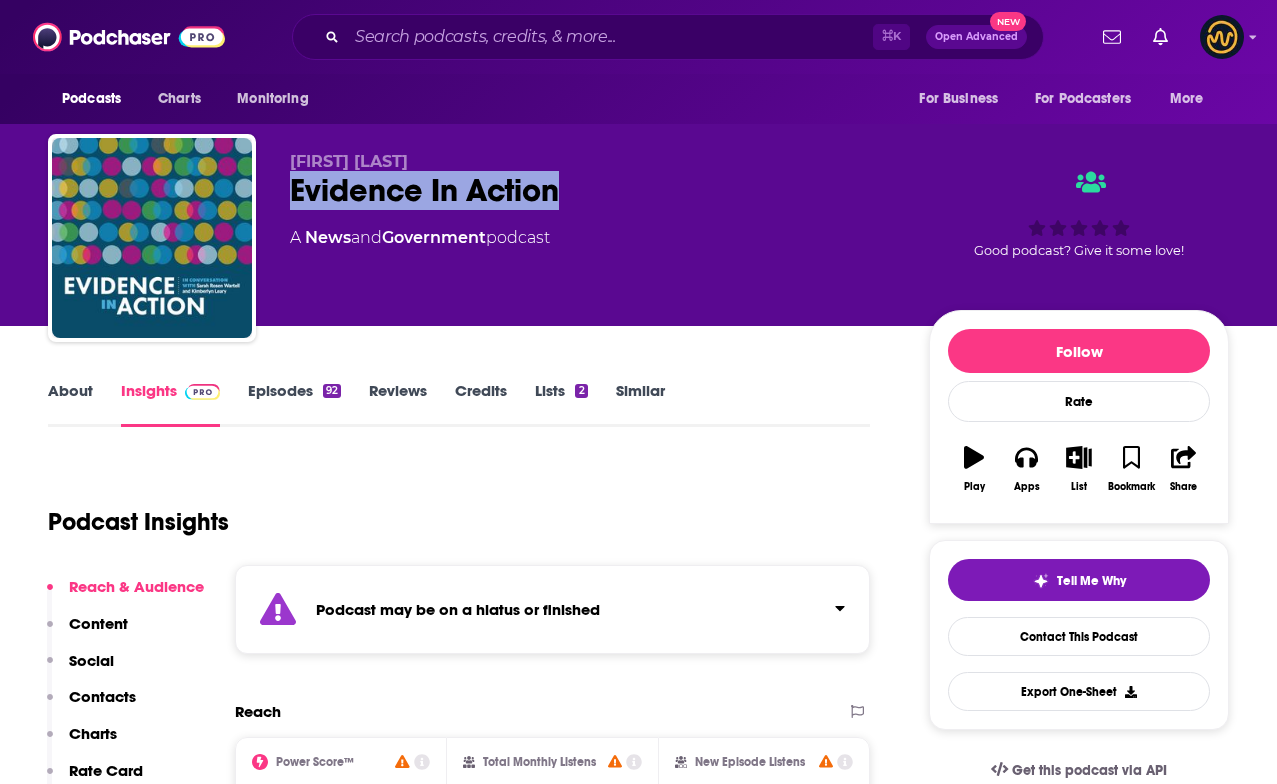 drag, startPoint x: 286, startPoint y: 188, endPoint x: 662, endPoint y: 207, distance: 376.47974 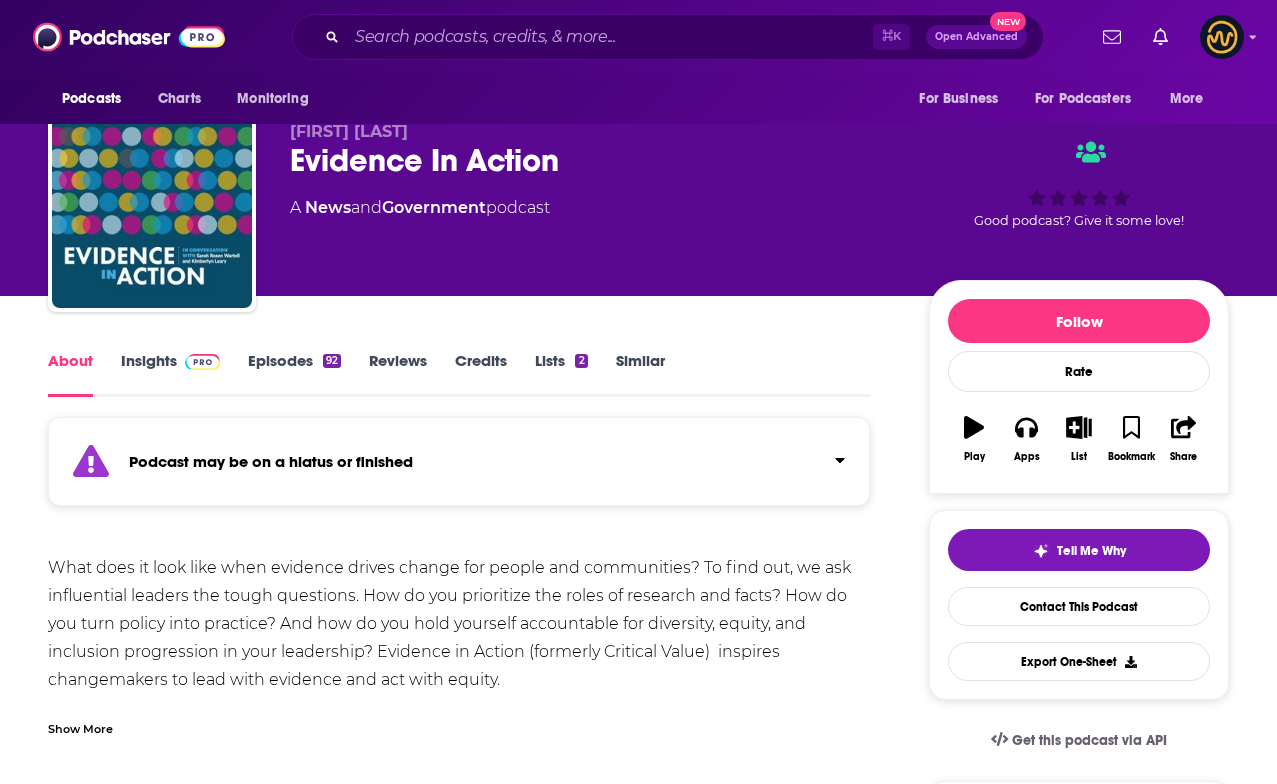 scroll, scrollTop: 0, scrollLeft: 0, axis: both 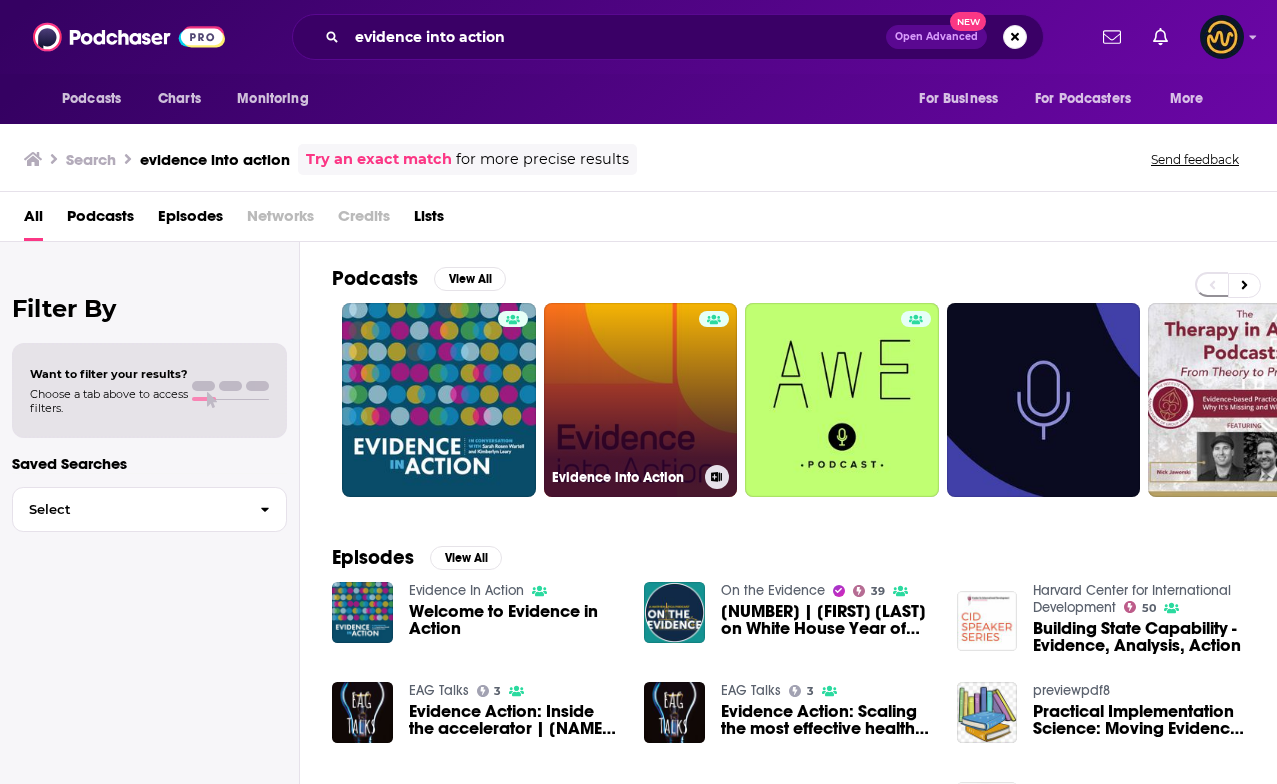 click on "Evidence into Action" at bounding box center (641, 400) 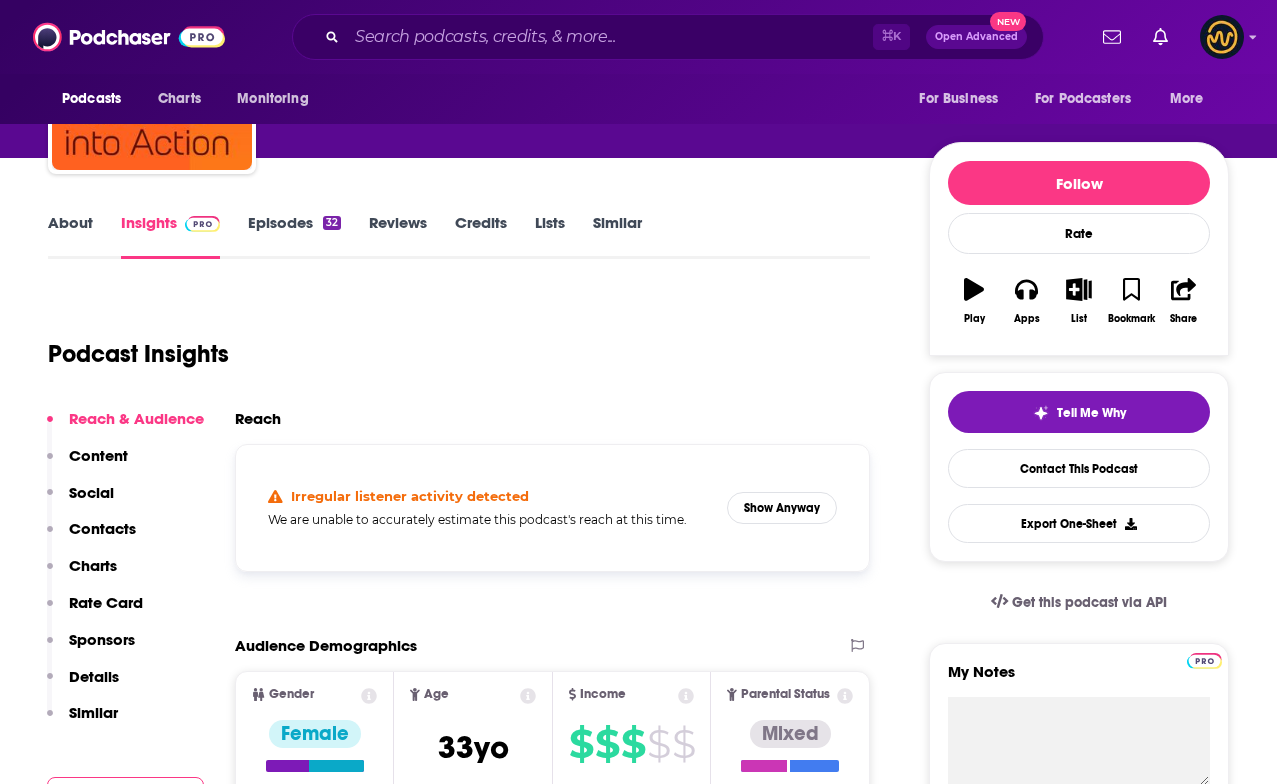scroll, scrollTop: 266, scrollLeft: 0, axis: vertical 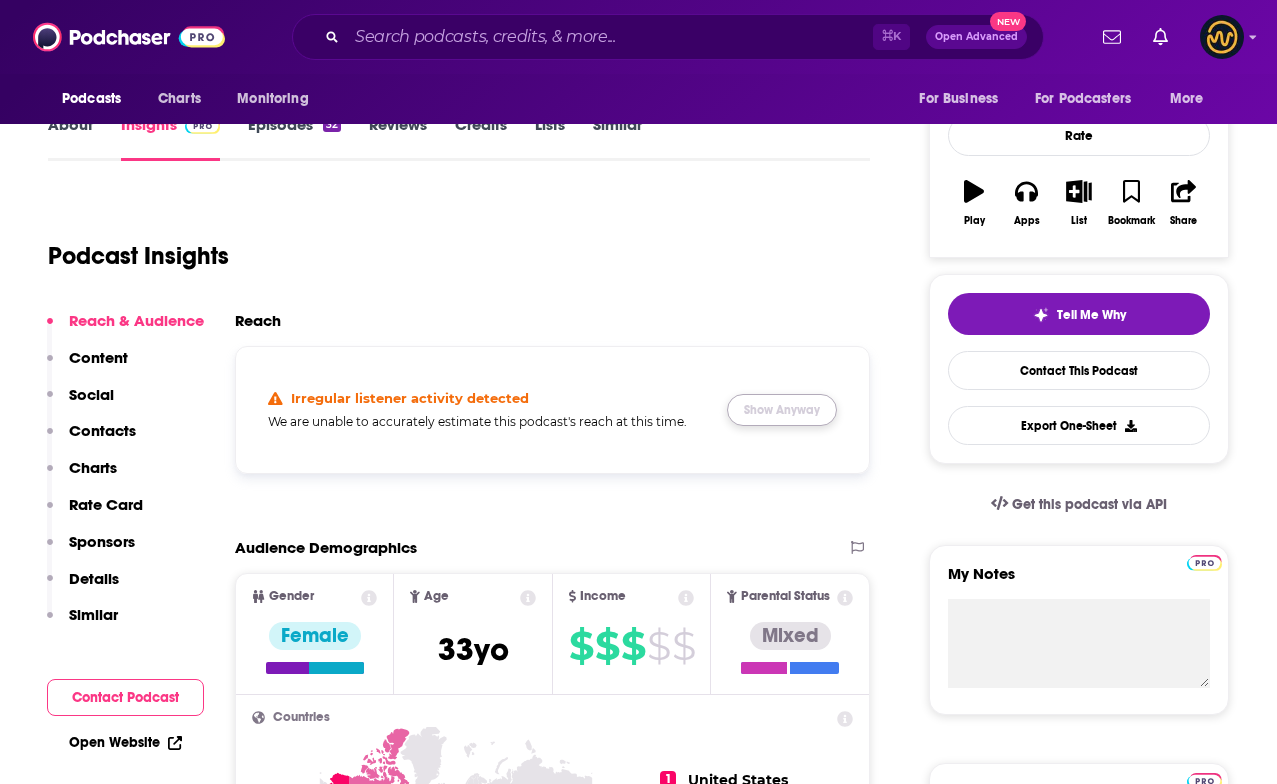 click on "Show Anyway" at bounding box center (782, 410) 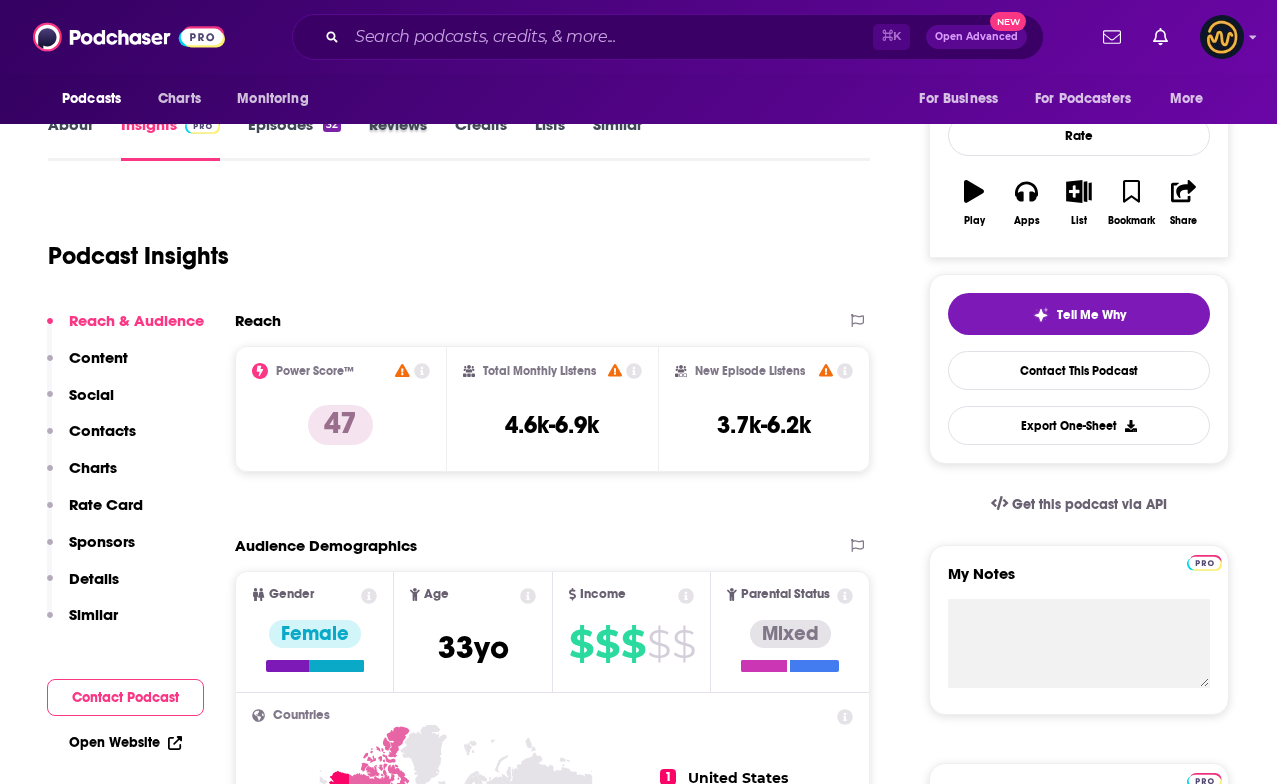 click on "Reviews" at bounding box center [412, 138] 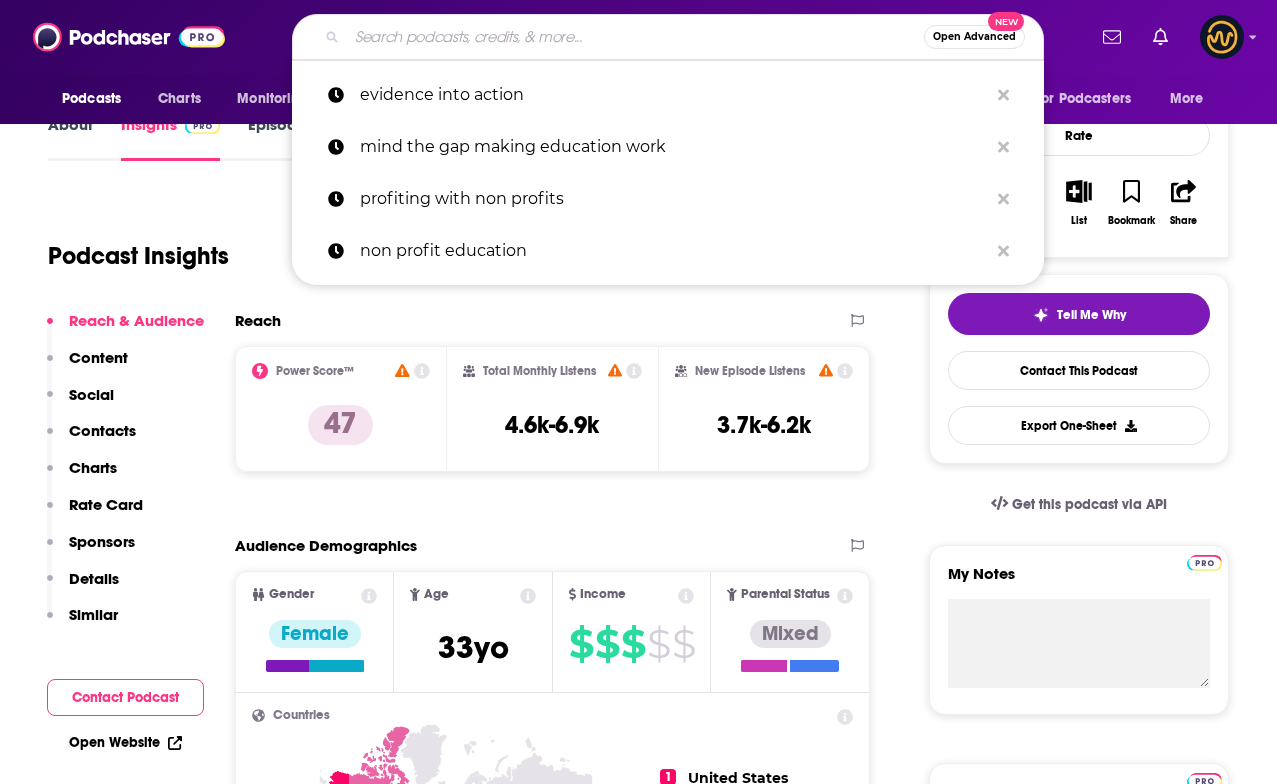 click at bounding box center (635, 37) 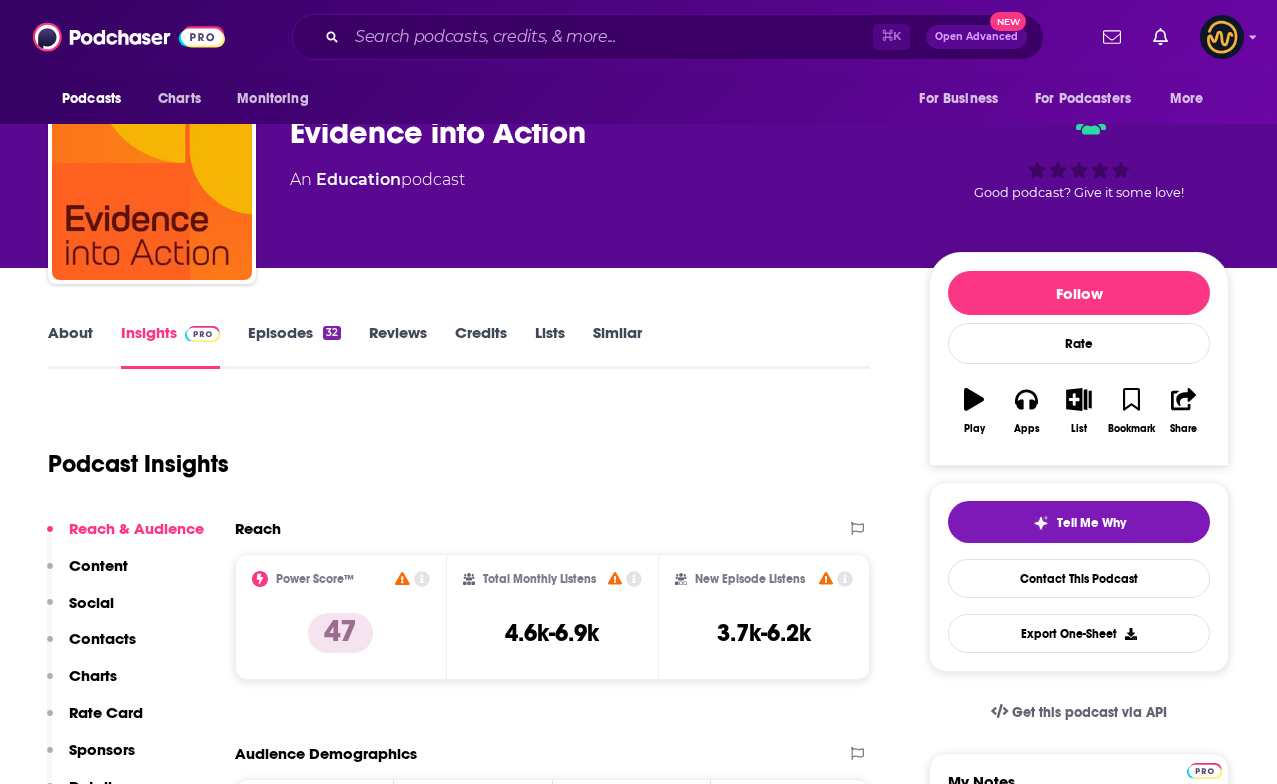 scroll, scrollTop: 0, scrollLeft: 0, axis: both 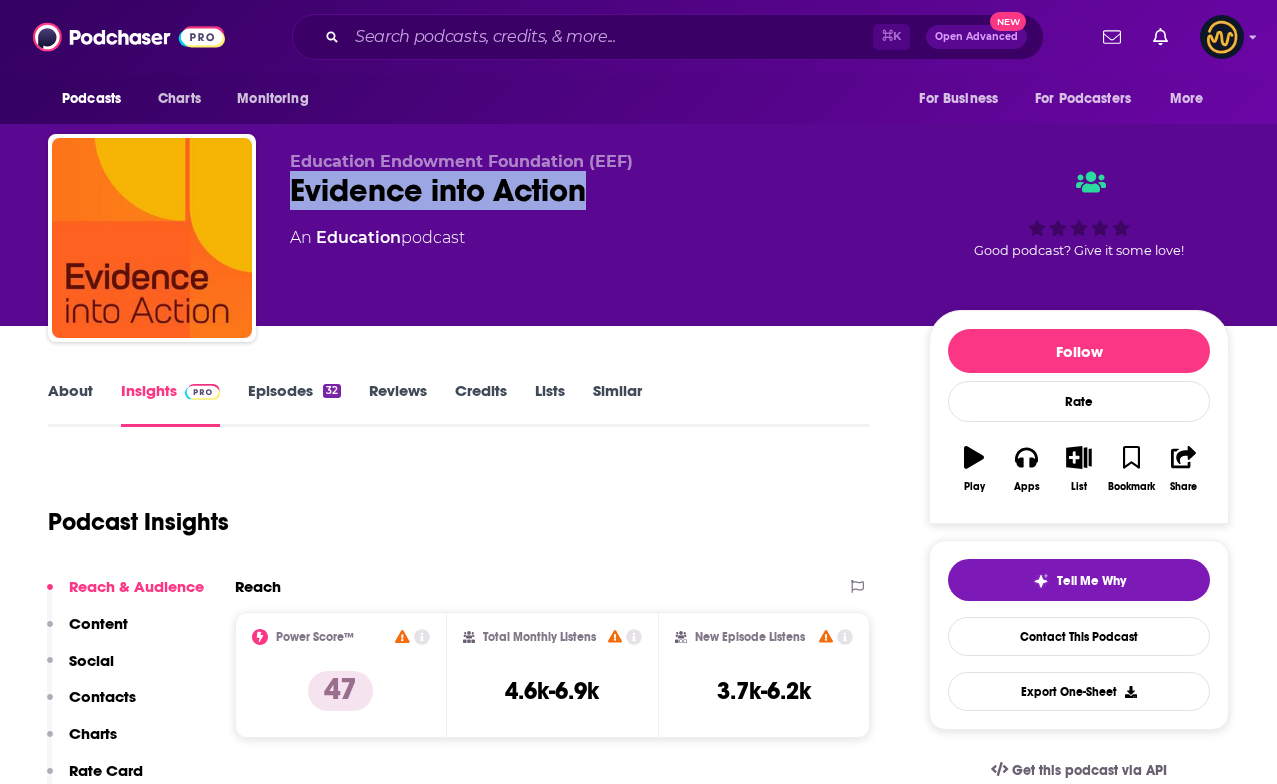 drag, startPoint x: 290, startPoint y: 195, endPoint x: 650, endPoint y: 193, distance: 360.00555 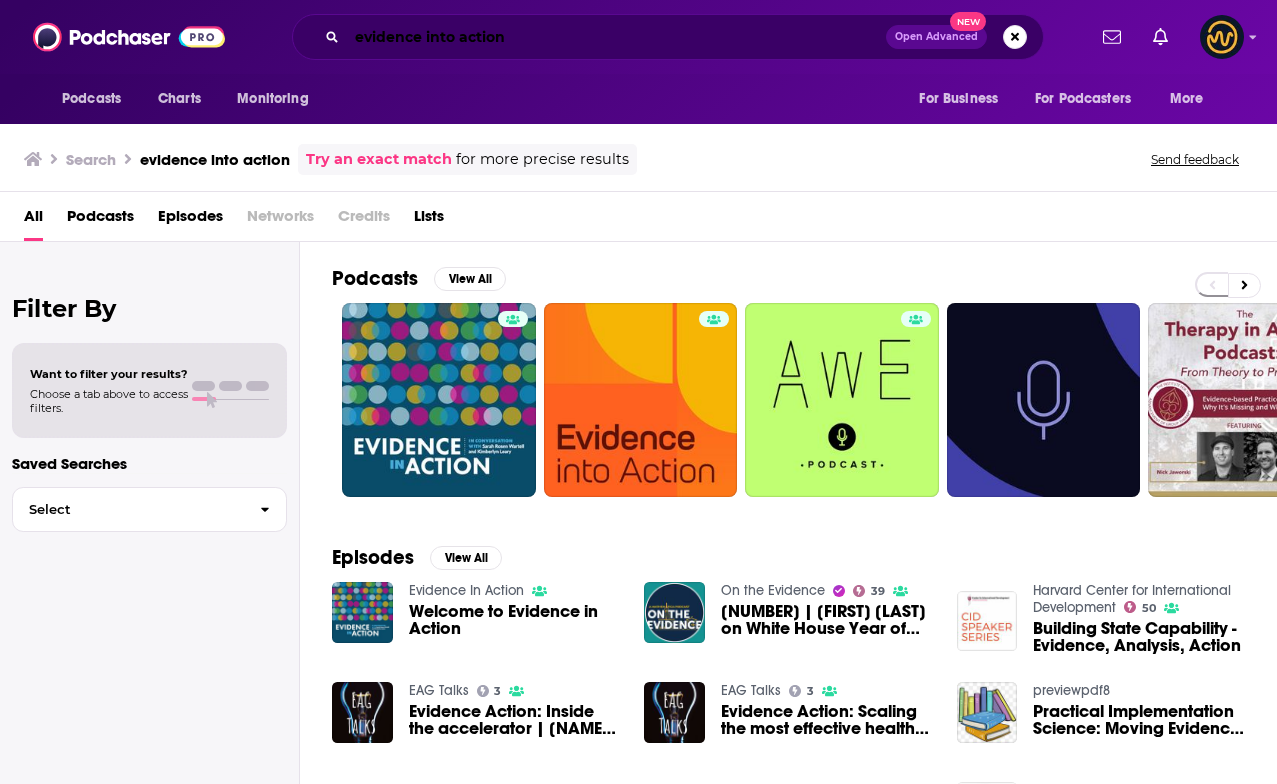 click on "evidence into action" at bounding box center [616, 37] 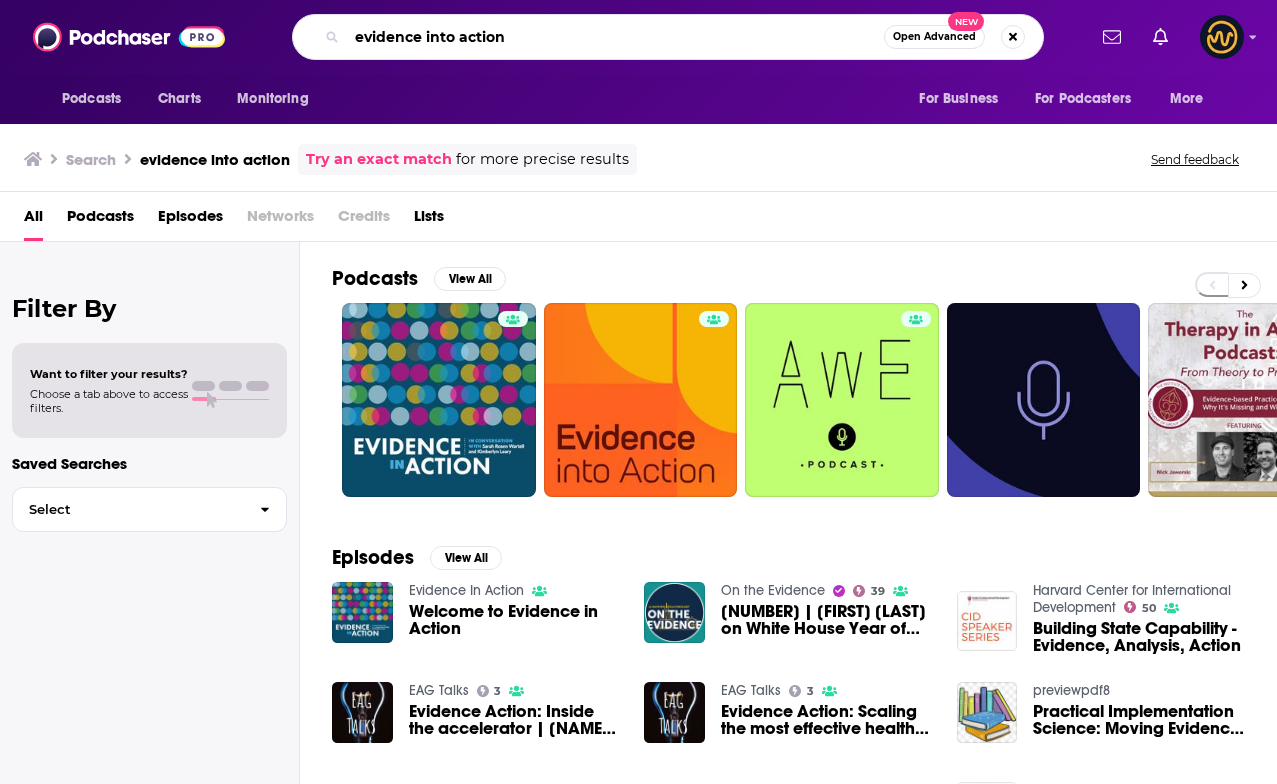 click on "evidence into action" at bounding box center (615, 37) 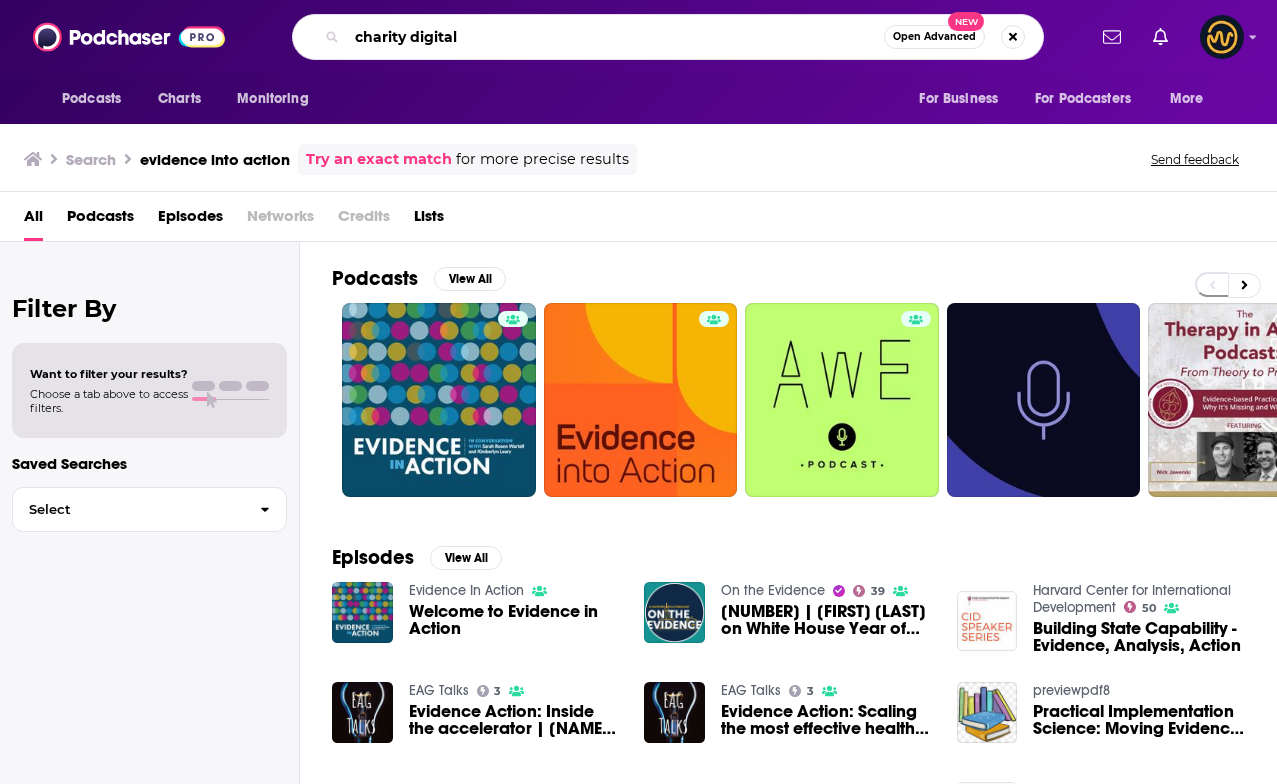 type on "charity digital" 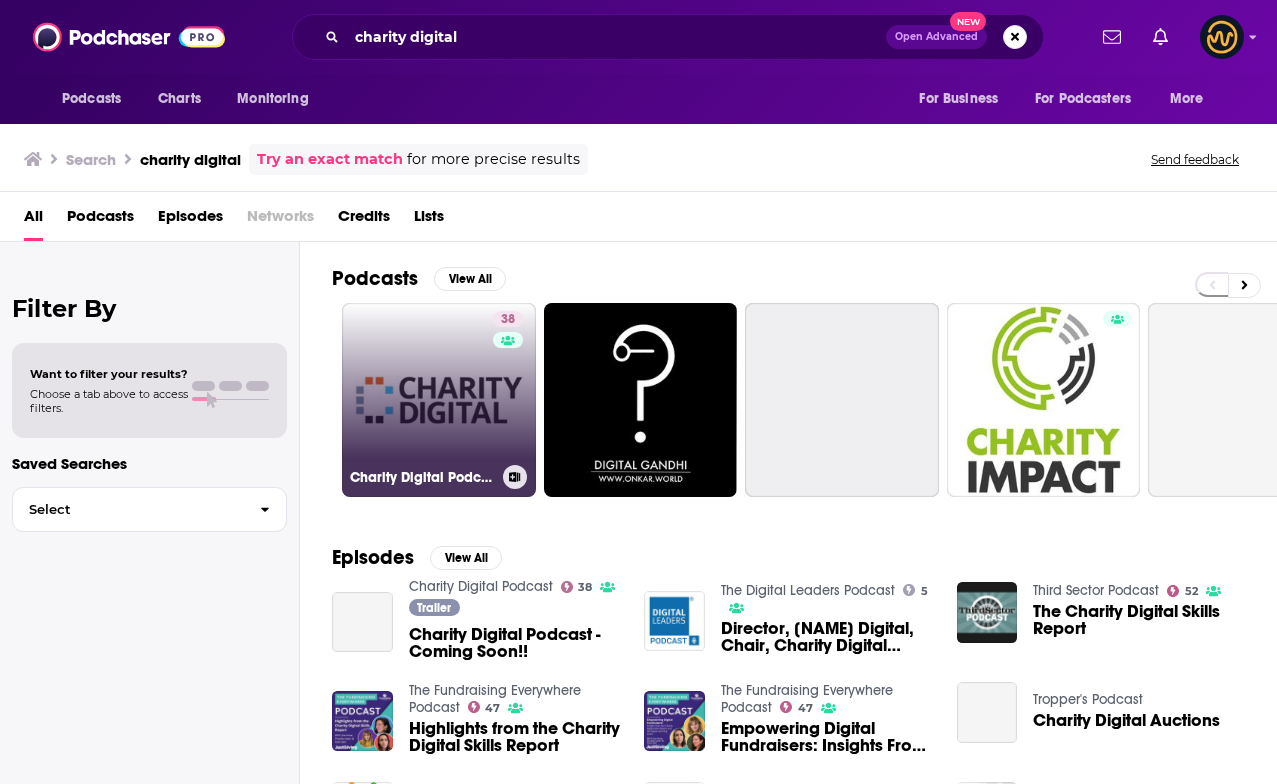 click on "38 Charity Digital Podcast" at bounding box center [439, 400] 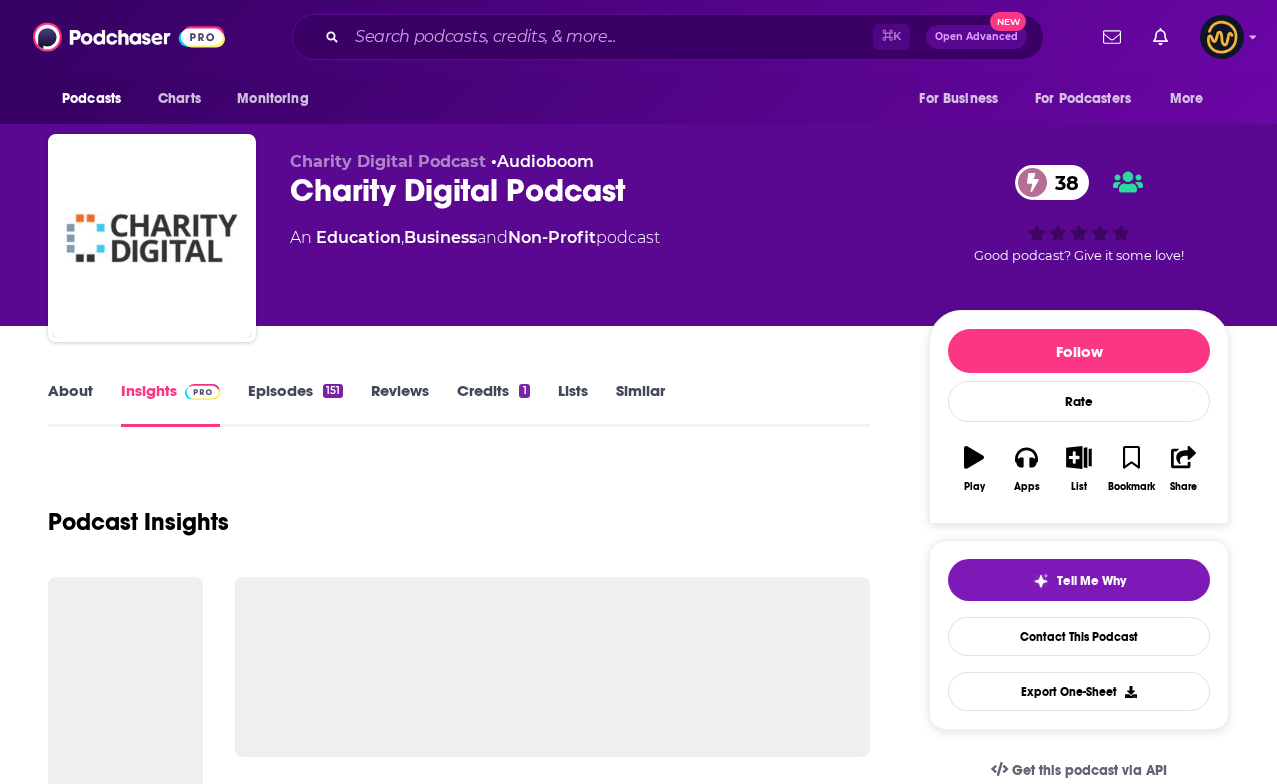 click on "About" at bounding box center (70, 404) 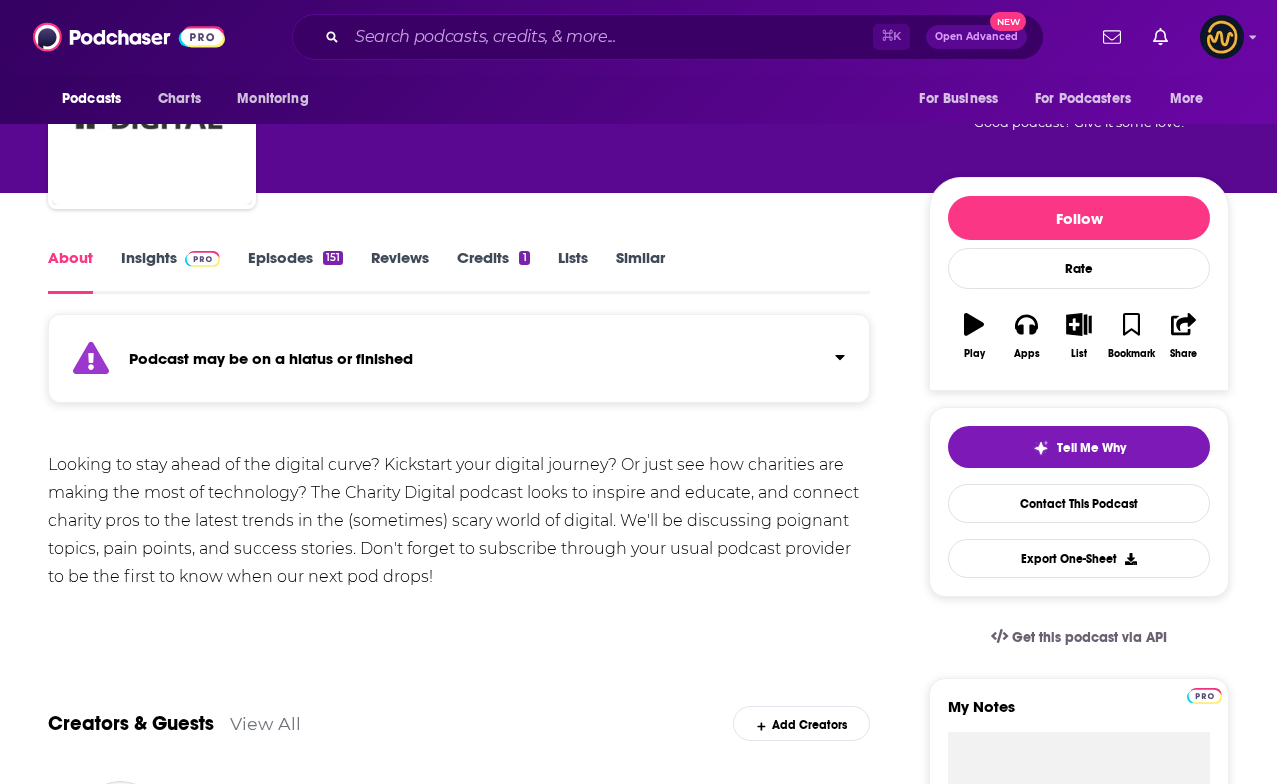 scroll, scrollTop: 44, scrollLeft: 0, axis: vertical 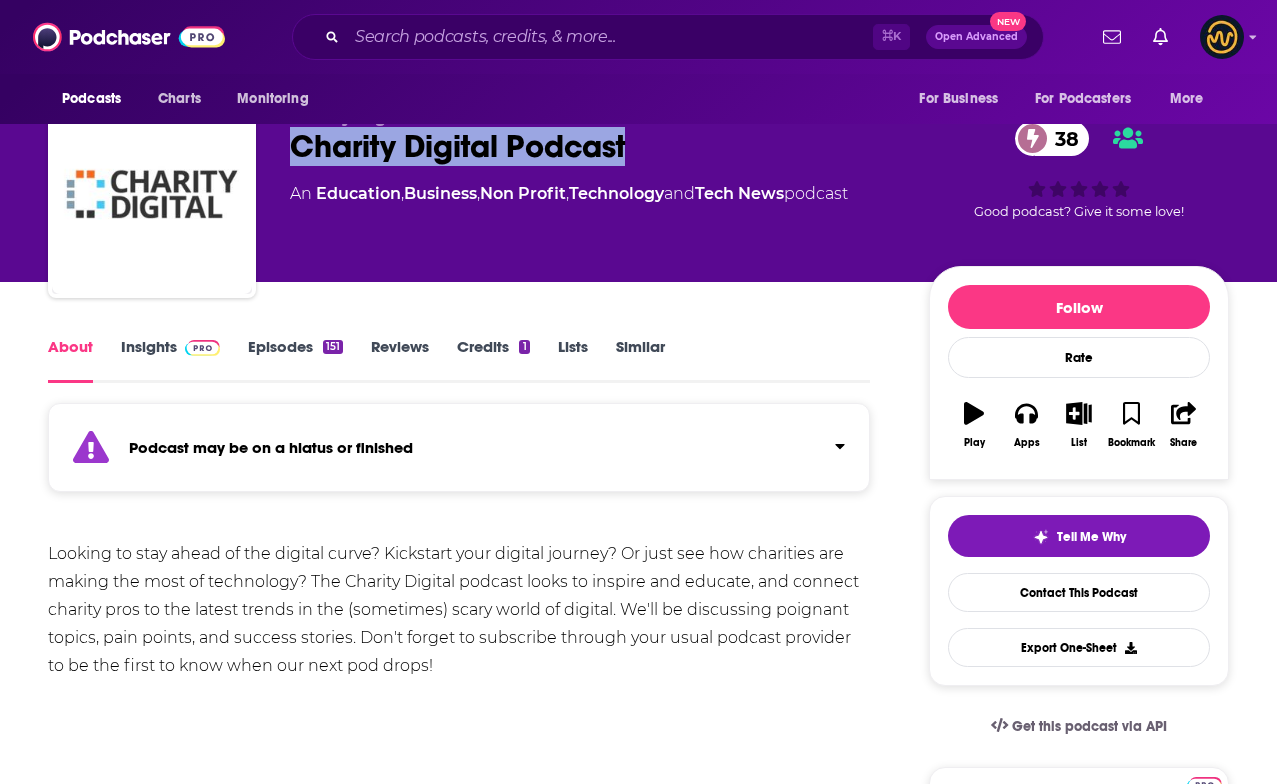 drag, startPoint x: 294, startPoint y: 145, endPoint x: 678, endPoint y: 145, distance: 384 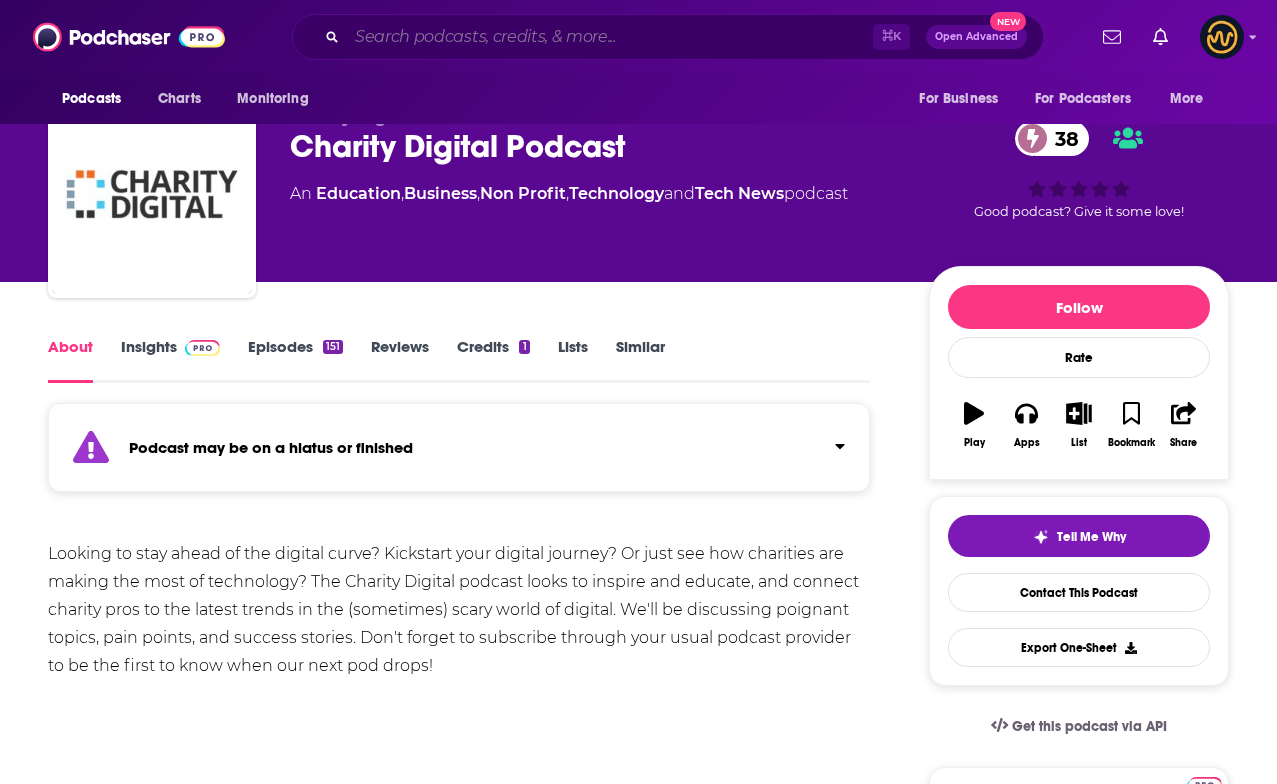 click at bounding box center (610, 37) 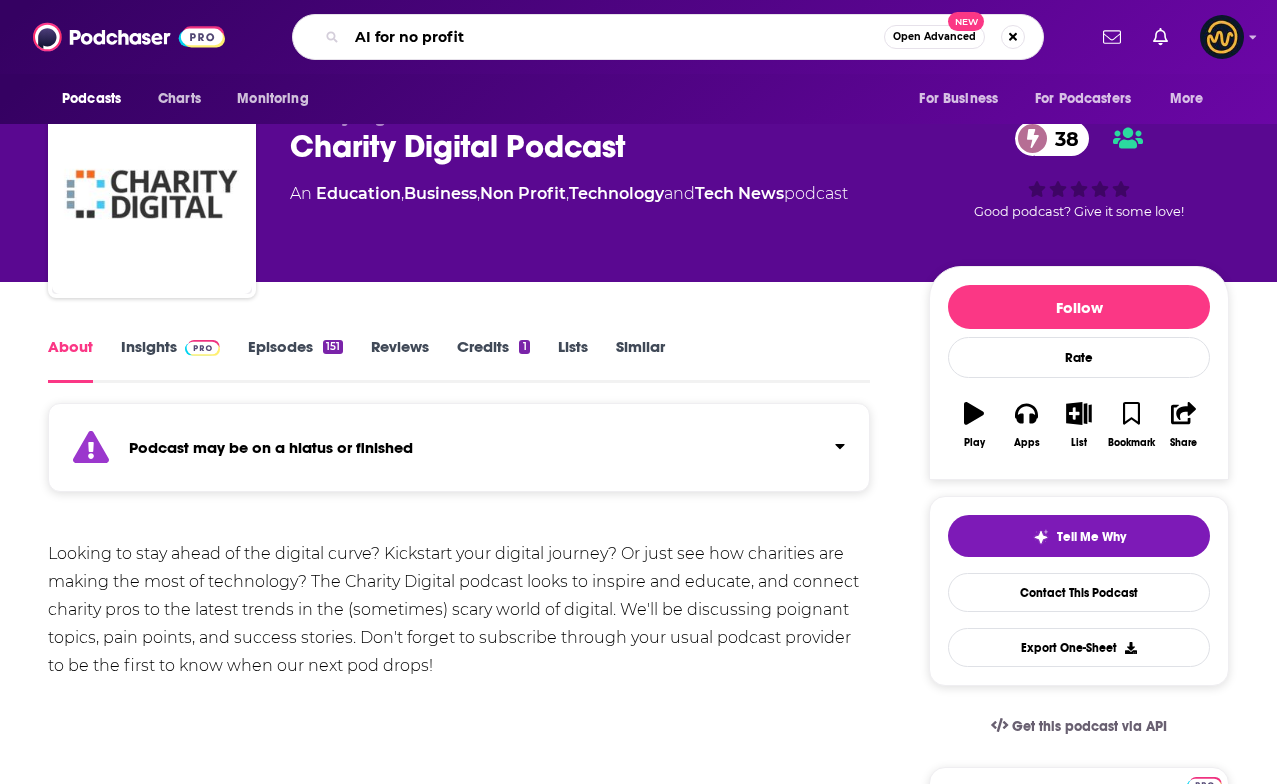 type on "AI for no profits" 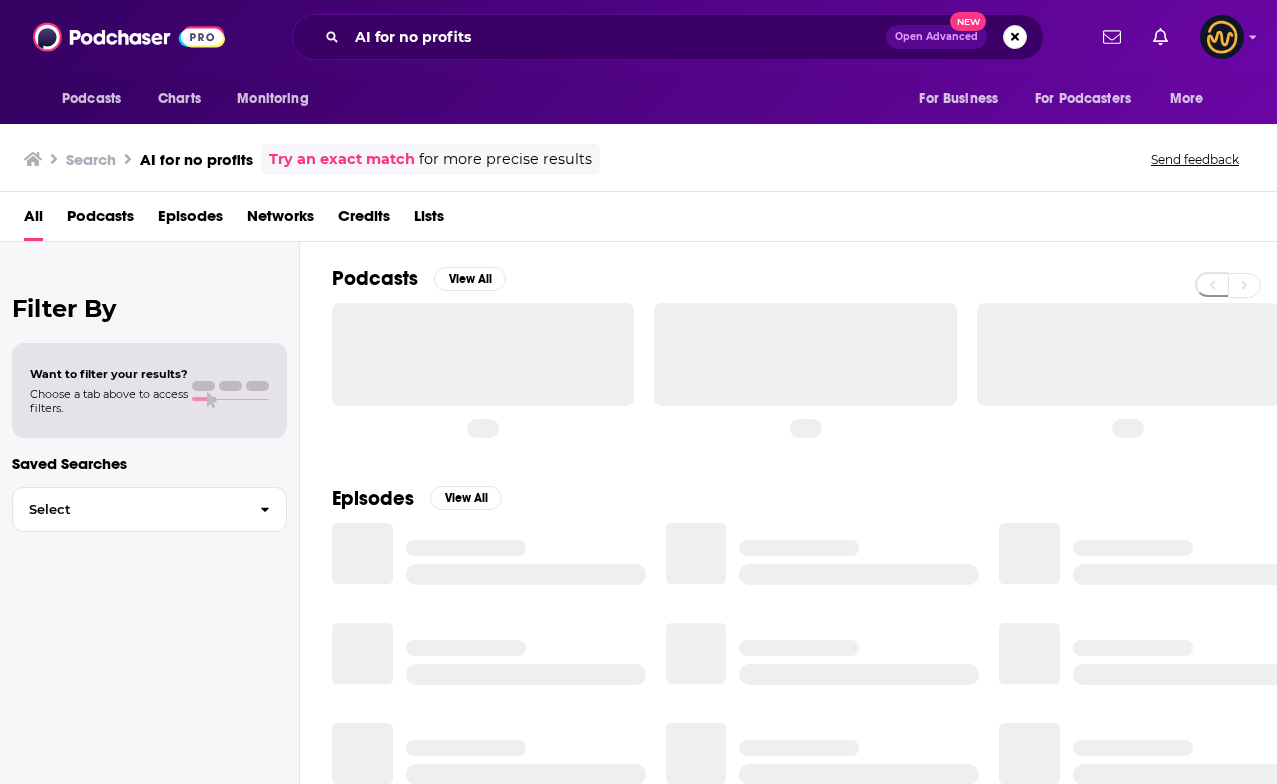 scroll, scrollTop: 0, scrollLeft: 0, axis: both 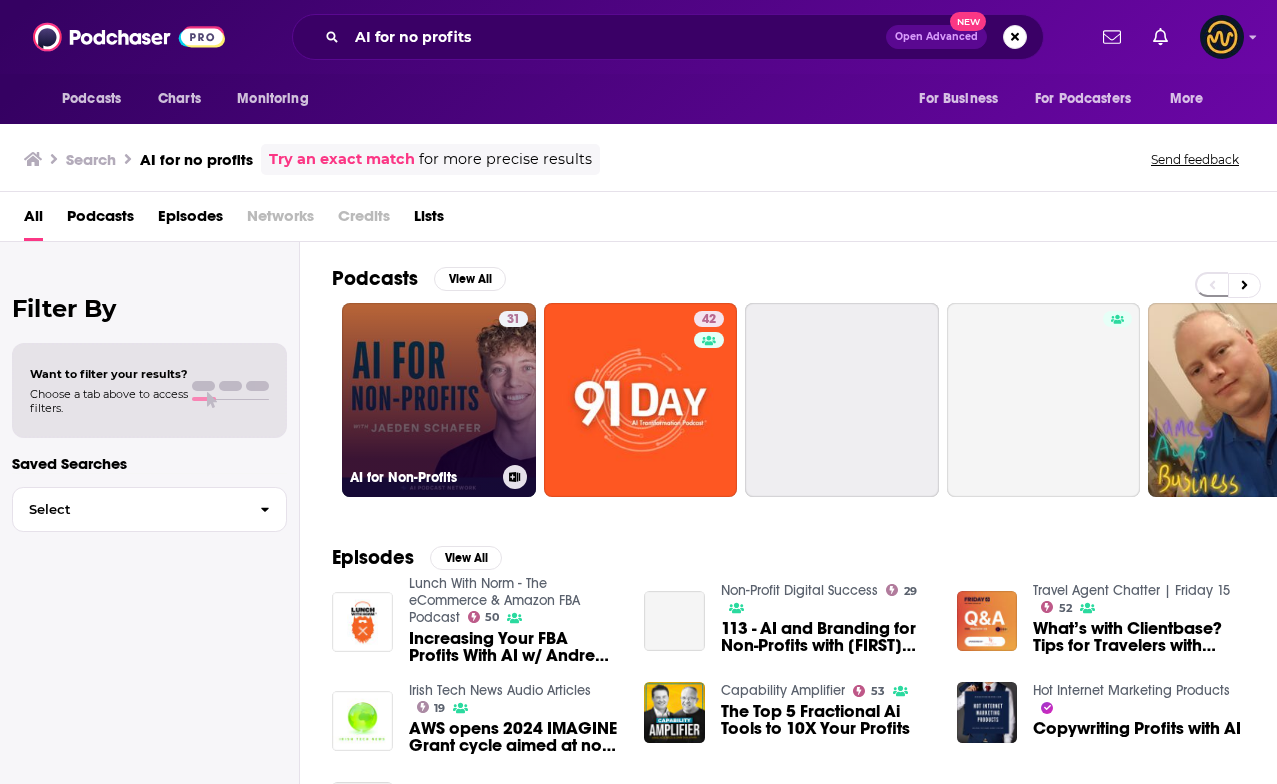 click on "31 AI for Non-Profits" at bounding box center (439, 400) 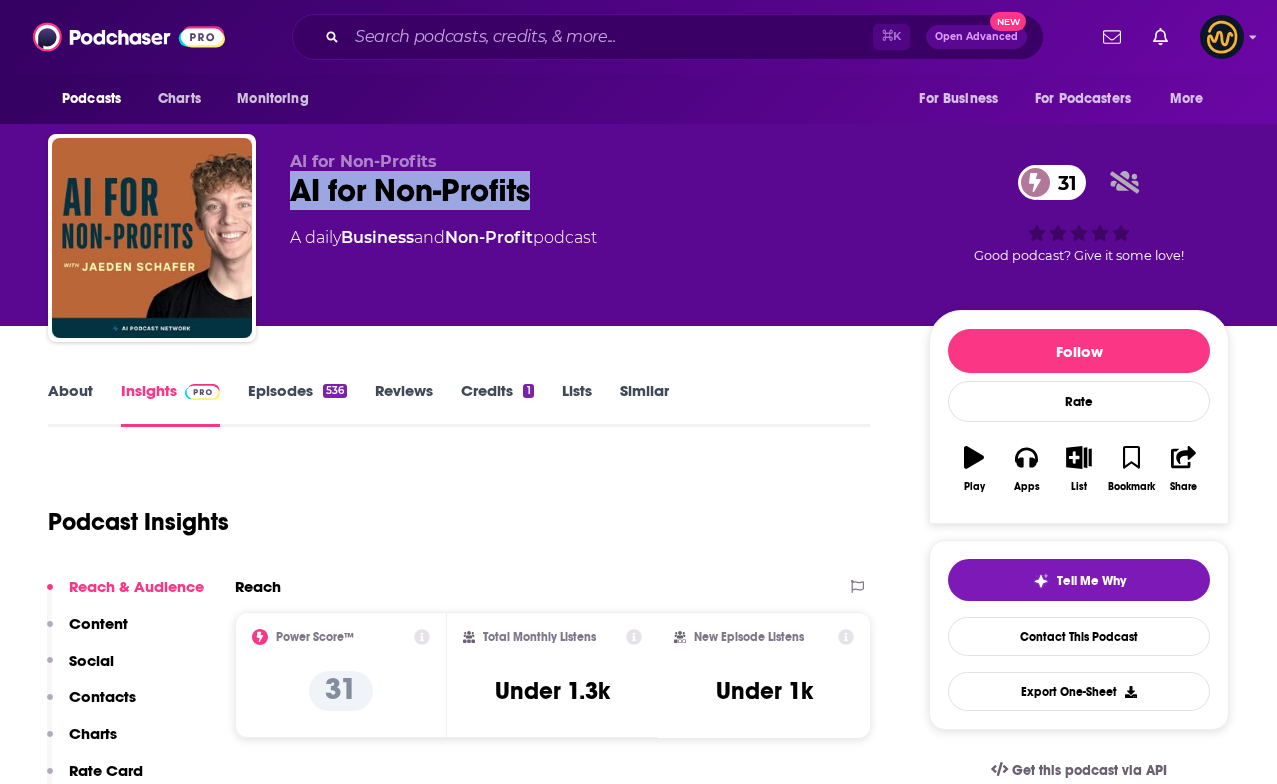drag, startPoint x: 285, startPoint y: 193, endPoint x: 607, endPoint y: 192, distance: 322.00156 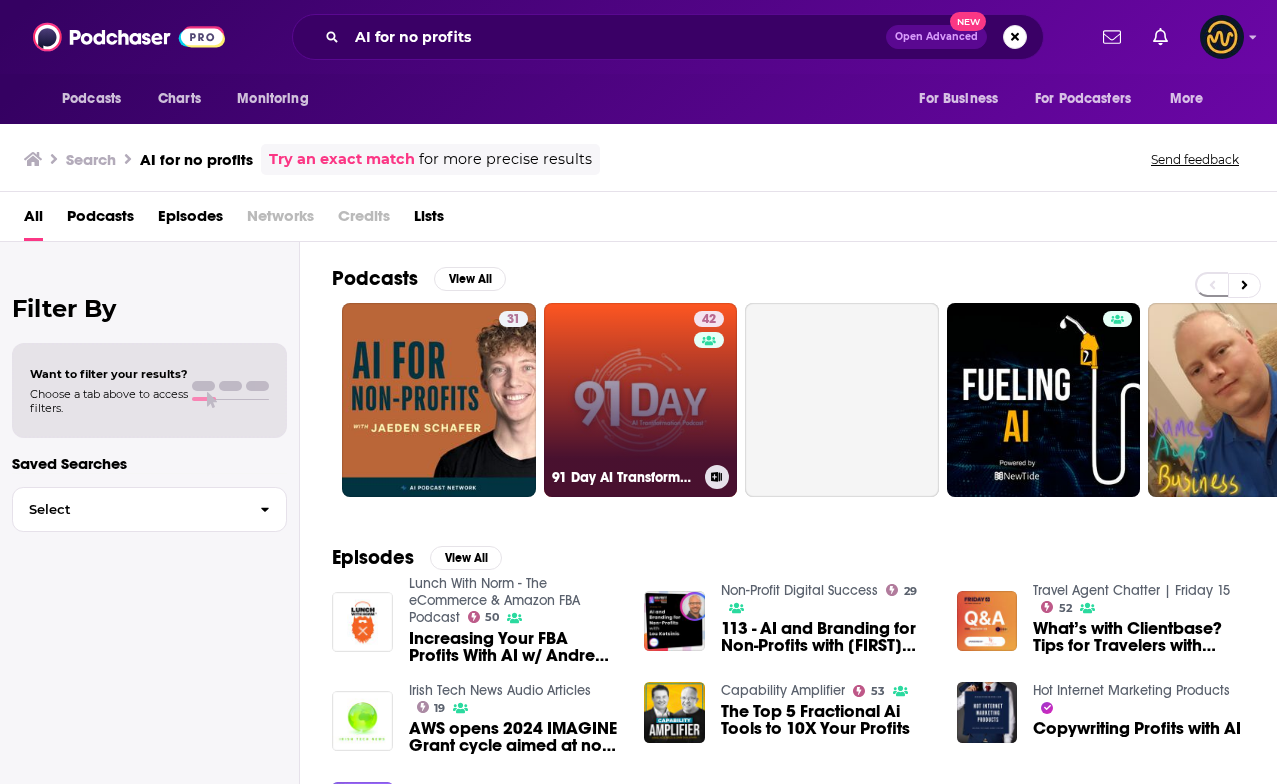 click on "42 91 Day AI Transformation Podcast" at bounding box center [641, 400] 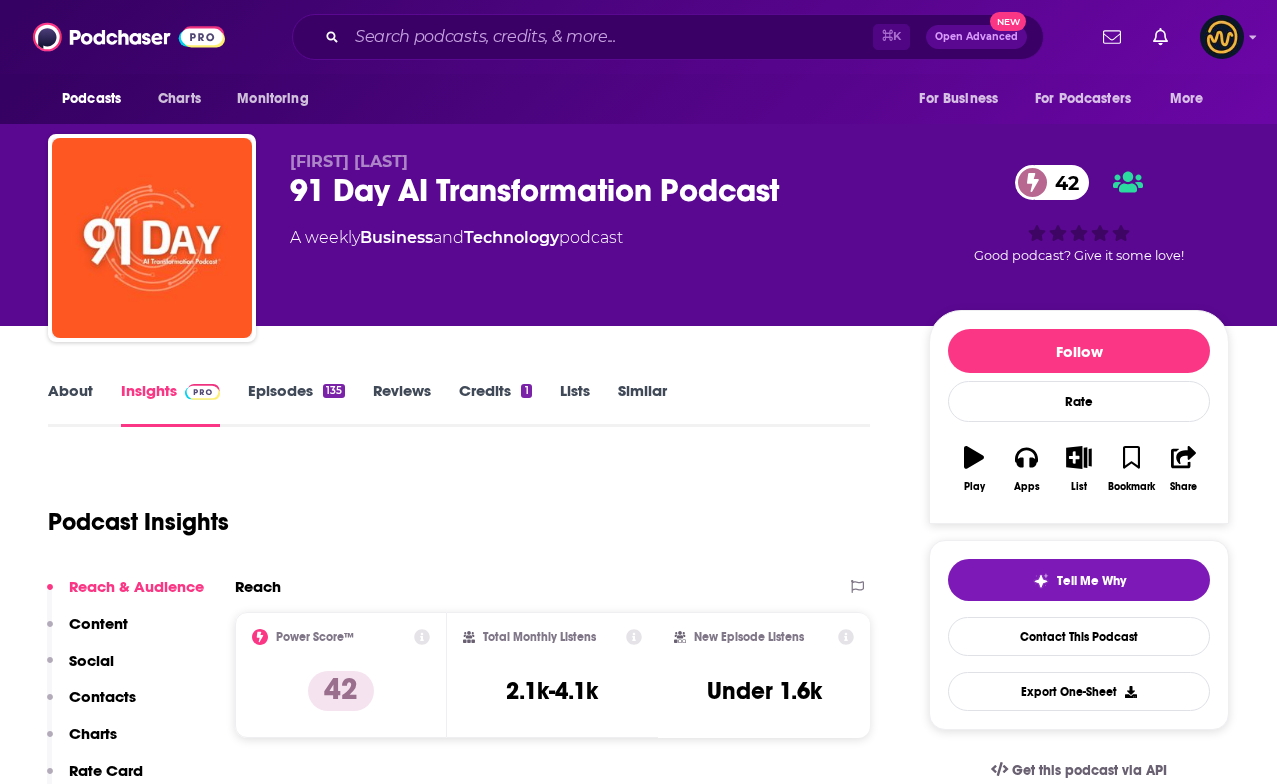 click on "About" at bounding box center (70, 404) 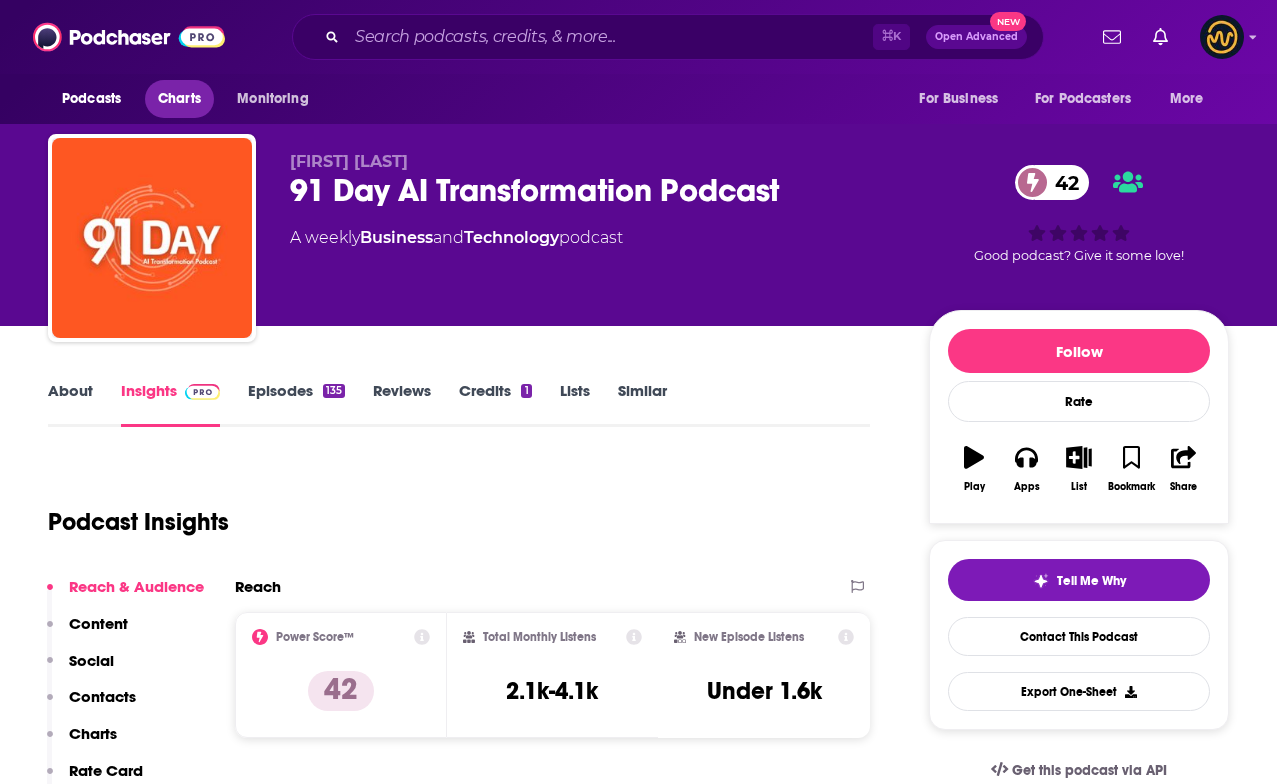 click on "Charts" at bounding box center [179, 99] 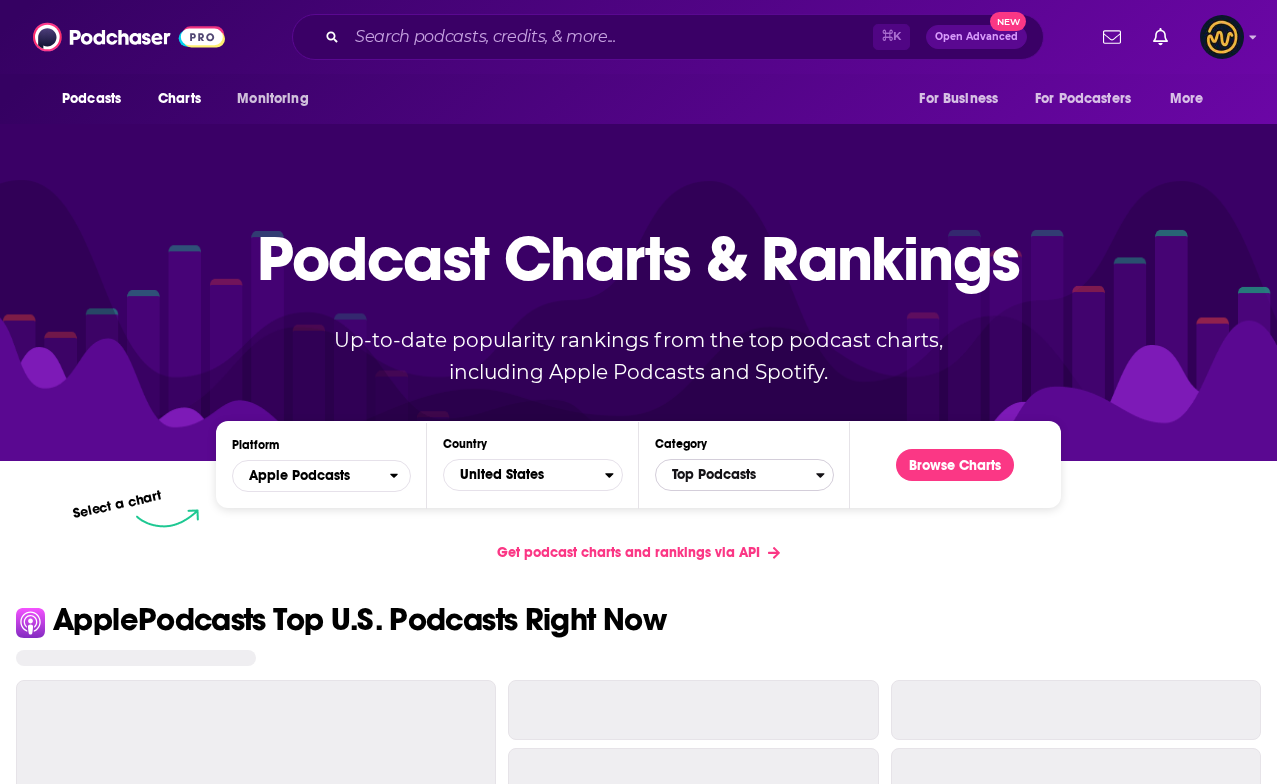 click 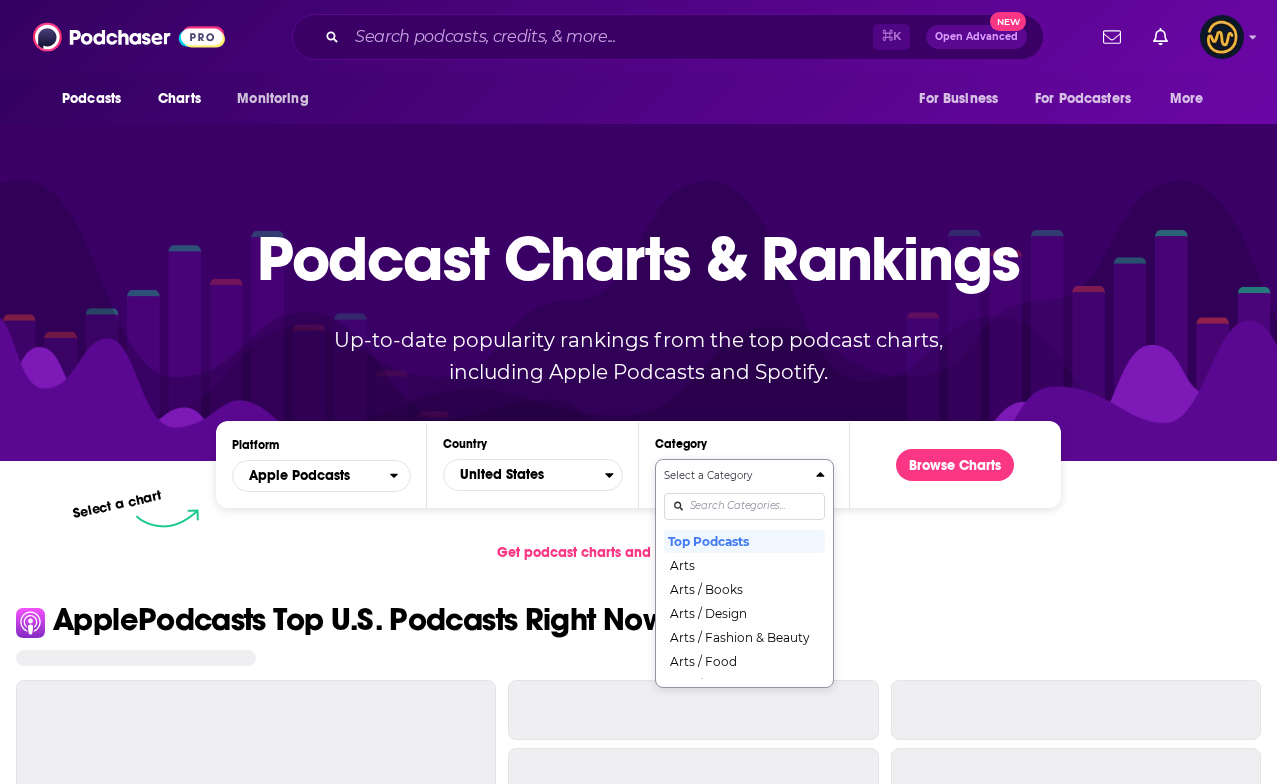 click on "Select a Category Top Podcasts Arts Arts / Books Arts / Design Arts / Fashion & Beauty Arts / Food Arts / Performing Arts Arts / Visual Arts Business Business / Careers Business / Entrepreneurship Business / Investing Business / Management Business / Marketing Business / Non-Profit Comedy Comedy / Comedy Interviews Comedy / Improv Comedy / Stand-Up Education Education / Courses Education / How To Education / Language Learning Education / Self-Improvement Fiction Fiction / Comedy Fiction Fiction / Drama Fiction / Science Fiction Government Health & Fitness Health & Fitness / Alternative Health Health & Fitness / Fitness Health & Fitness / Medicine Health & Fitness / Mental Health Health & Fitness / Nutrition Health & Fitness / Sexuality History Kids & Family Kids & Family / Education for Kids Kids & Family / Parenting Kids & Family / Pets & Animals Kids & Family / Stories for Kids Leisure Leisure / Animation & Manga Leisure / Automotive Leisure / Aviation Leisure / Crafts Leisure / Games Leisure / Hobbies News" at bounding box center [744, 573] 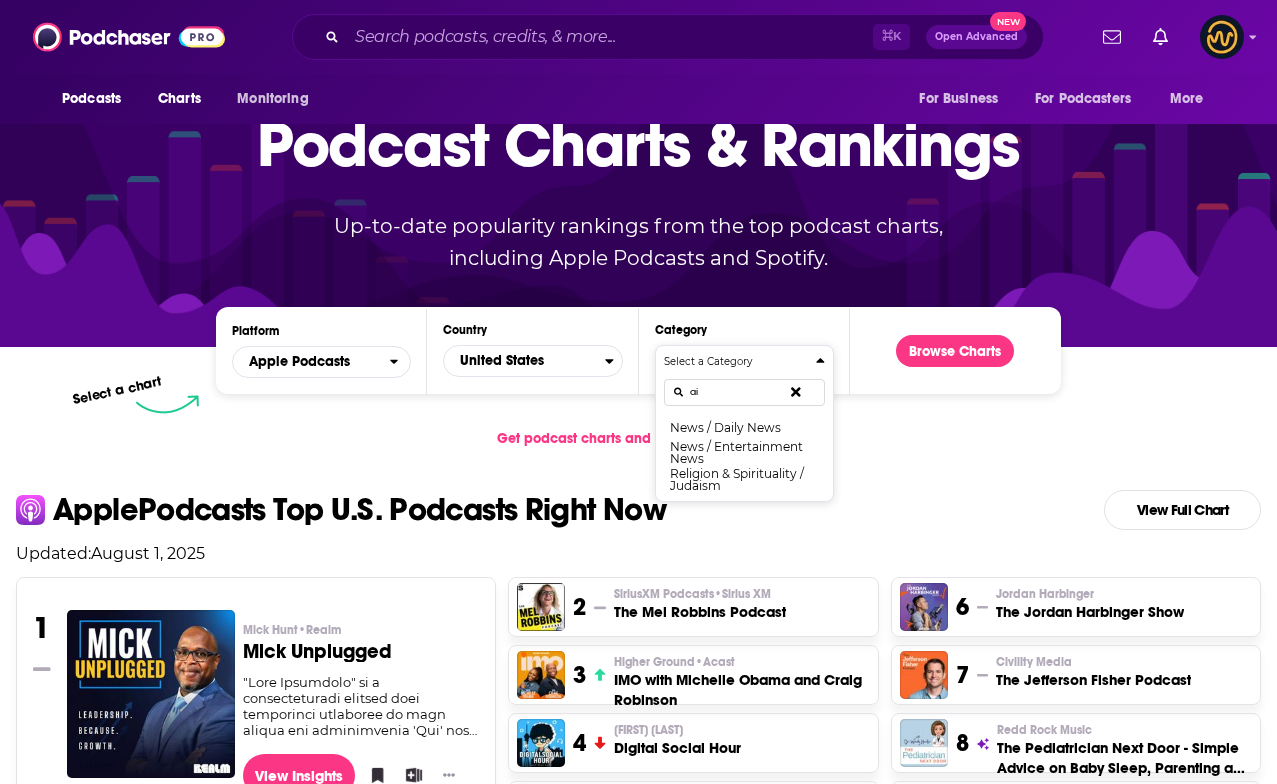 type on "a" 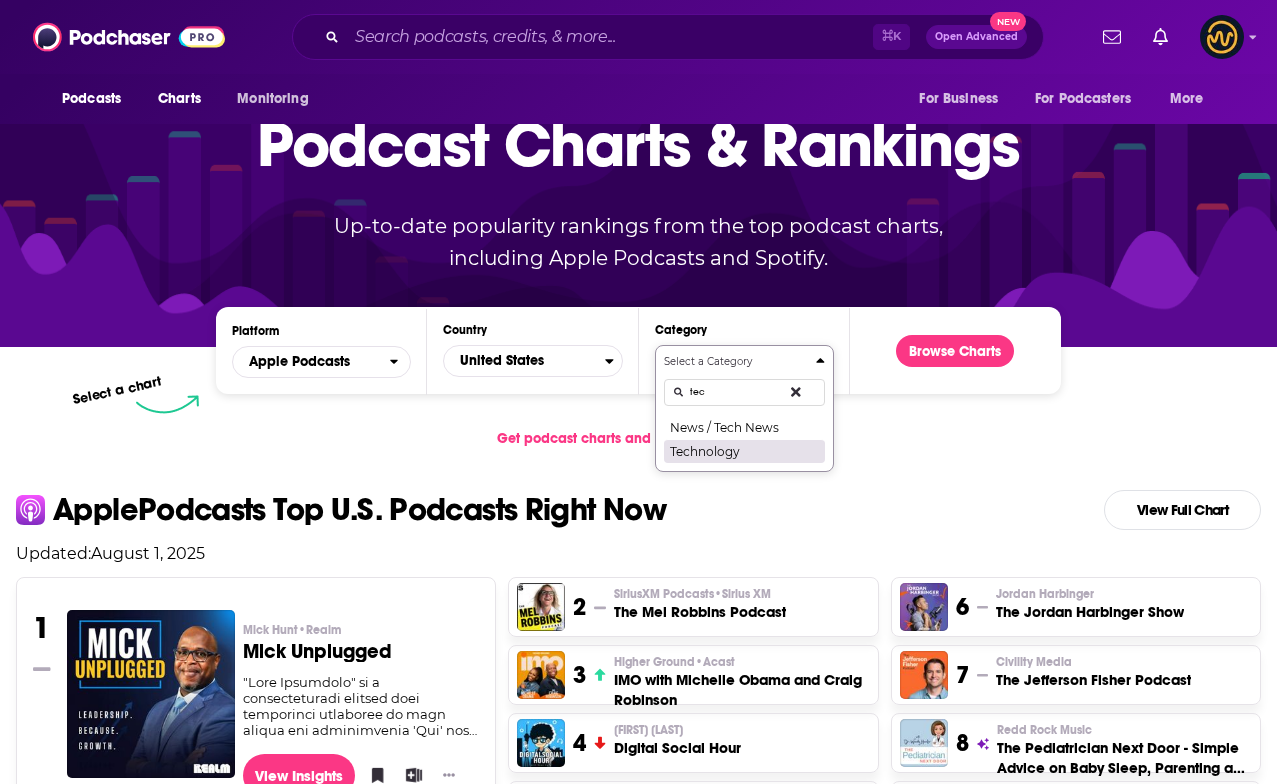 type on "tec" 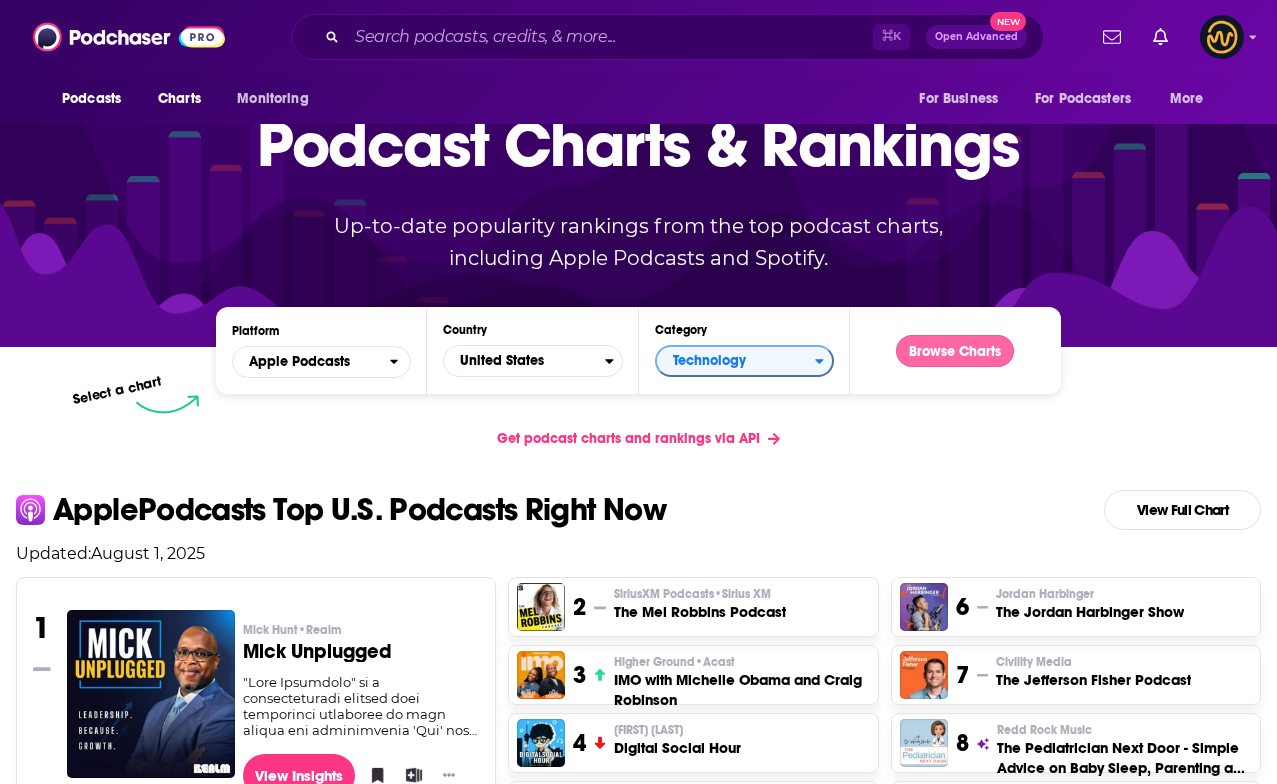 click on "Browse Charts" at bounding box center [955, 351] 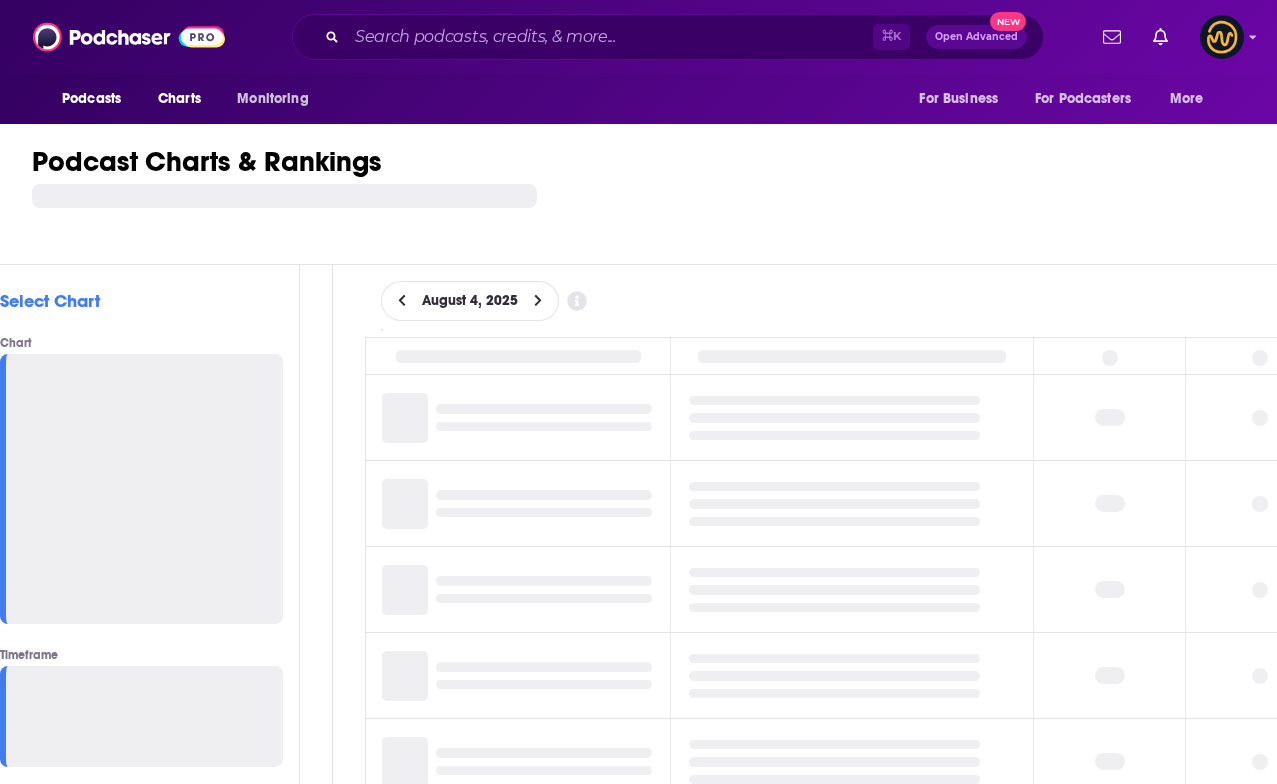 scroll, scrollTop: 0, scrollLeft: 0, axis: both 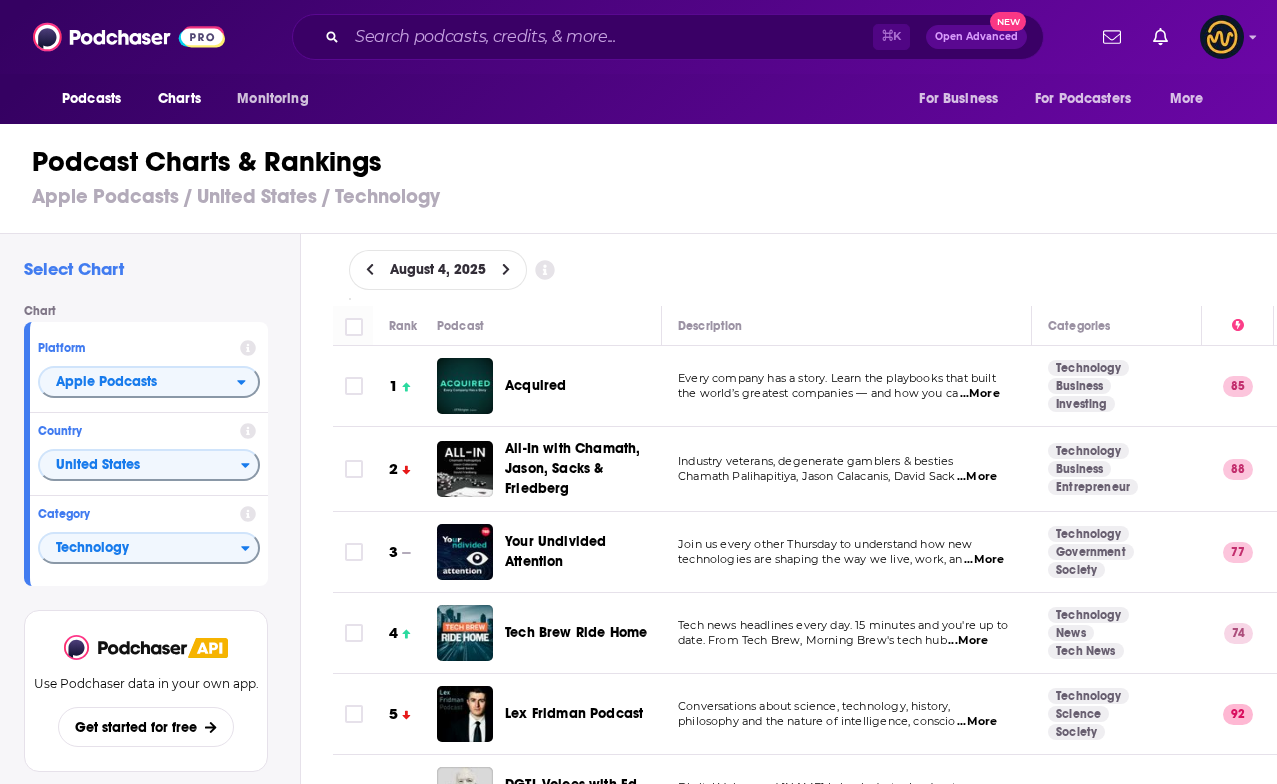 click on "...More" at bounding box center (980, 394) 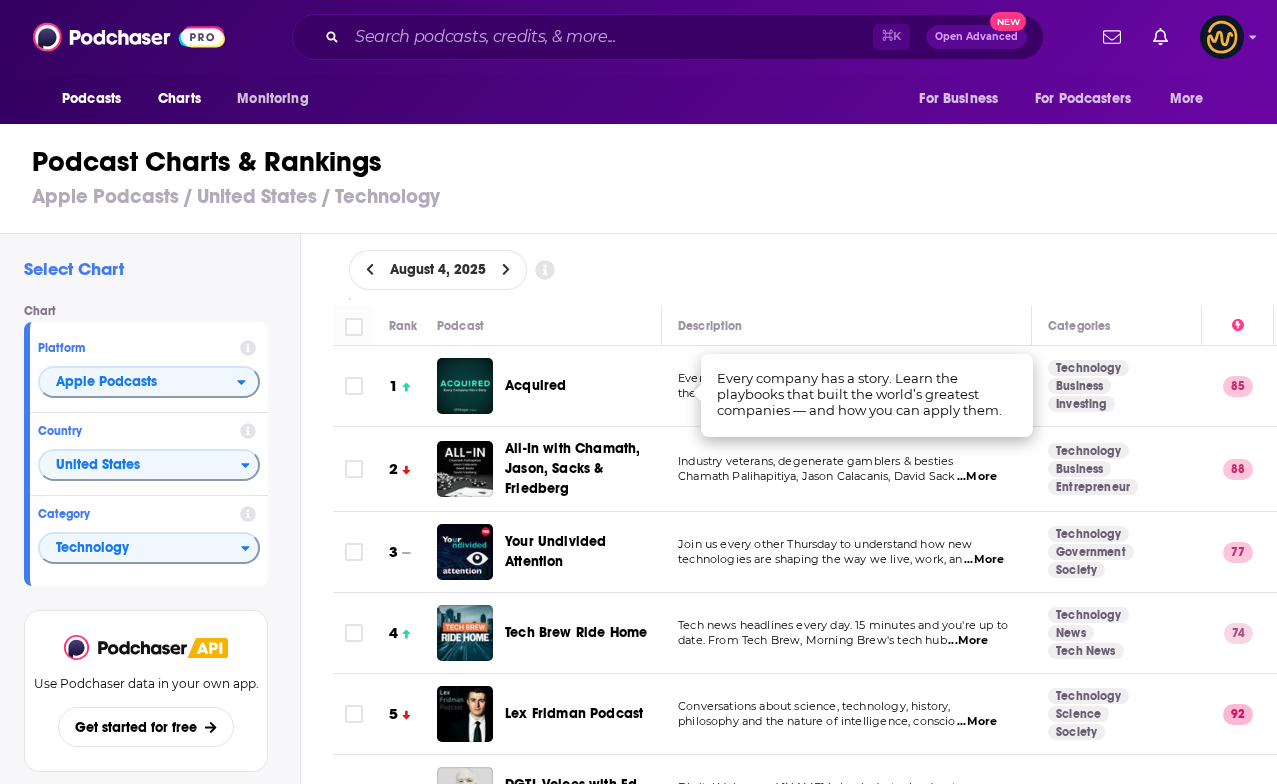 click on "Technology" at bounding box center [1088, 368] 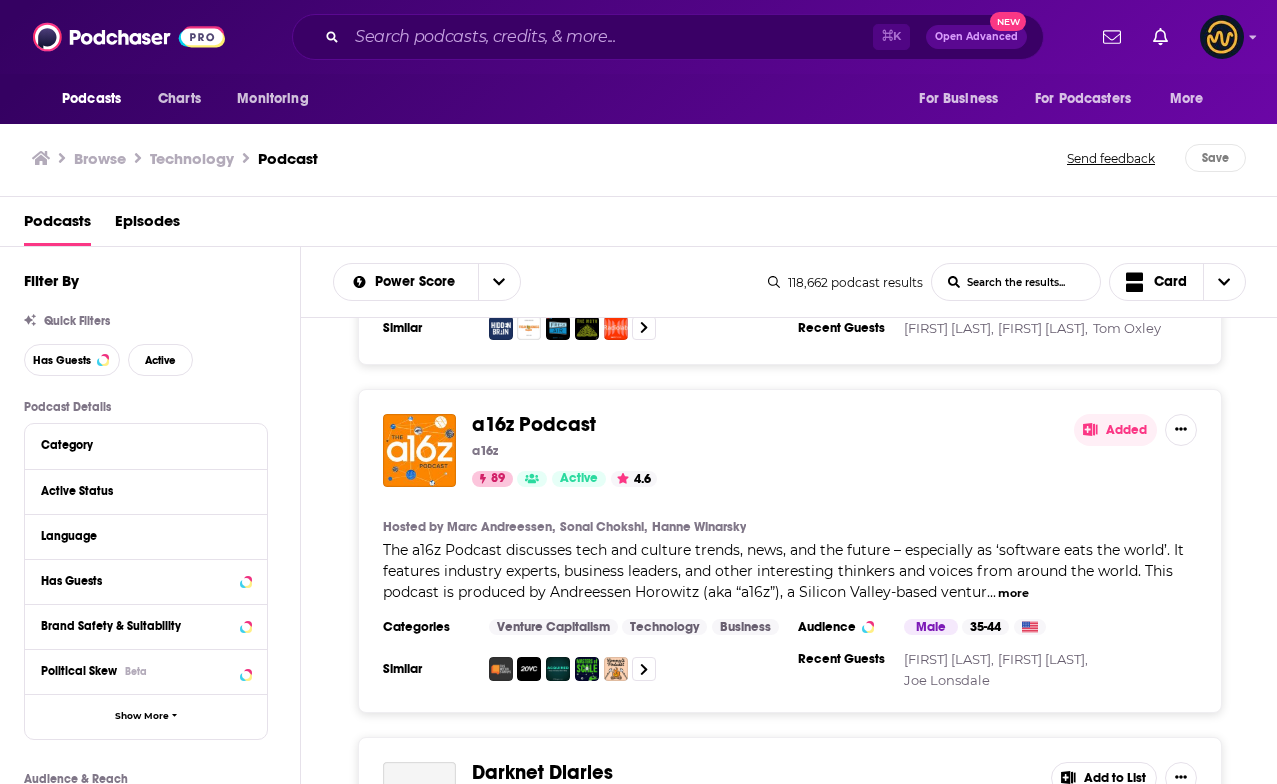 scroll, scrollTop: 1274, scrollLeft: 0, axis: vertical 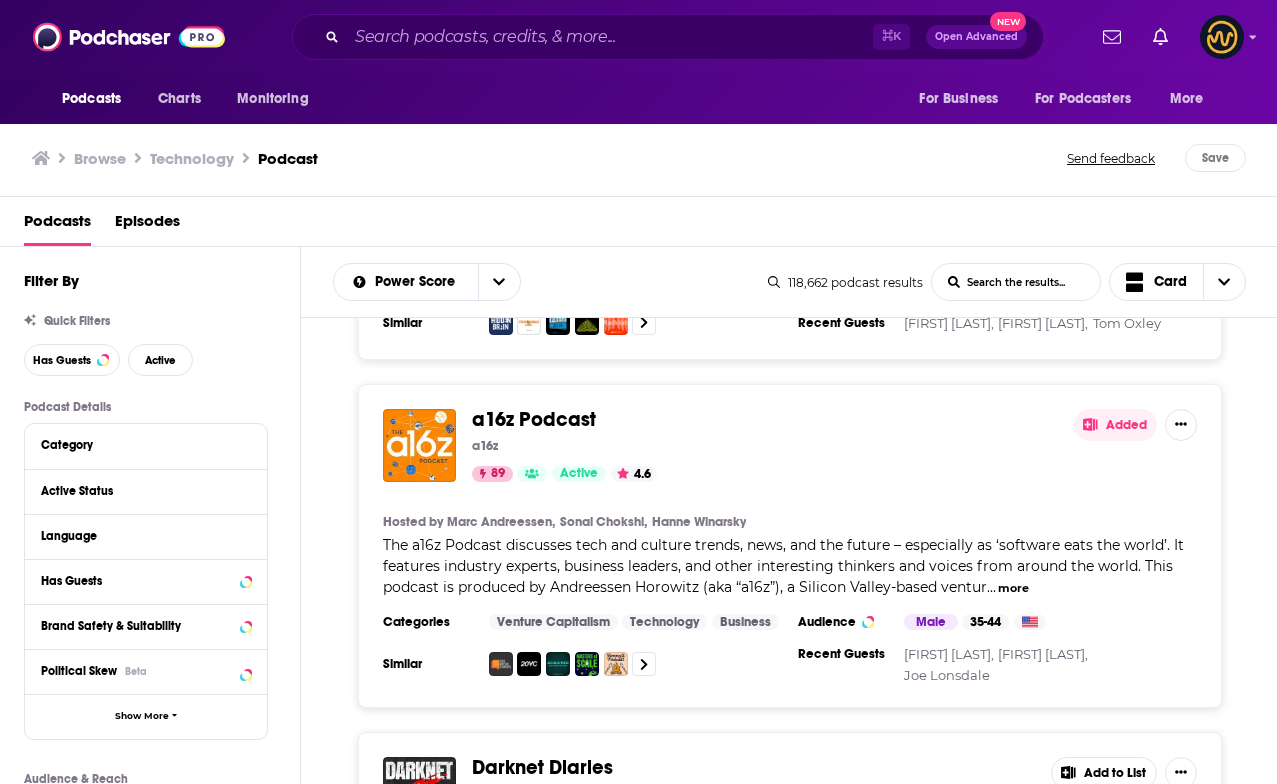 click on "a16z Podcast" at bounding box center [534, 419] 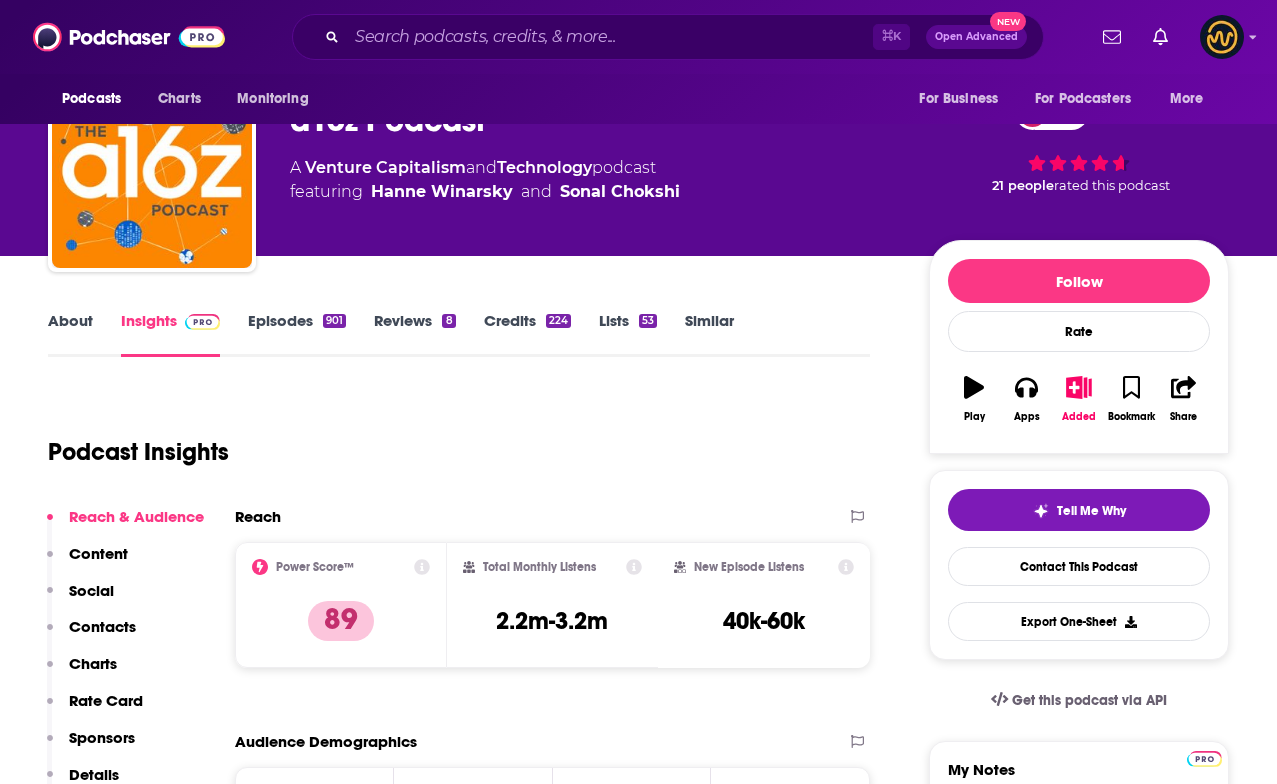 scroll, scrollTop: 67, scrollLeft: 0, axis: vertical 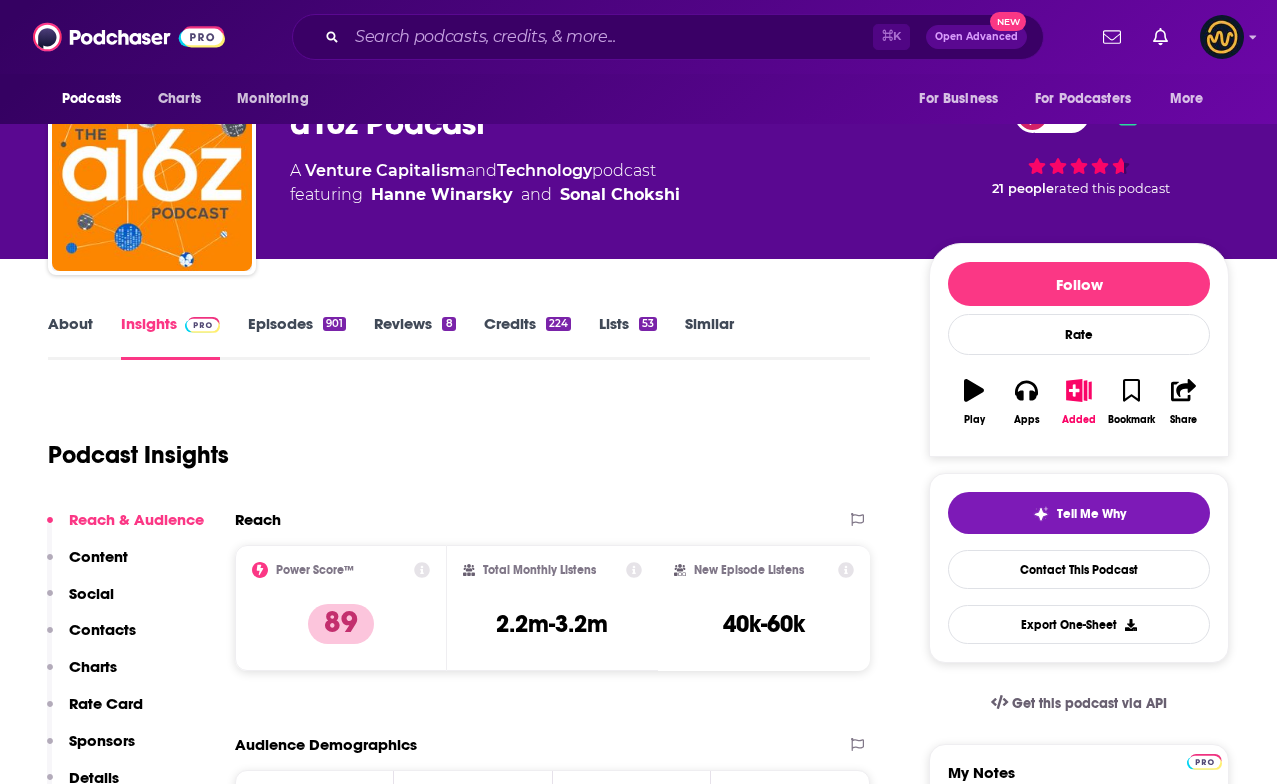 click on "About" at bounding box center (70, 337) 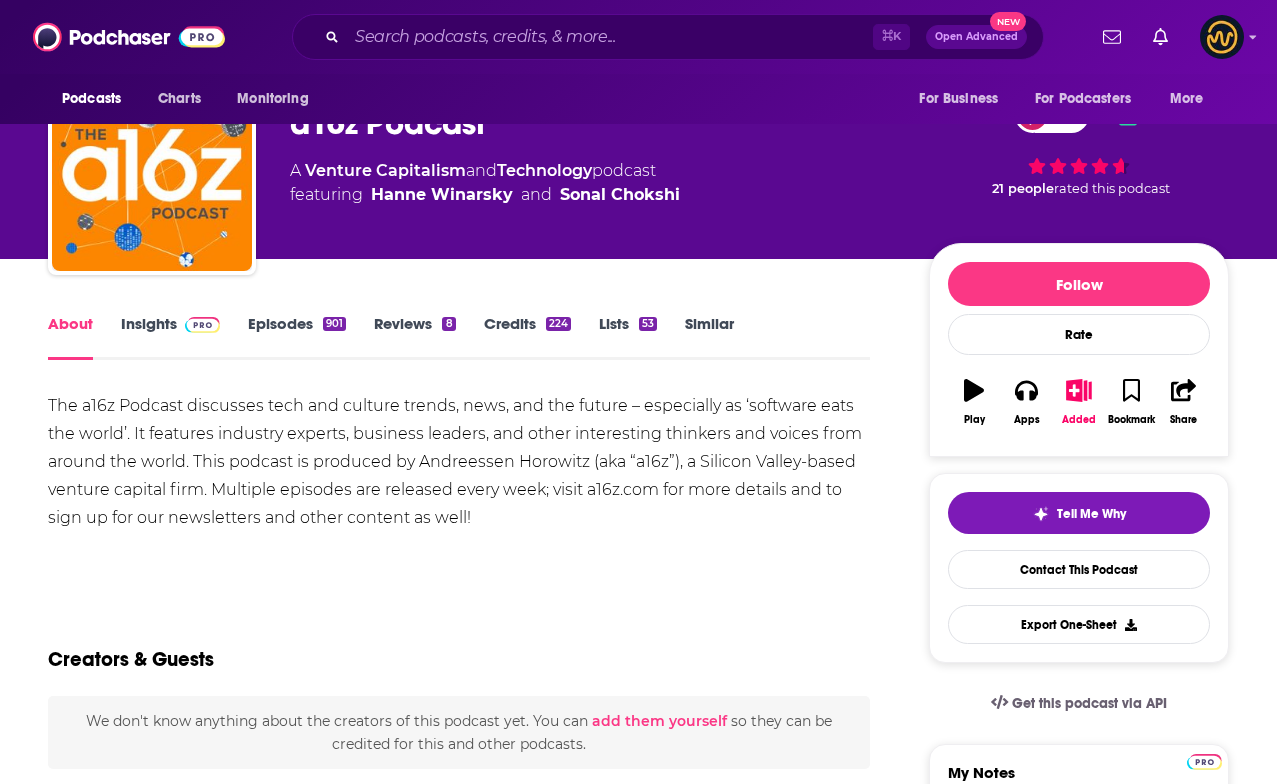 scroll, scrollTop: 0, scrollLeft: 0, axis: both 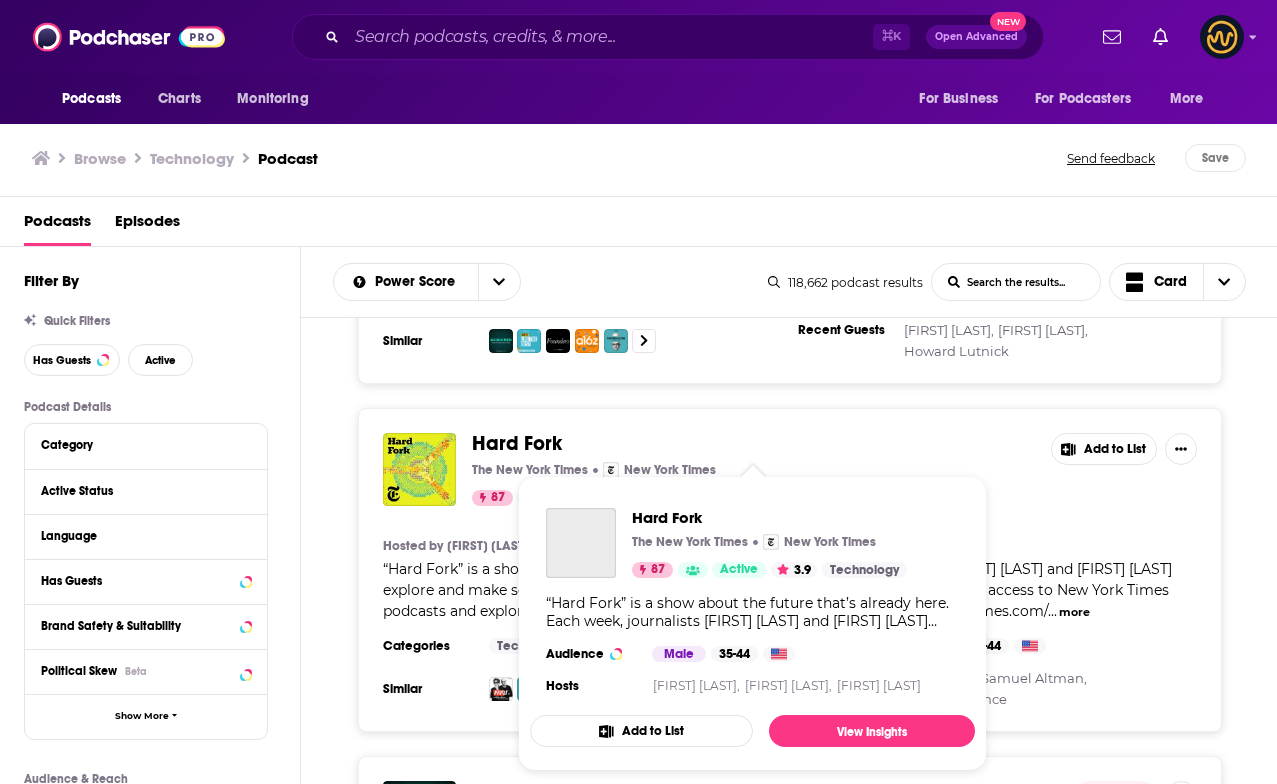 click on "Hard Fork" at bounding box center (517, 443) 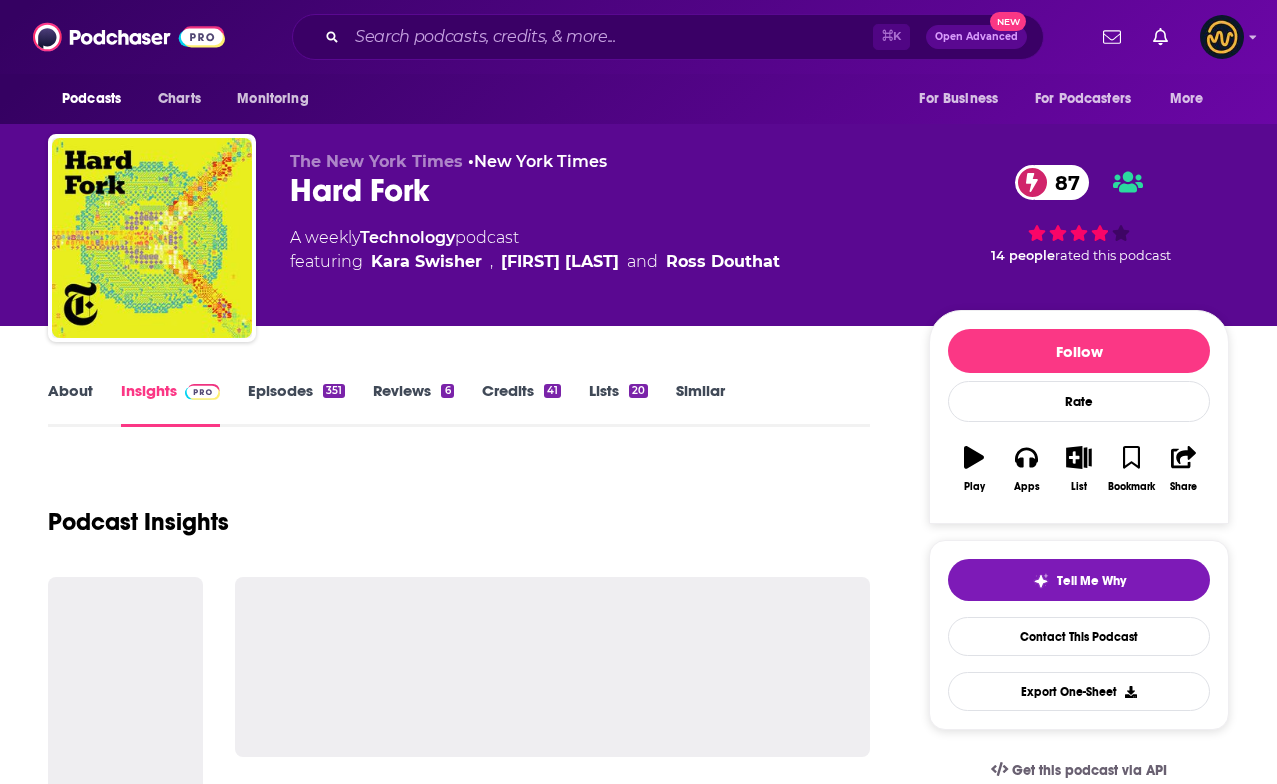 click on "About" at bounding box center (70, 404) 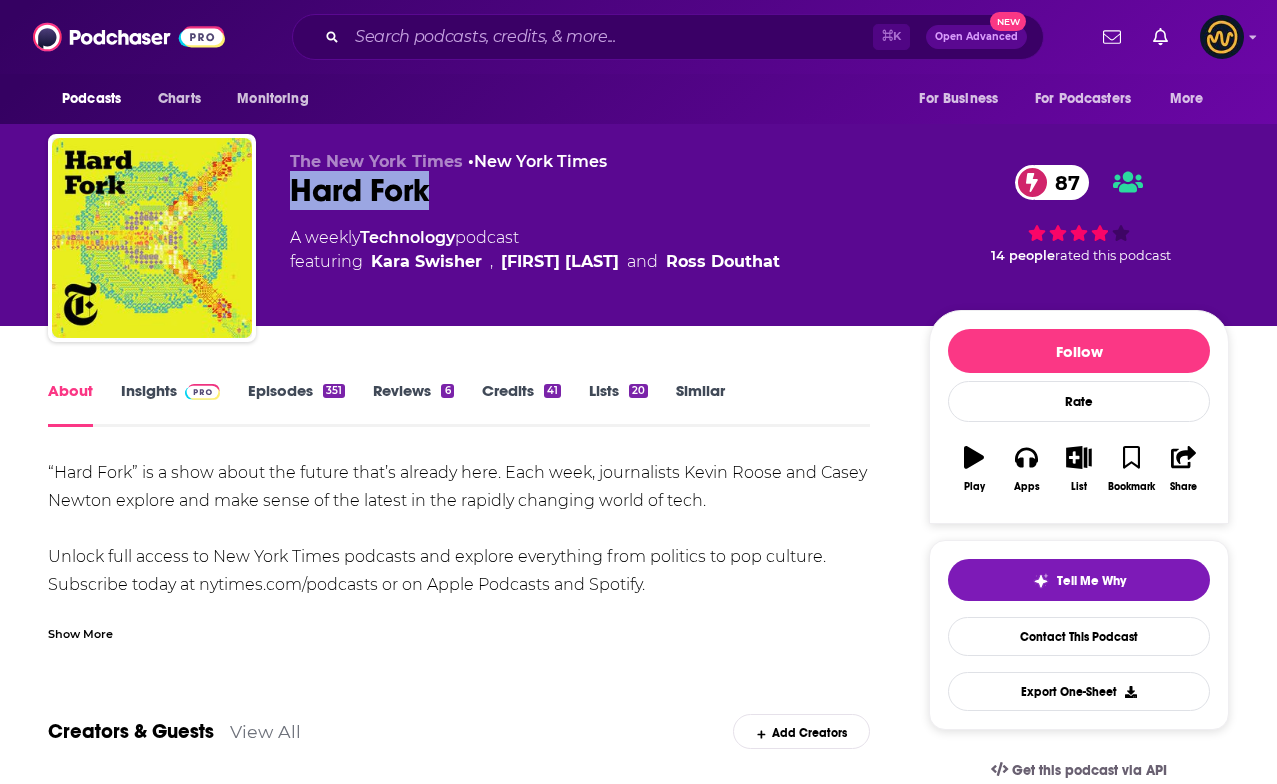 drag, startPoint x: 289, startPoint y: 188, endPoint x: 585, endPoint y: 188, distance: 296 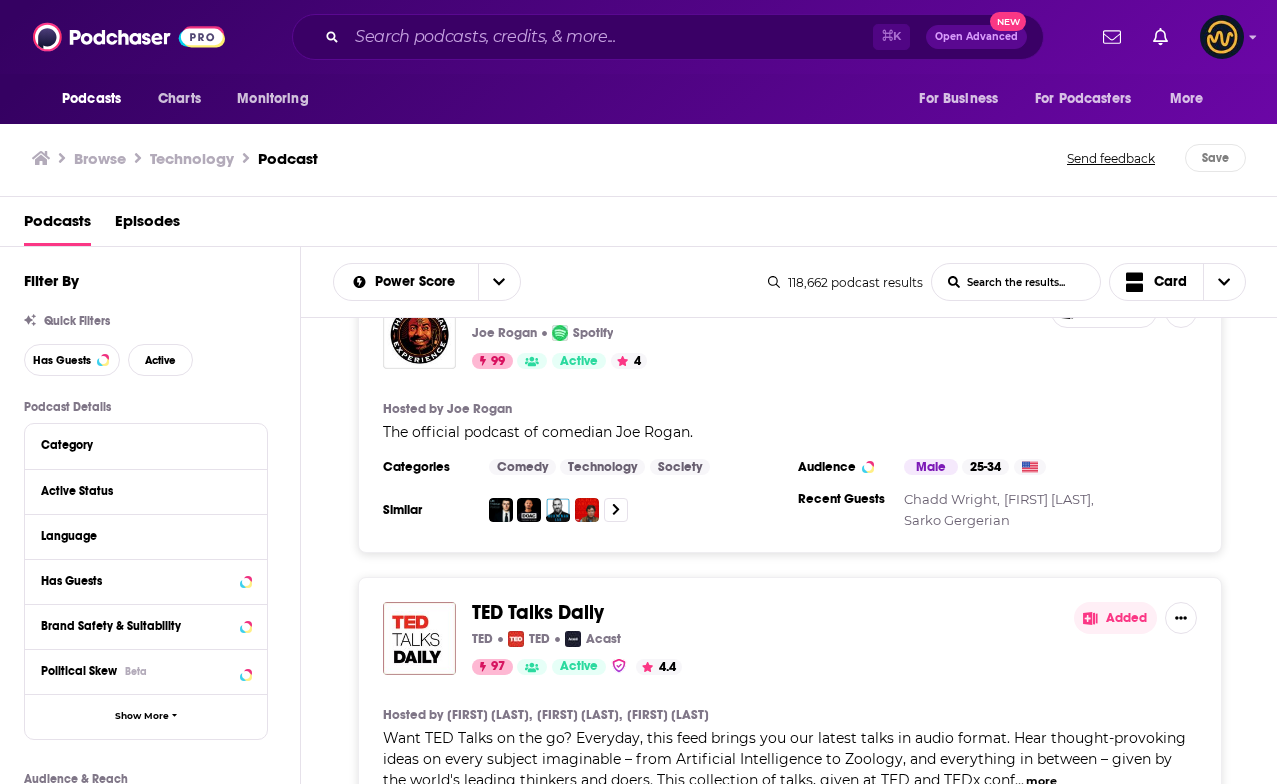 scroll, scrollTop: 0, scrollLeft: 0, axis: both 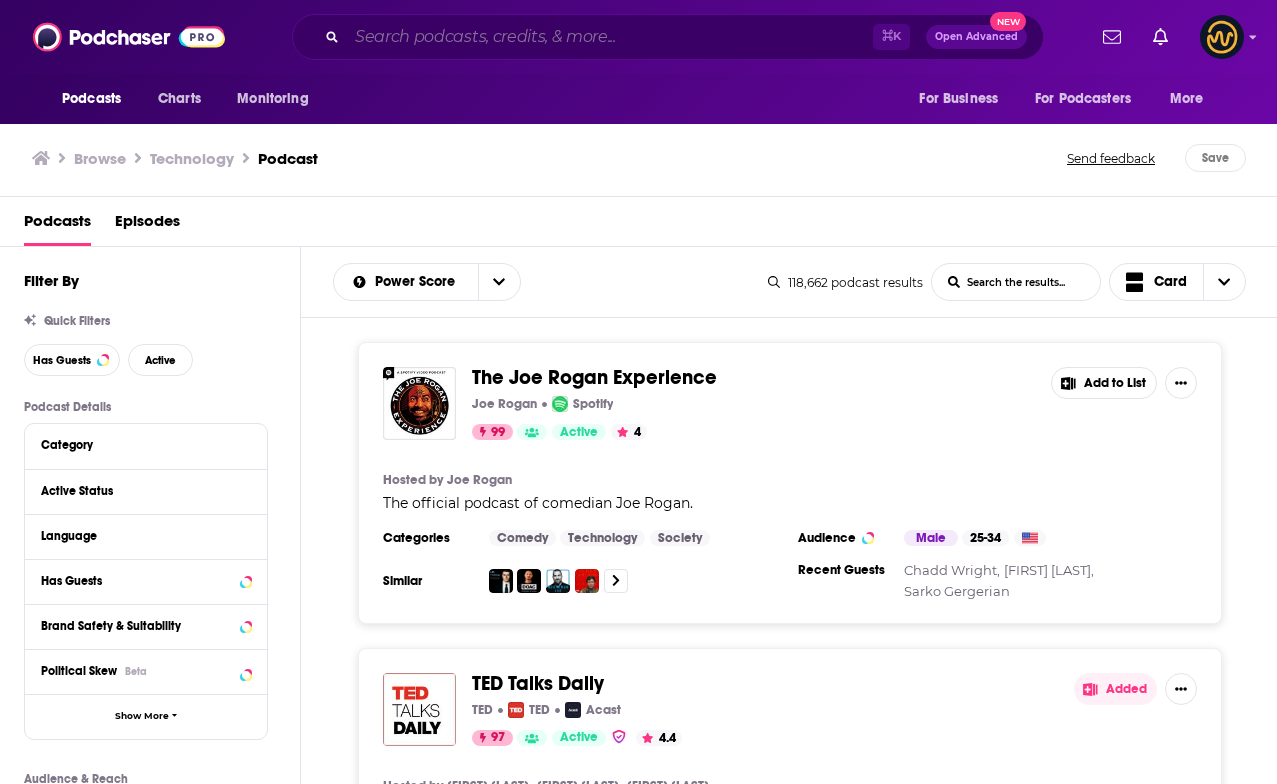 click at bounding box center [610, 37] 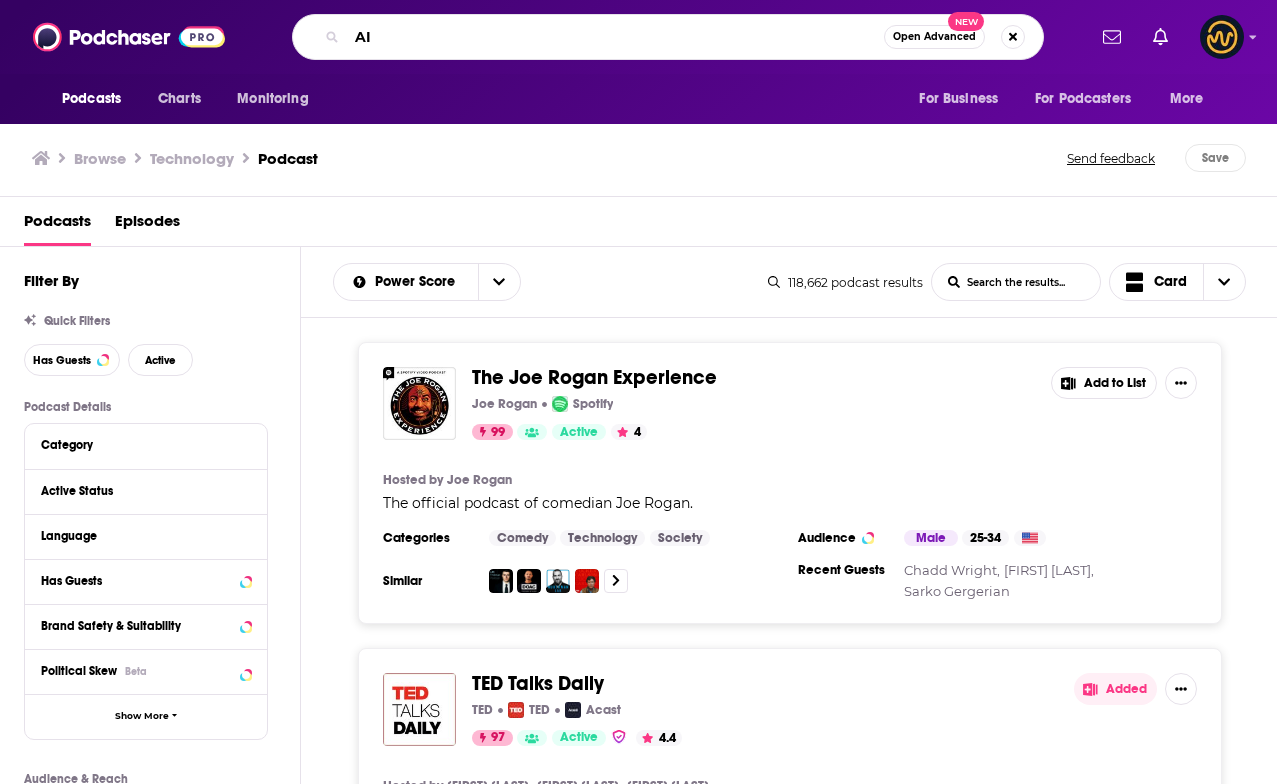 type on "AI" 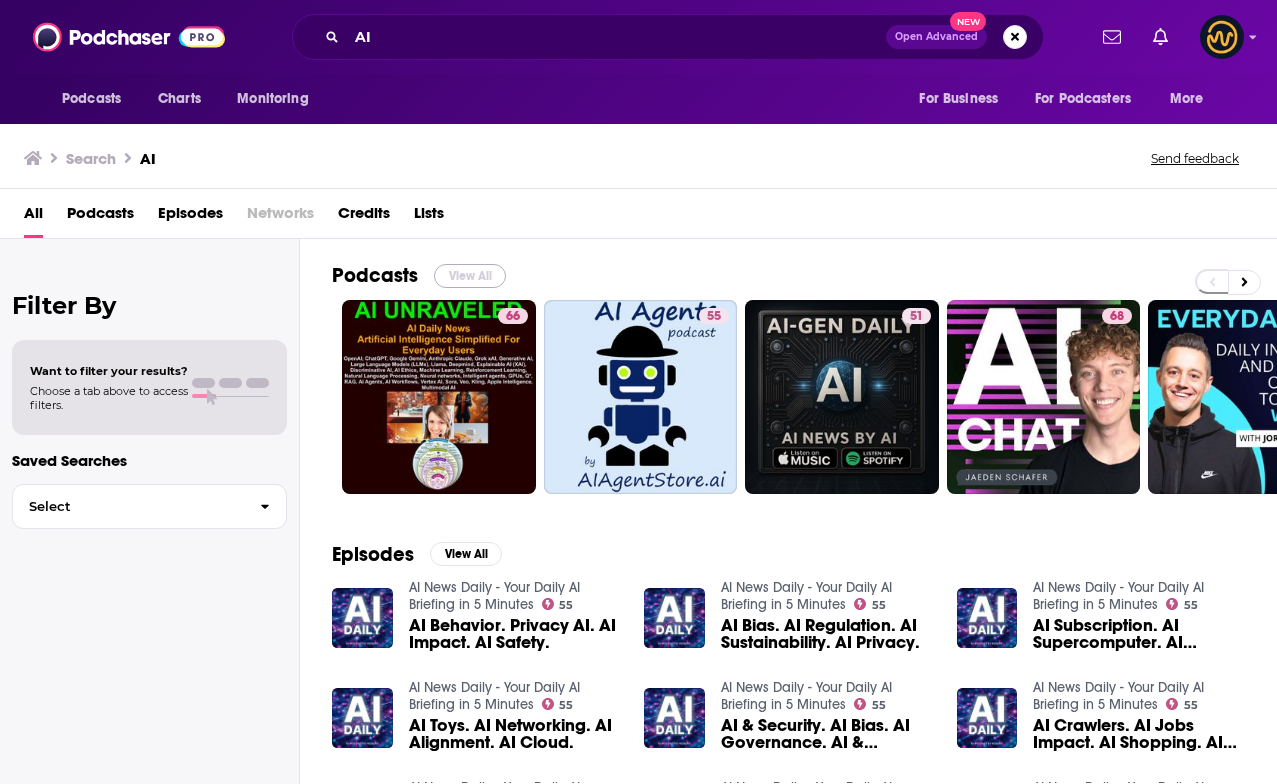 click on "View All" at bounding box center [470, 276] 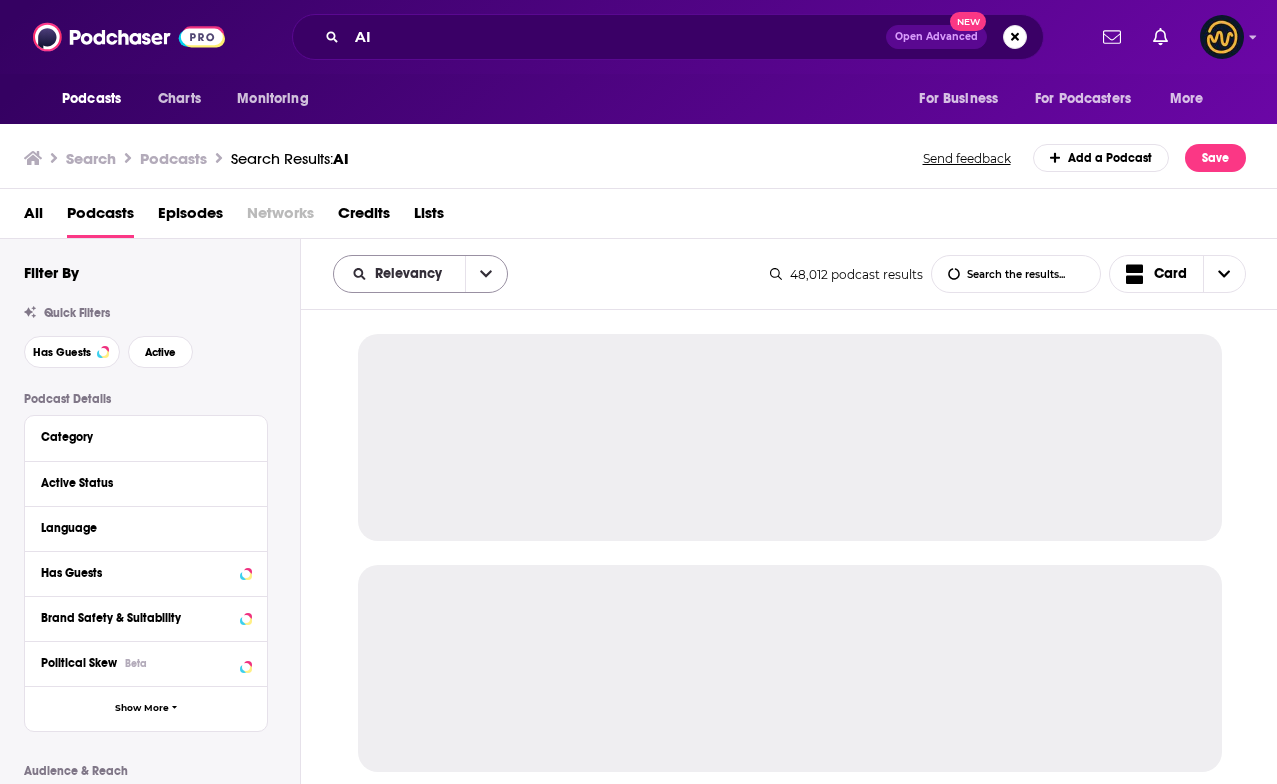 click at bounding box center (486, 274) 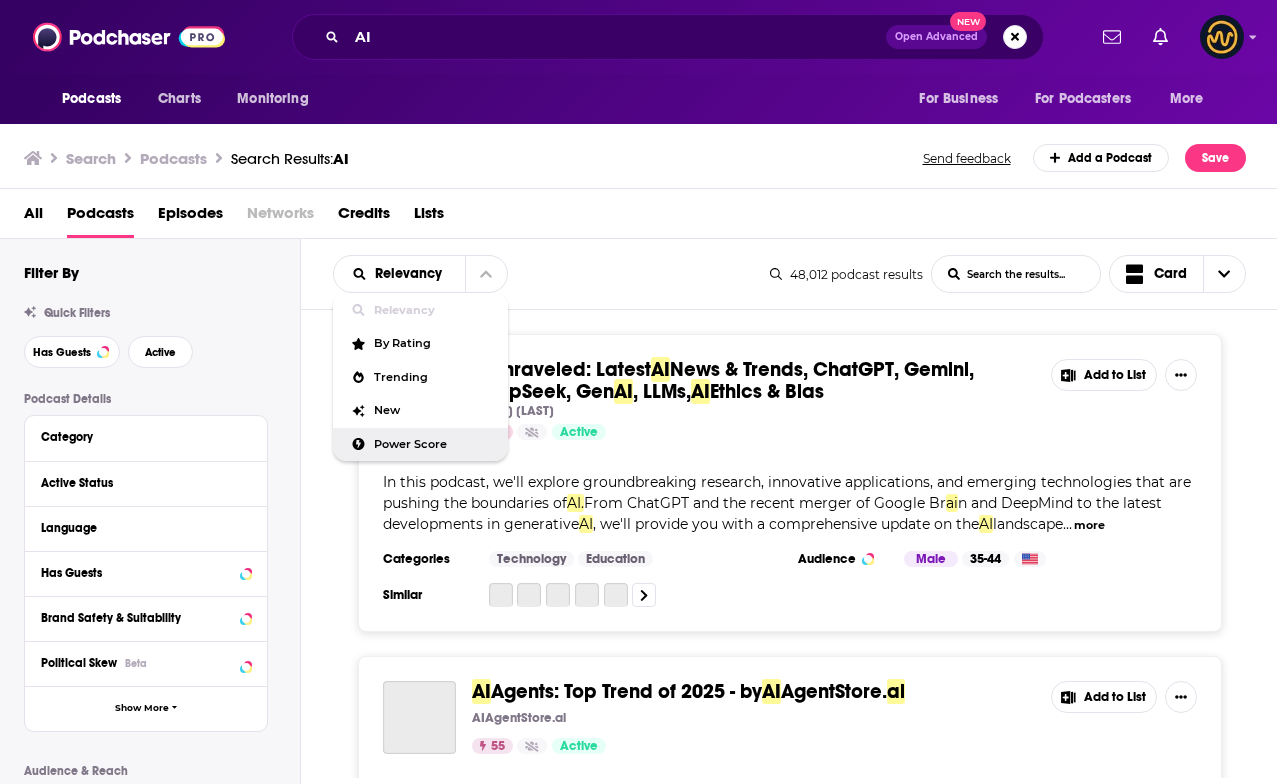 click on "Power Score" at bounding box center [433, 444] 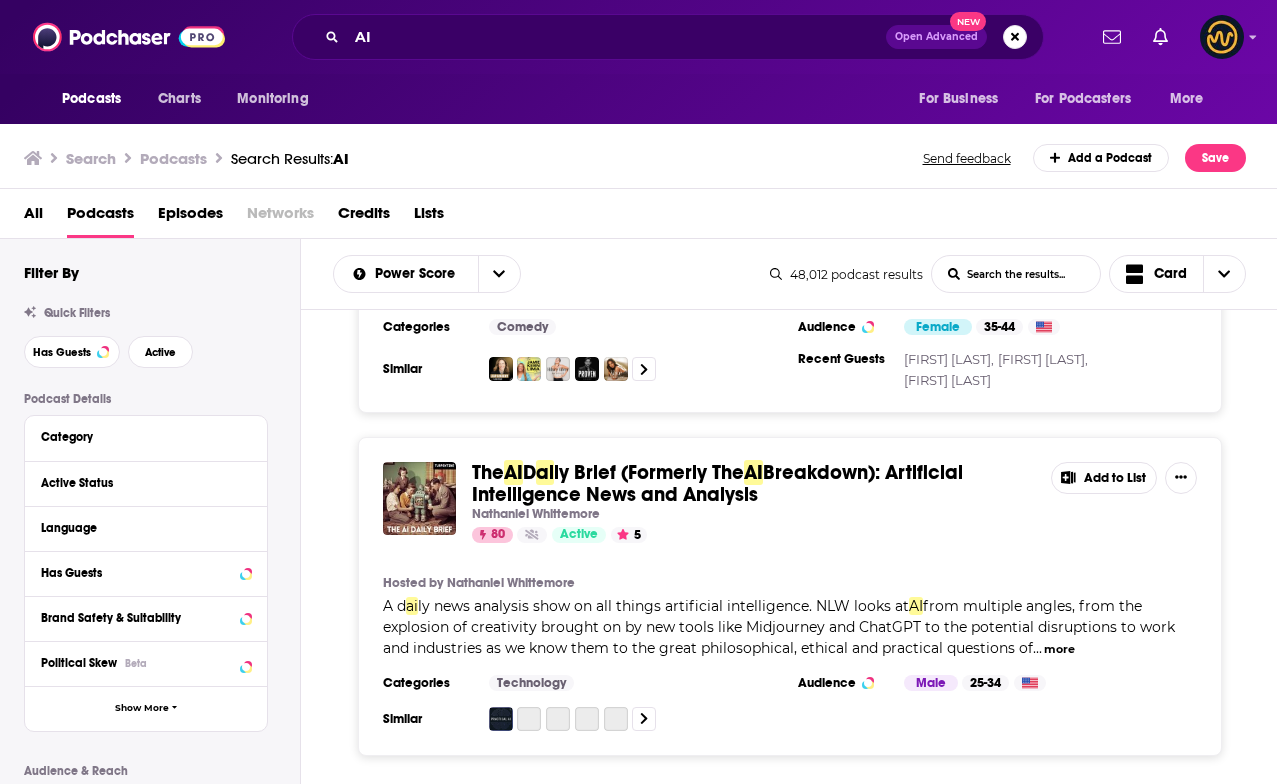 scroll, scrollTop: 3318, scrollLeft: 0, axis: vertical 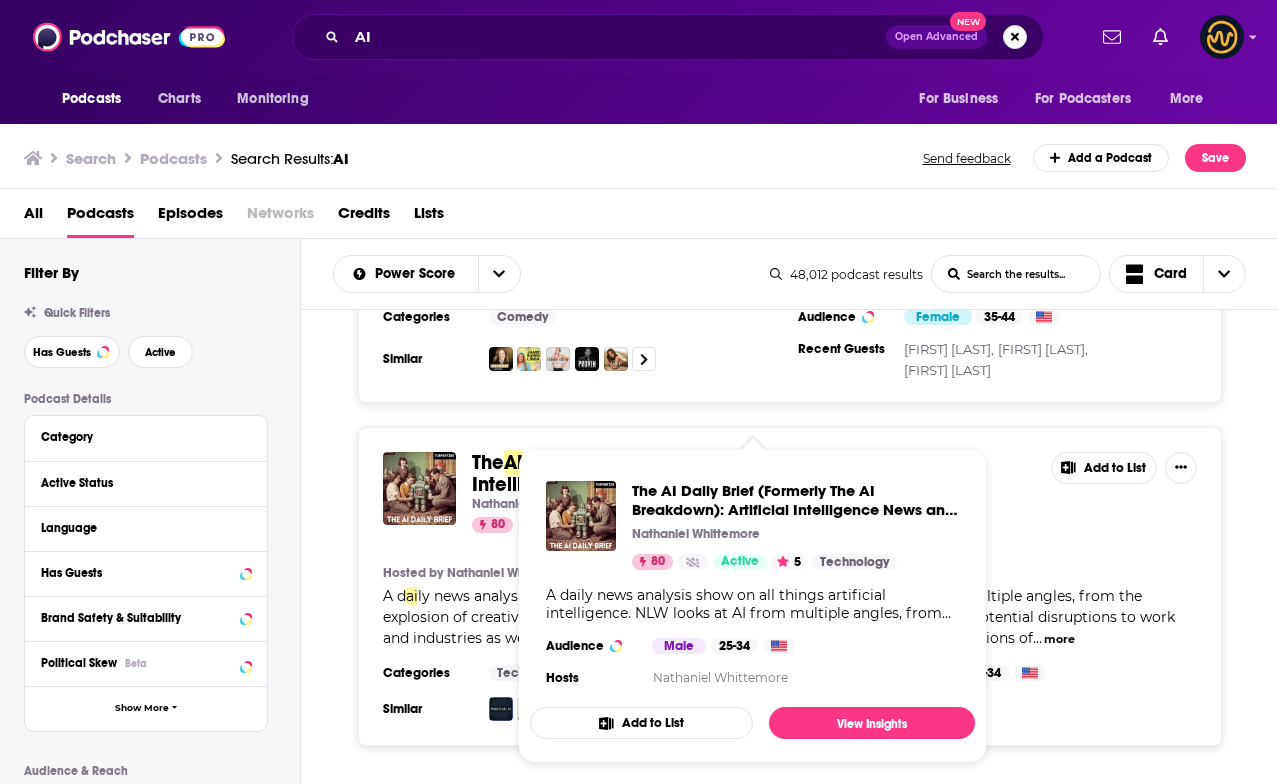 click on "The" at bounding box center [488, 462] 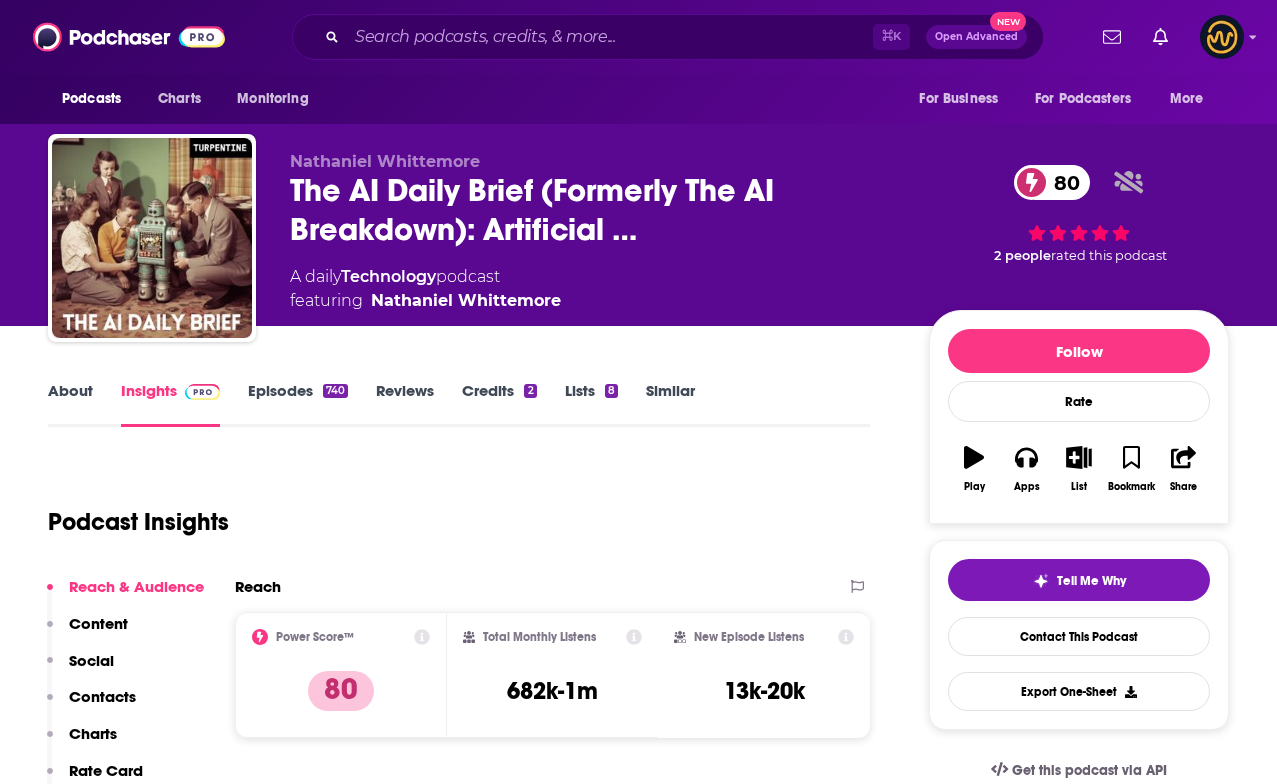 click on "About" at bounding box center (70, 404) 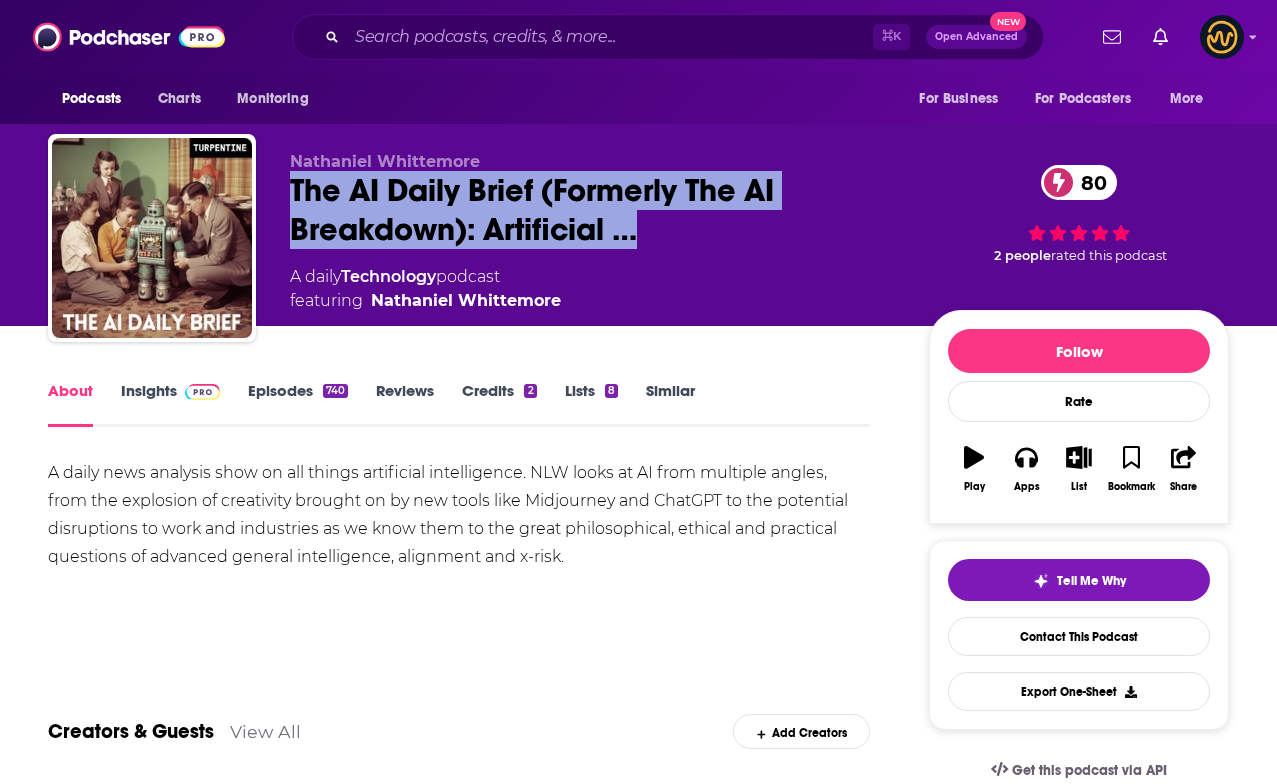 drag, startPoint x: 291, startPoint y: 181, endPoint x: 657, endPoint y: 253, distance: 373.01474 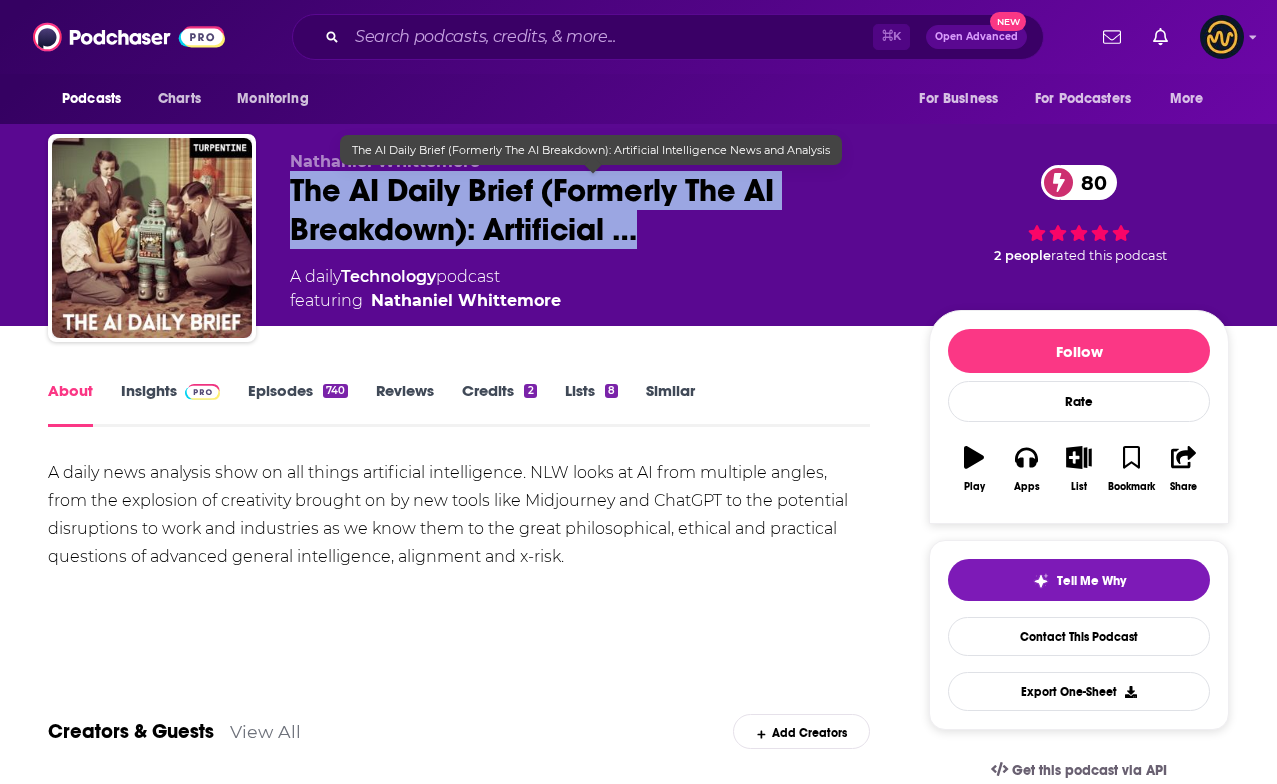 click on "The AI Daily Brief (Formerly The AI Breakdown): Artificial …" at bounding box center (593, 210) 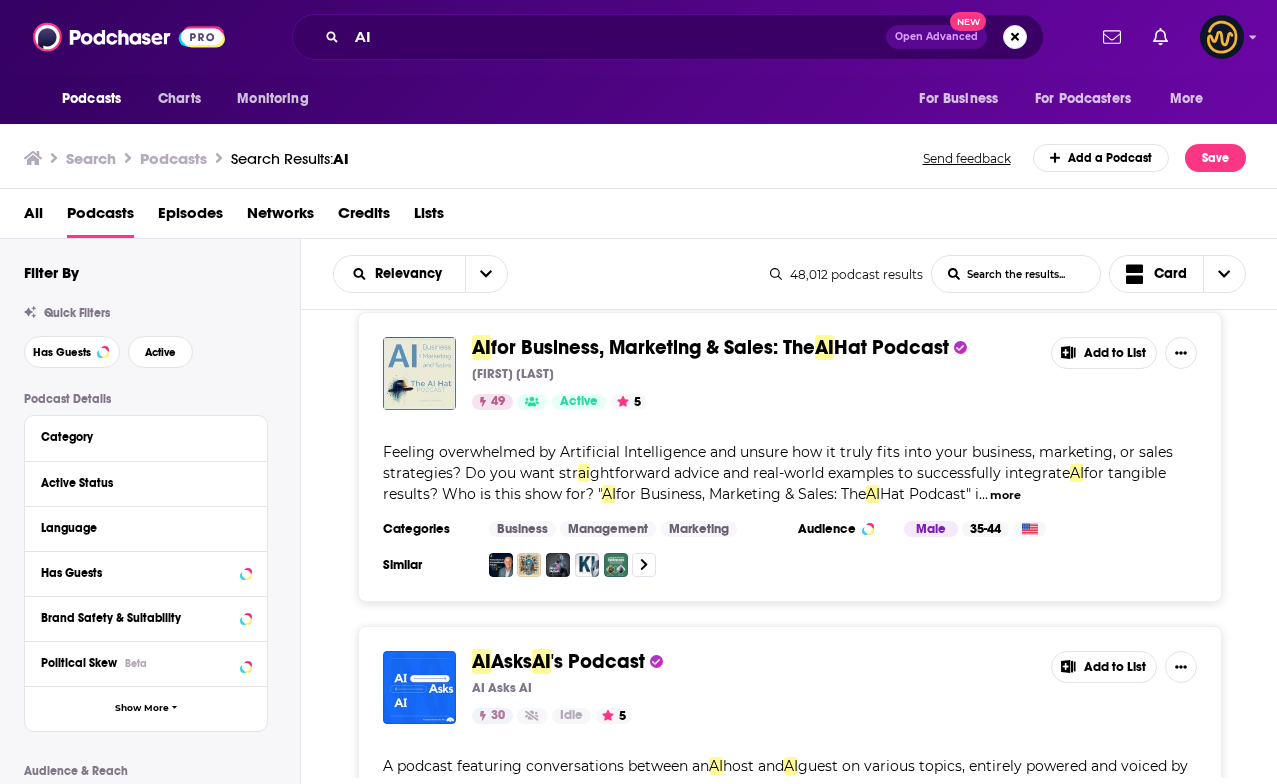 scroll, scrollTop: 2964, scrollLeft: 0, axis: vertical 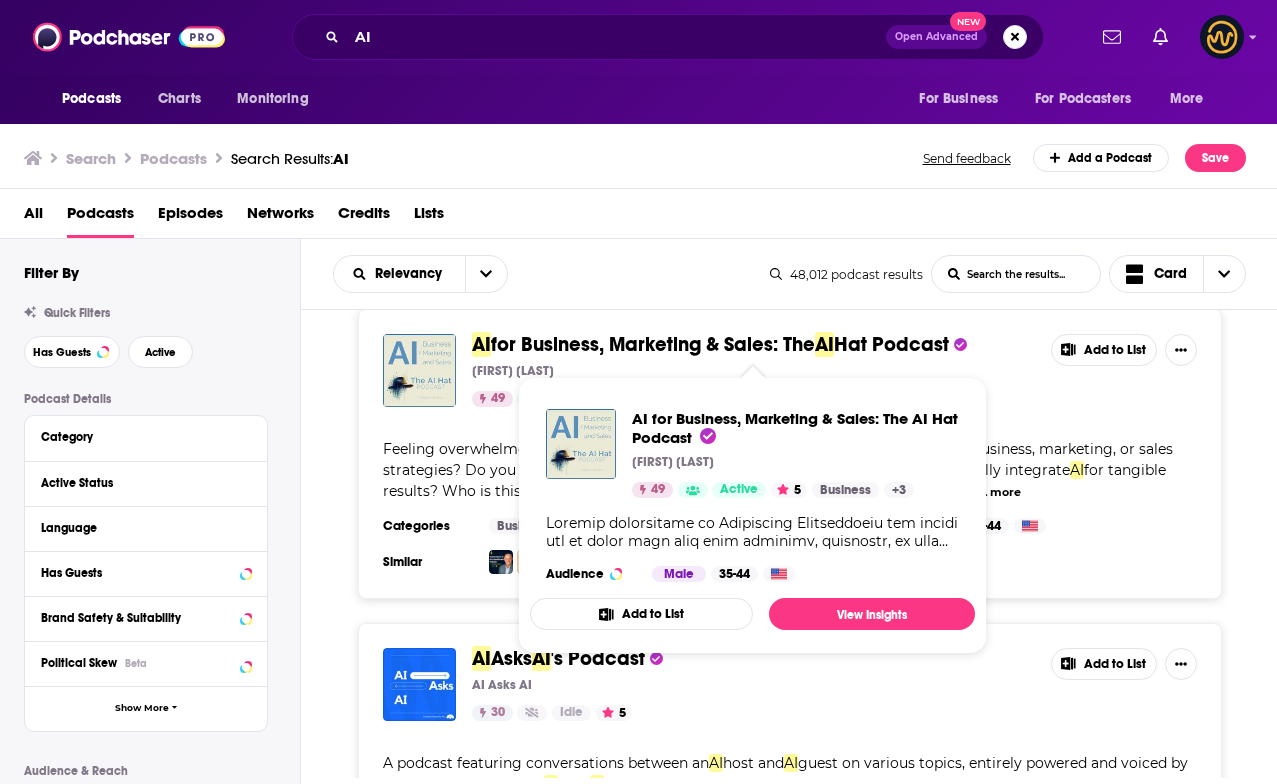 click on "for Business, Marketing & Sales: The" at bounding box center [653, 344] 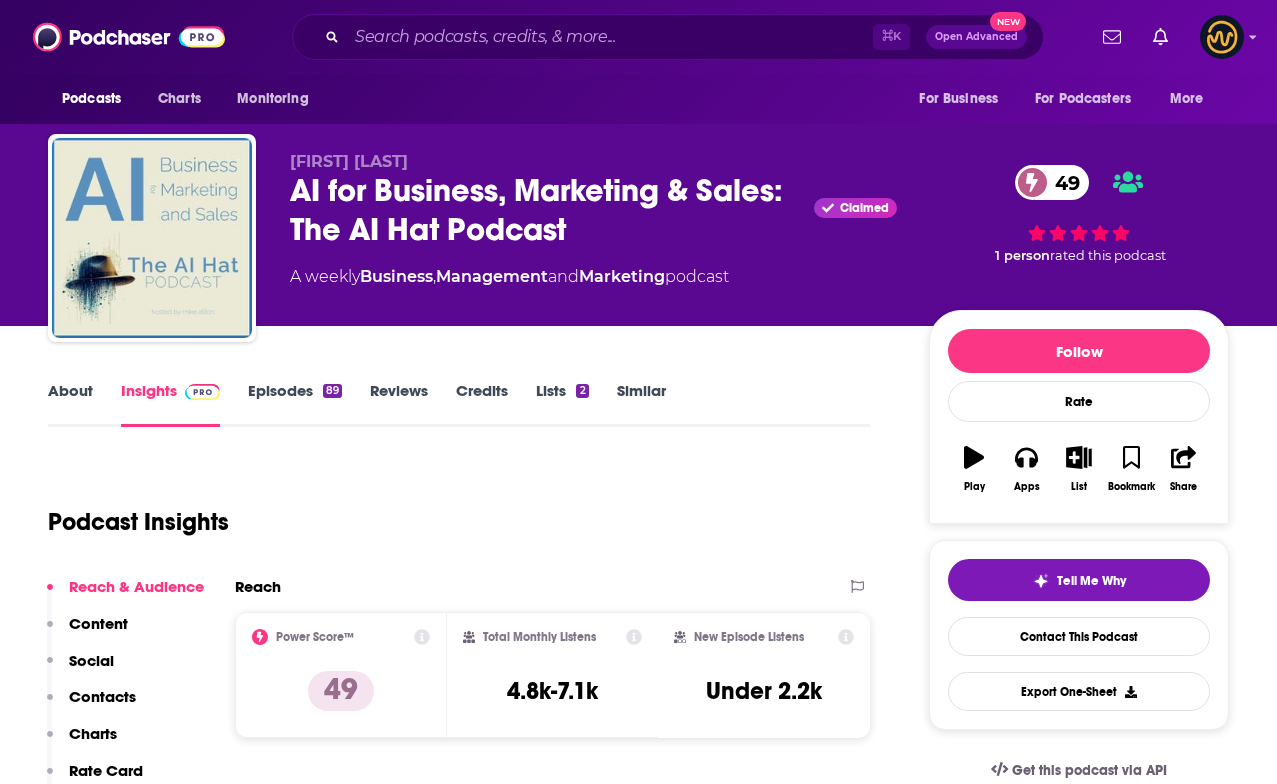 click on "About" at bounding box center (70, 404) 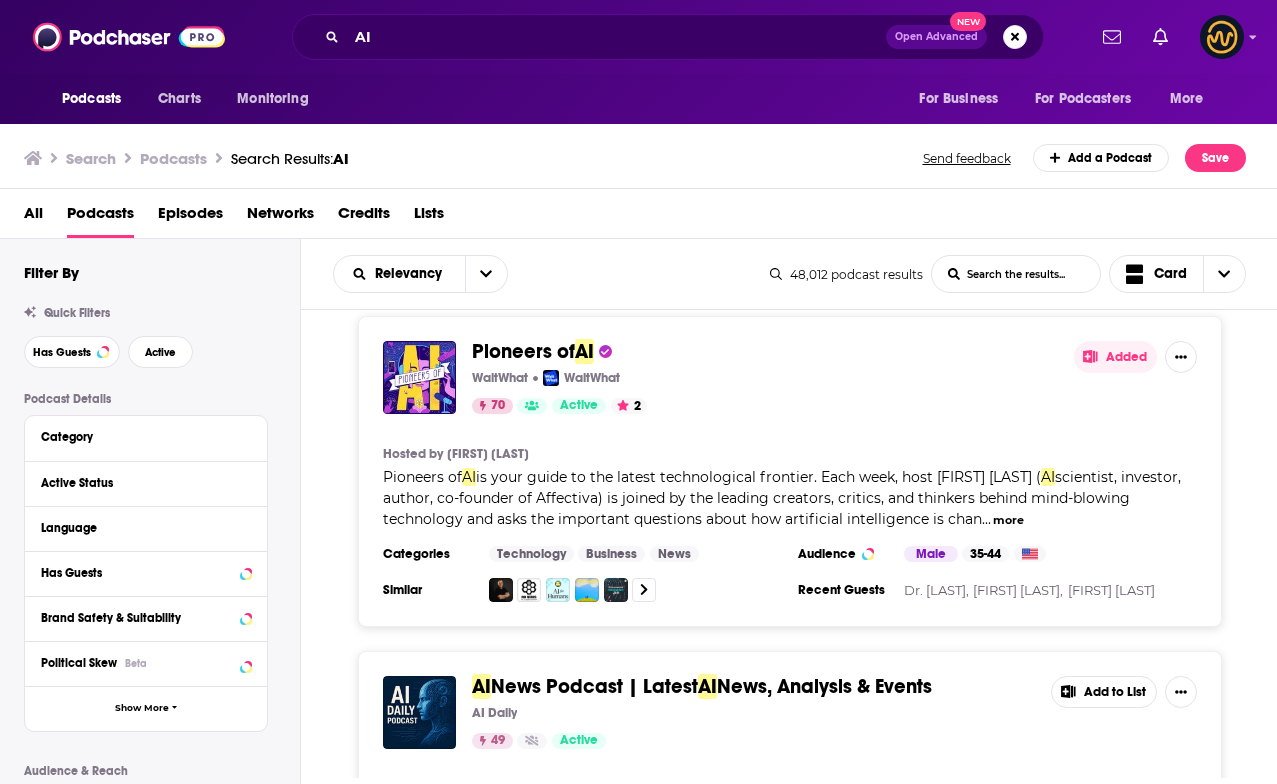 scroll, scrollTop: 3876, scrollLeft: 0, axis: vertical 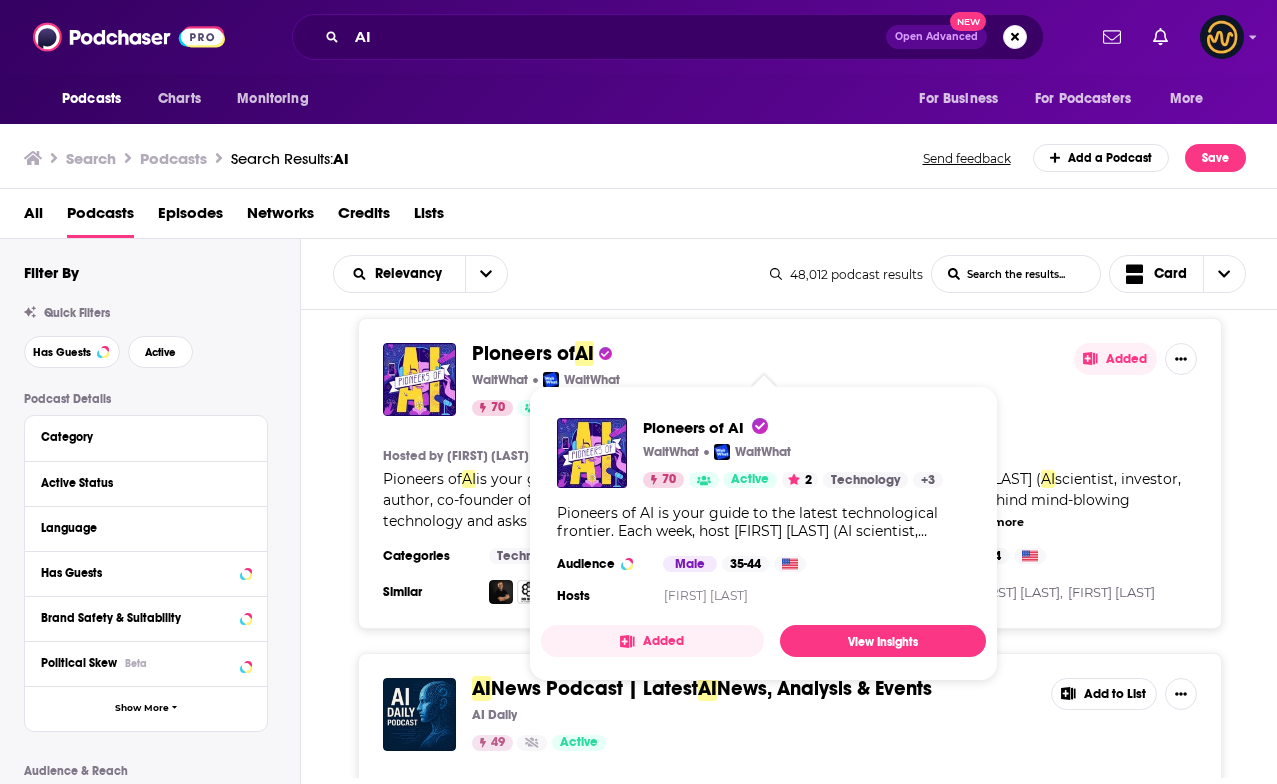 click on "Pioneers of" at bounding box center (523, 353) 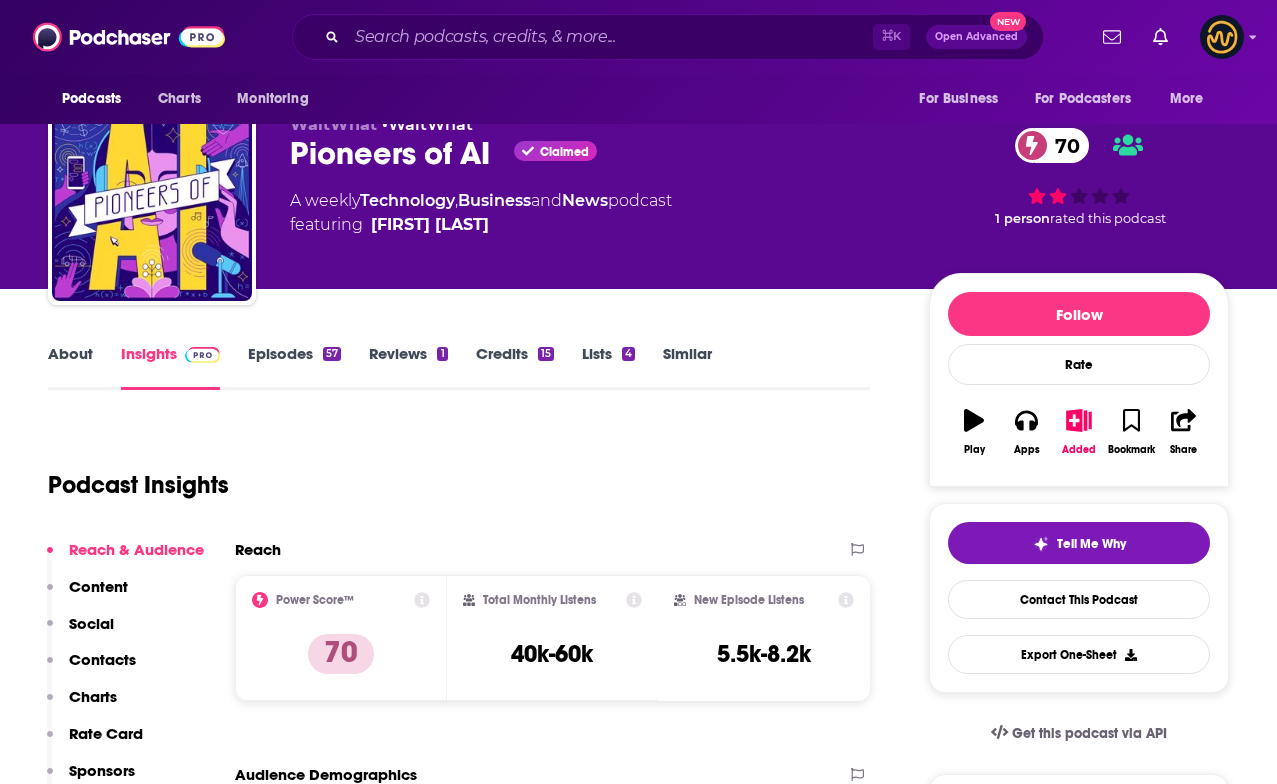scroll, scrollTop: 40, scrollLeft: 0, axis: vertical 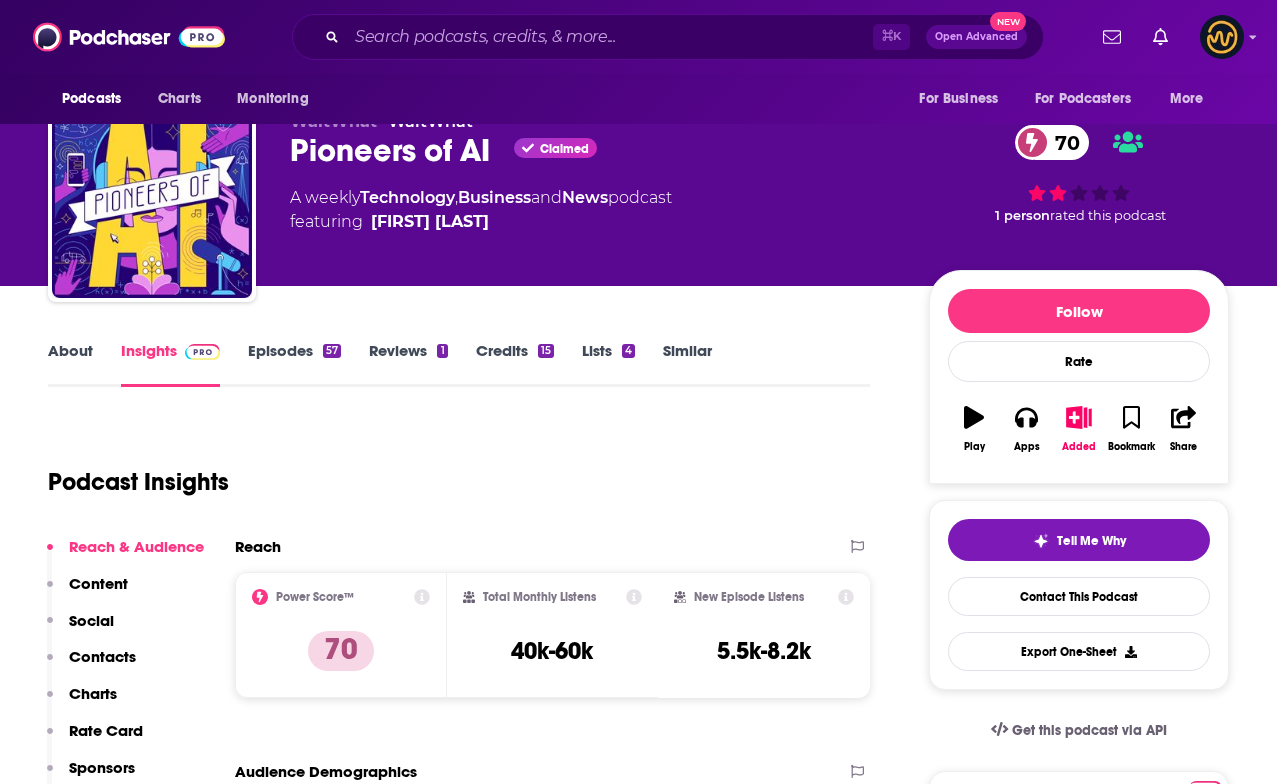 click on "About" at bounding box center (70, 364) 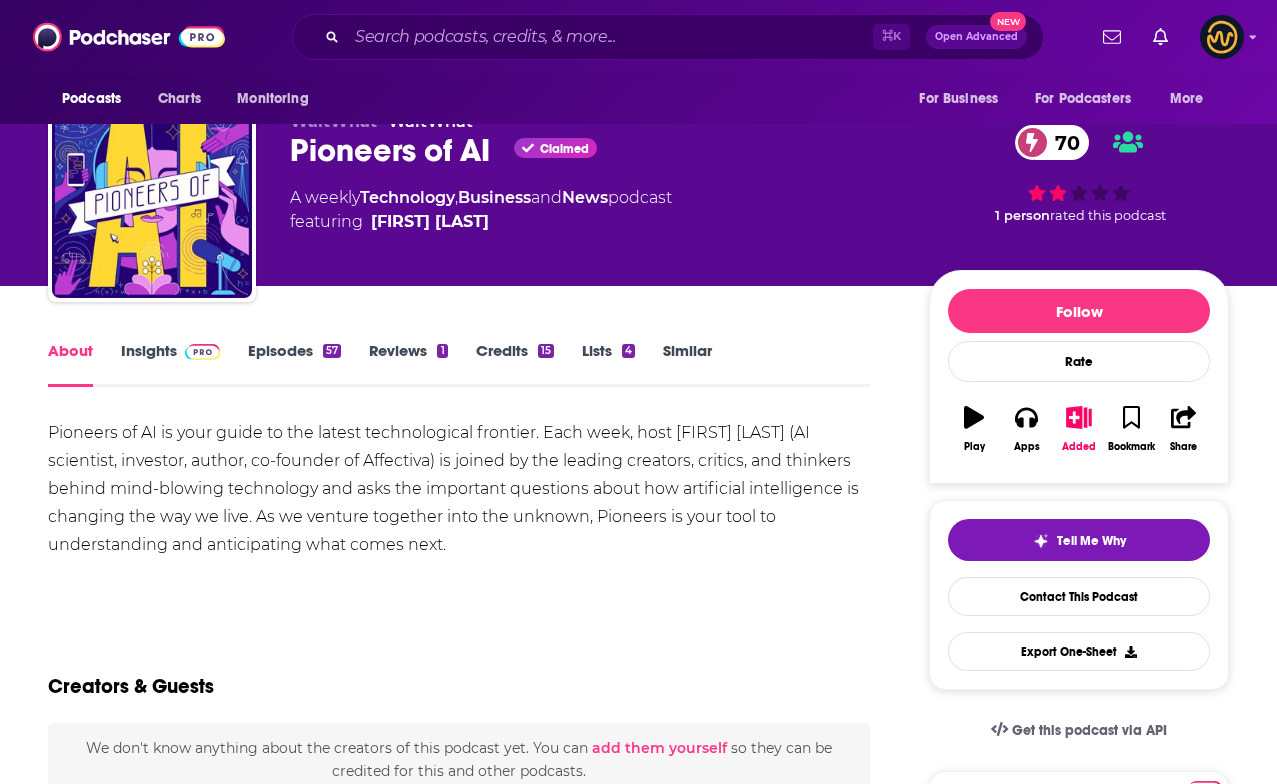 scroll, scrollTop: 0, scrollLeft: 0, axis: both 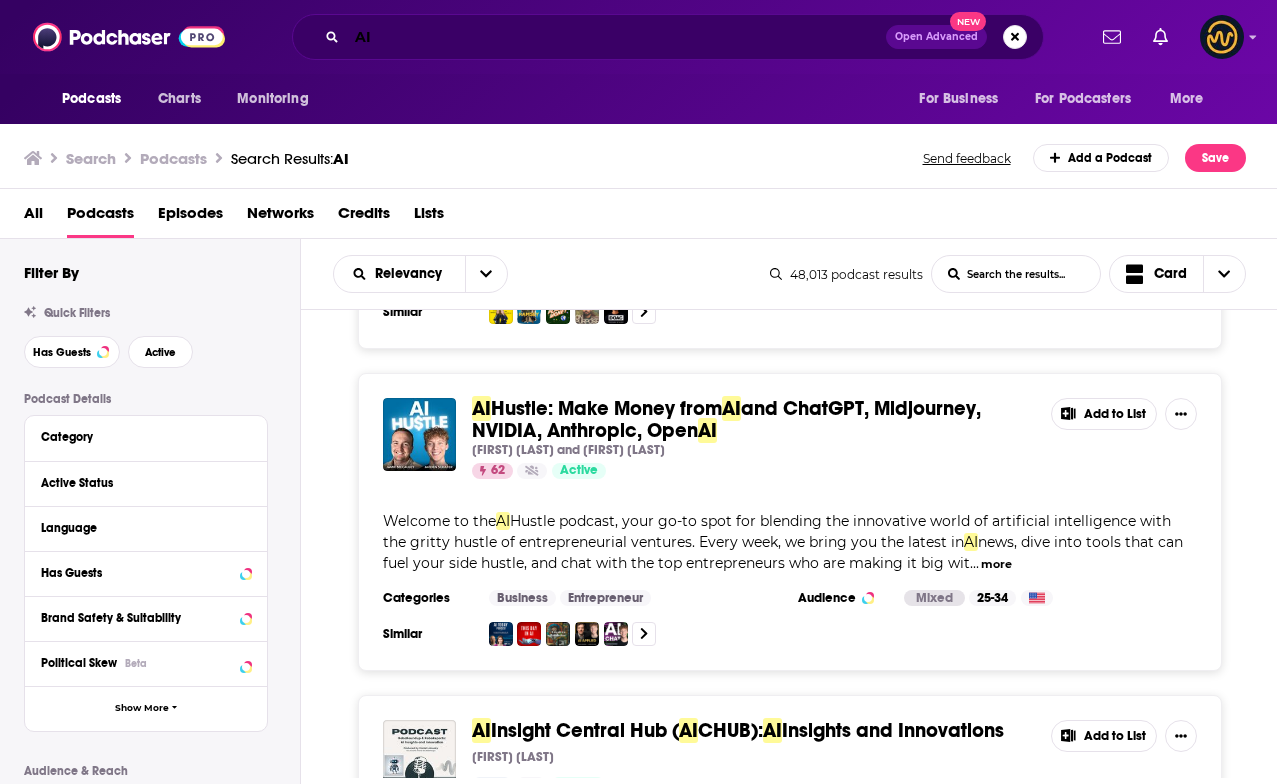 click on "AI" at bounding box center (616, 37) 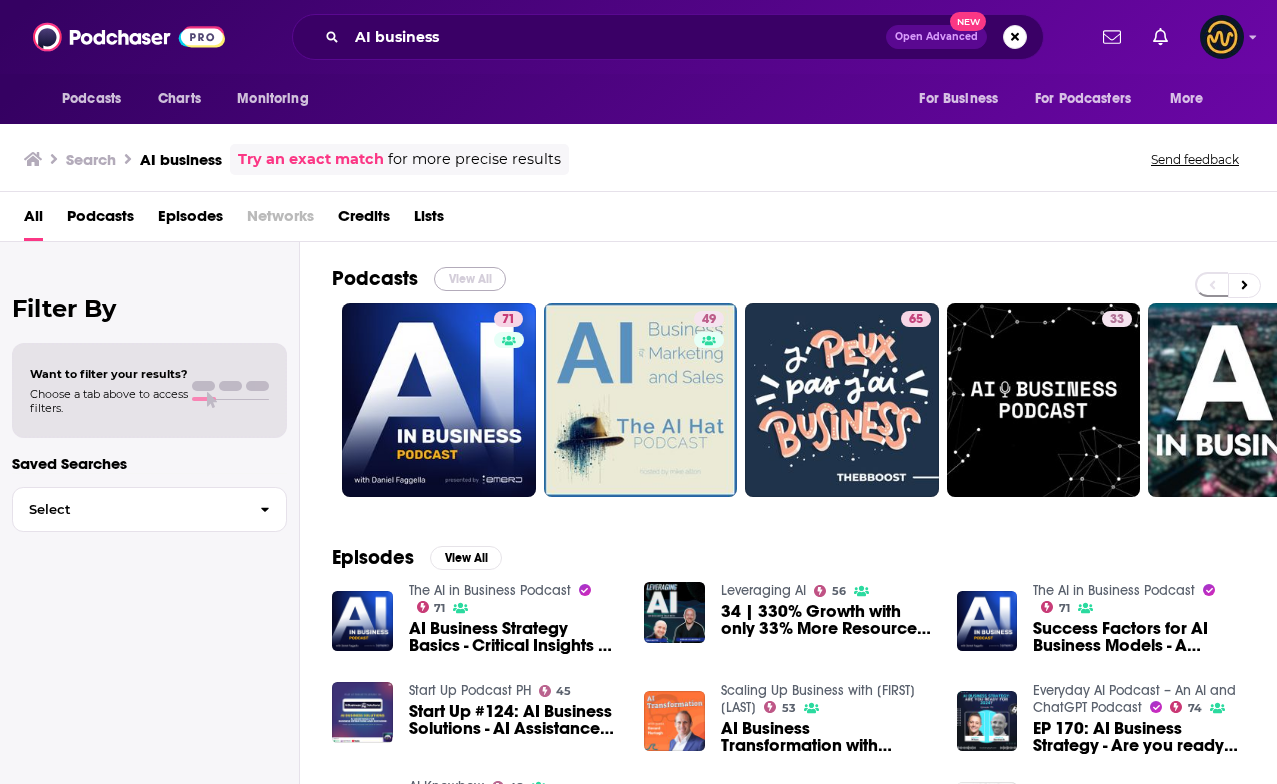 click on "View All" at bounding box center [470, 279] 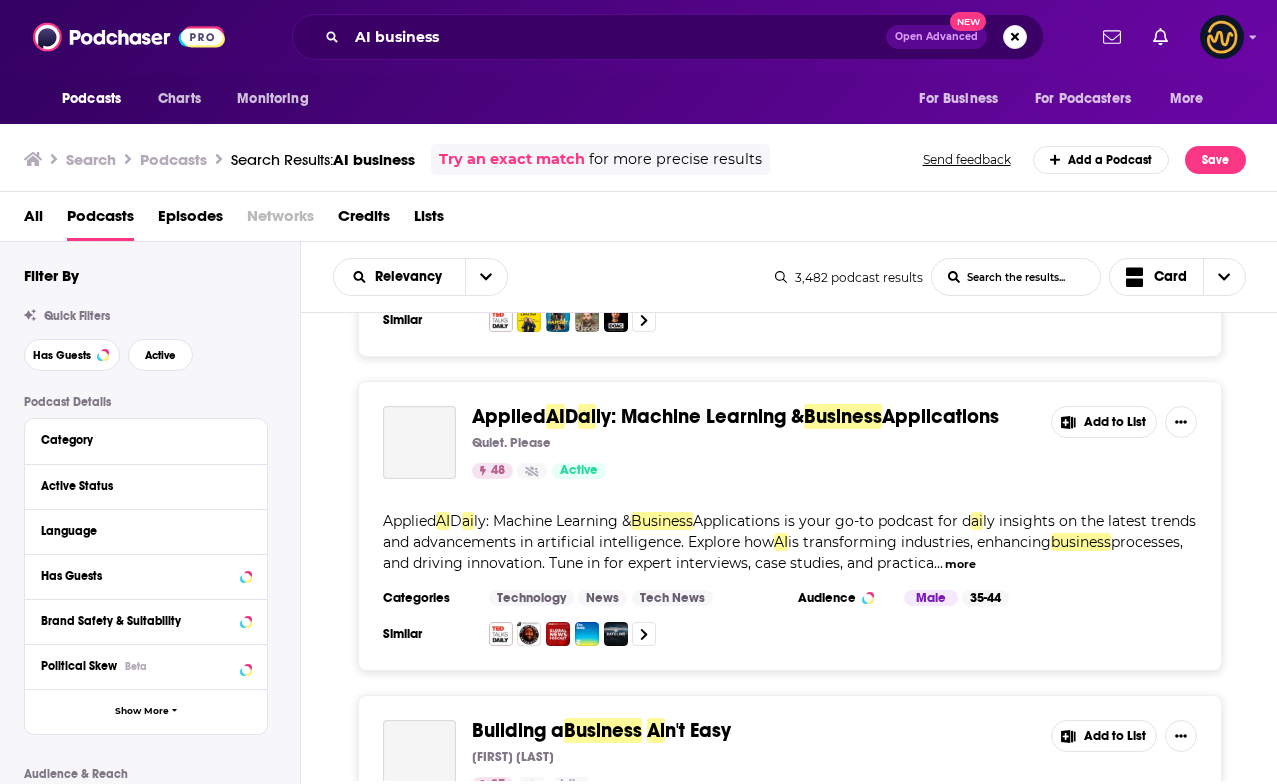 scroll, scrollTop: 3763, scrollLeft: 0, axis: vertical 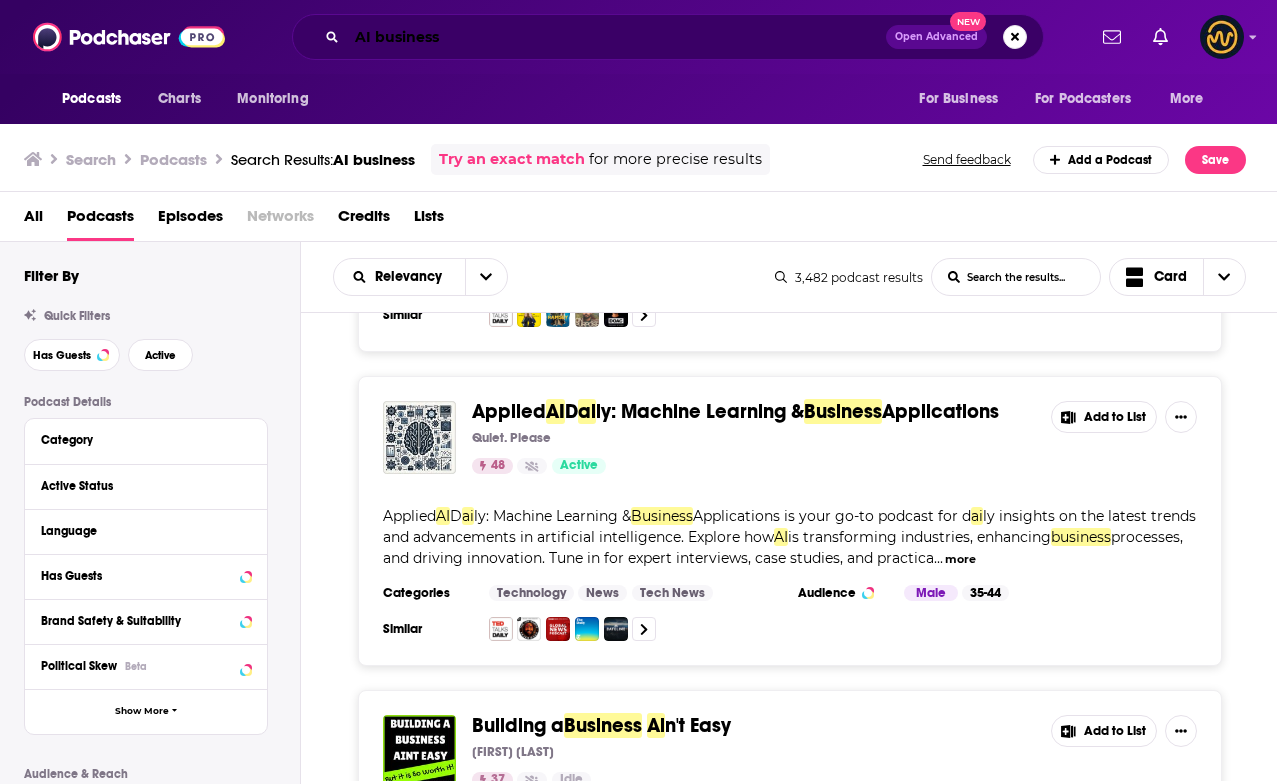 click on "AI business" at bounding box center [616, 37] 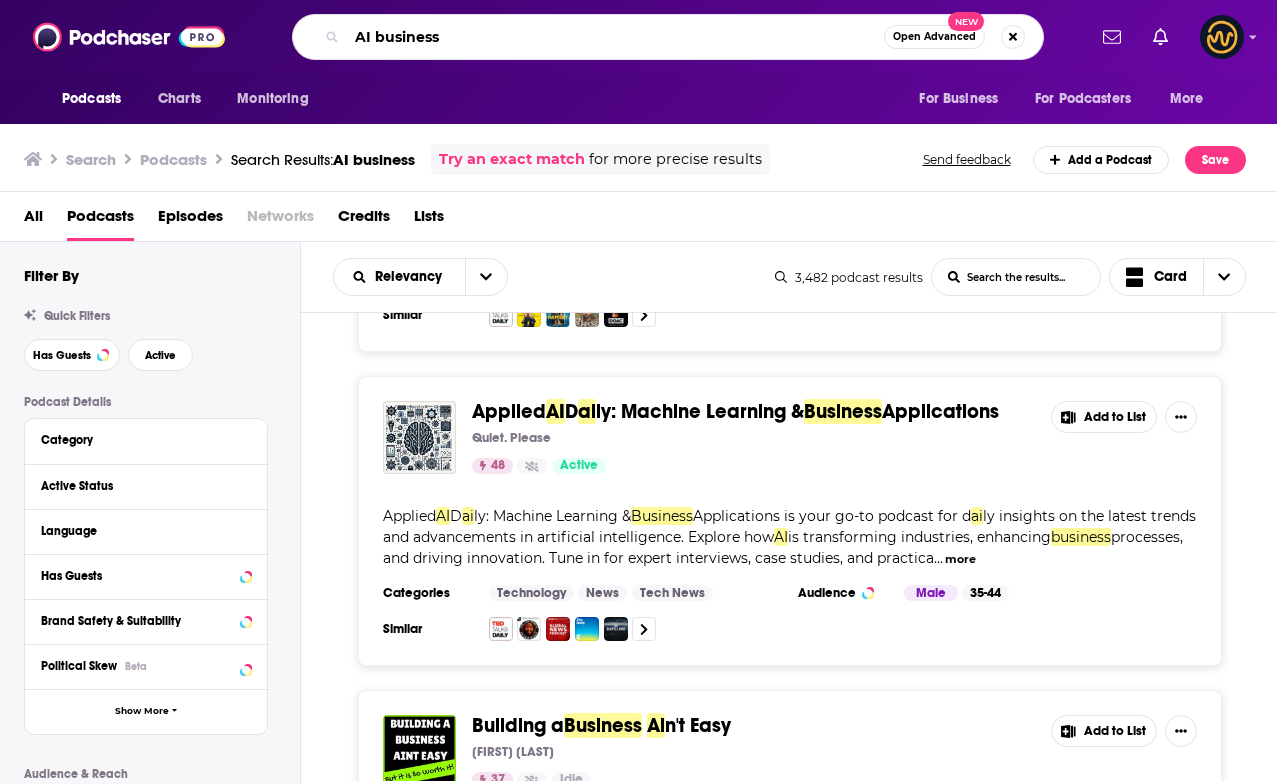 click on "AI business" at bounding box center (615, 37) 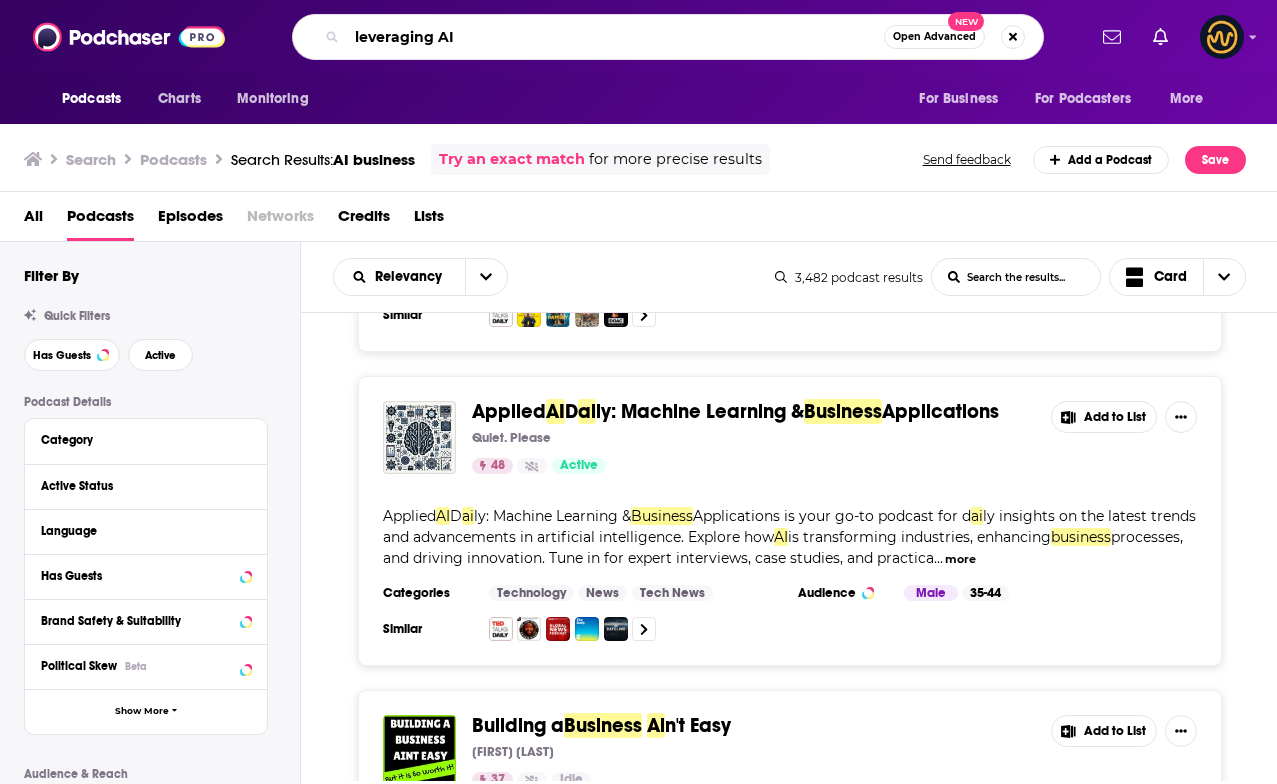 type on "leveraging AI" 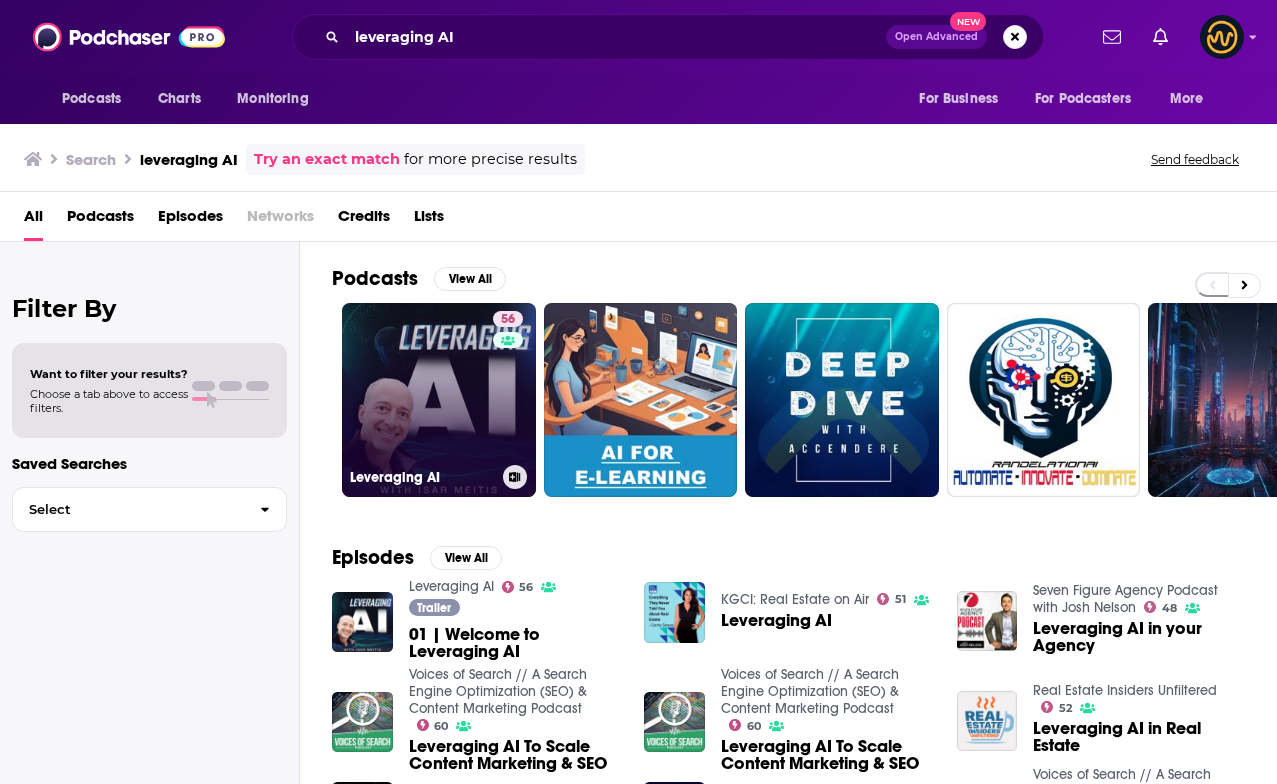 click on "56 Leveraging AI" at bounding box center (439, 400) 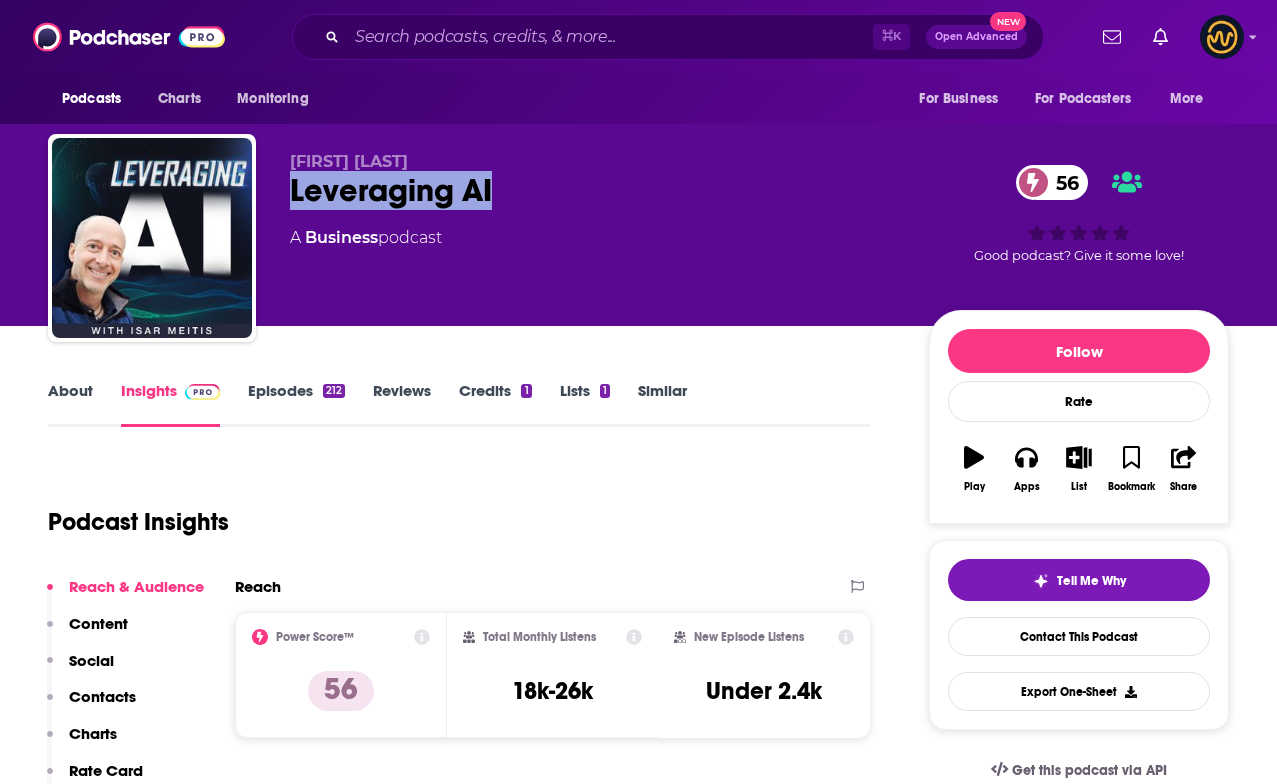 drag, startPoint x: 304, startPoint y: 185, endPoint x: 558, endPoint y: 184, distance: 254.00197 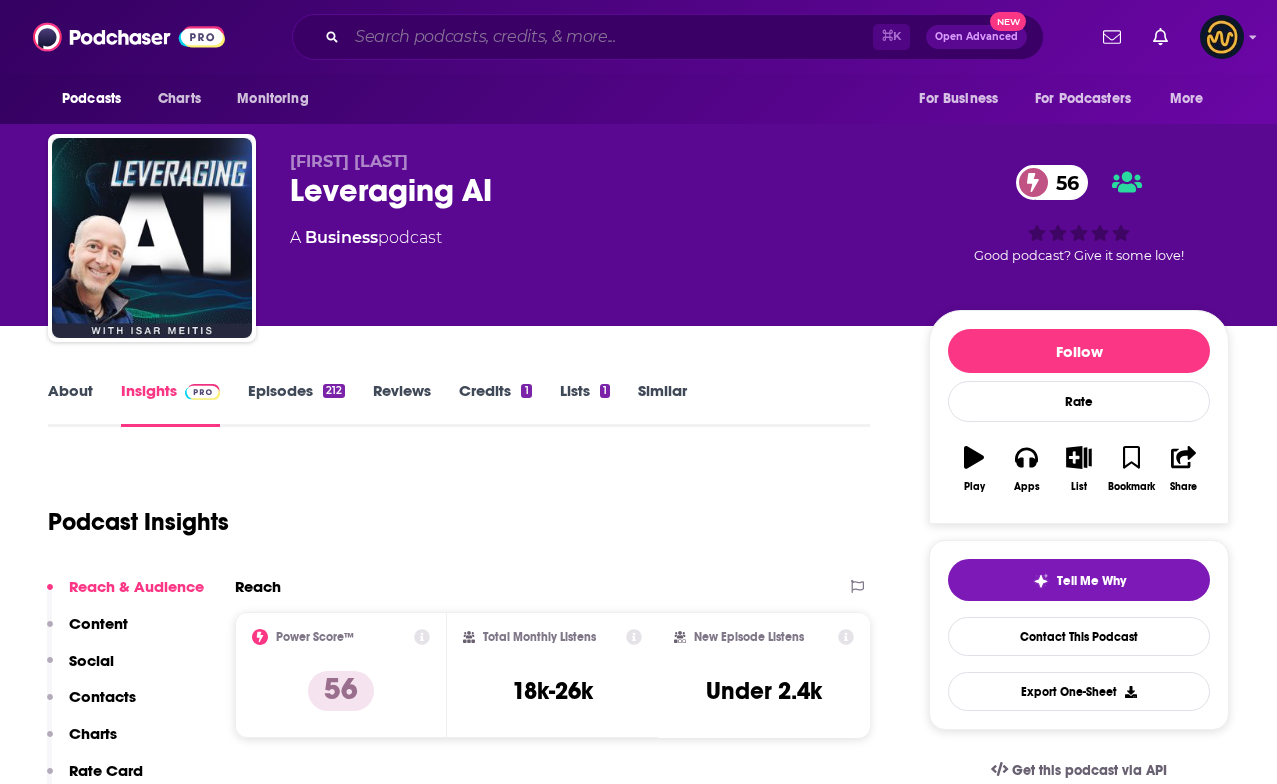 click at bounding box center (610, 37) 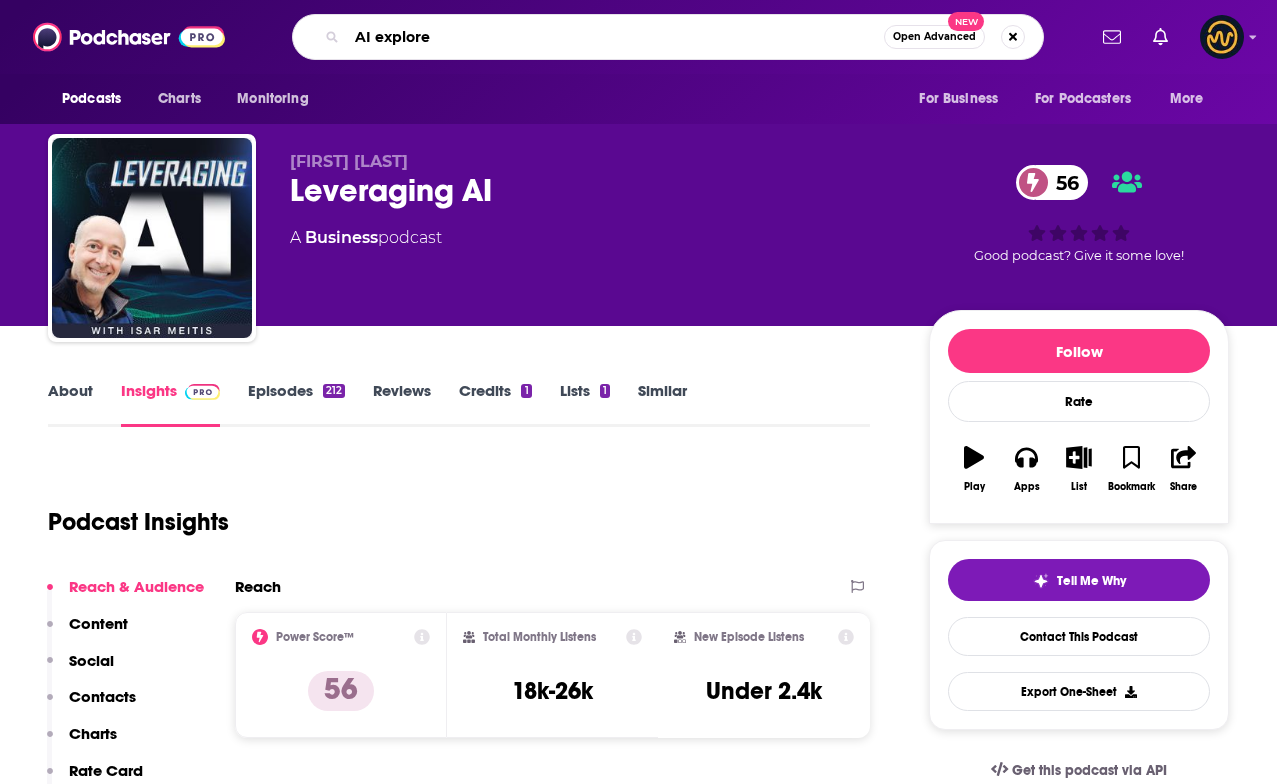 type on "AI explored" 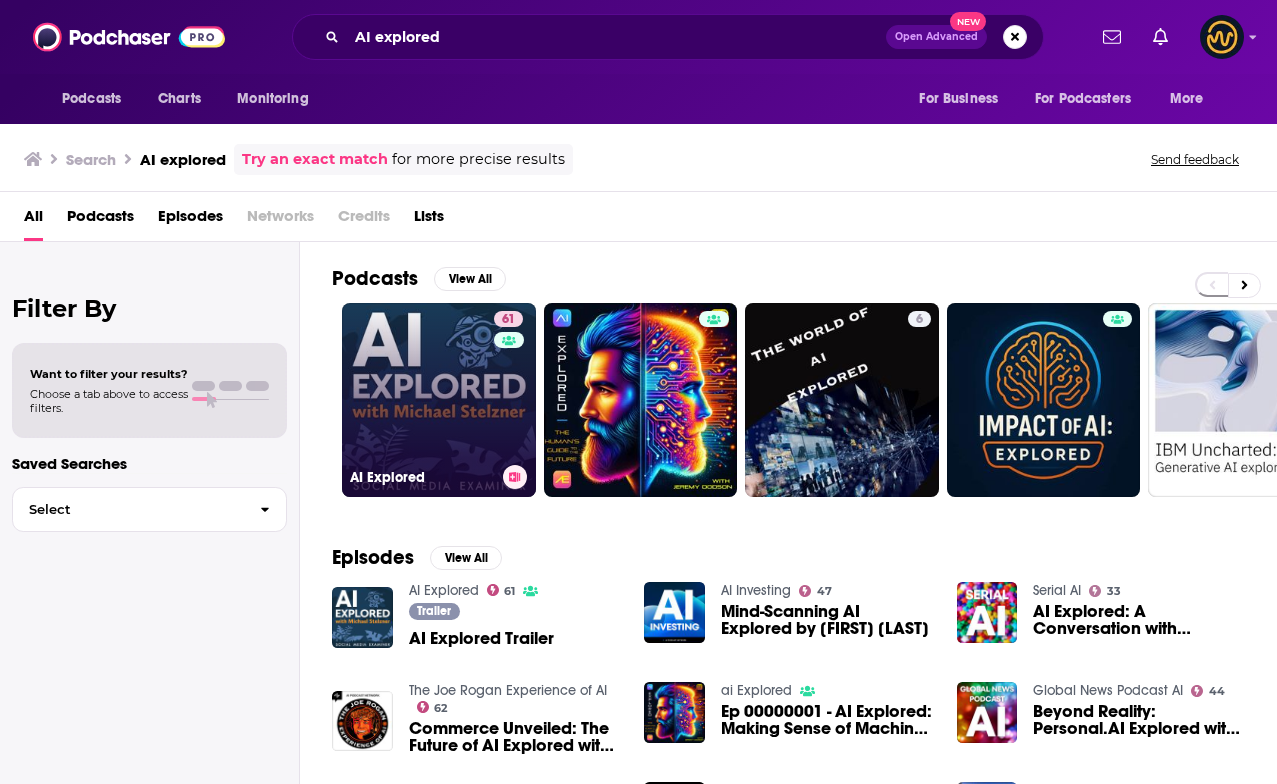 click on "61 AI Explored" at bounding box center [439, 400] 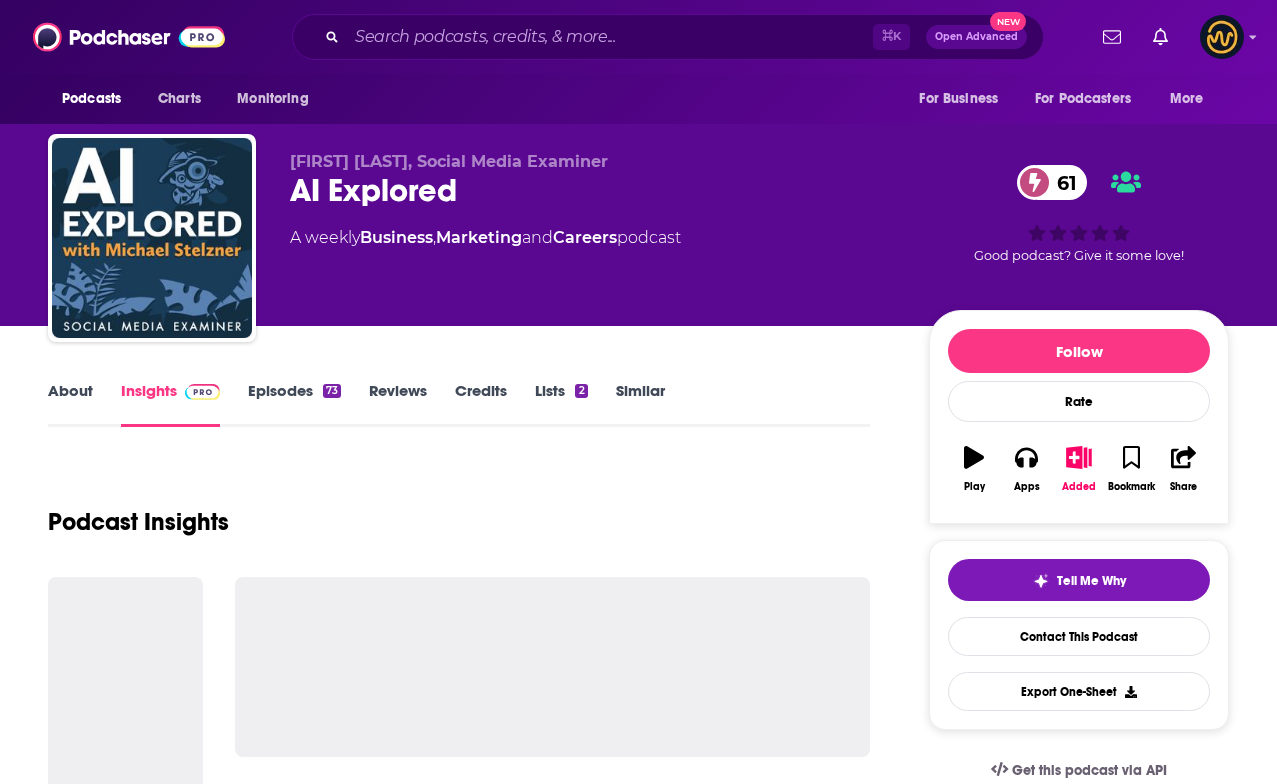 click on "About" at bounding box center [70, 404] 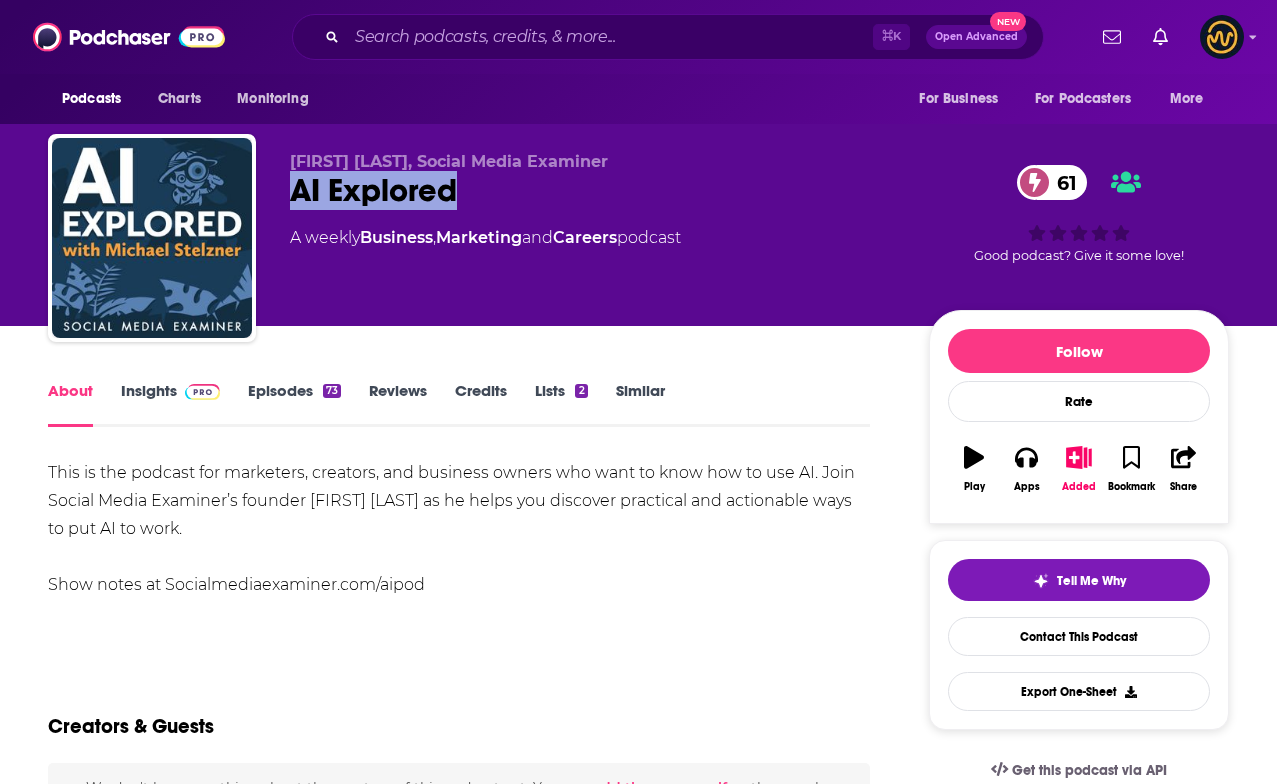 drag, startPoint x: 332, startPoint y: 193, endPoint x: 477, endPoint y: 194, distance: 145.00345 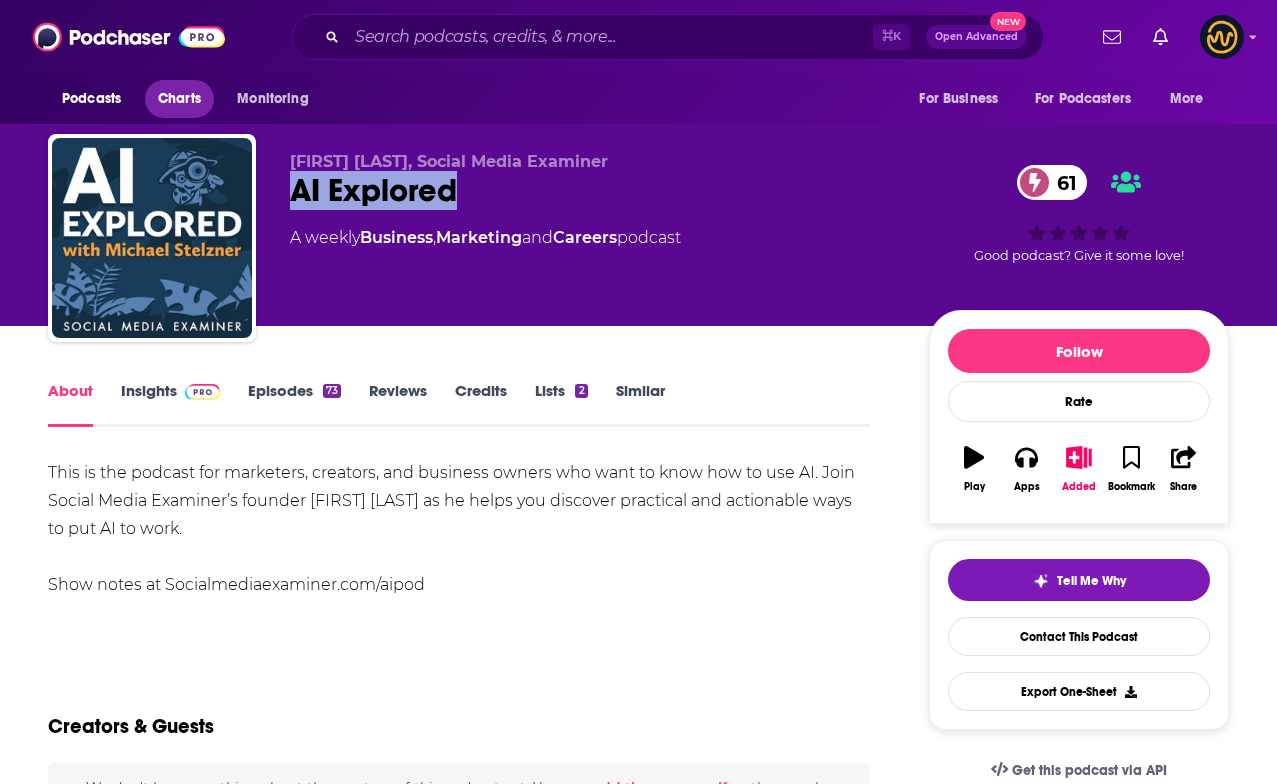 click on "Charts" at bounding box center [179, 99] 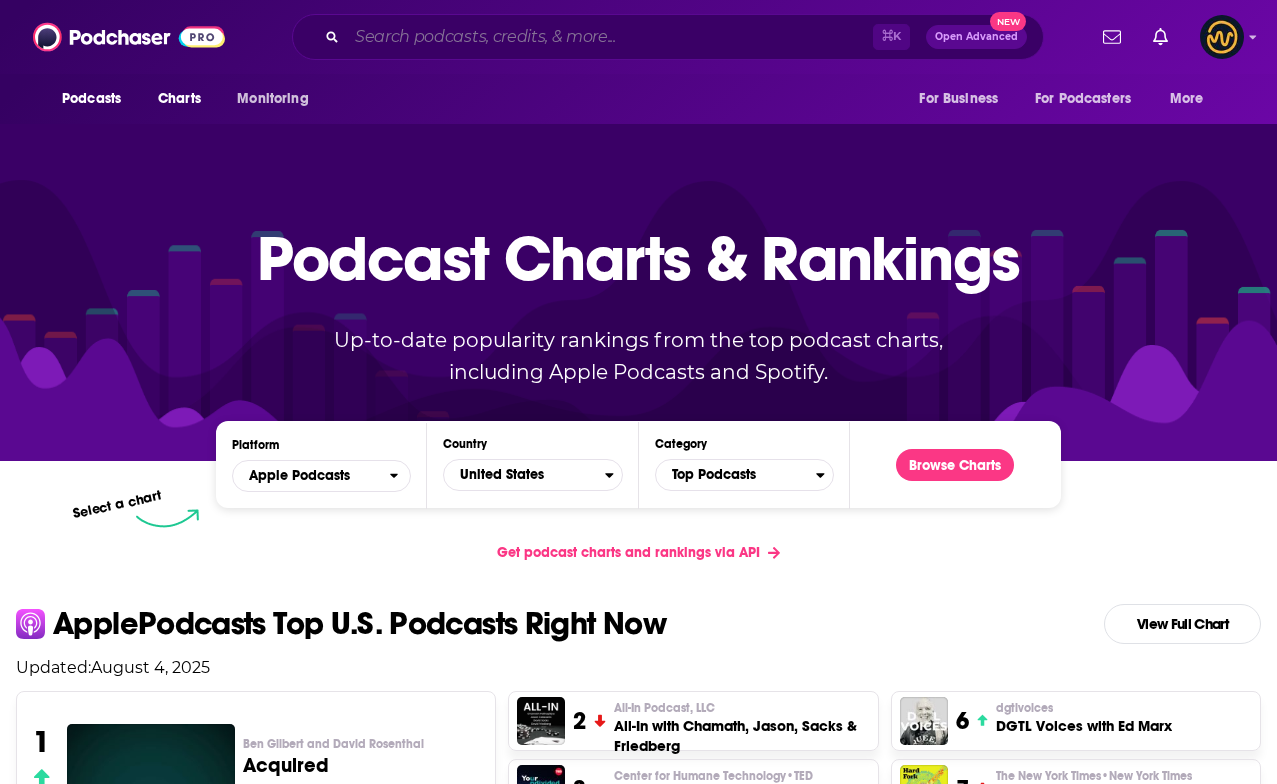 click at bounding box center (610, 37) 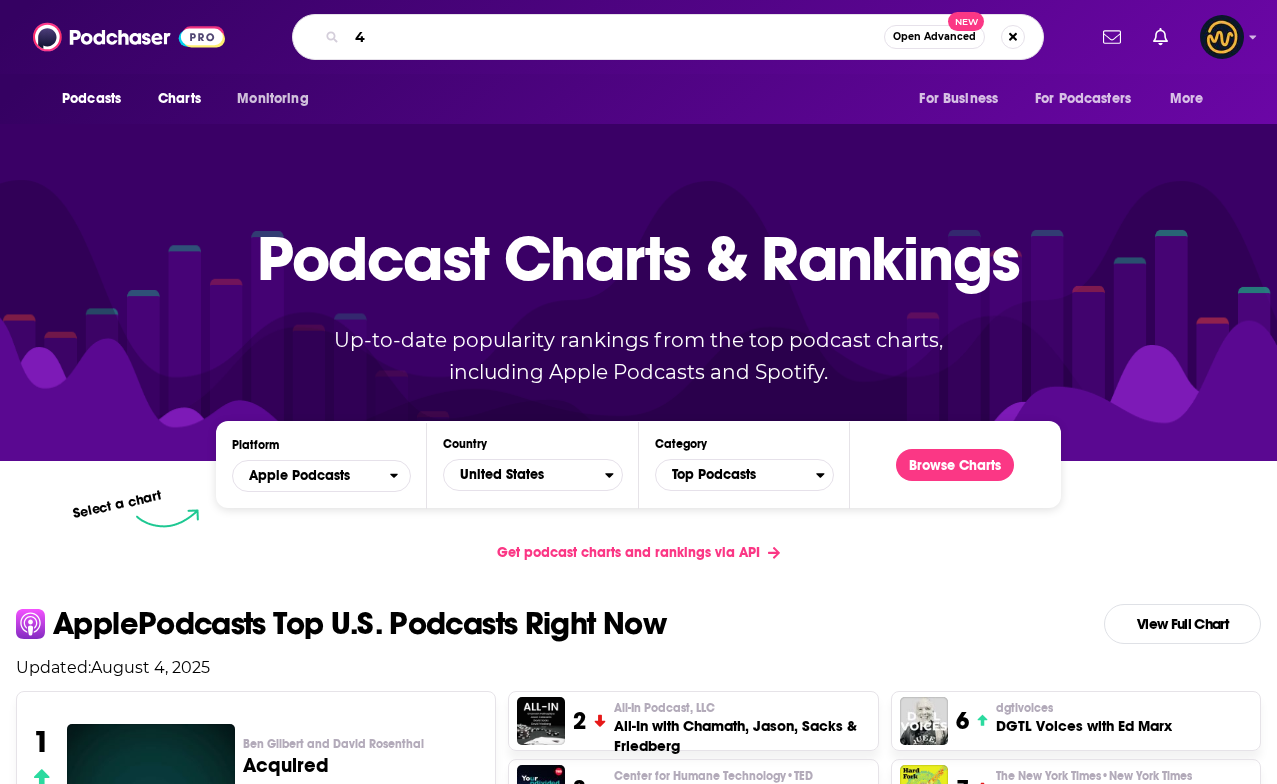 type on "4." 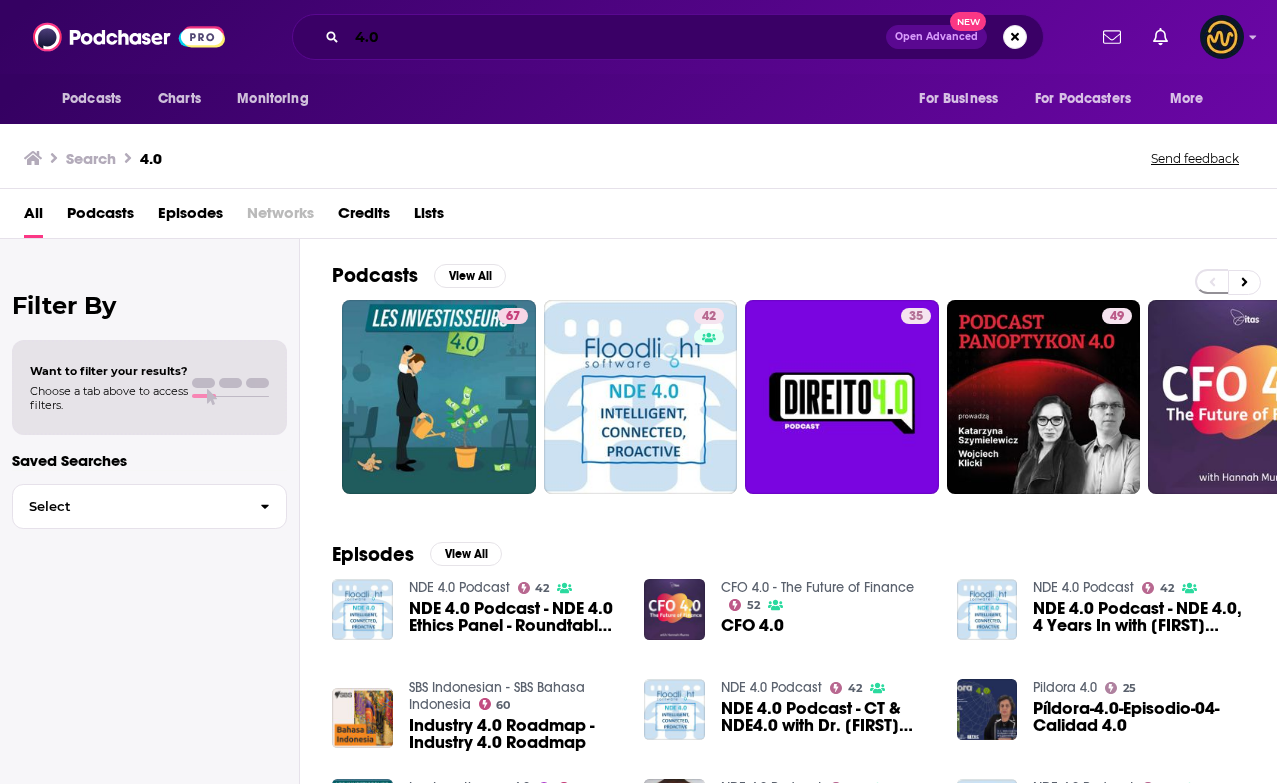 click on "4.0" at bounding box center [616, 37] 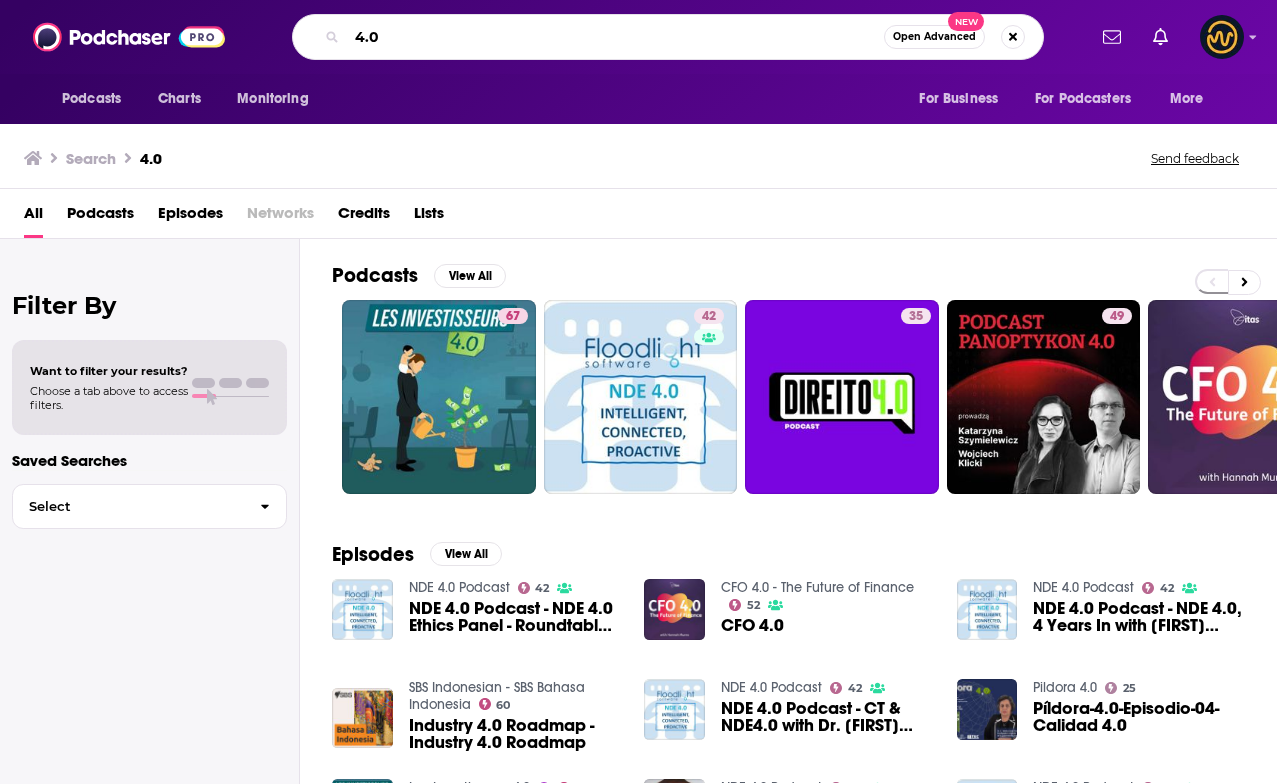 click on "4.0" at bounding box center (615, 37) 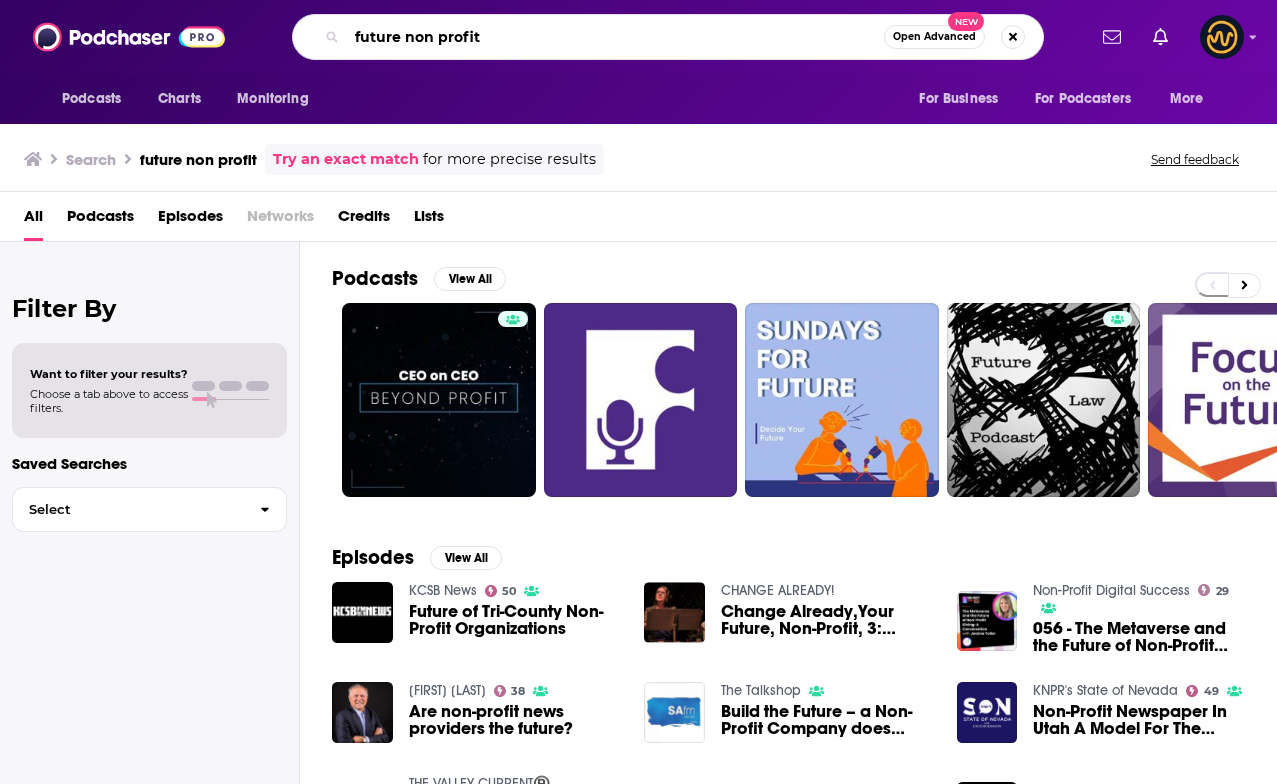 click on "future non profit" at bounding box center [615, 37] 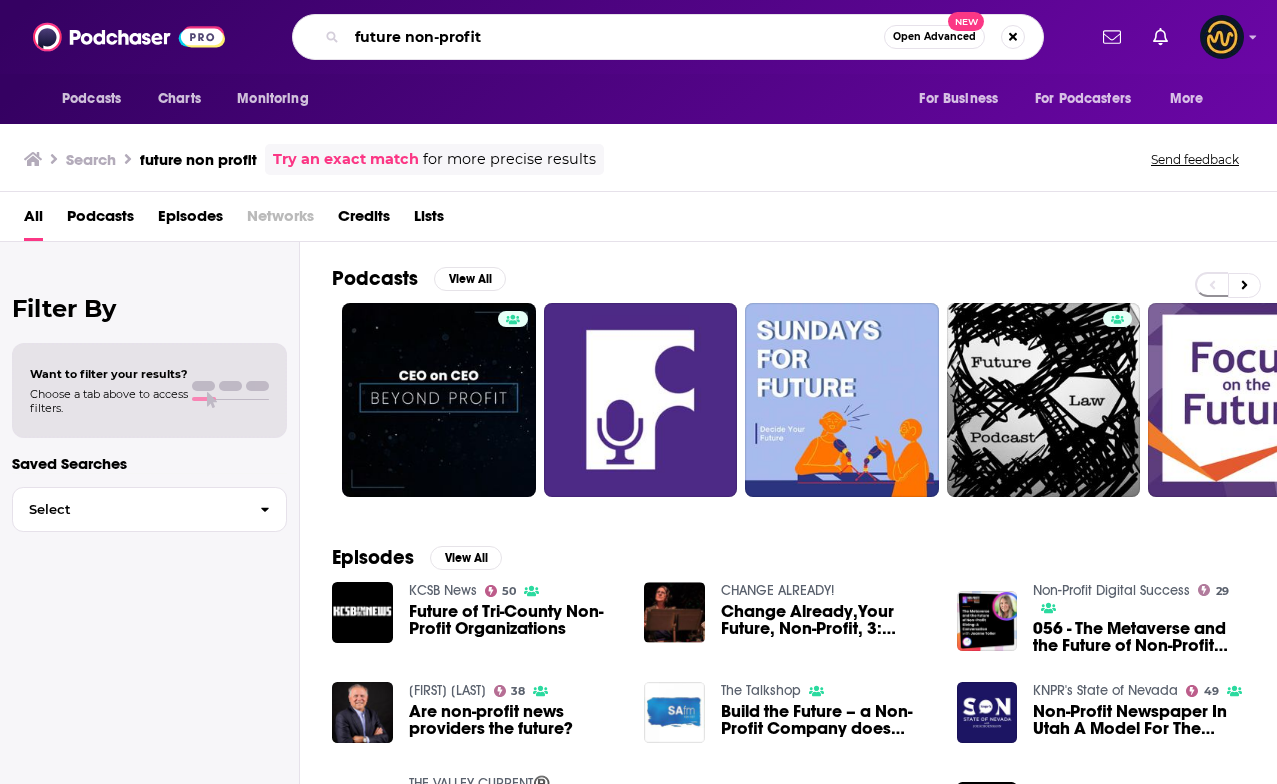 type on "future non-profit" 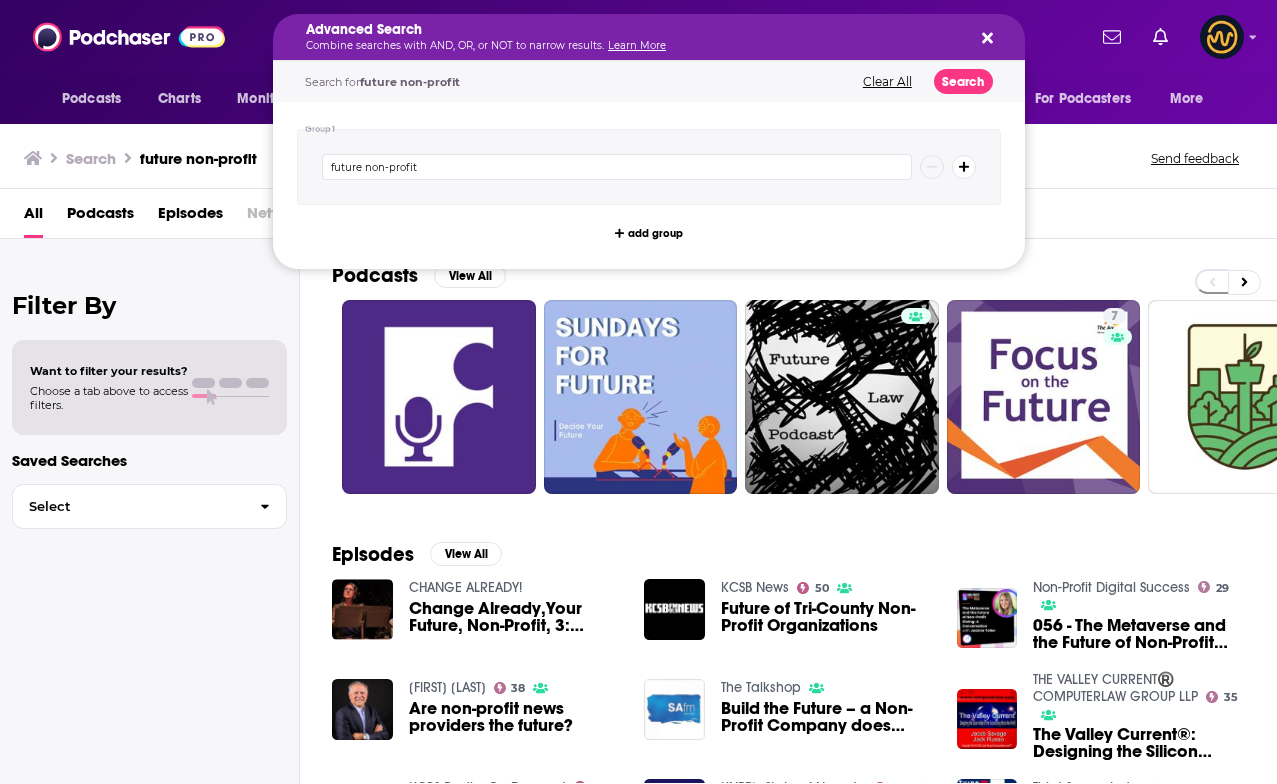 click on "Advanced Search" at bounding box center (633, 30) 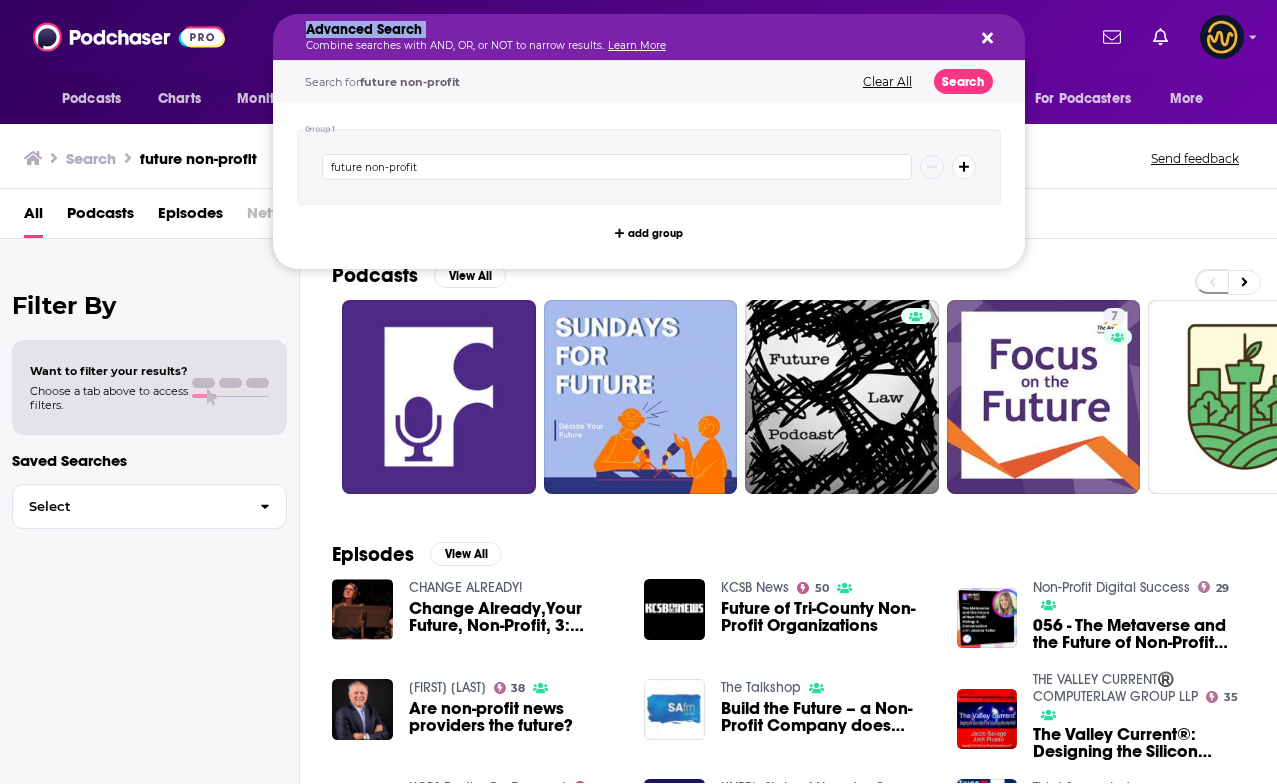 click on "Advanced Search" at bounding box center (633, 30) 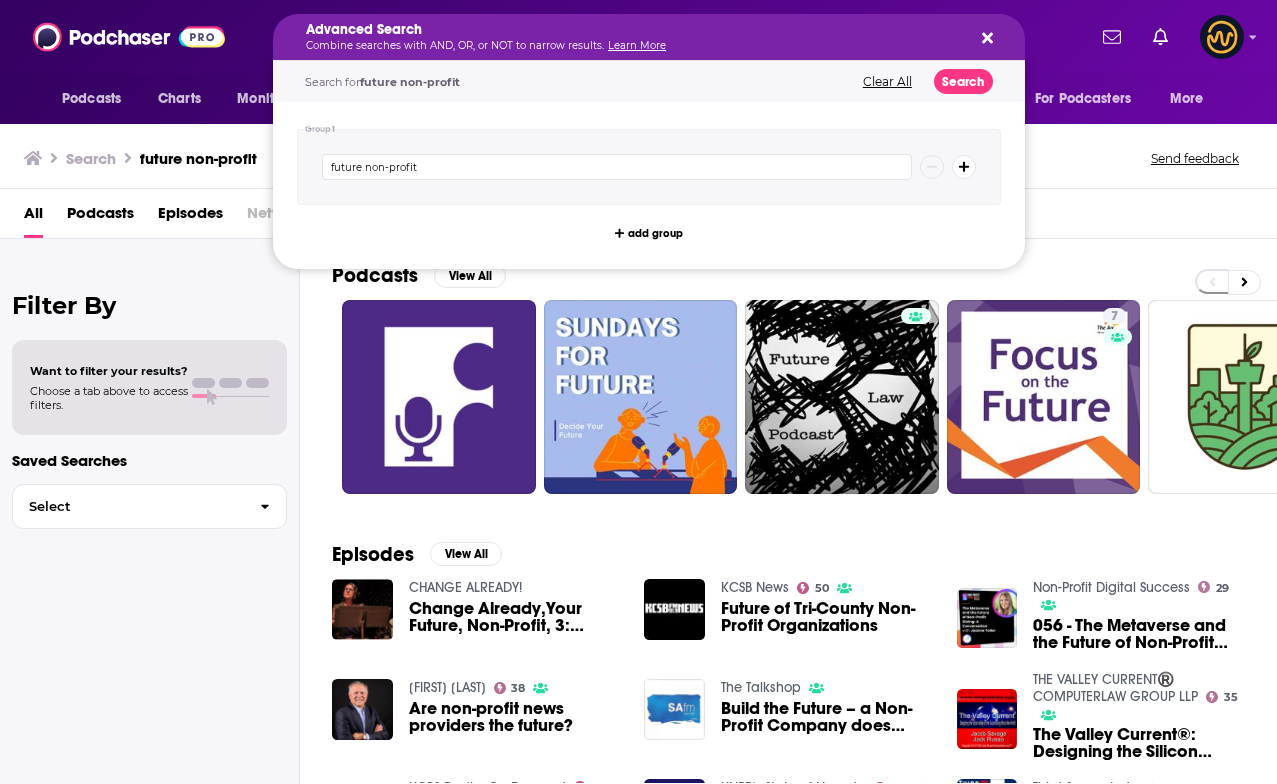 click on "Filter By" at bounding box center [149, 305] 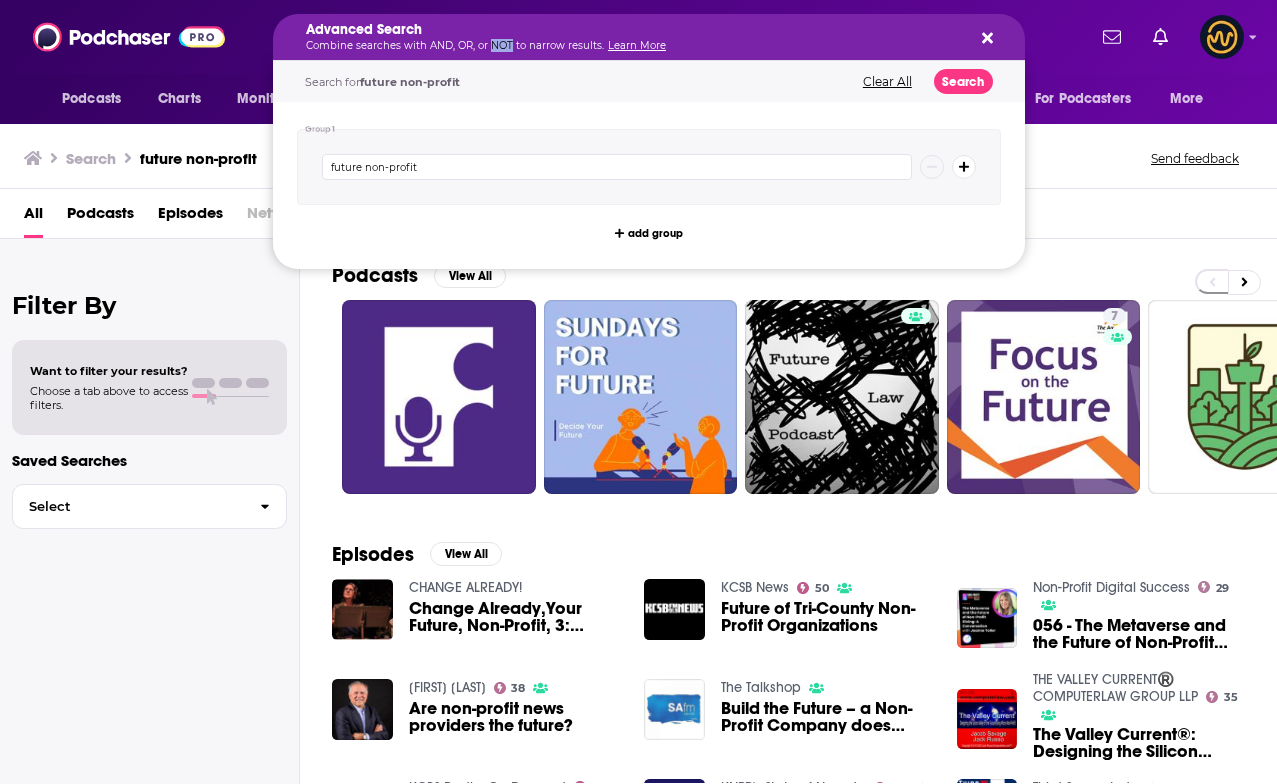 click on "Combine searches with AND, OR, or NOT to narrow results. Learn More" at bounding box center [633, 46] 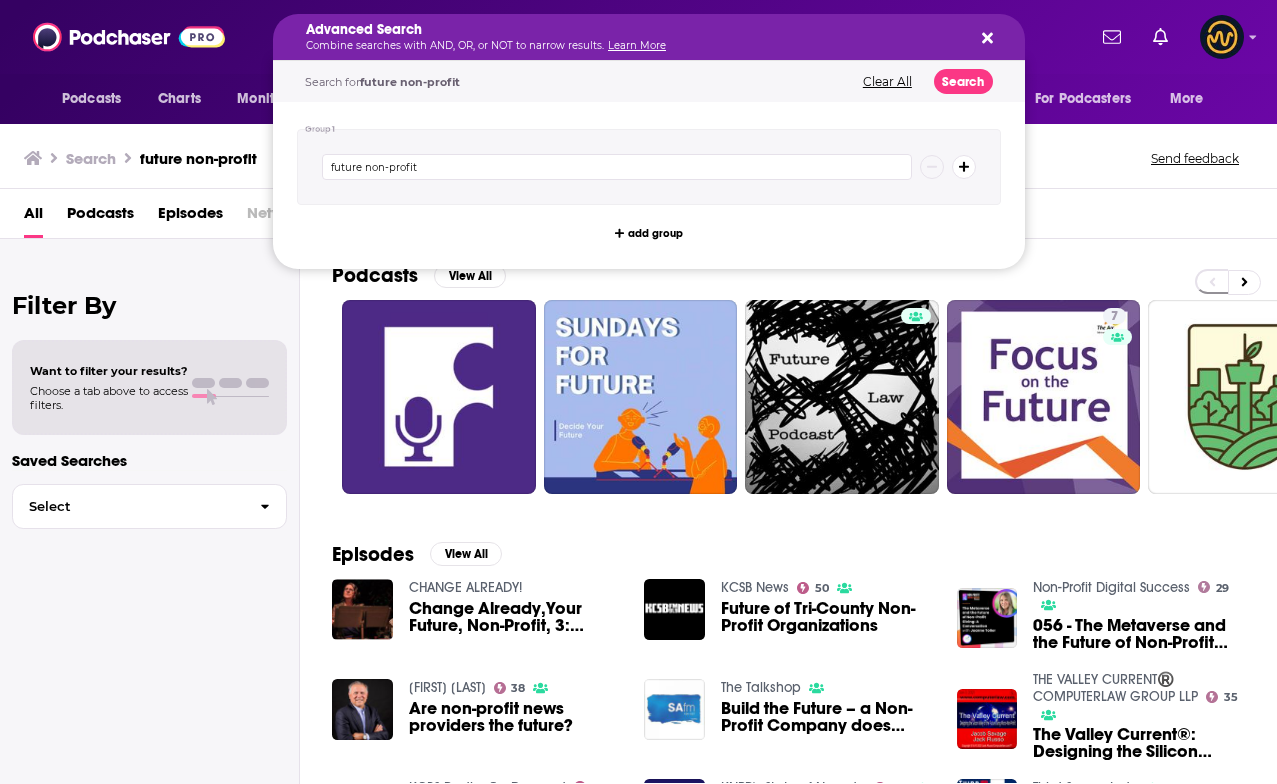 click on "Filter By Want to filter your results? Choose a tab above to access filters. Saved Searches Select" at bounding box center [150, 631] 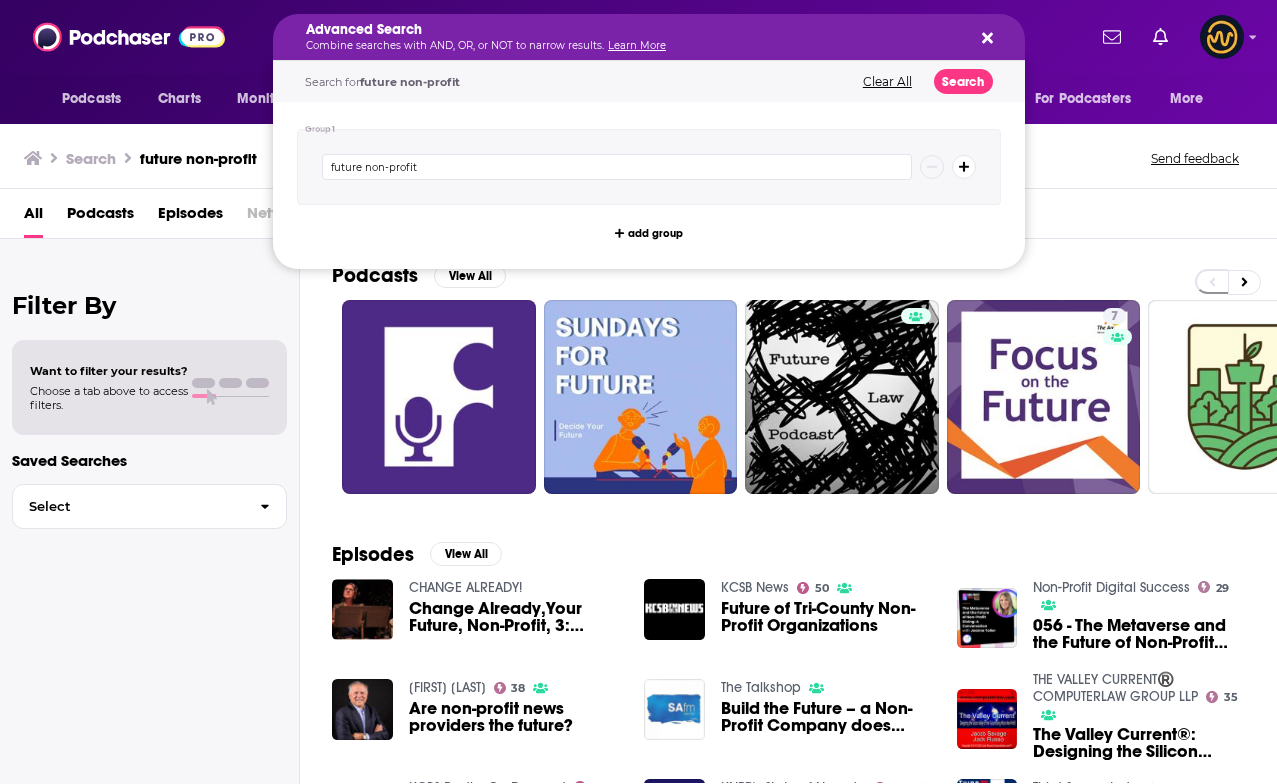 click 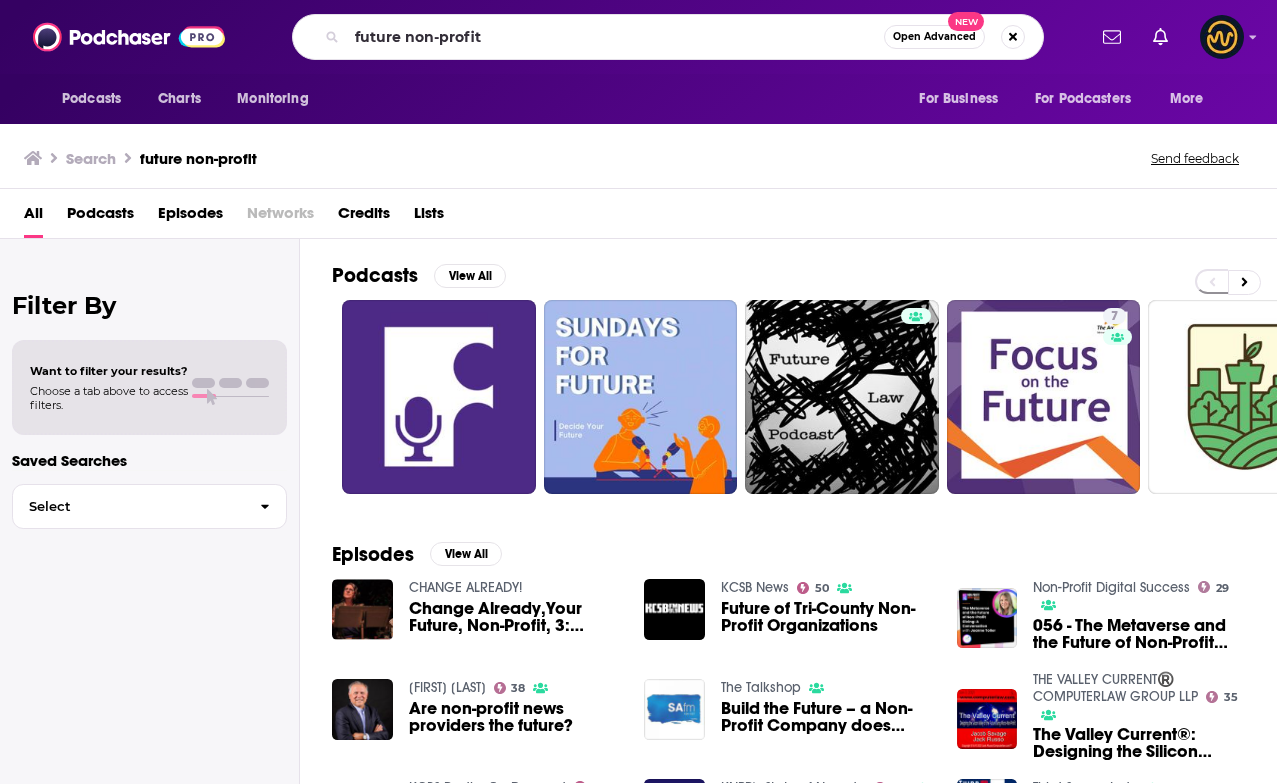 click on "Podcasts Charts Monitoring future non-profit Open Advanced New For Business For Podcasters More" at bounding box center (638, 37) 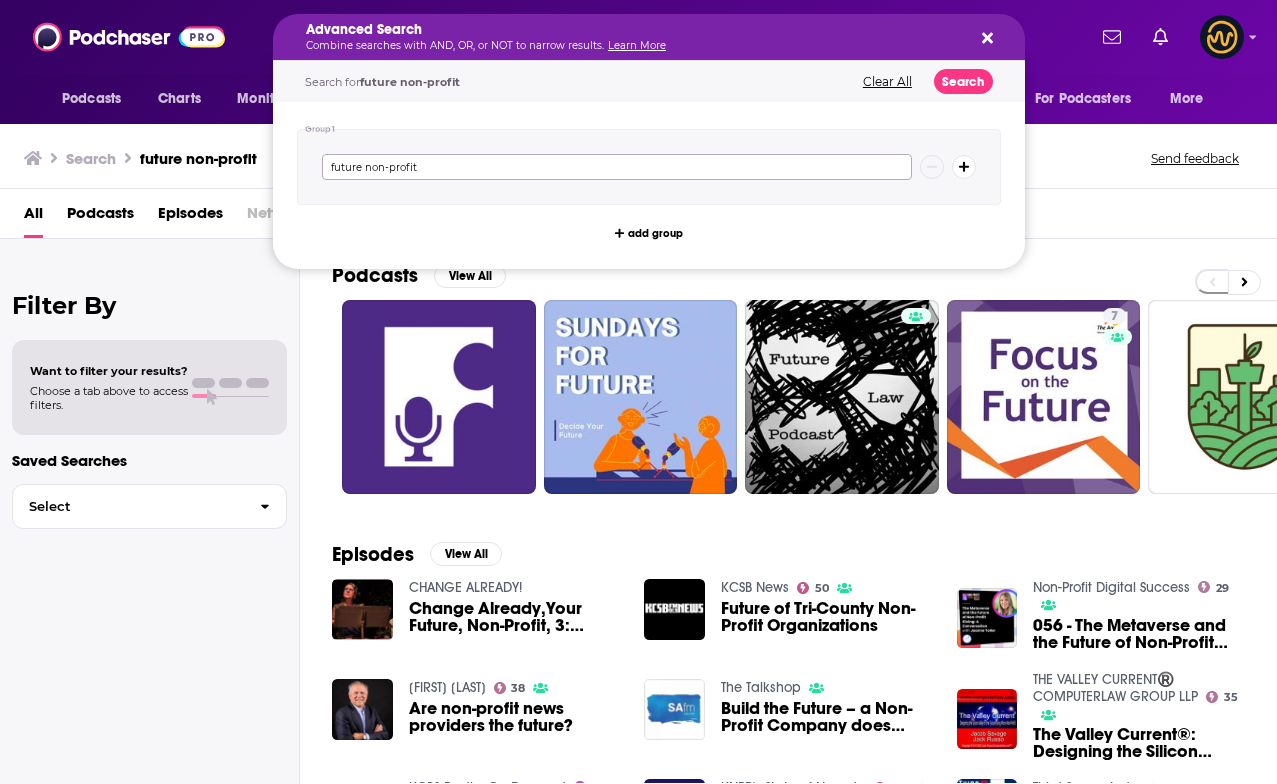 click on "future non-profit" at bounding box center [617, 167] 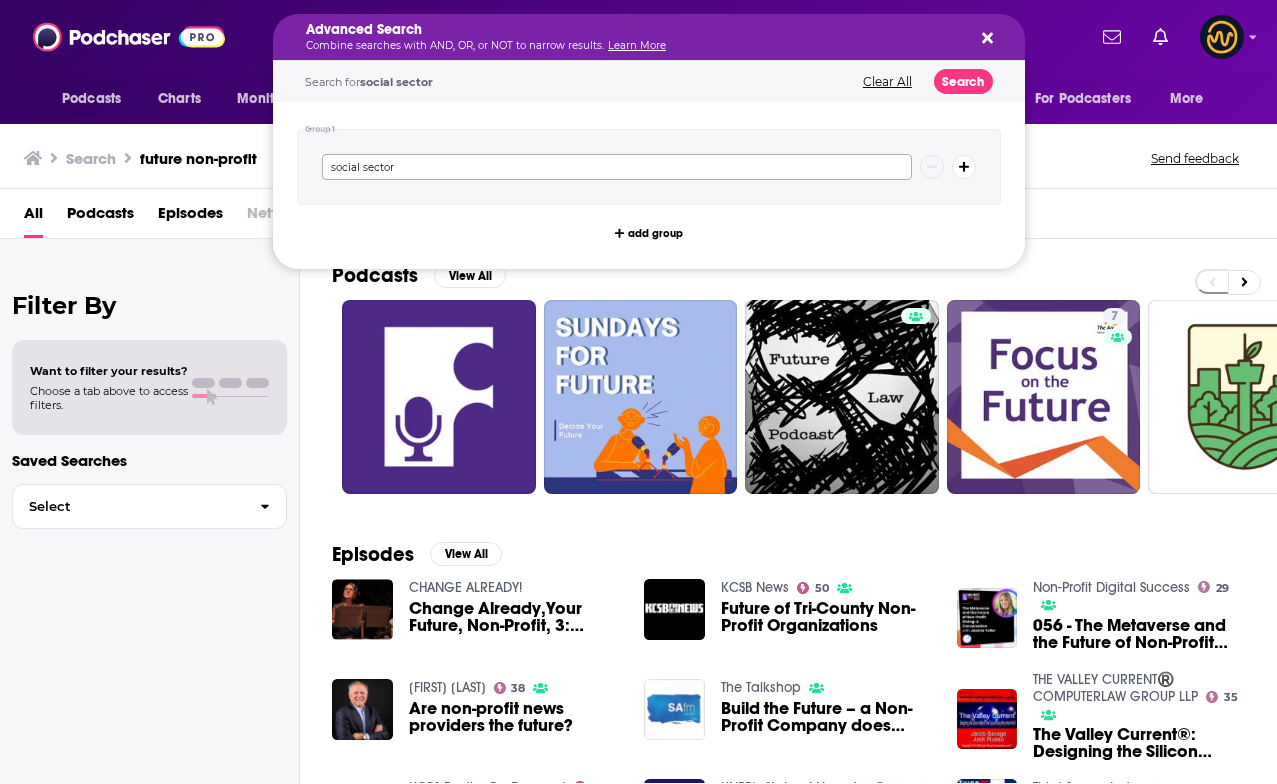 type on "social sector" 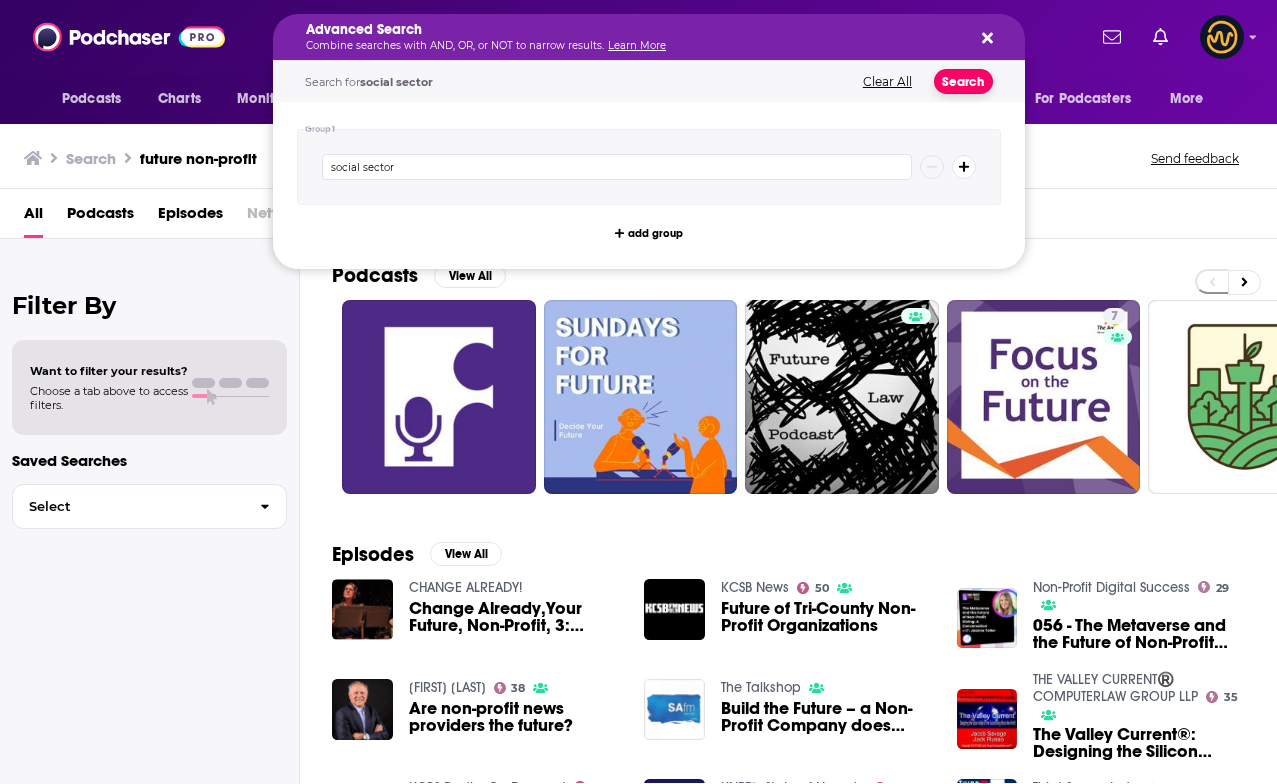 click on "Search" at bounding box center [963, 81] 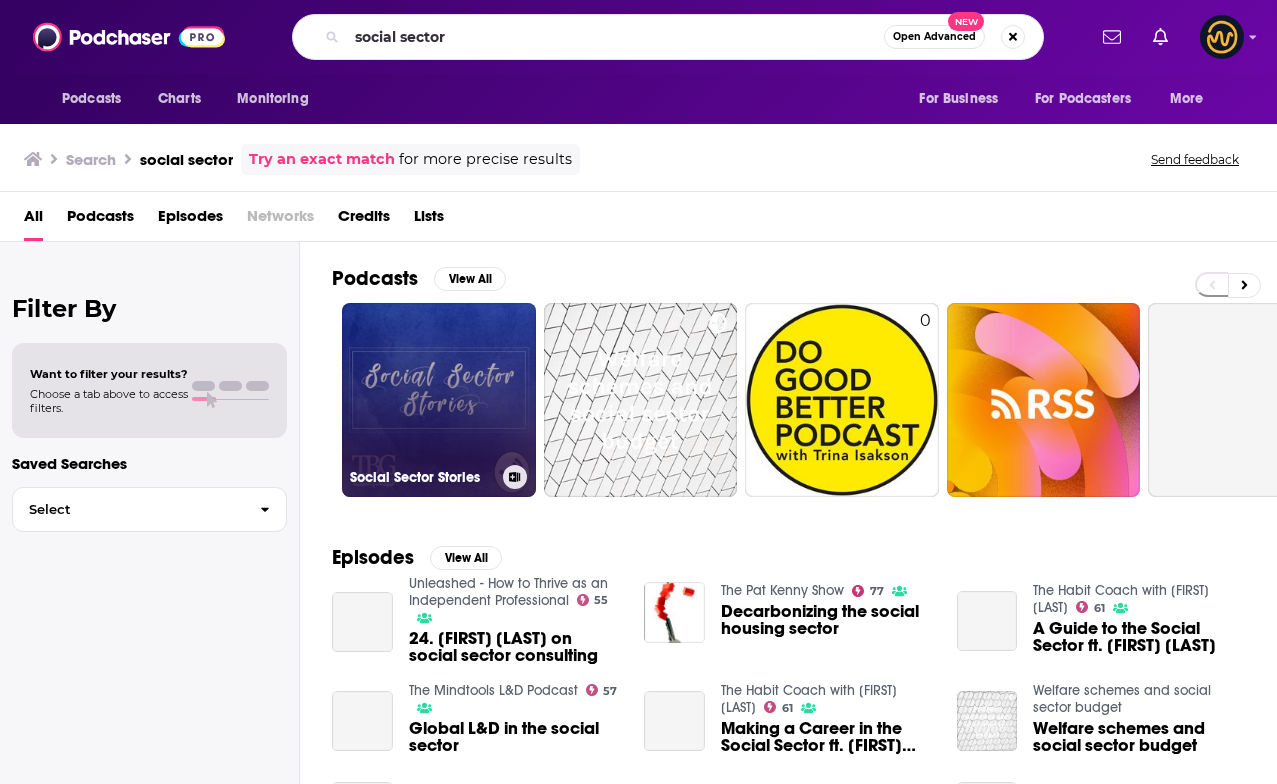 click on "Social Sector Stories" at bounding box center [439, 400] 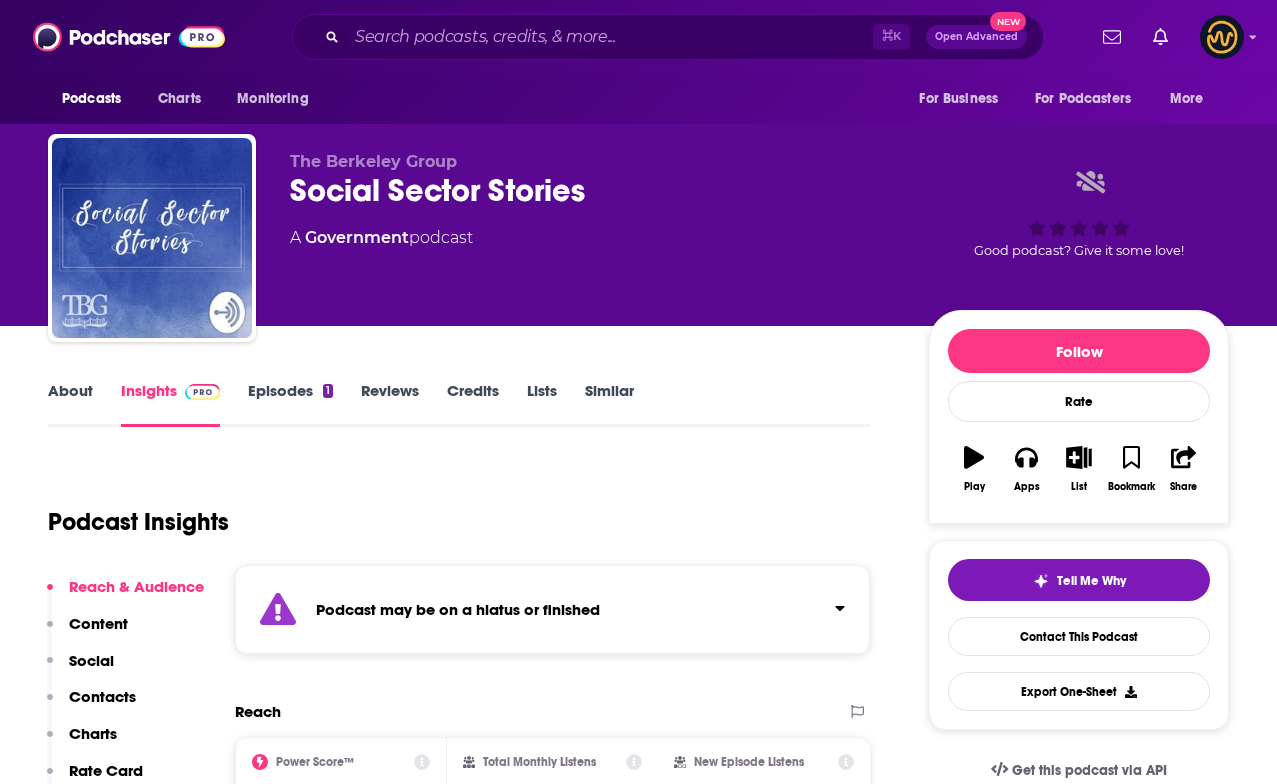 click on "About" at bounding box center (70, 404) 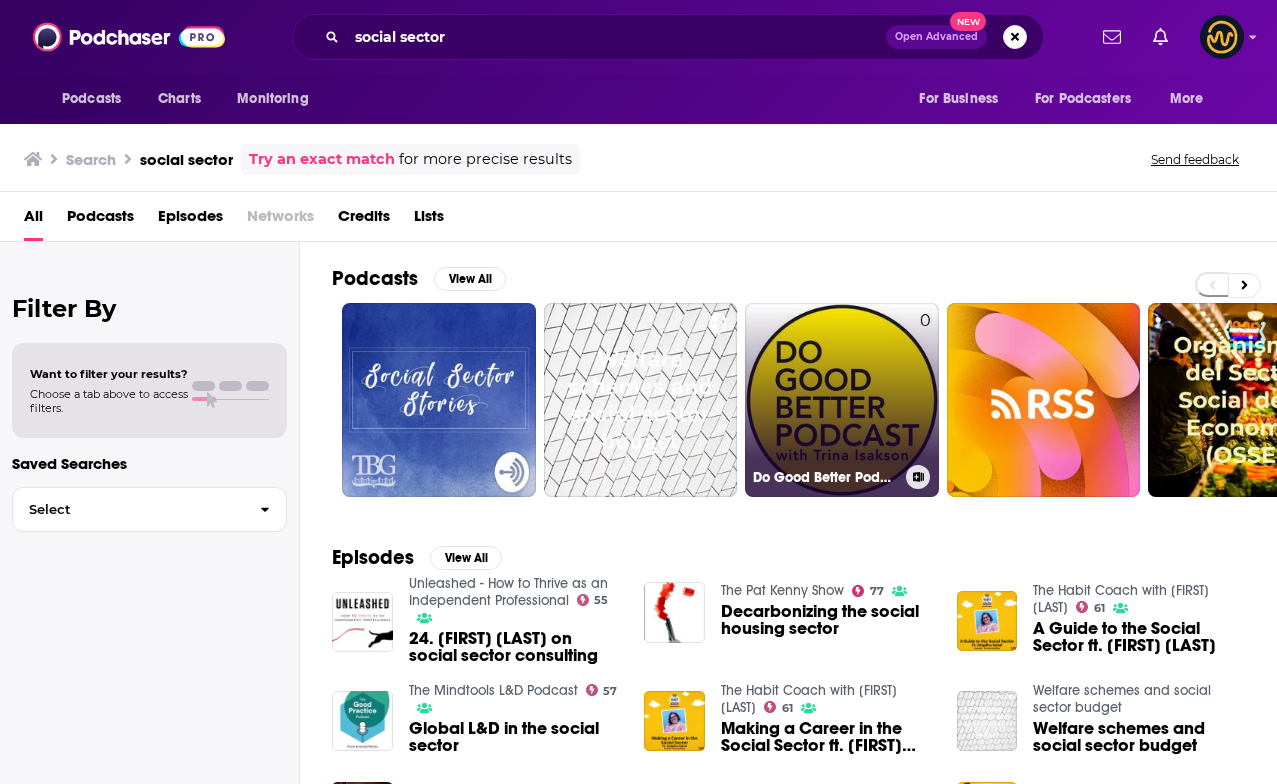 click on "0 Do Good Better Podcast: social innovation | nonprofit sector | careers in social good | social enterprise" at bounding box center (842, 400) 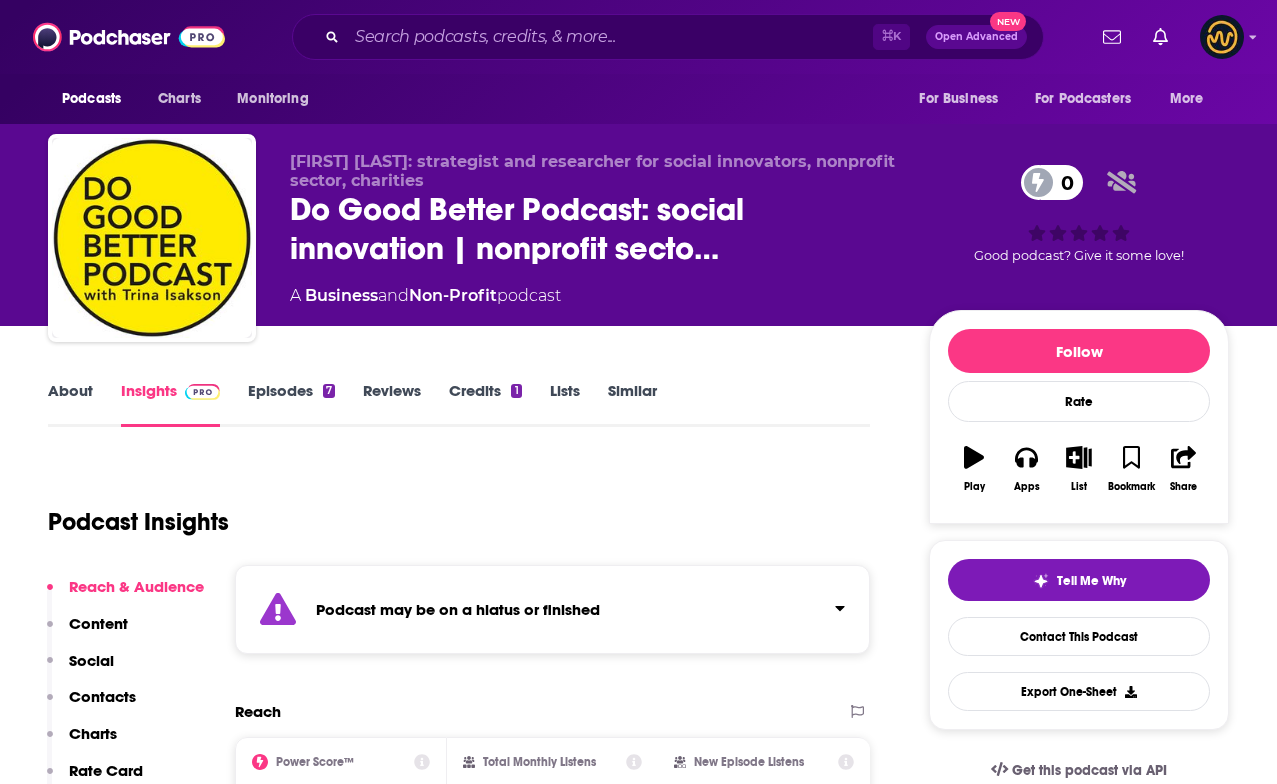 click on "About" at bounding box center (70, 404) 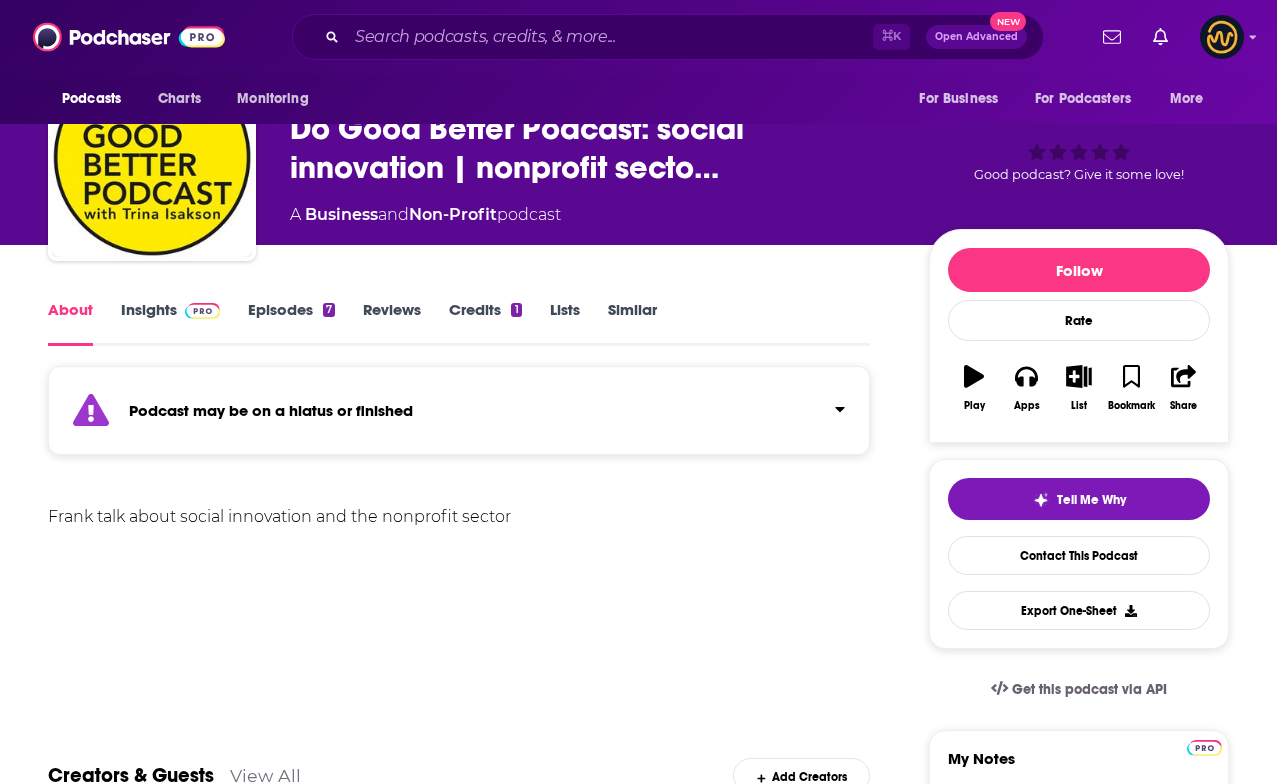 scroll, scrollTop: 82, scrollLeft: 0, axis: vertical 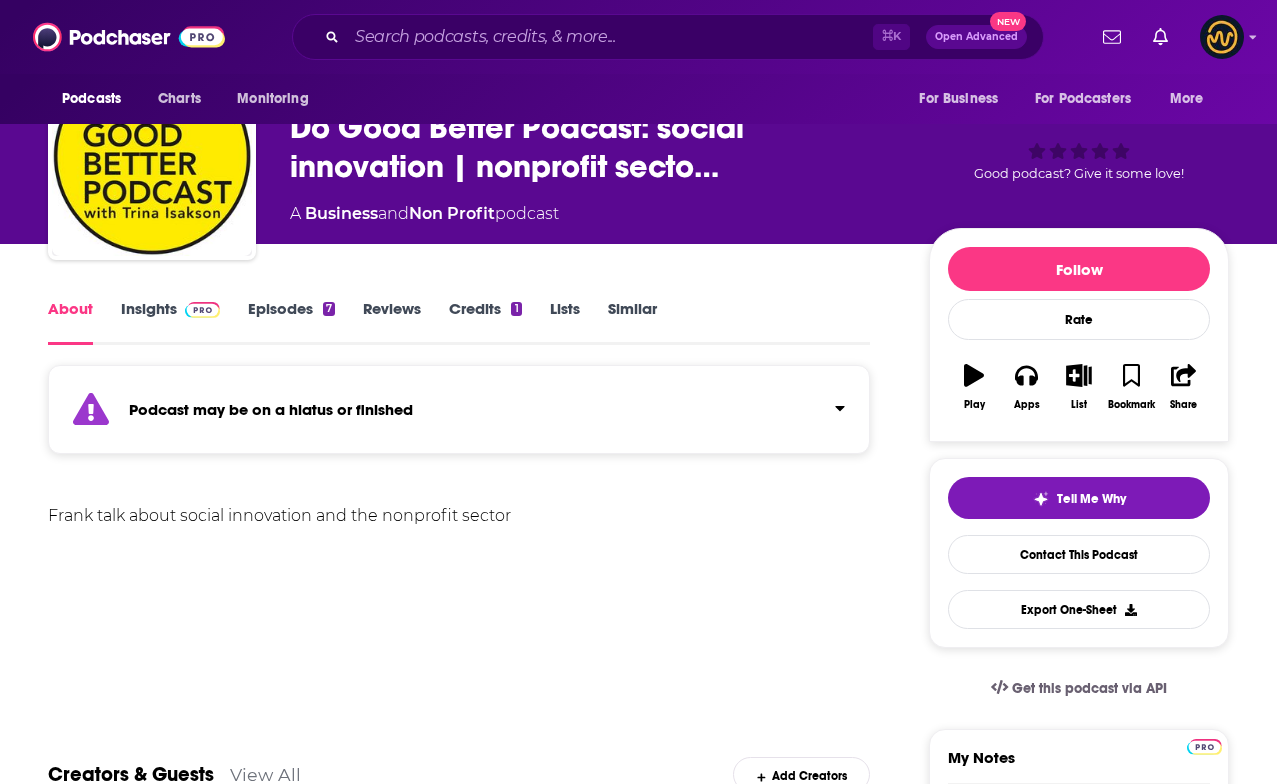 click on "Insights" at bounding box center (170, 322) 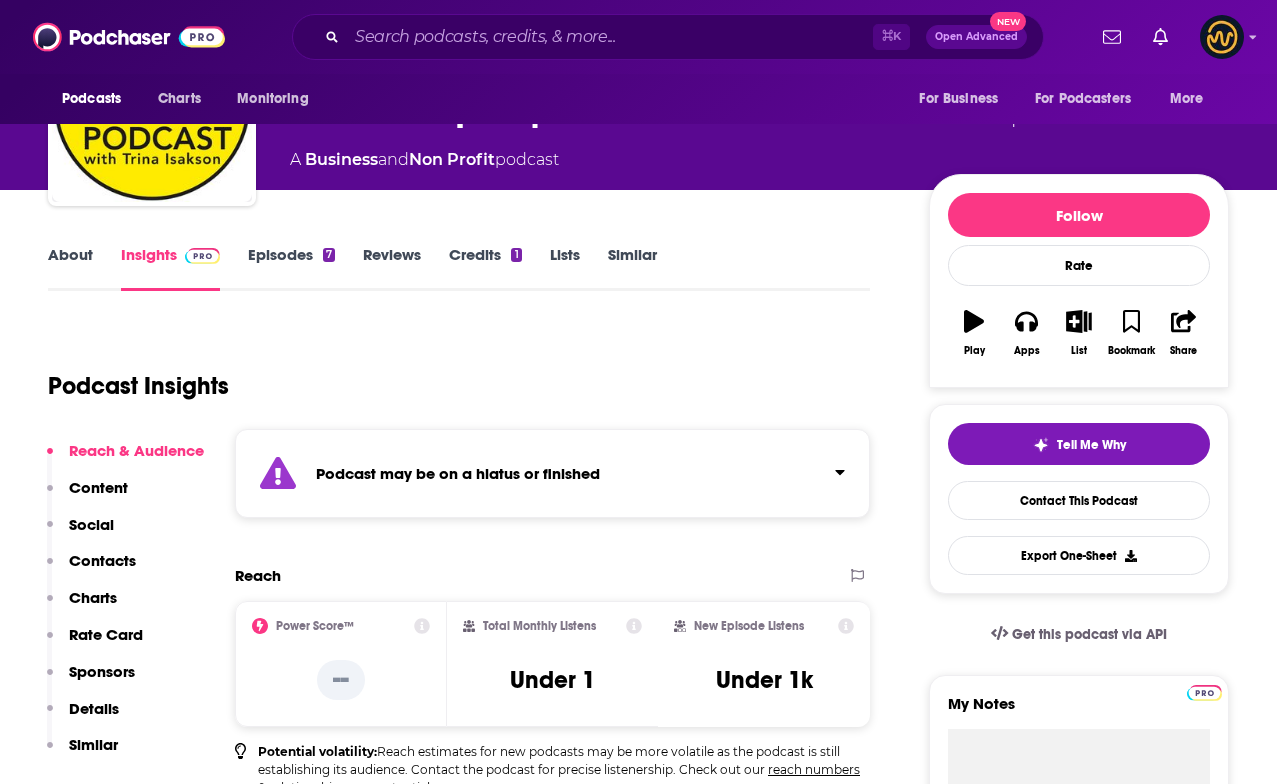 scroll, scrollTop: 0, scrollLeft: 0, axis: both 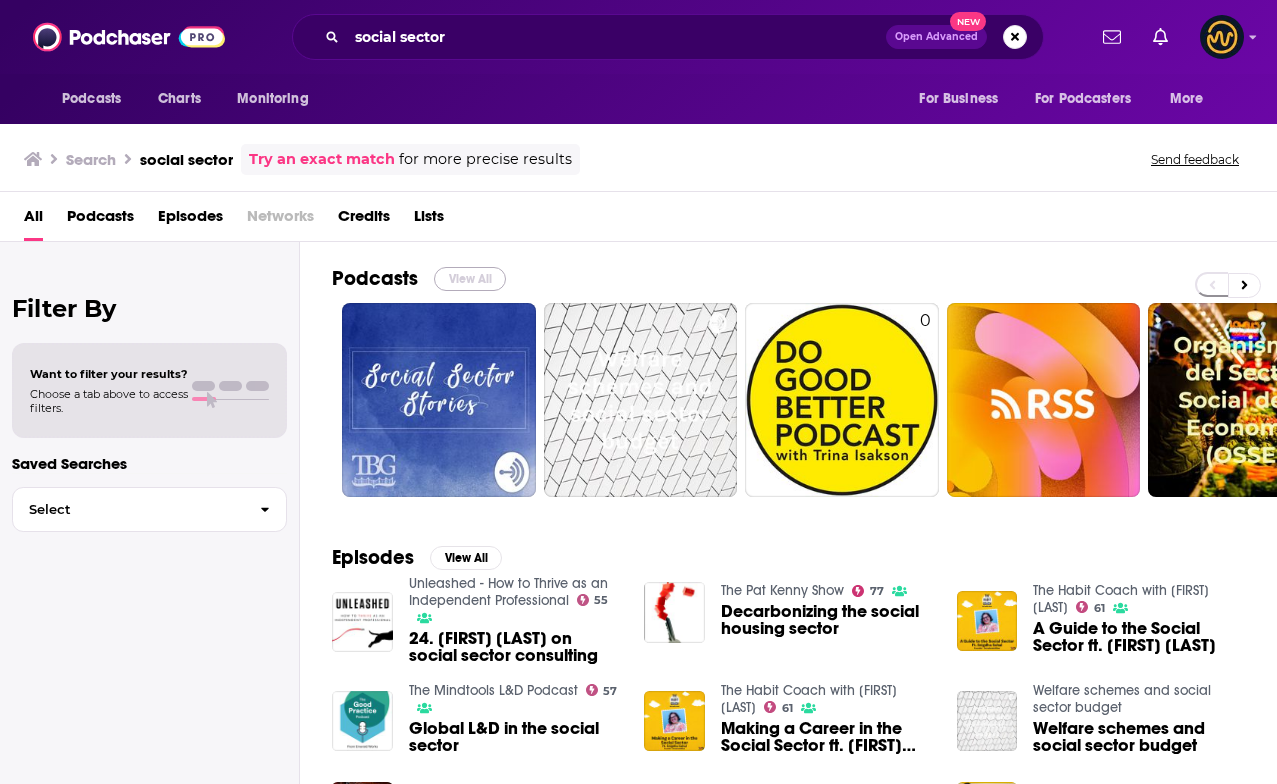 click on "View All" at bounding box center [470, 279] 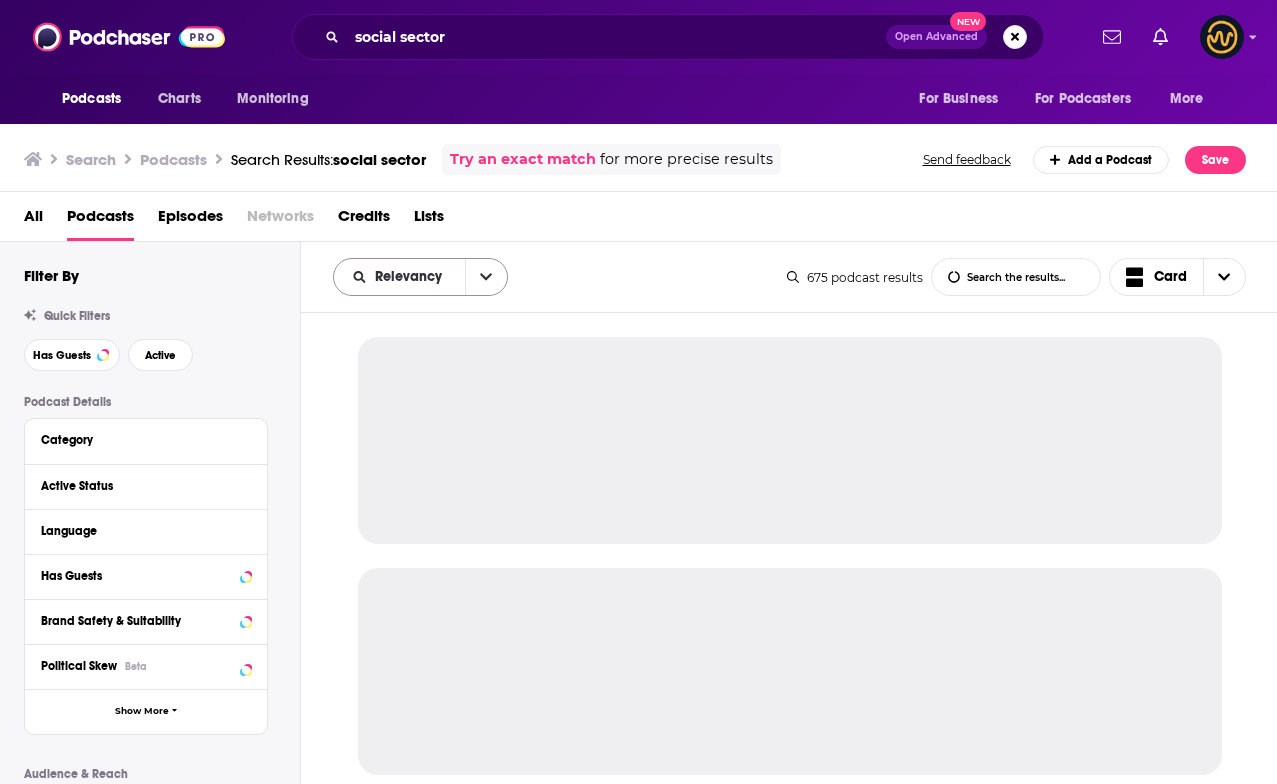 click at bounding box center [486, 277] 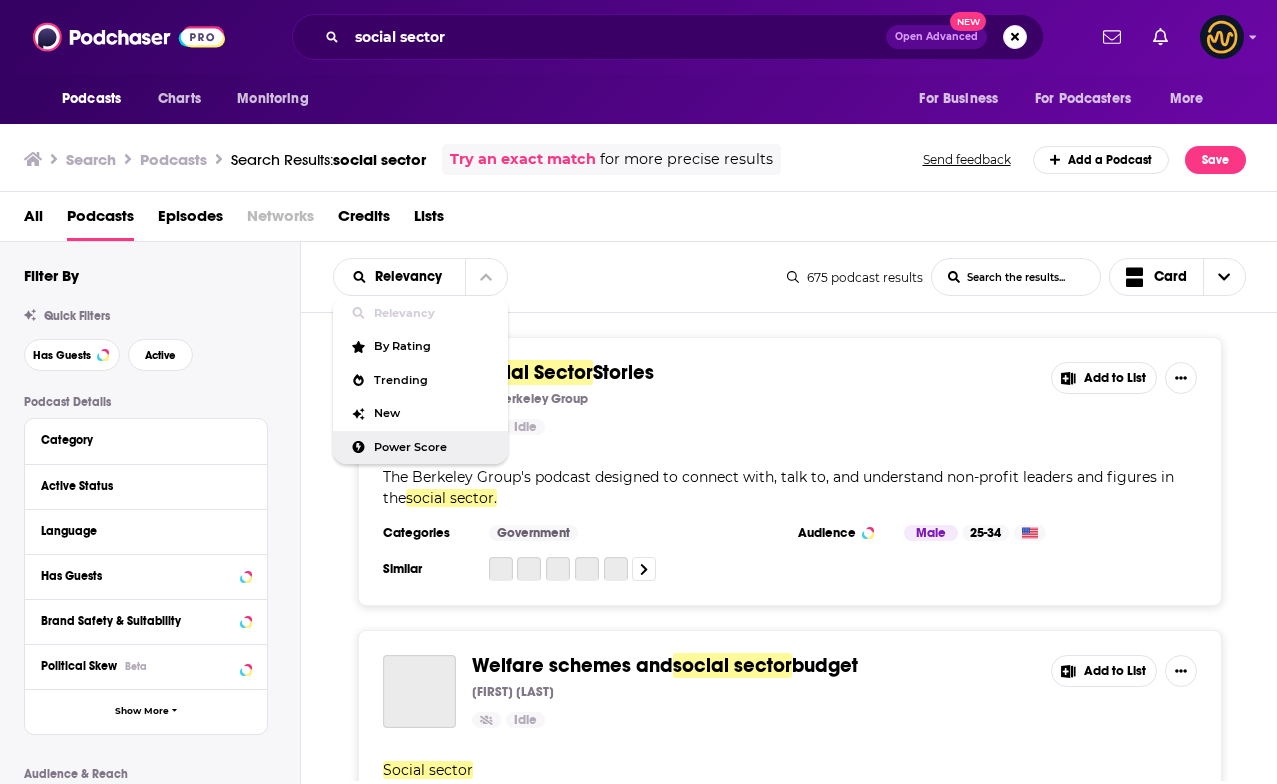 click on "Power Score" at bounding box center (433, 447) 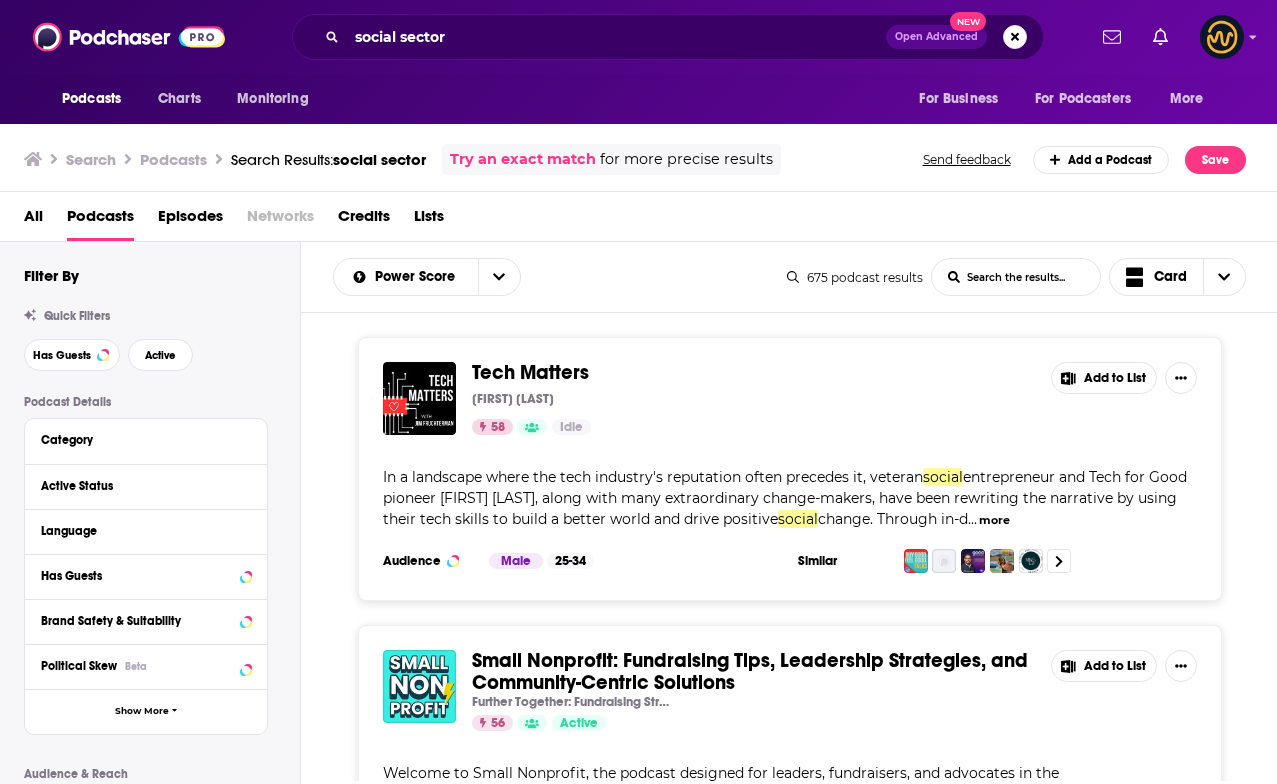 click on "Tech Matters" at bounding box center (530, 372) 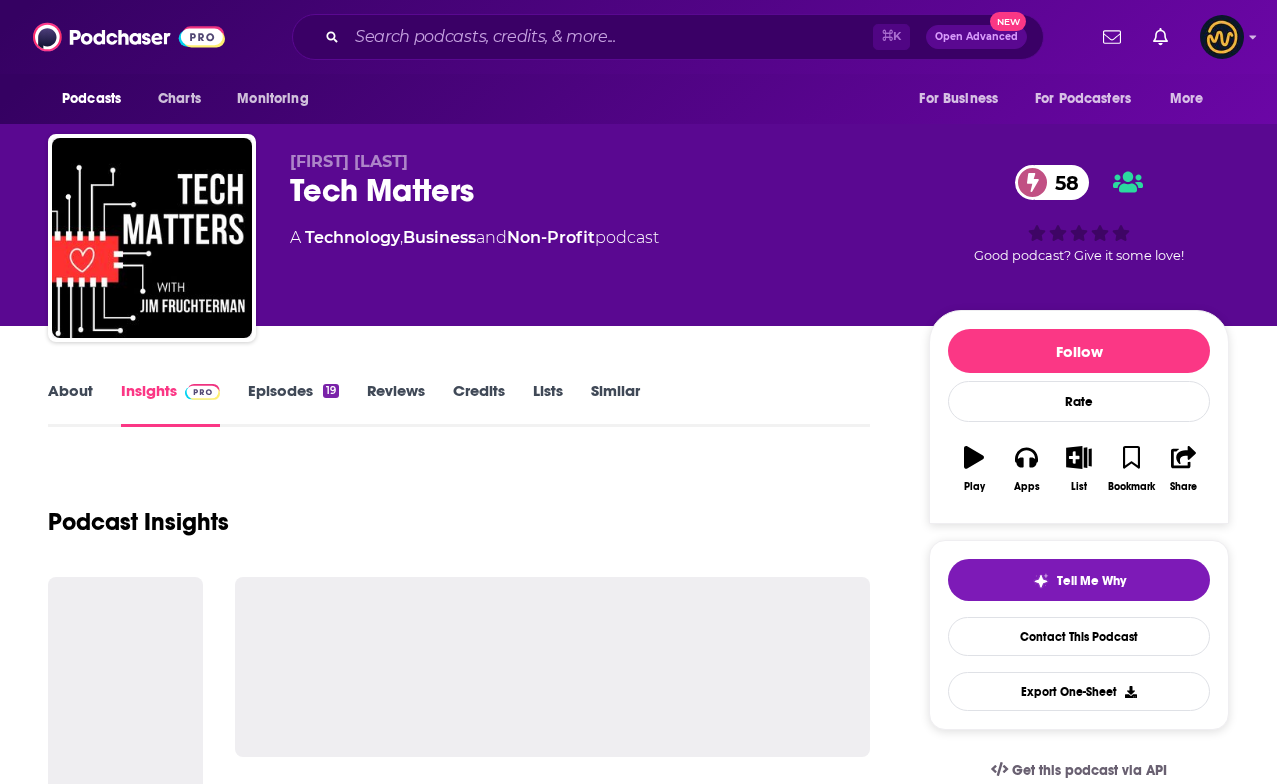 click on "About" at bounding box center (70, 404) 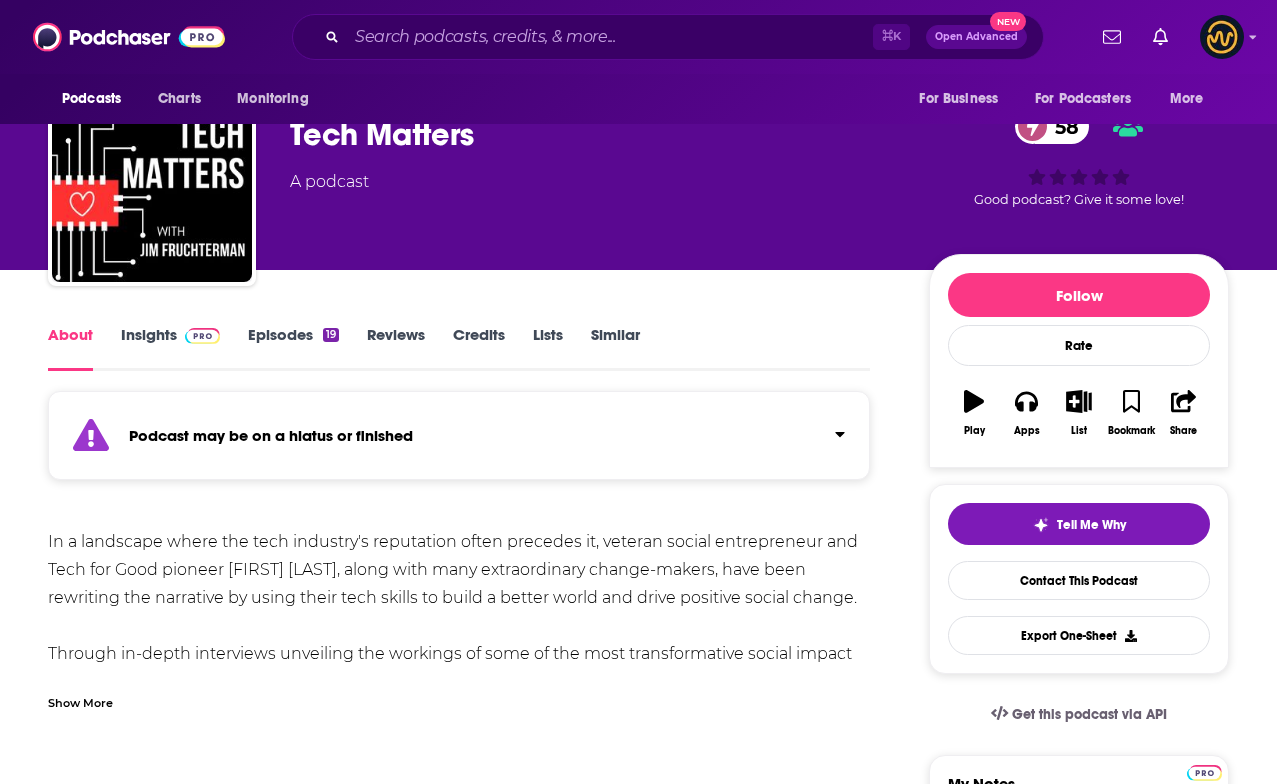 scroll, scrollTop: 101, scrollLeft: 0, axis: vertical 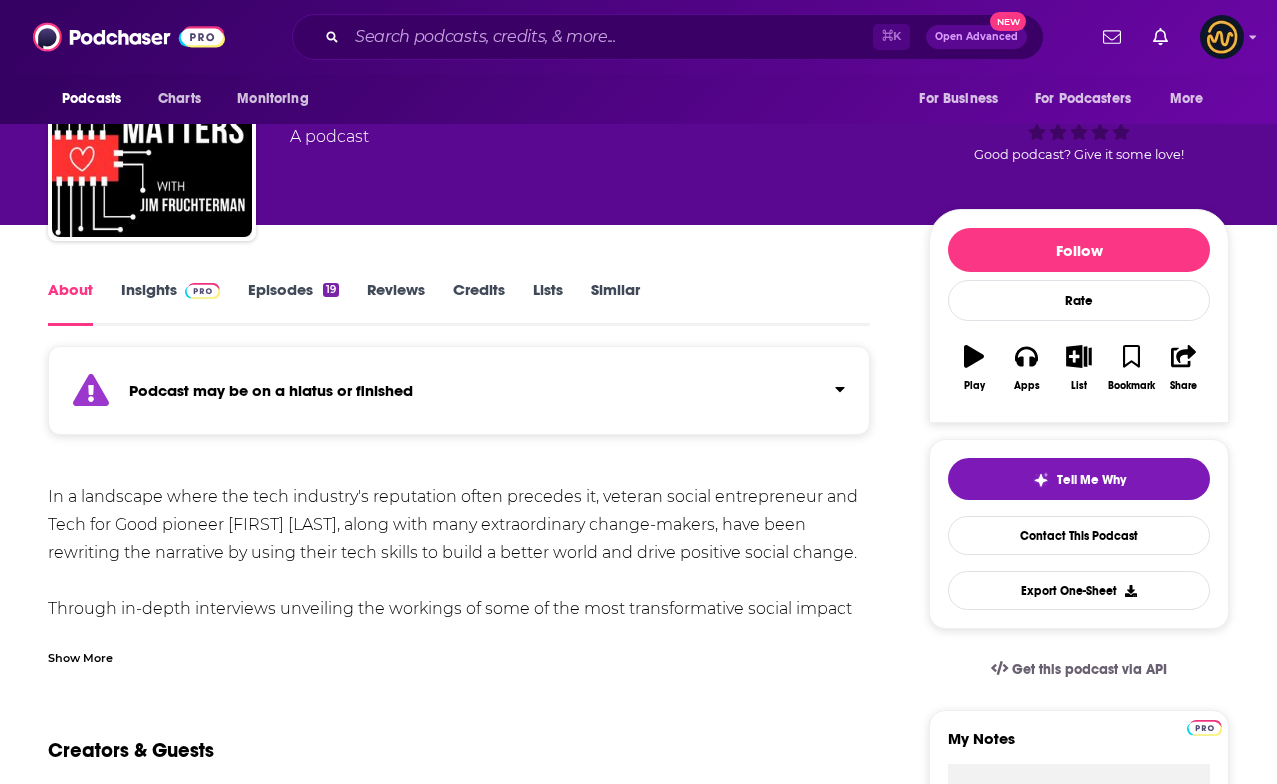 click on "Show More" at bounding box center [80, 656] 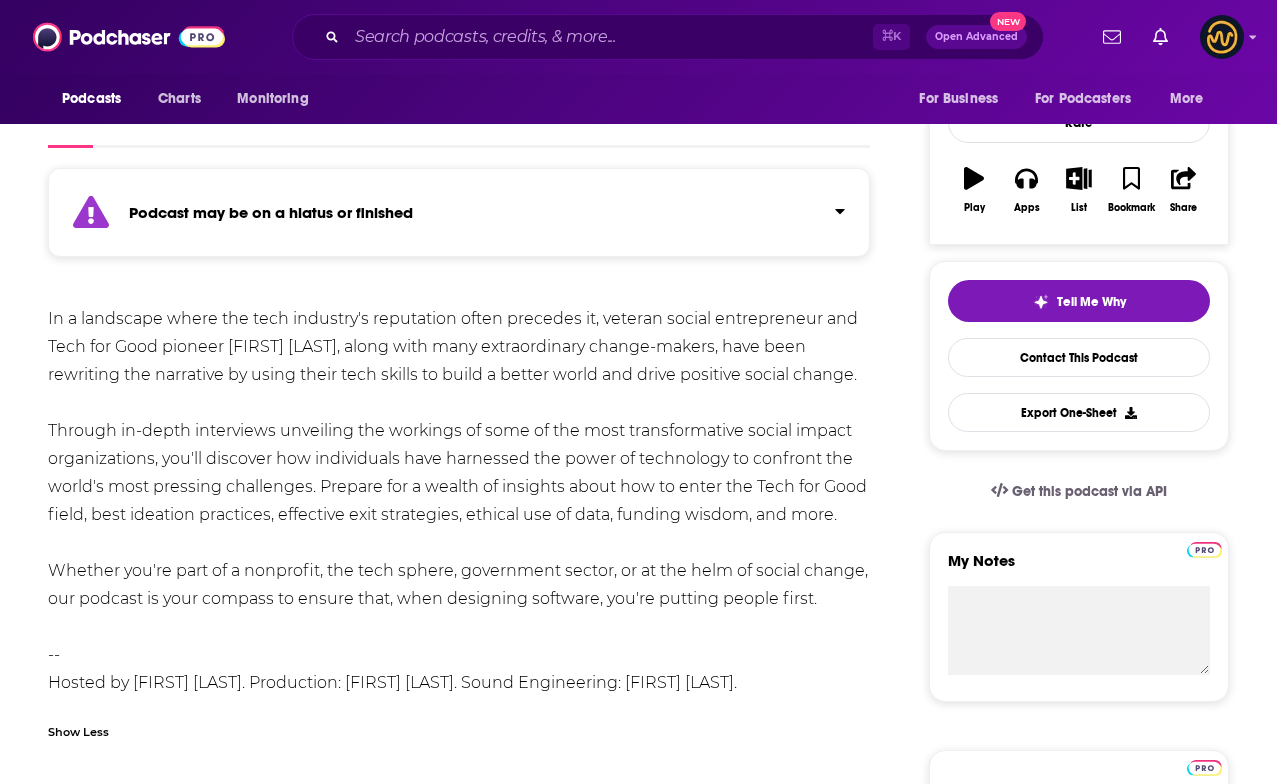 scroll, scrollTop: 0, scrollLeft: 0, axis: both 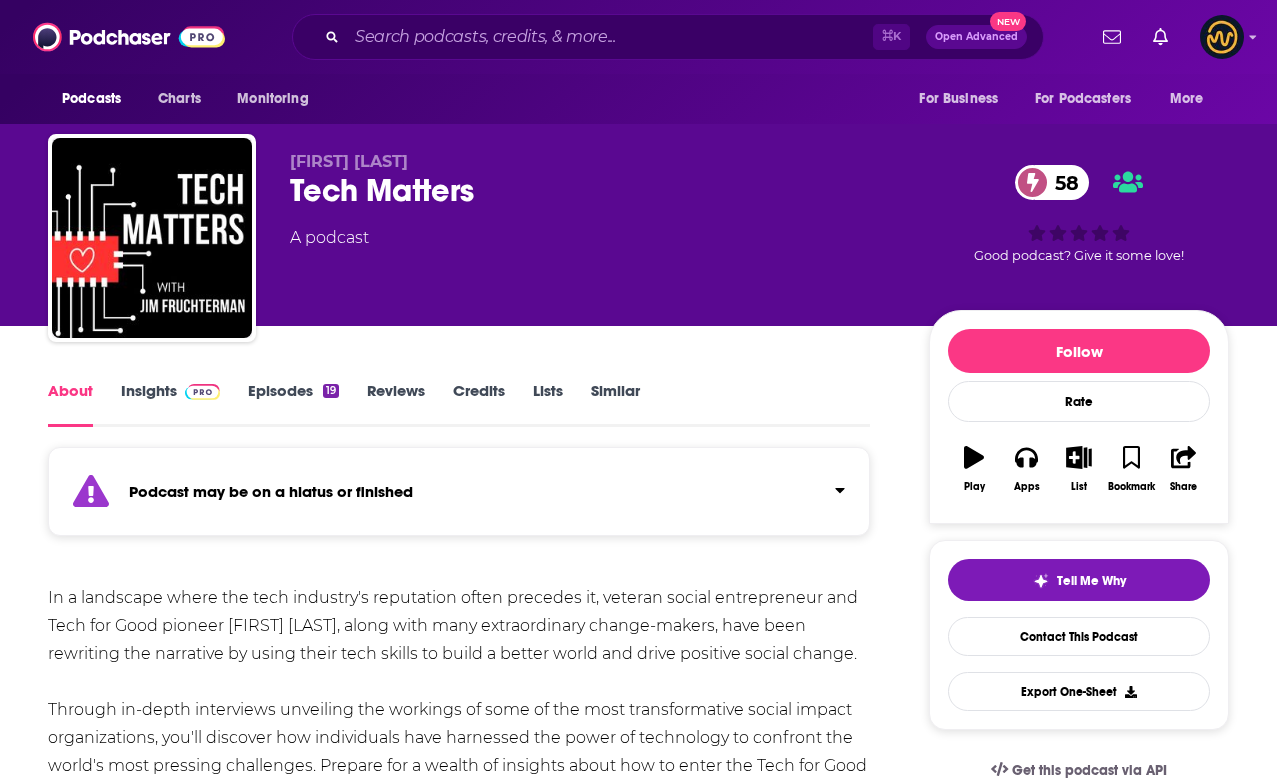 click on "Insights" at bounding box center [170, 404] 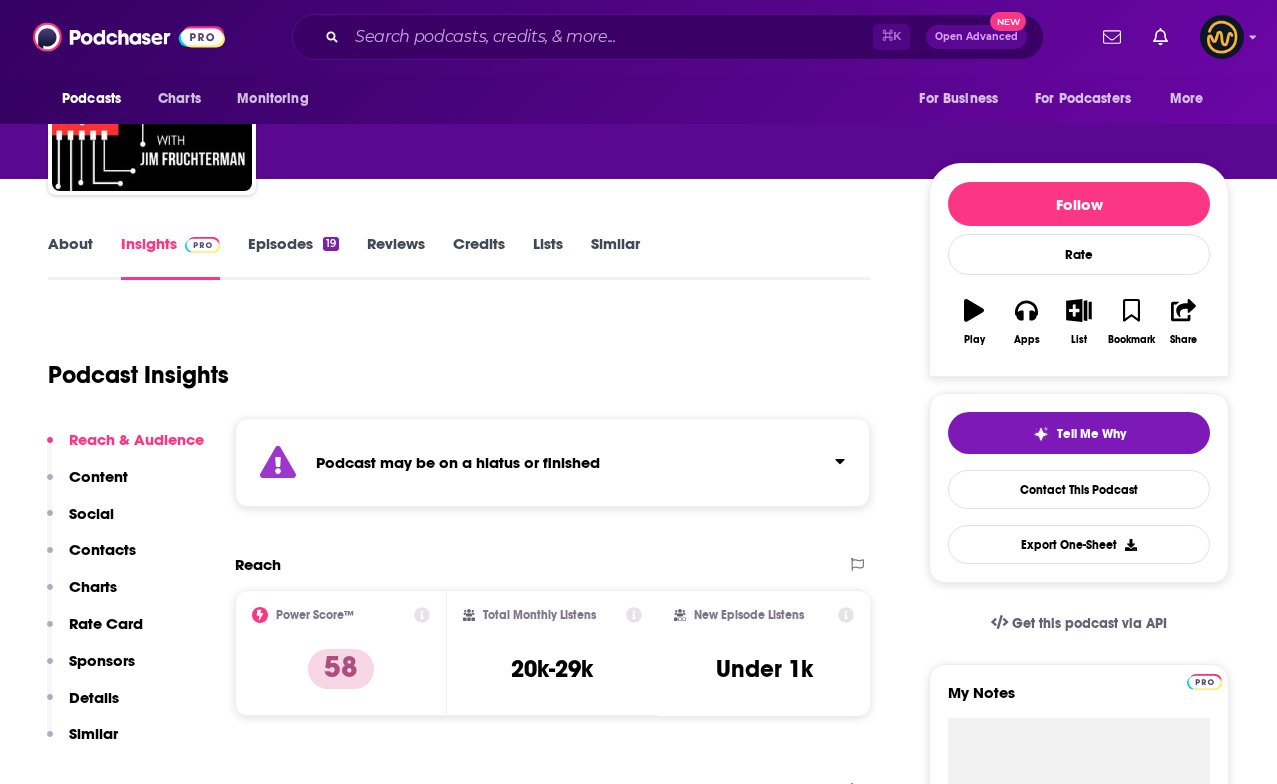 scroll, scrollTop: 0, scrollLeft: 0, axis: both 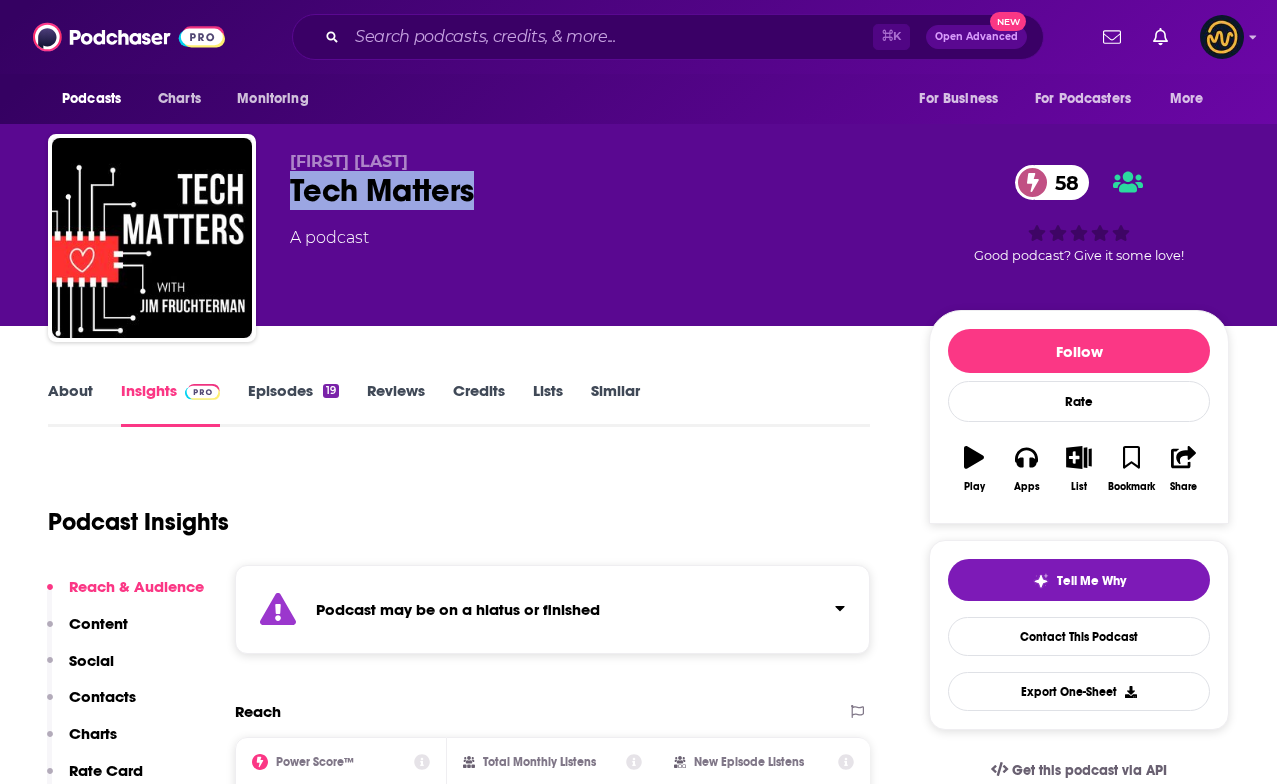 drag, startPoint x: 336, startPoint y: 195, endPoint x: 563, endPoint y: 193, distance: 227.0088 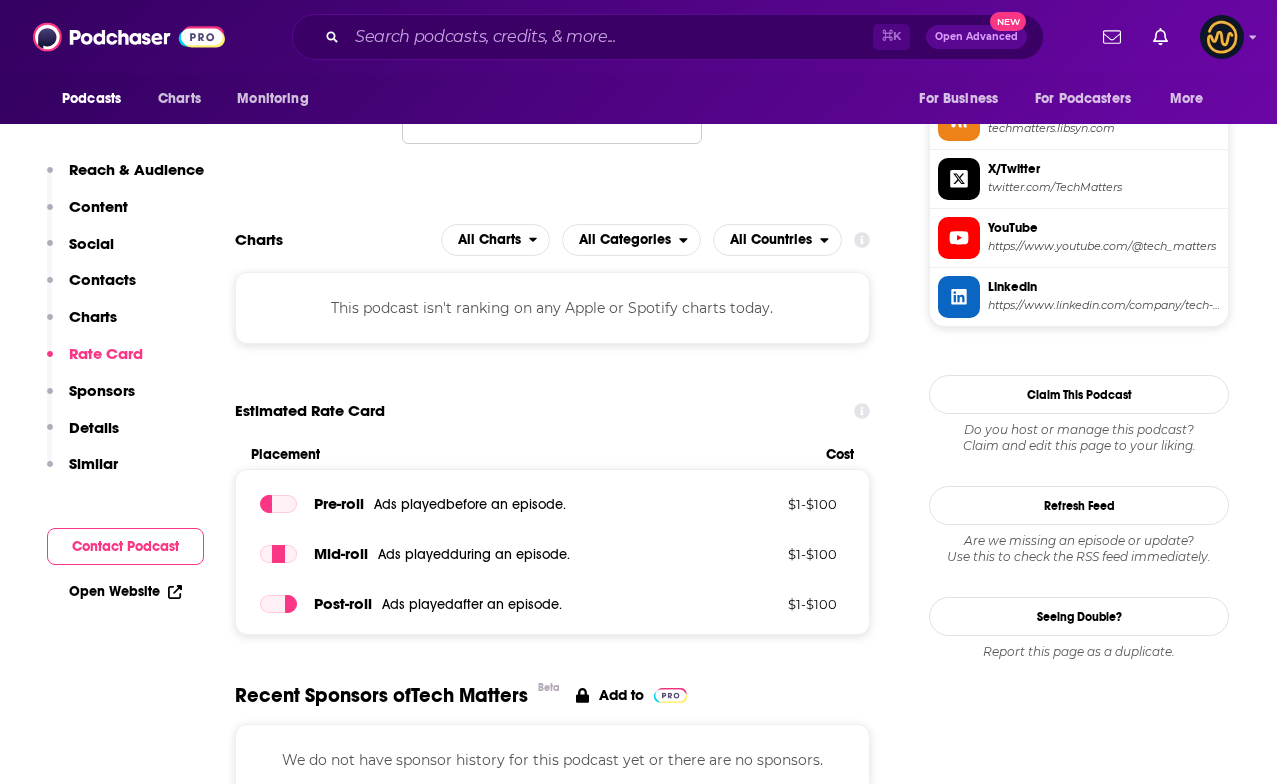 scroll, scrollTop: 2879, scrollLeft: 0, axis: vertical 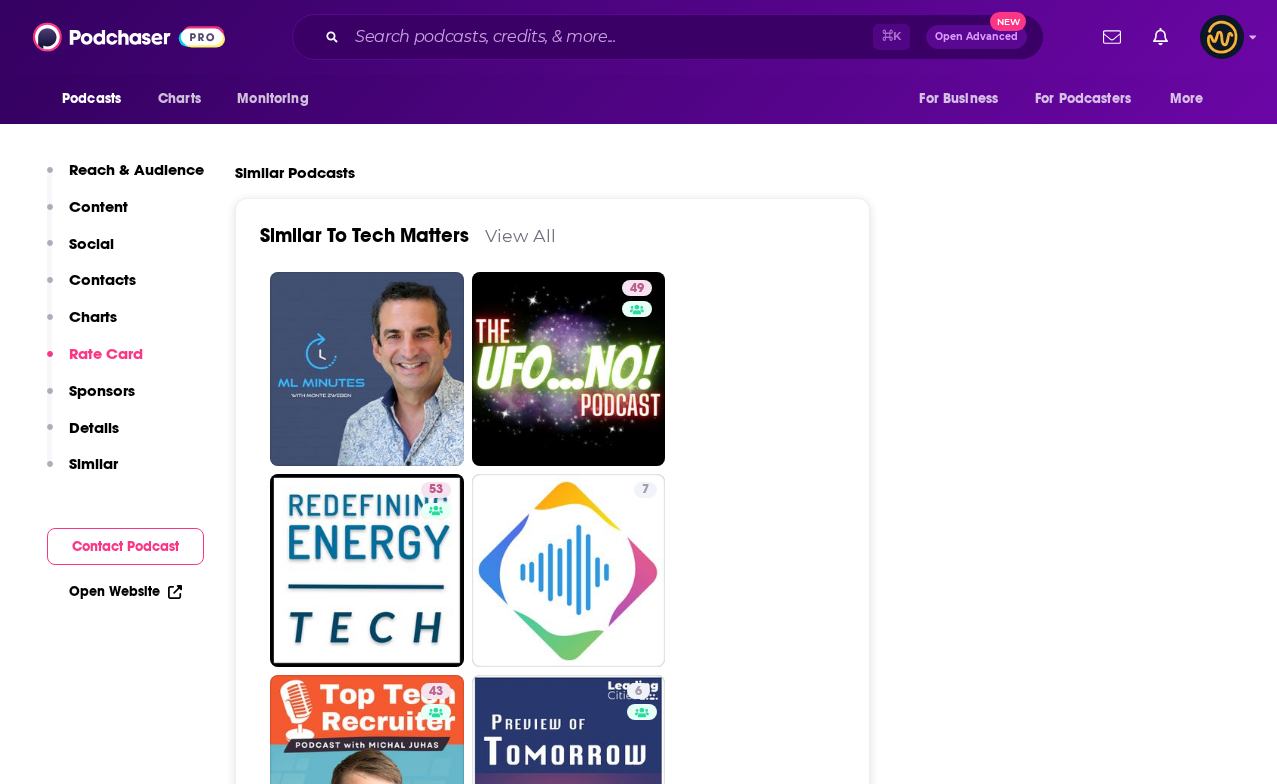 click on "View All" at bounding box center (520, 235) 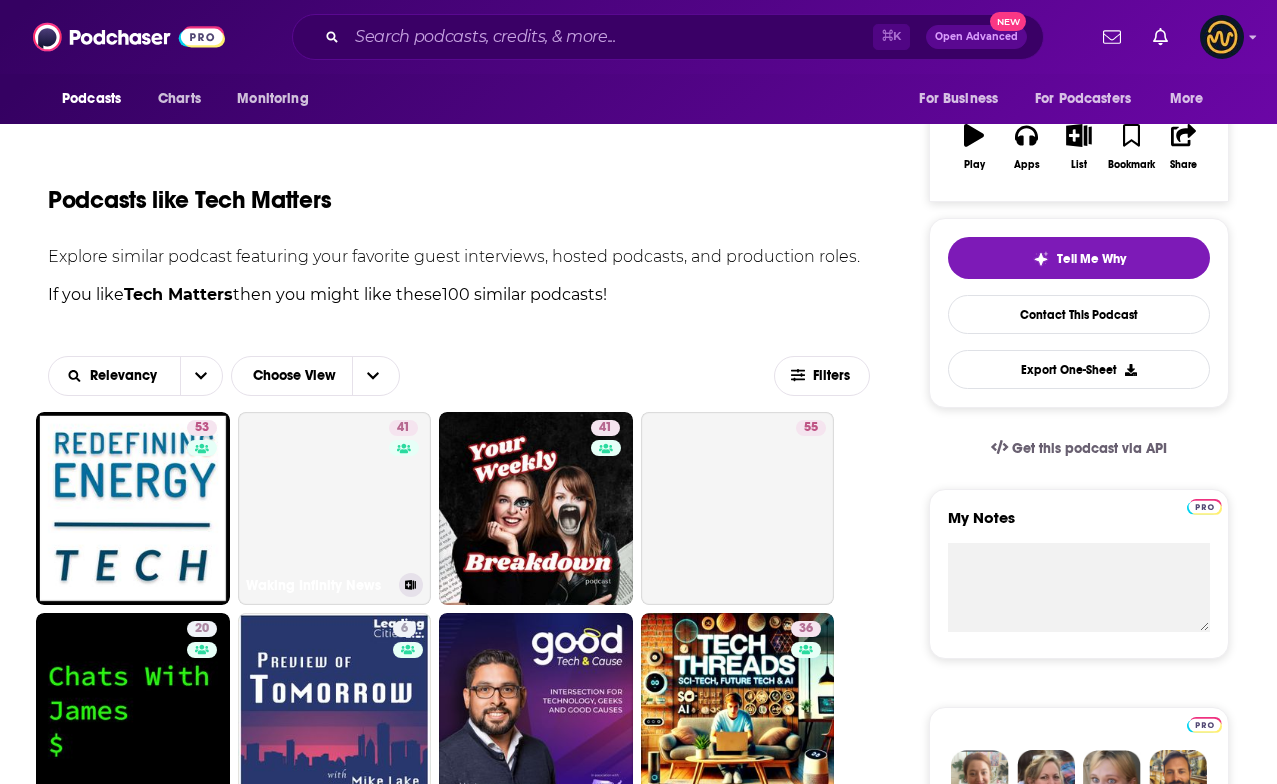 scroll, scrollTop: 361, scrollLeft: 0, axis: vertical 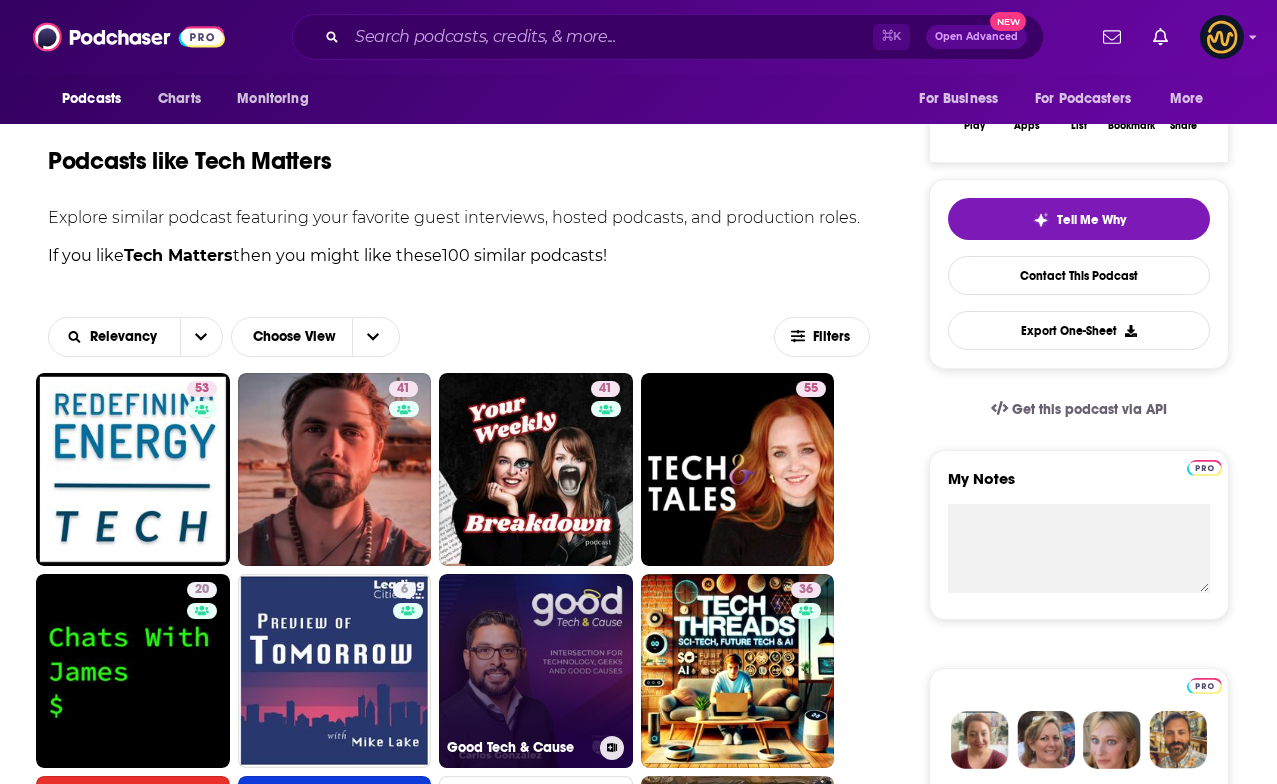 click on "Good Tech & Cause" at bounding box center [536, 671] 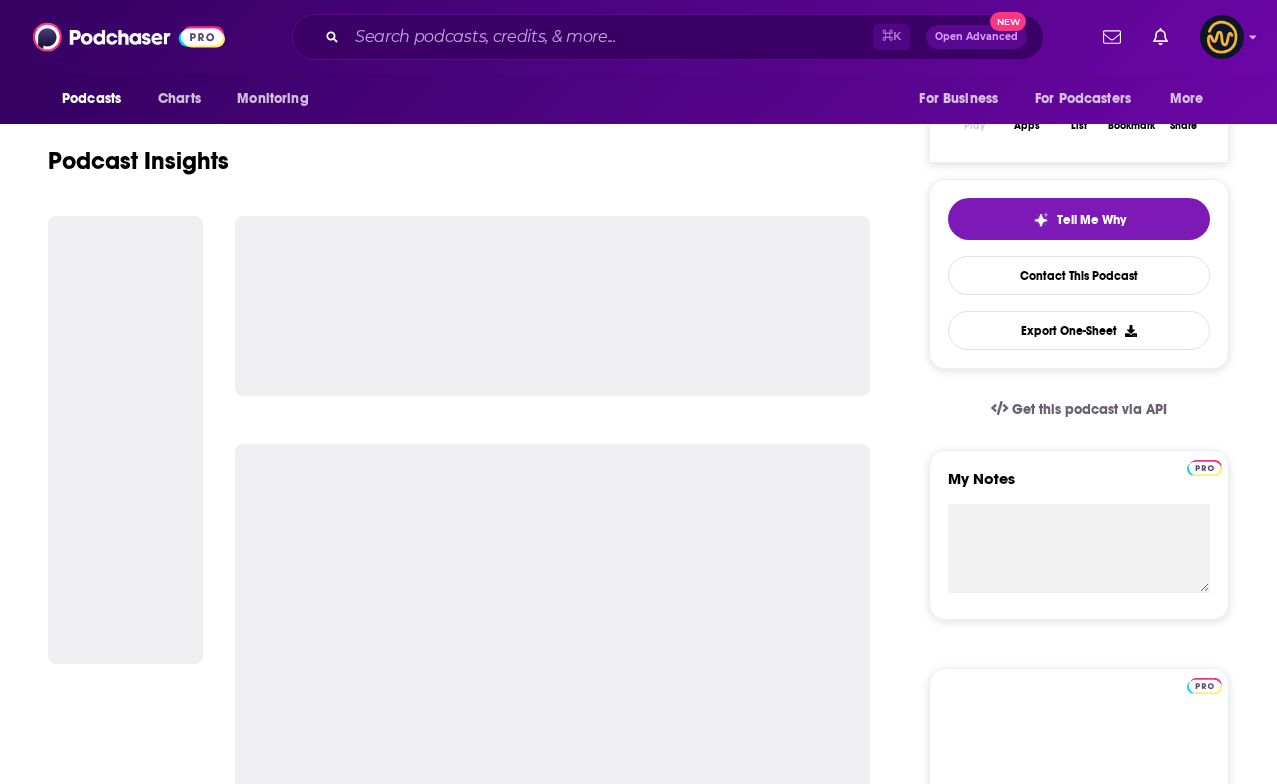 scroll, scrollTop: 0, scrollLeft: 0, axis: both 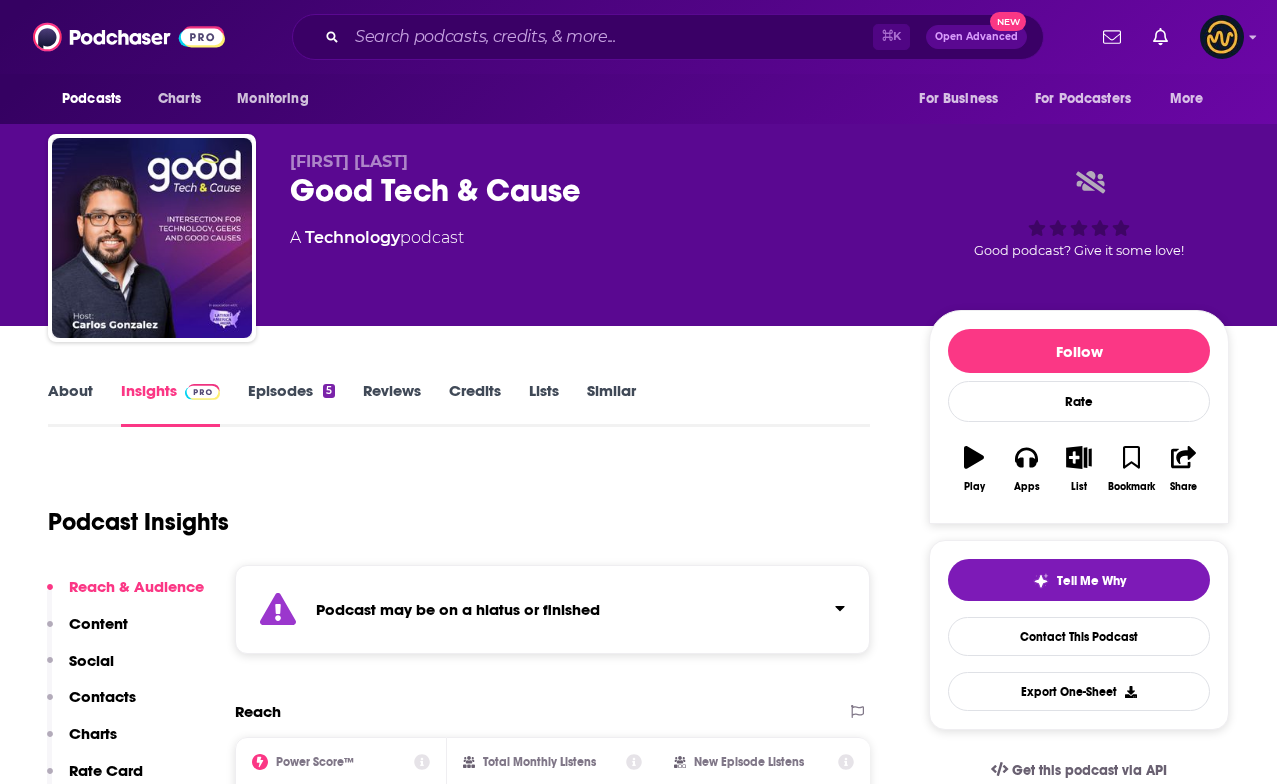 click on "About" at bounding box center [70, 404] 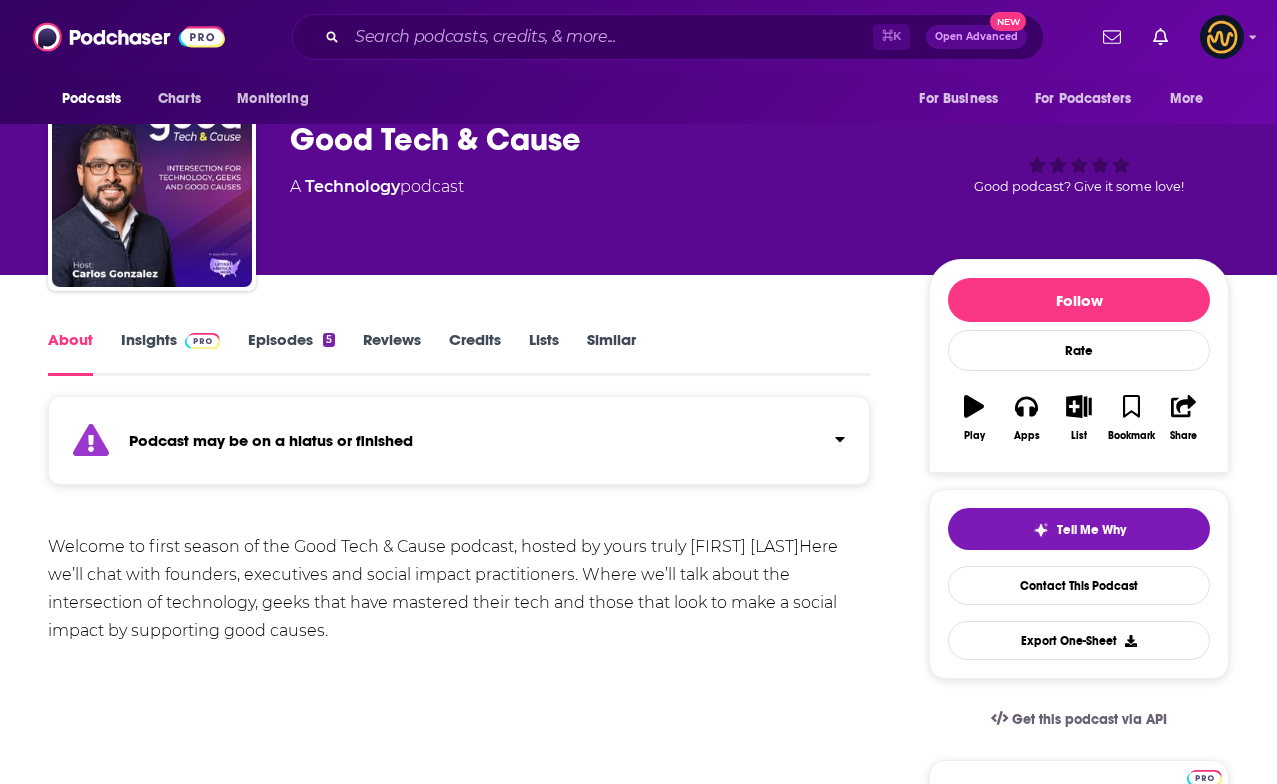scroll, scrollTop: 0, scrollLeft: 0, axis: both 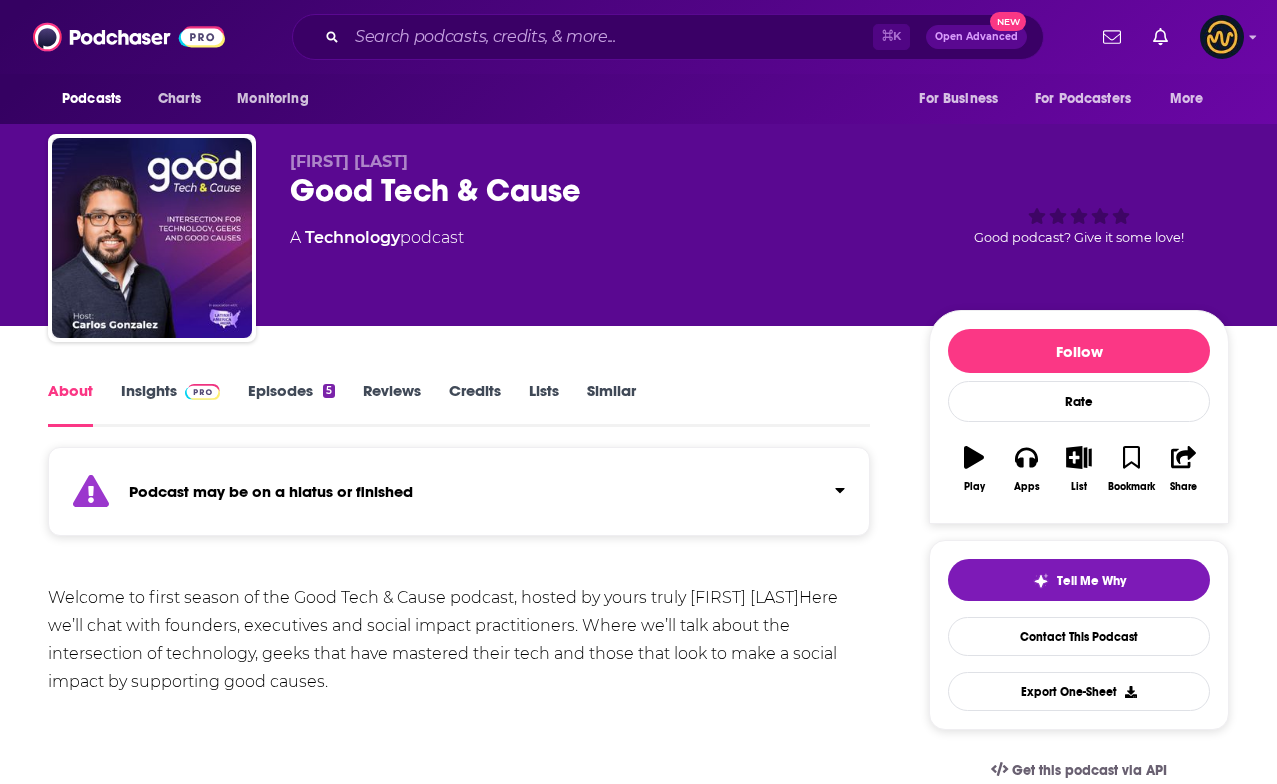 click on "Insights" at bounding box center (170, 404) 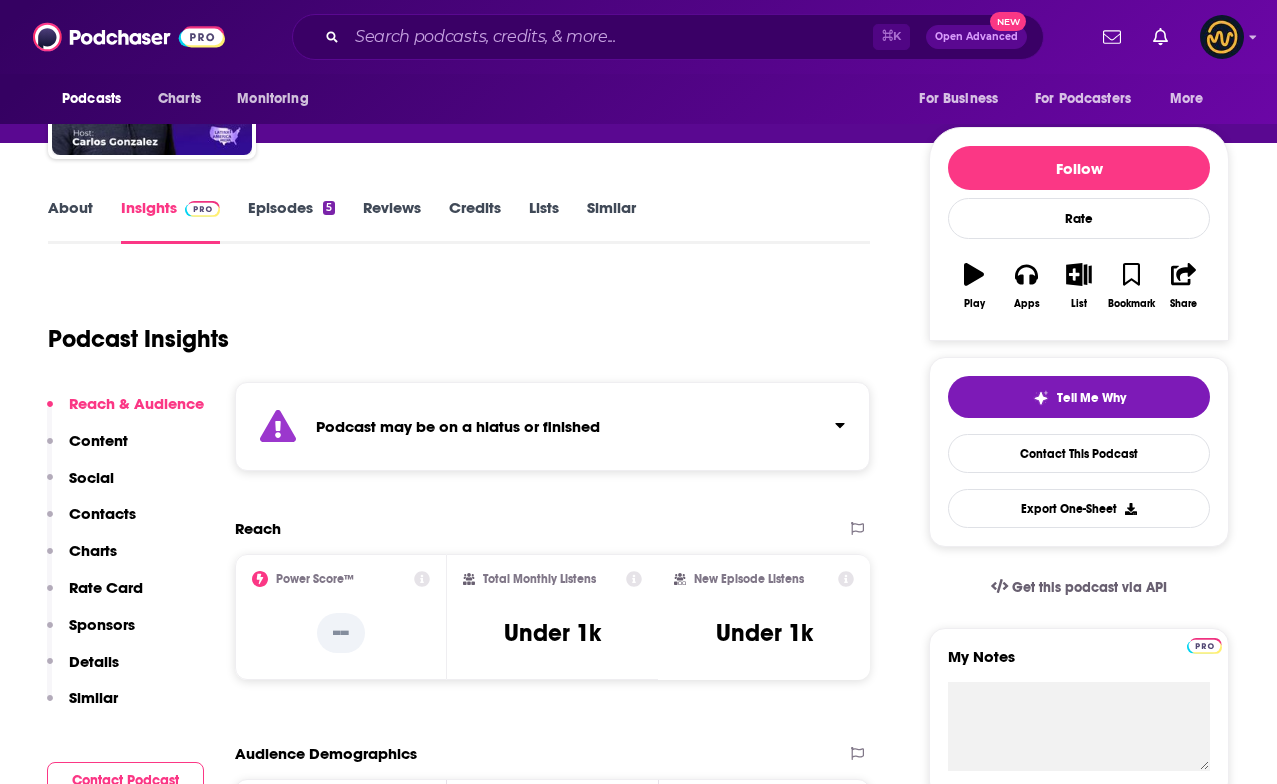 scroll, scrollTop: 0, scrollLeft: 0, axis: both 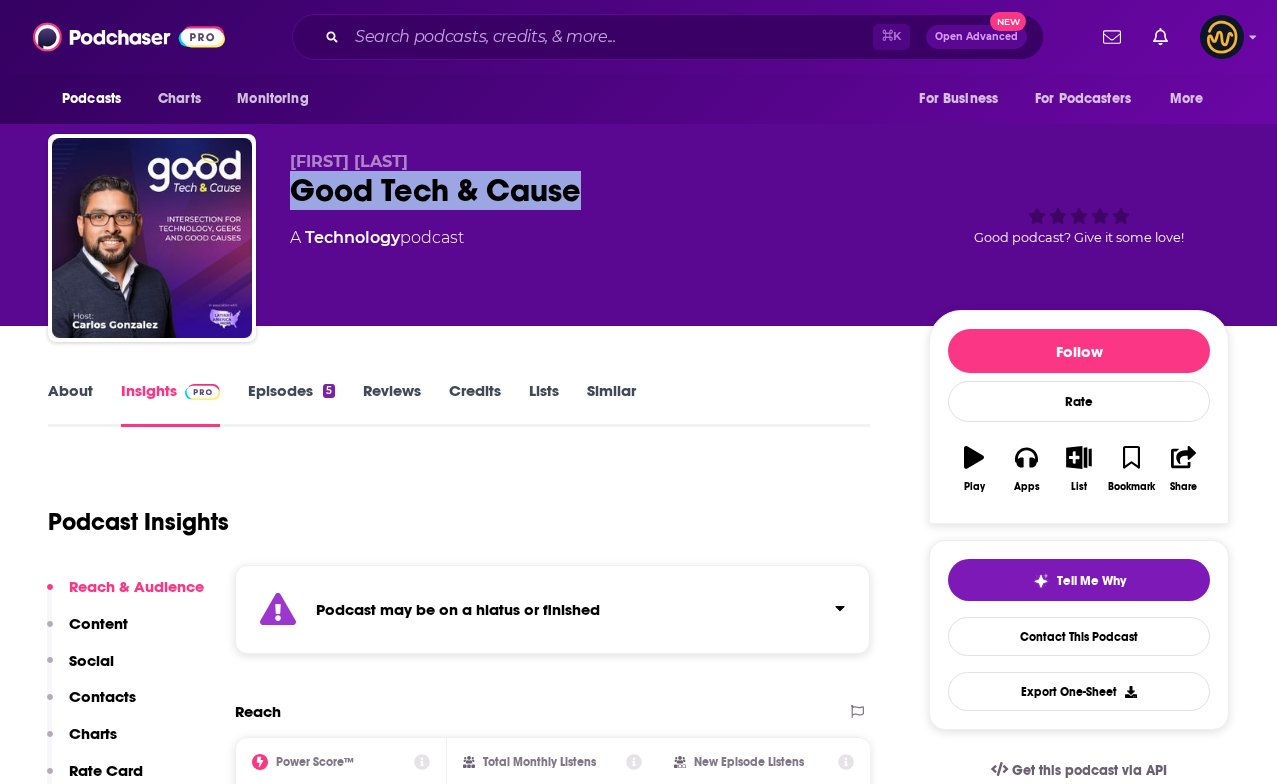 drag, startPoint x: 291, startPoint y: 192, endPoint x: 656, endPoint y: 186, distance: 365.04932 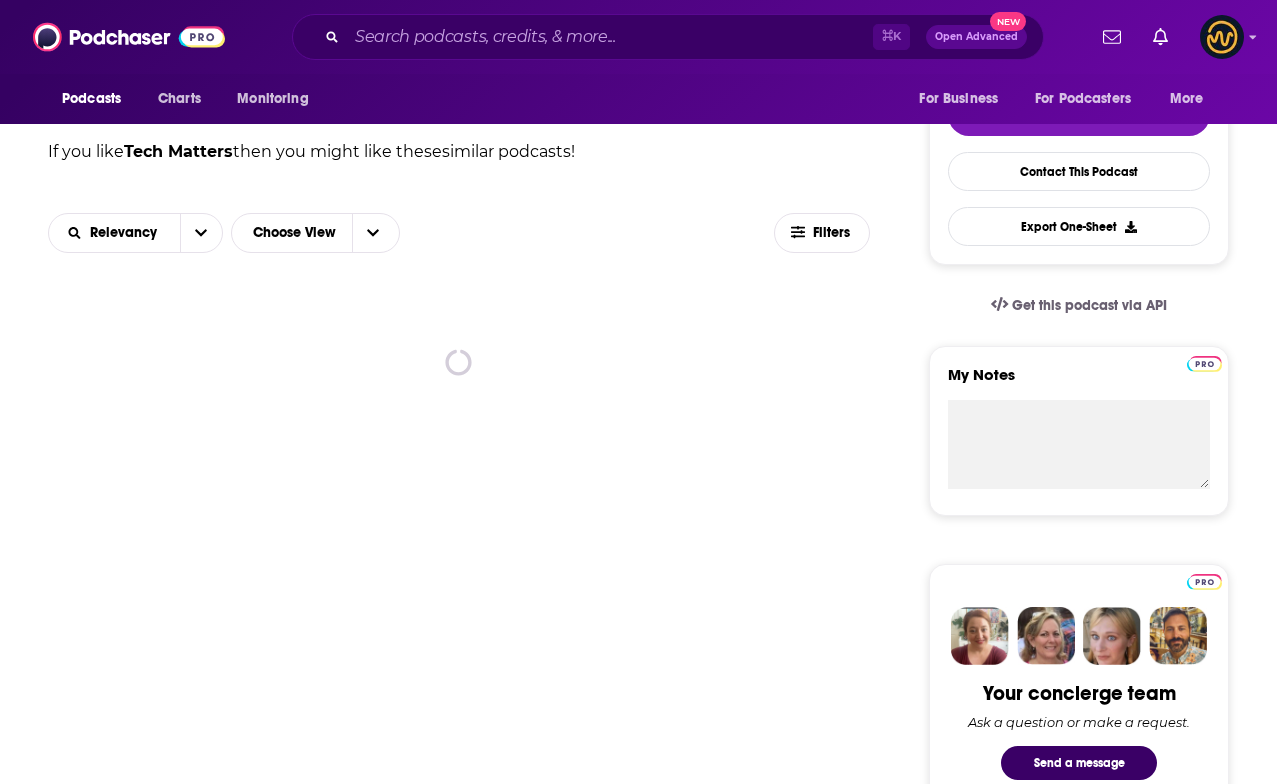 scroll, scrollTop: 468, scrollLeft: 0, axis: vertical 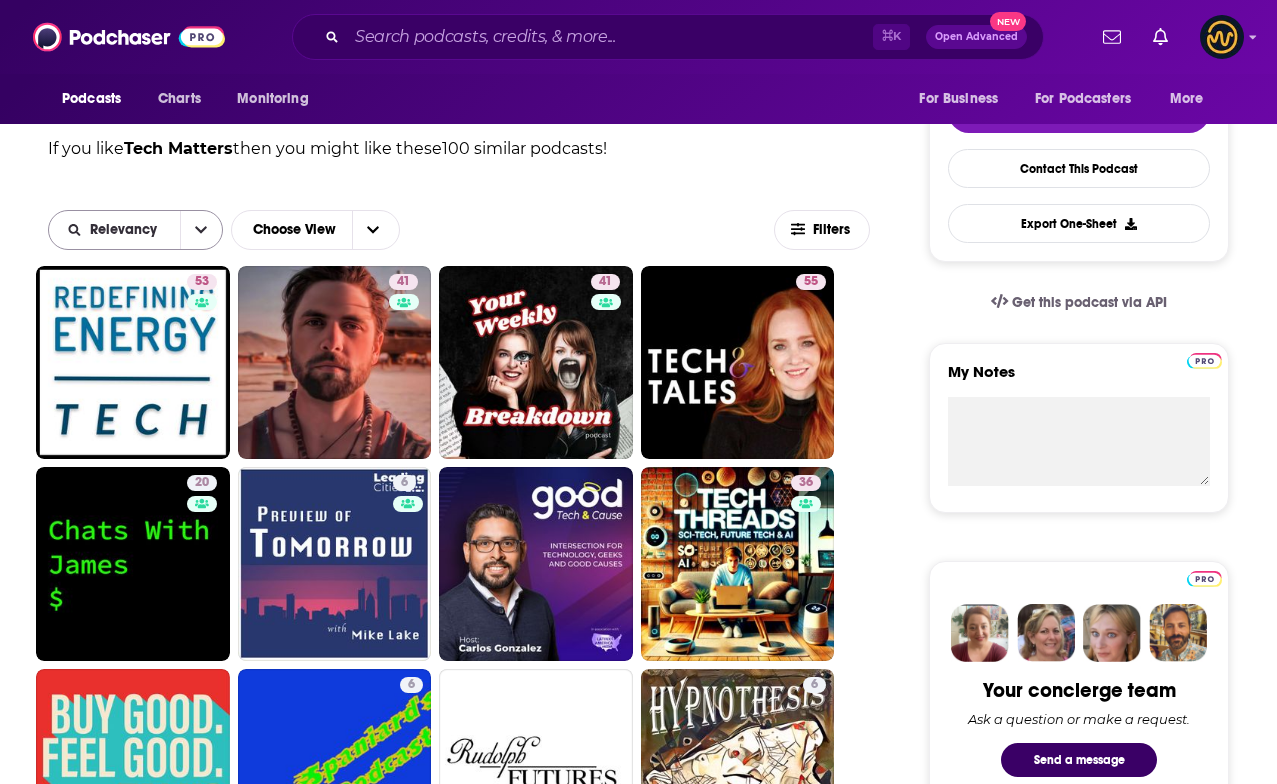 click 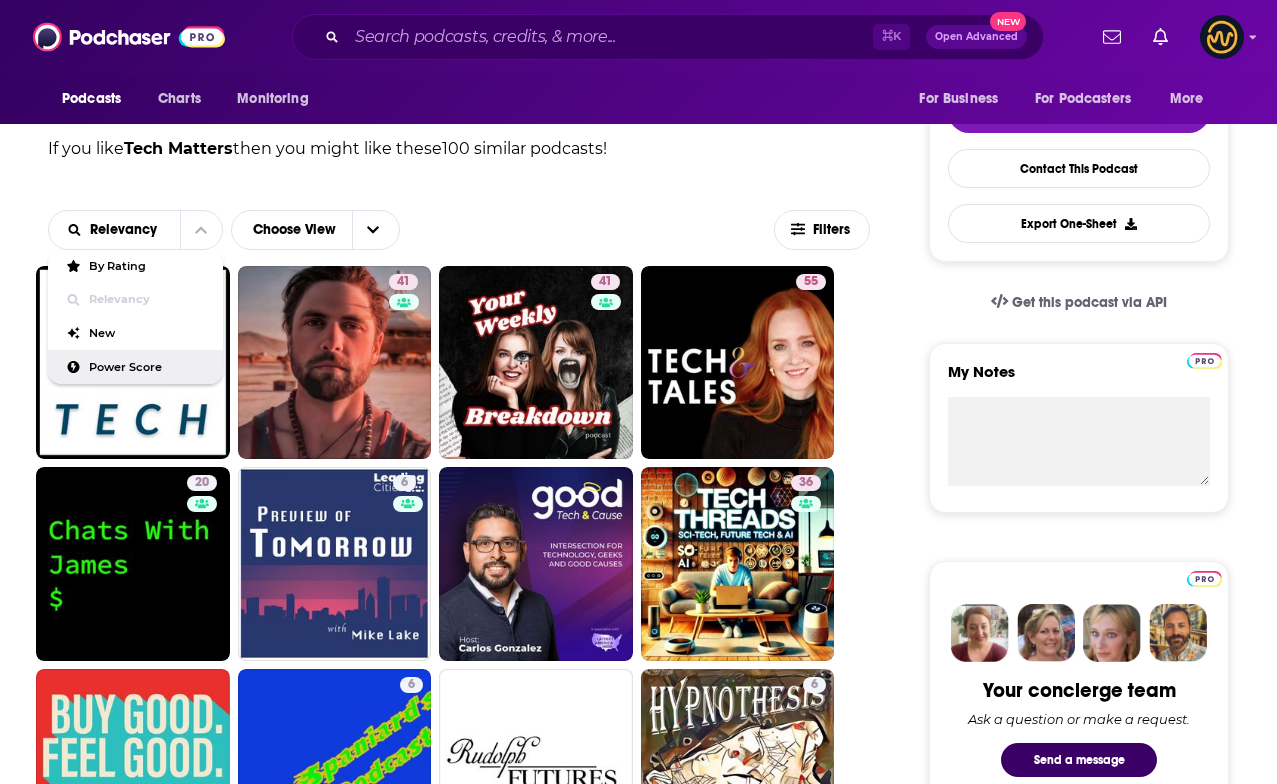 click on "Power Score" at bounding box center (148, 367) 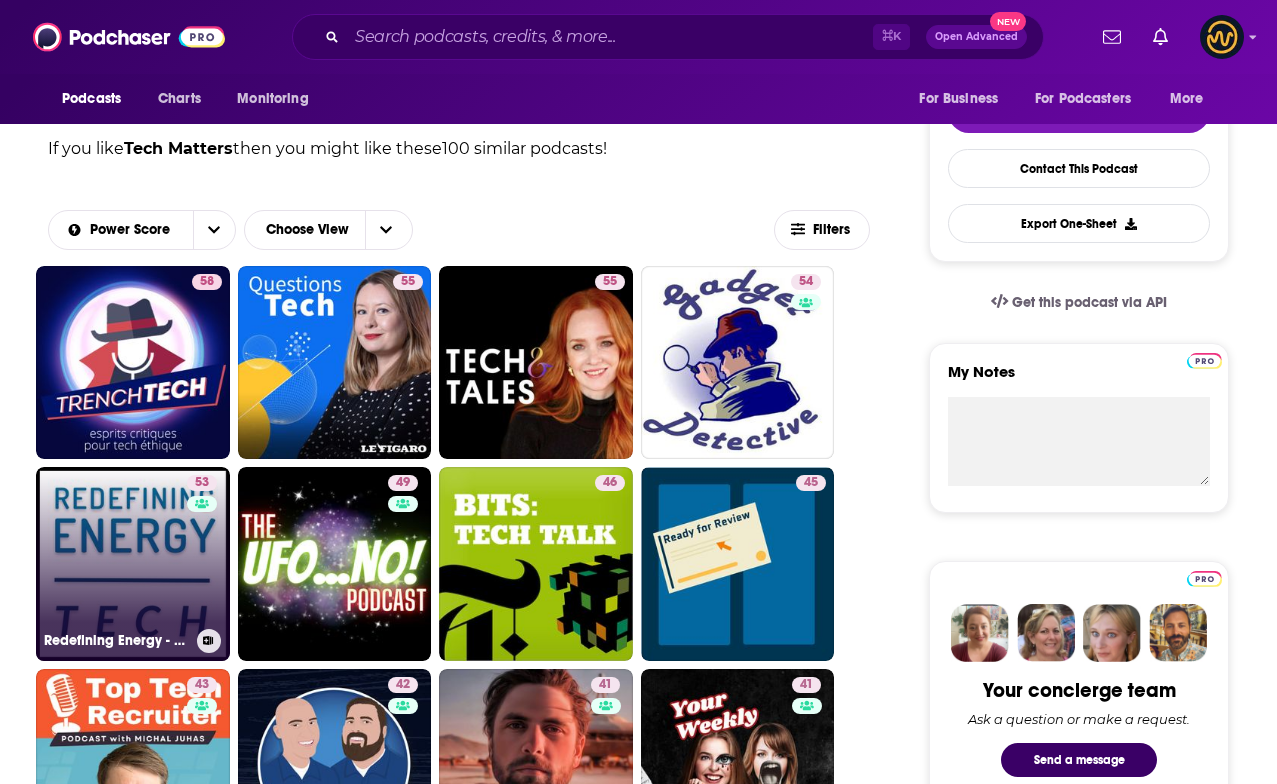 click on "53 Redefining Energy - TECH" at bounding box center [133, 564] 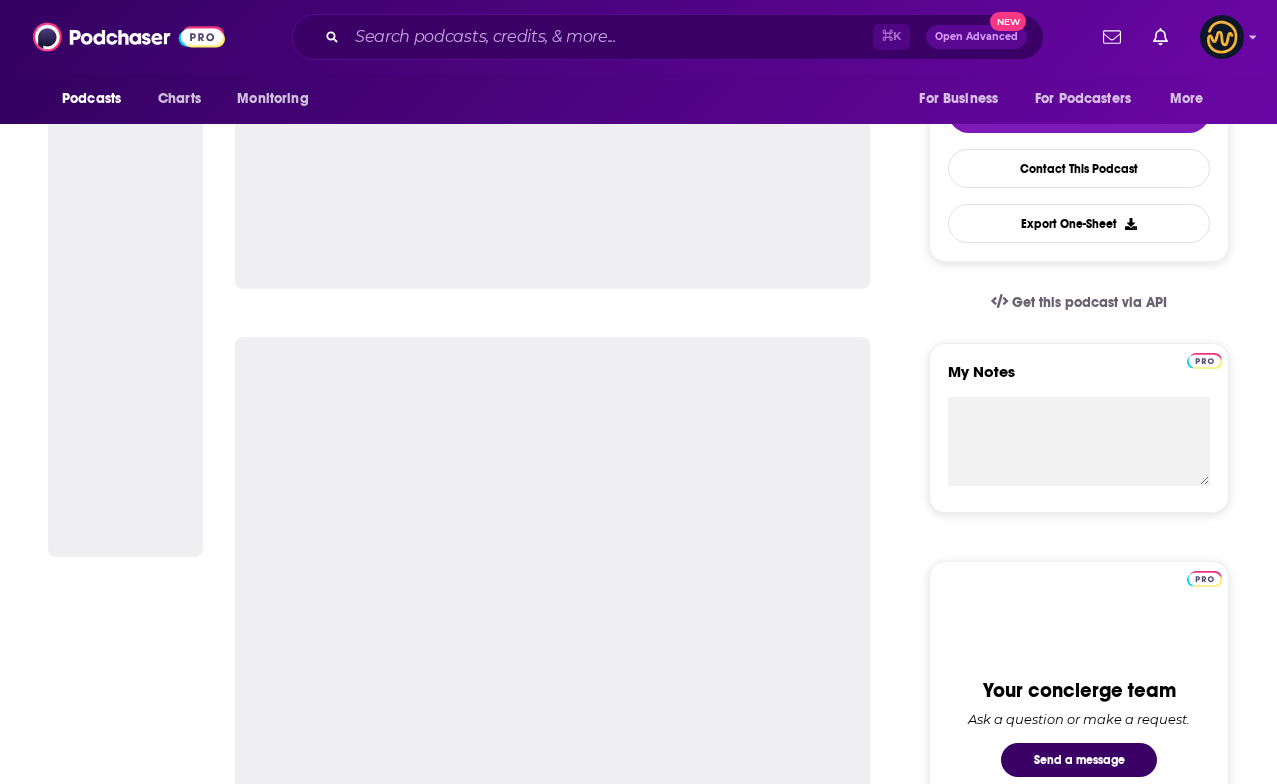 scroll, scrollTop: 0, scrollLeft: 0, axis: both 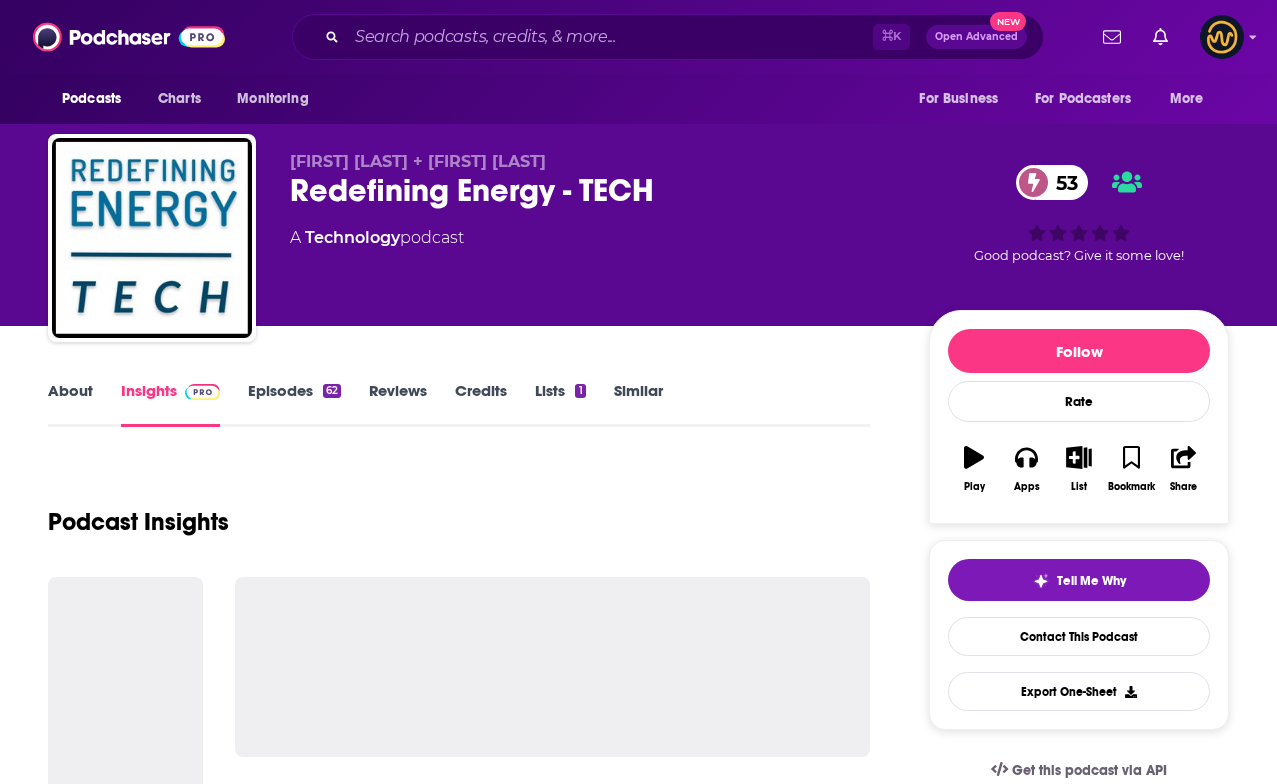 click on "About" at bounding box center (70, 404) 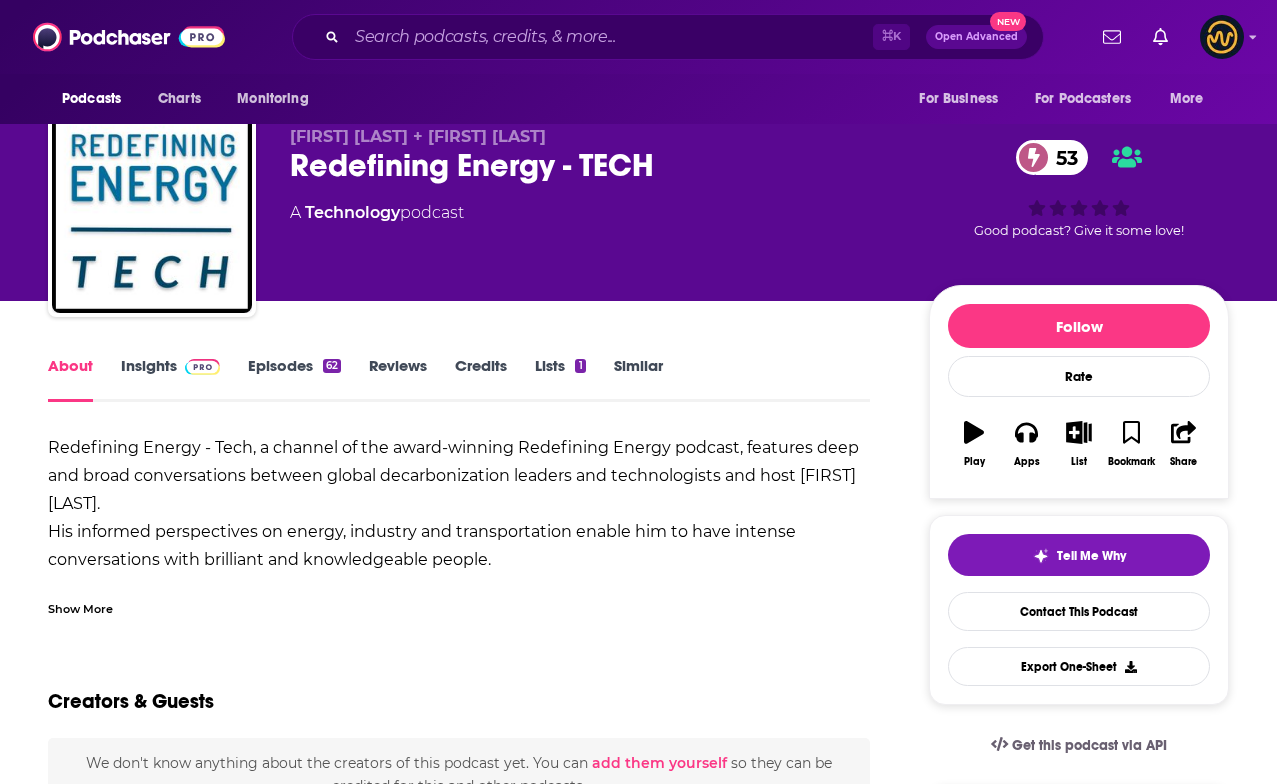 scroll, scrollTop: 35, scrollLeft: 0, axis: vertical 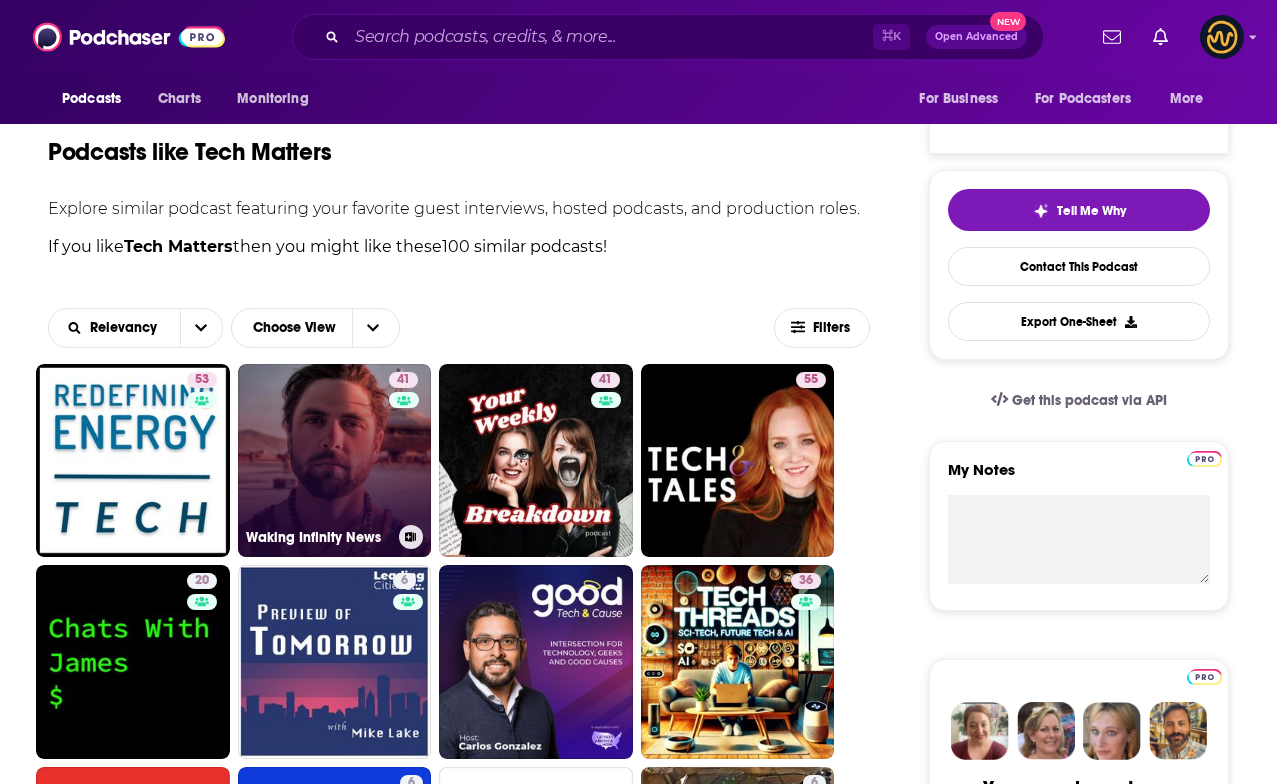 click on "41 Waking Infinity News" at bounding box center [335, 461] 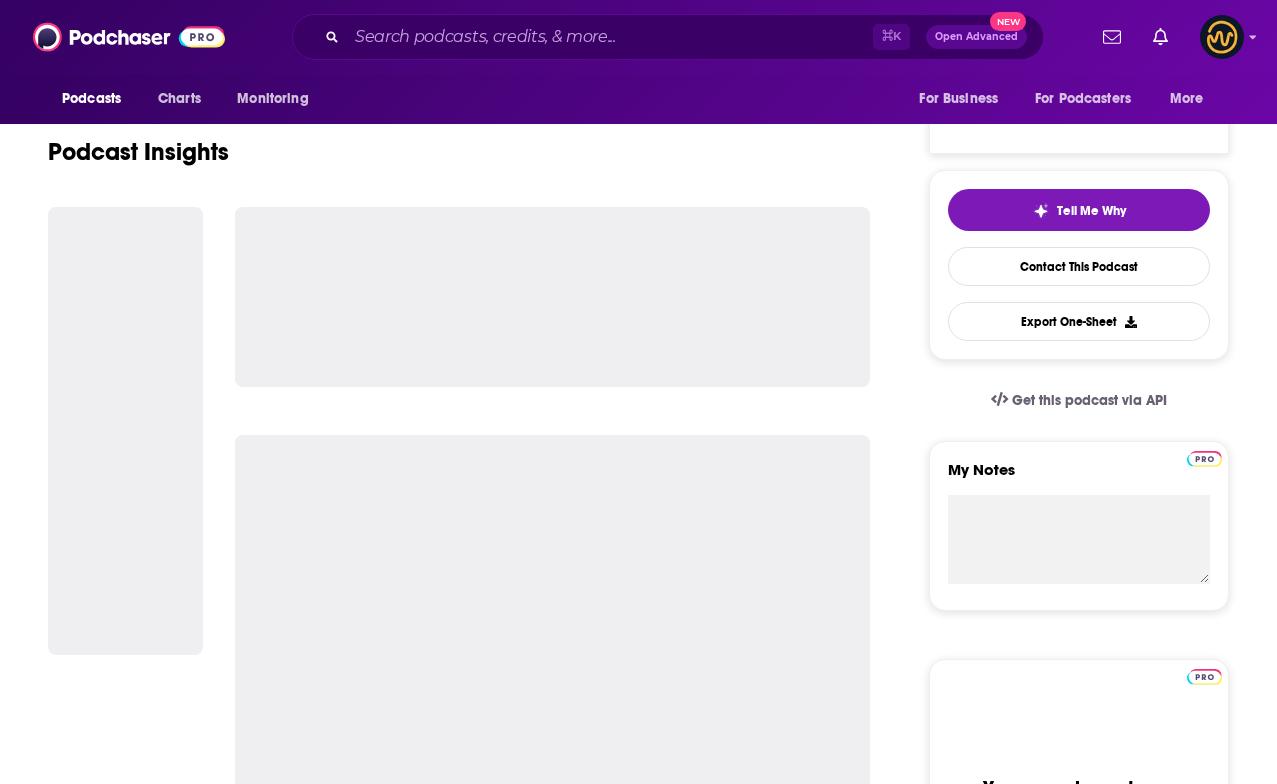 scroll, scrollTop: 0, scrollLeft: 0, axis: both 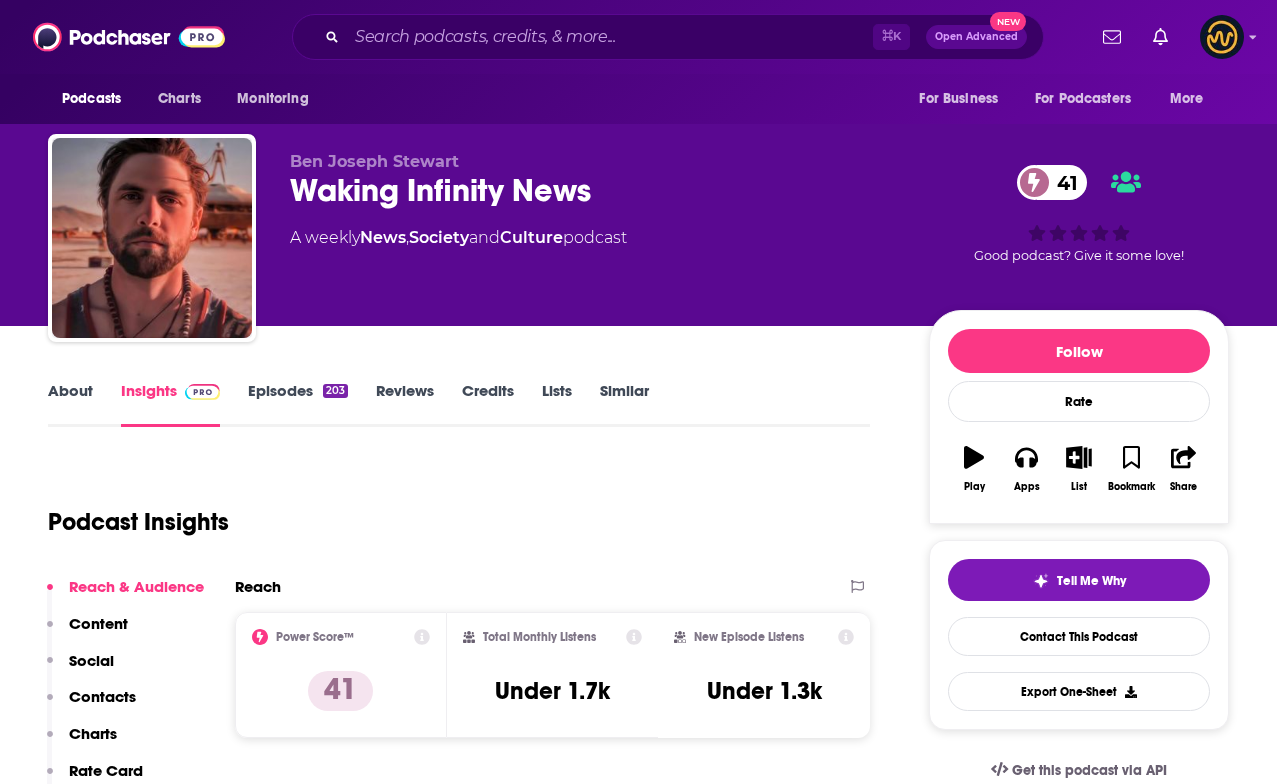 click on "About" at bounding box center [70, 404] 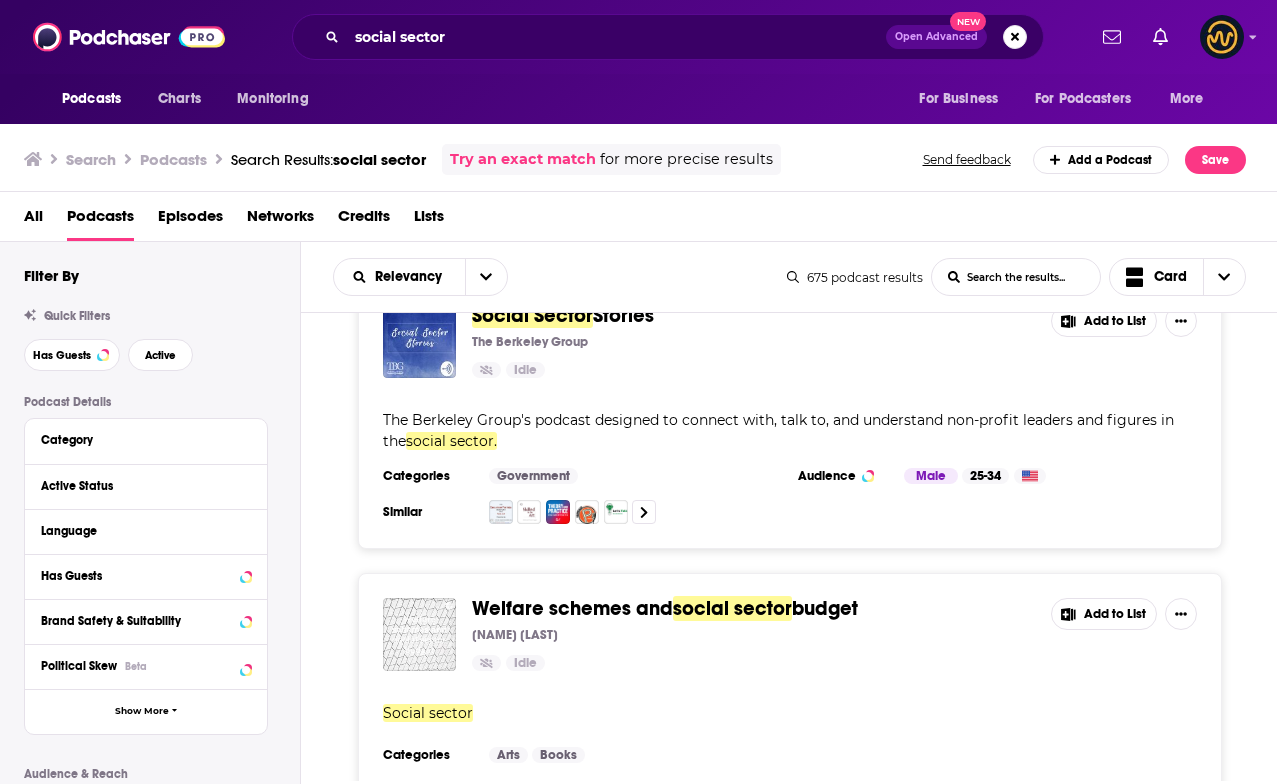 scroll, scrollTop: 0, scrollLeft: 0, axis: both 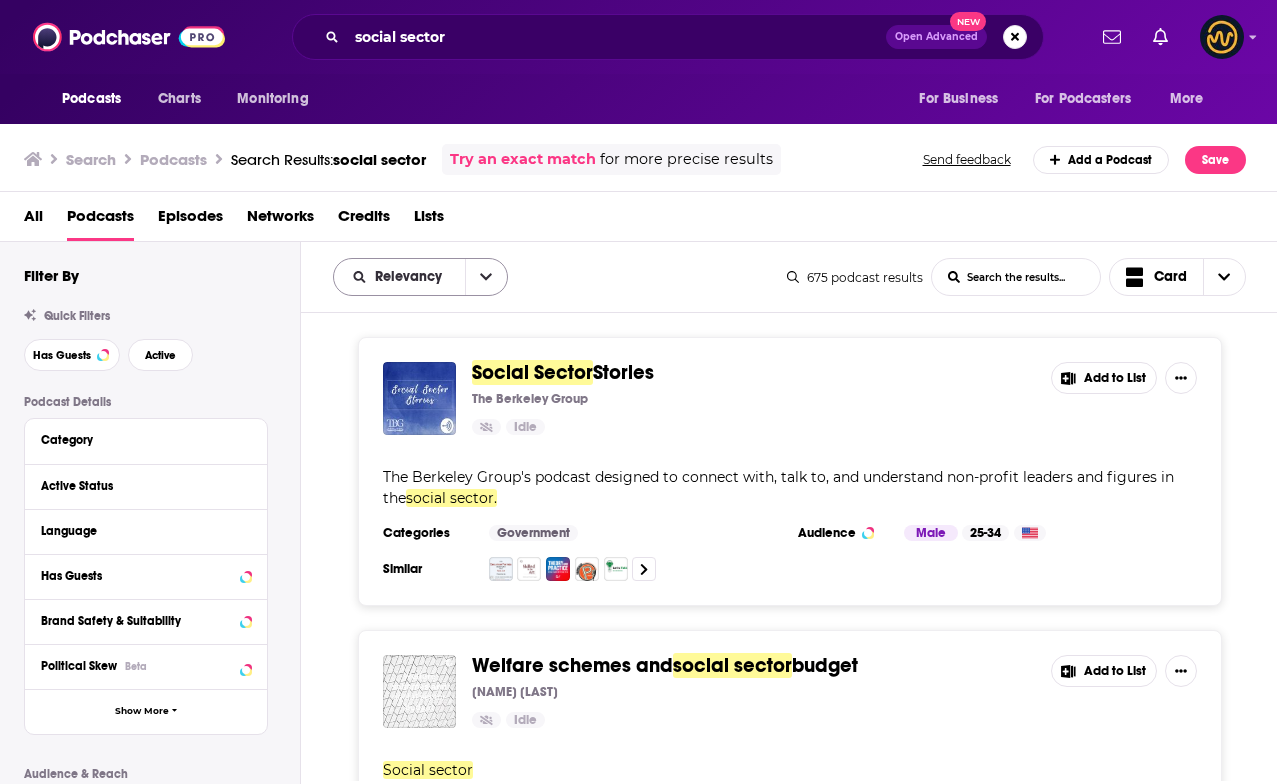 click 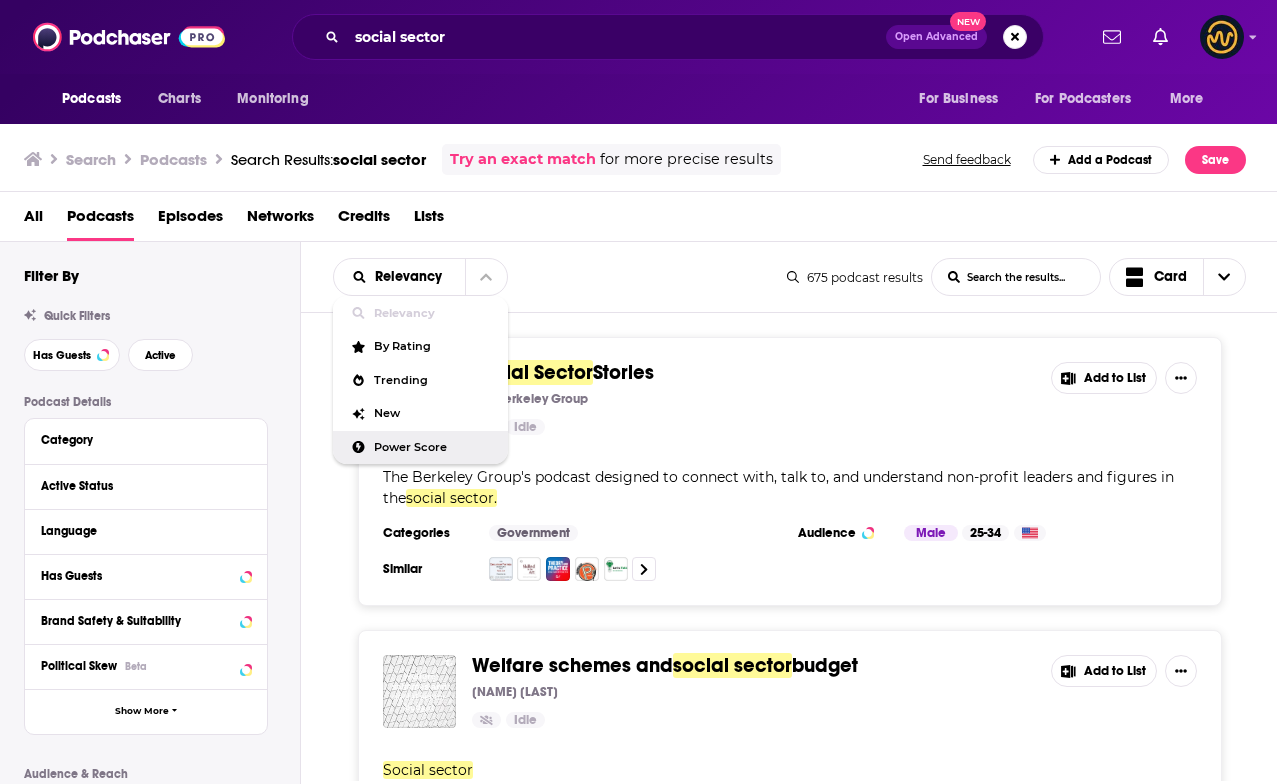 click on "Power Score" at bounding box center [433, 447] 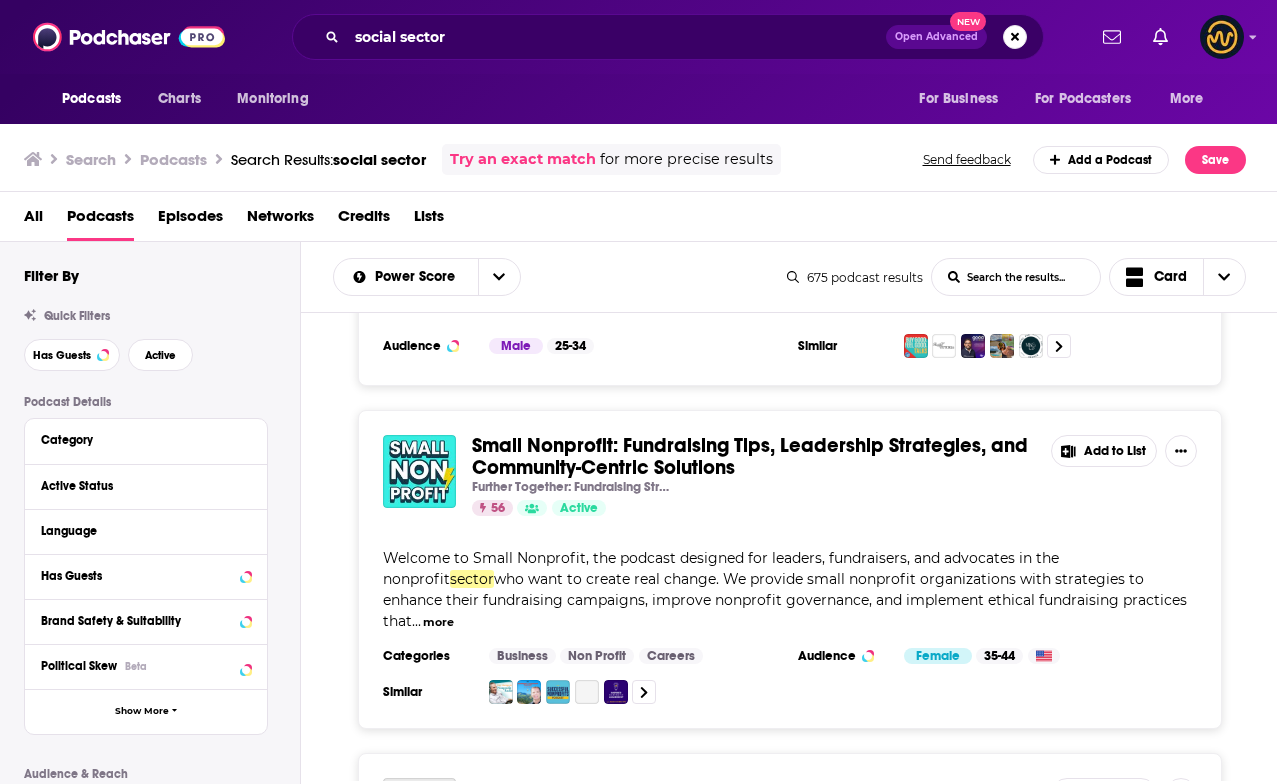 scroll, scrollTop: 217, scrollLeft: 0, axis: vertical 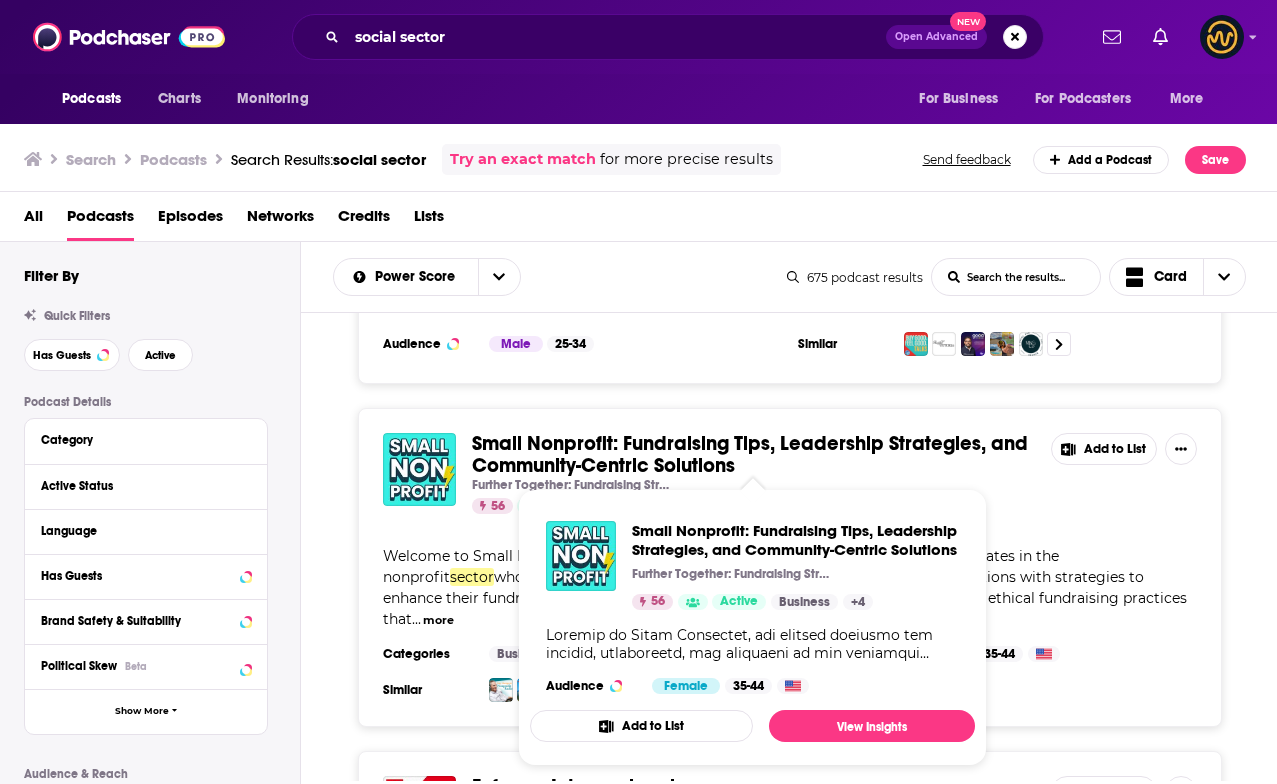 click on "Small Nonprofit: Fundraising Tips, Leadership Strategies, and Community-Centric Solutions" at bounding box center (750, 454) 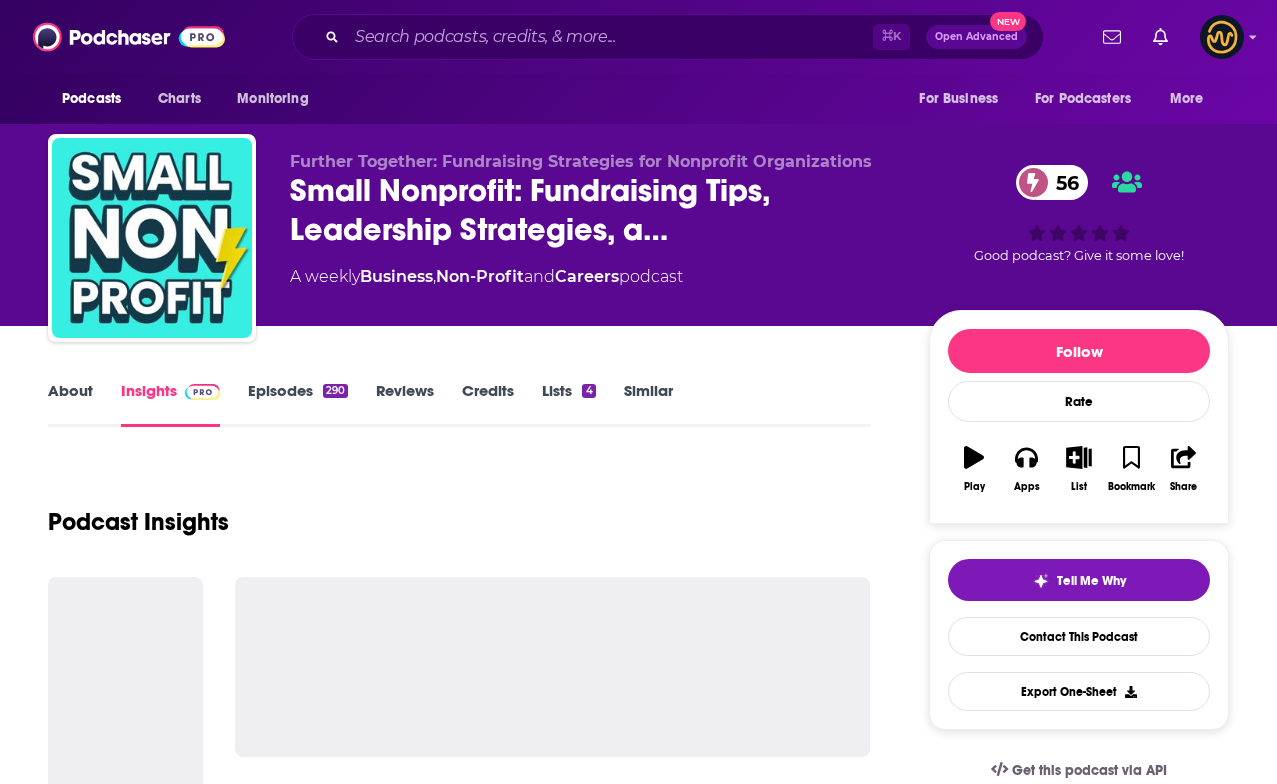 click on "About" at bounding box center [70, 404] 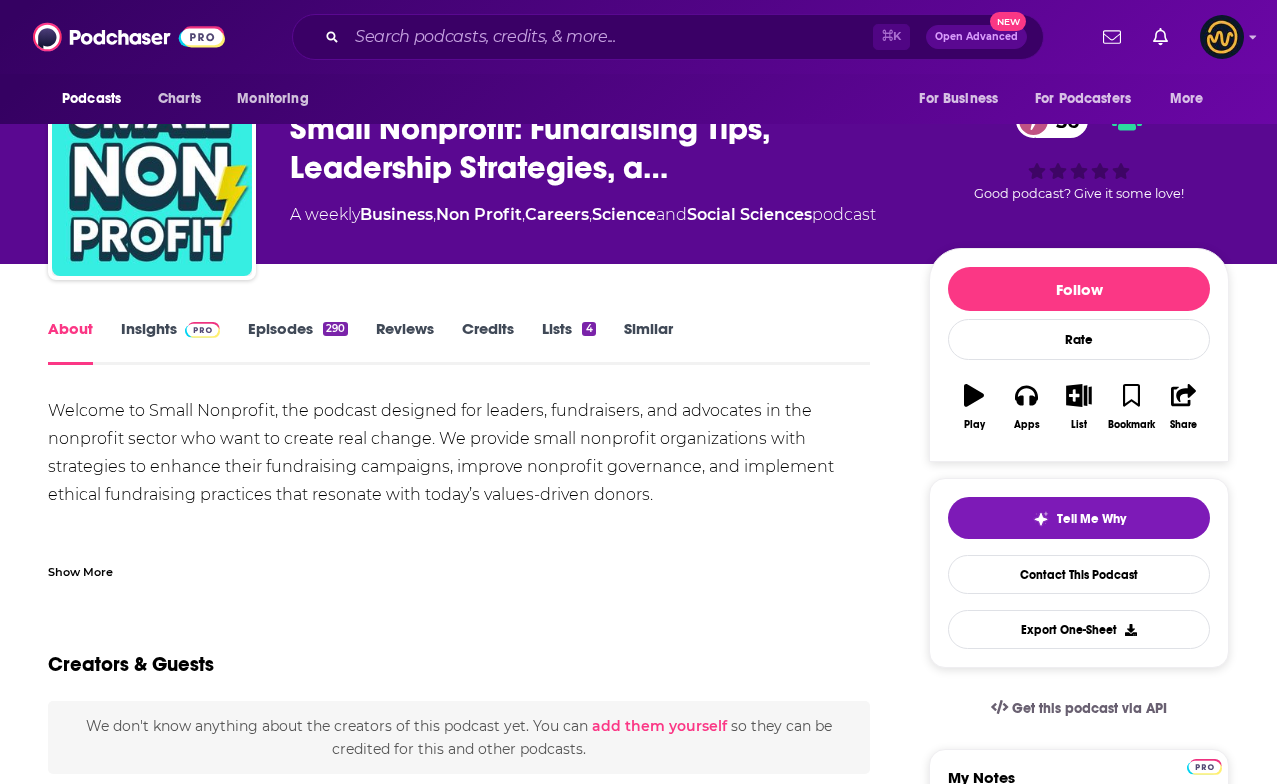 scroll, scrollTop: 0, scrollLeft: 0, axis: both 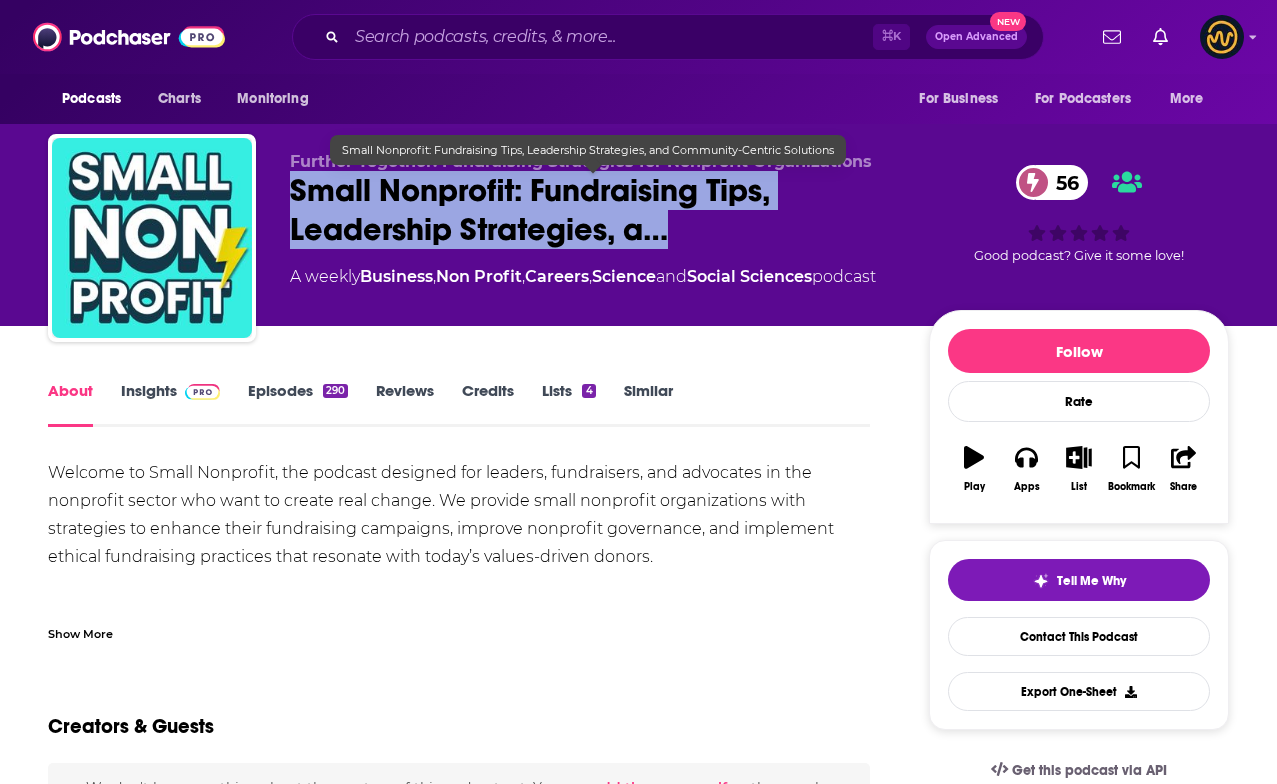 drag, startPoint x: 293, startPoint y: 182, endPoint x: 728, endPoint y: 242, distance: 439.11844 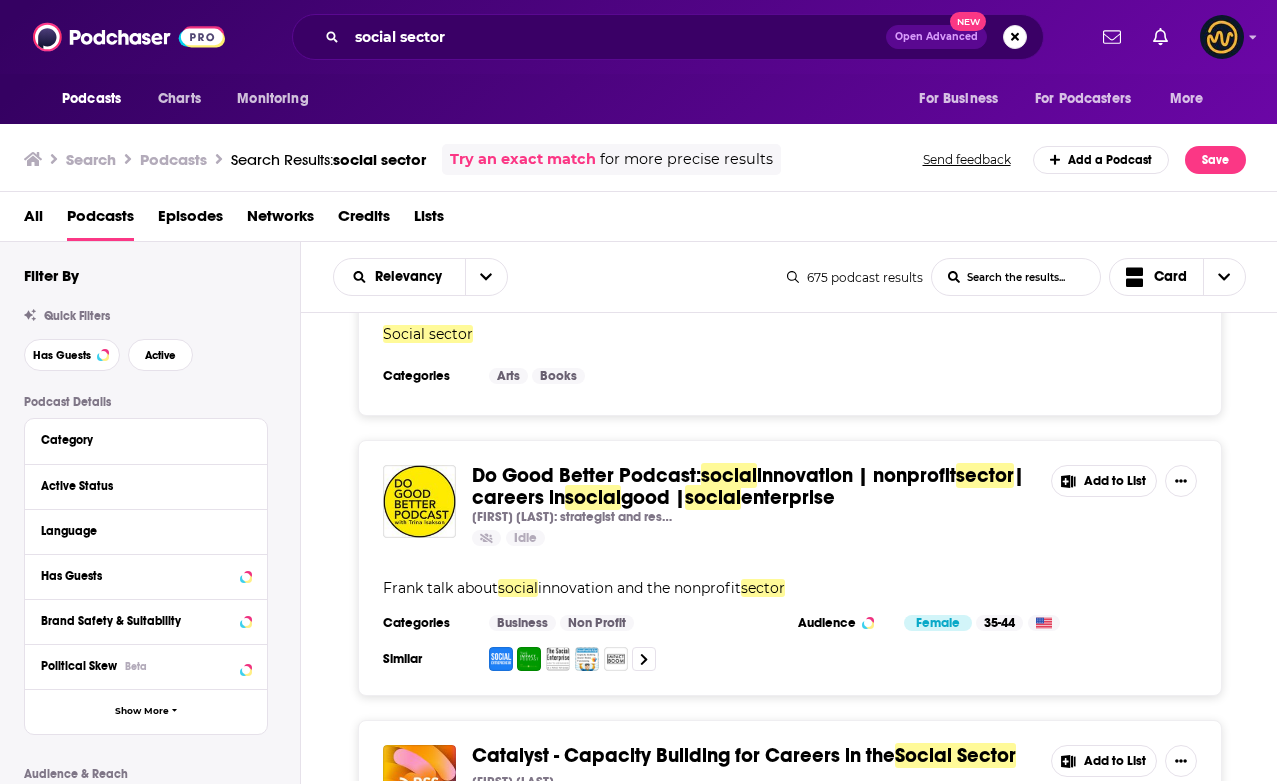 scroll, scrollTop: 0, scrollLeft: 0, axis: both 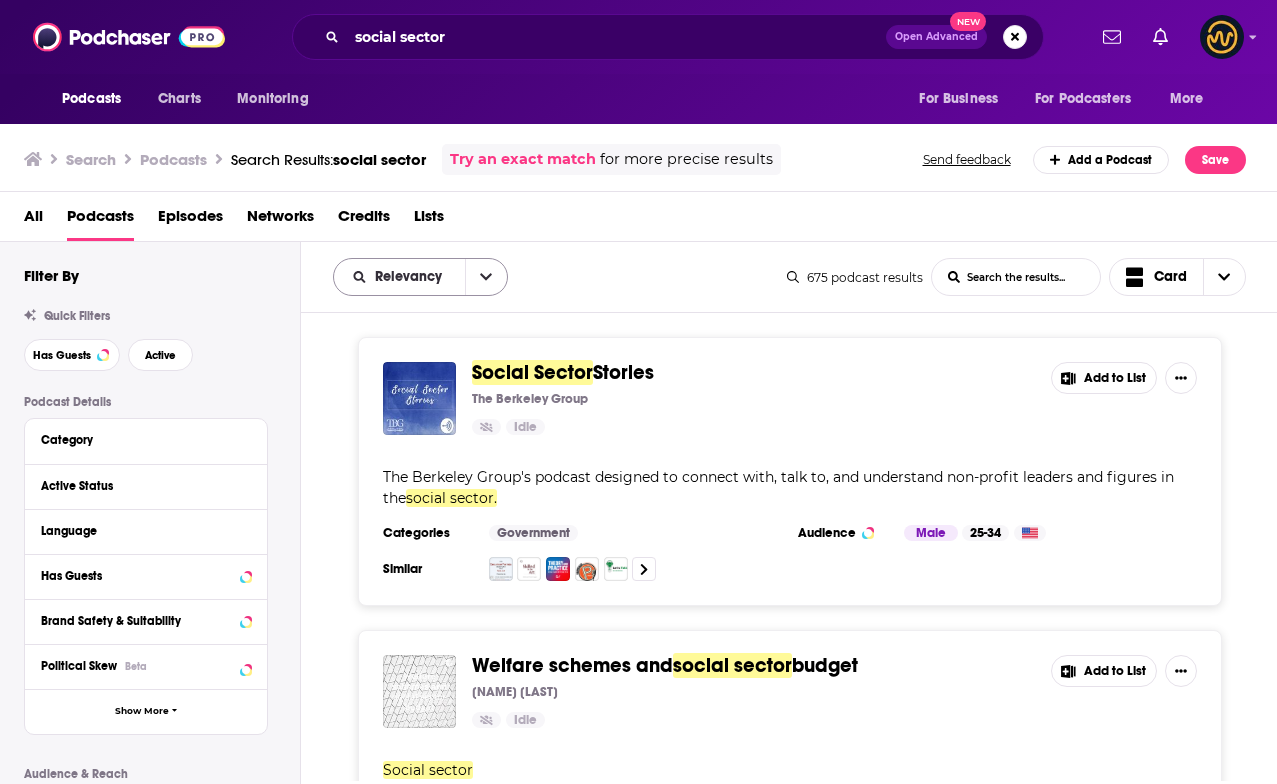 click 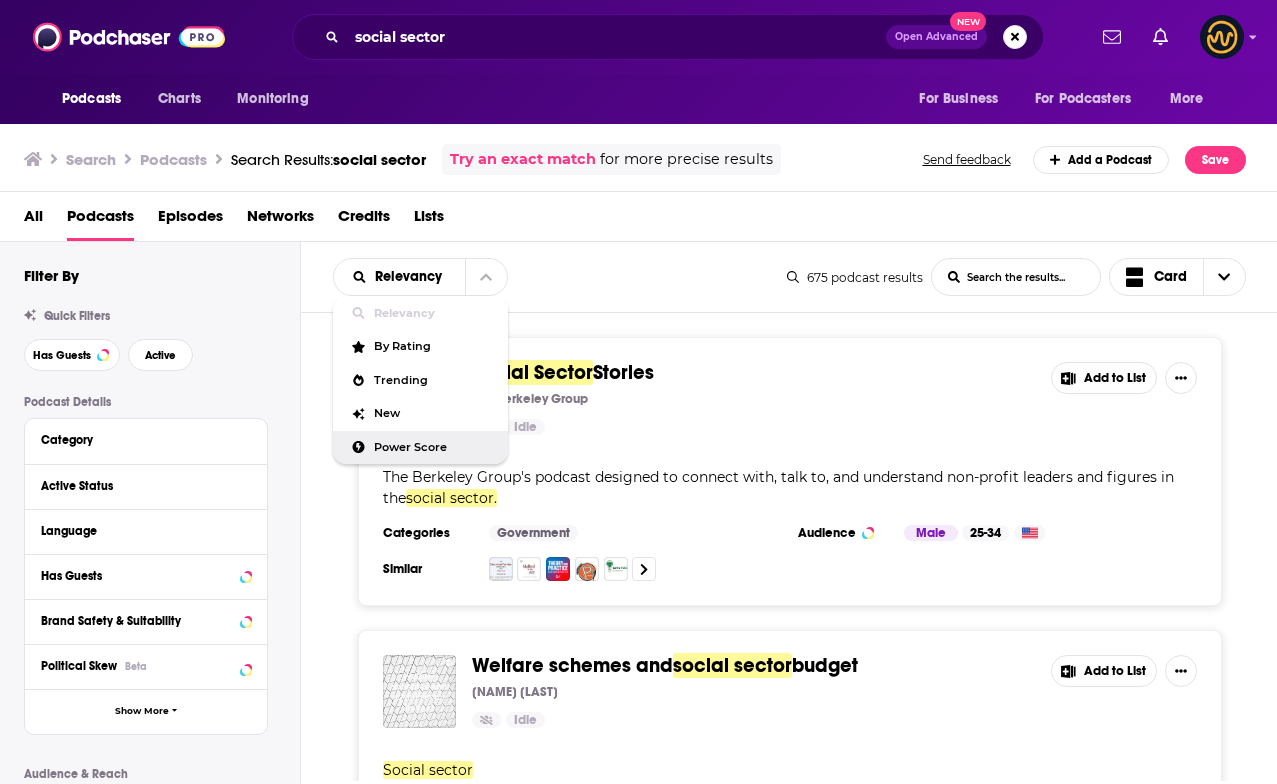 click on "Power Score" at bounding box center (433, 447) 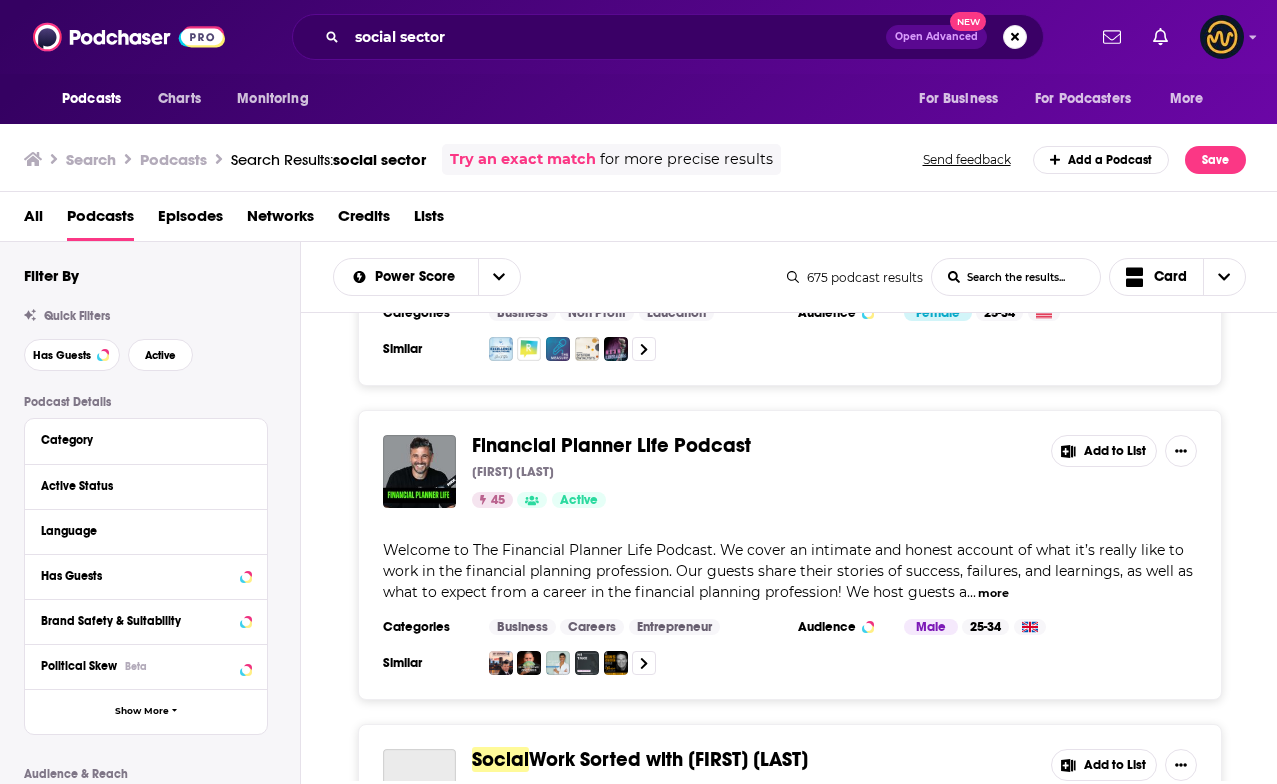 scroll, scrollTop: 2642, scrollLeft: 0, axis: vertical 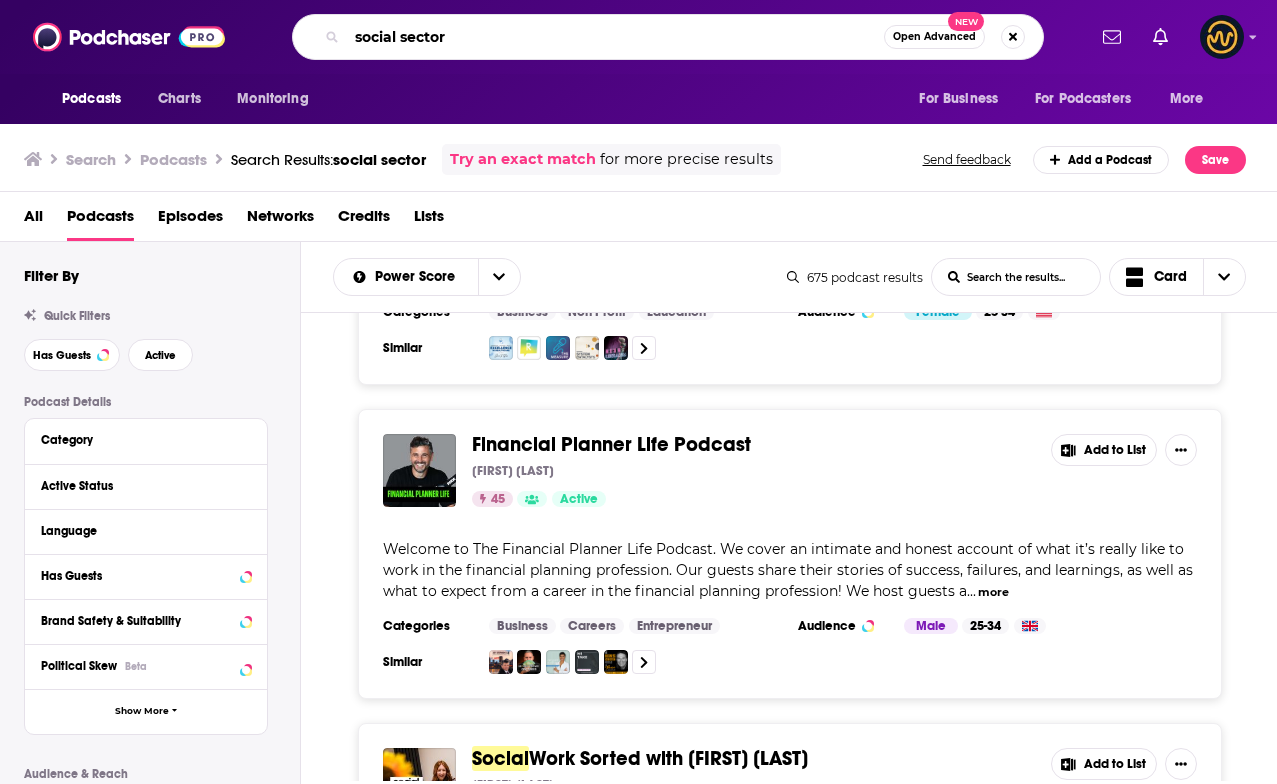 click on "social sector" at bounding box center [615, 37] 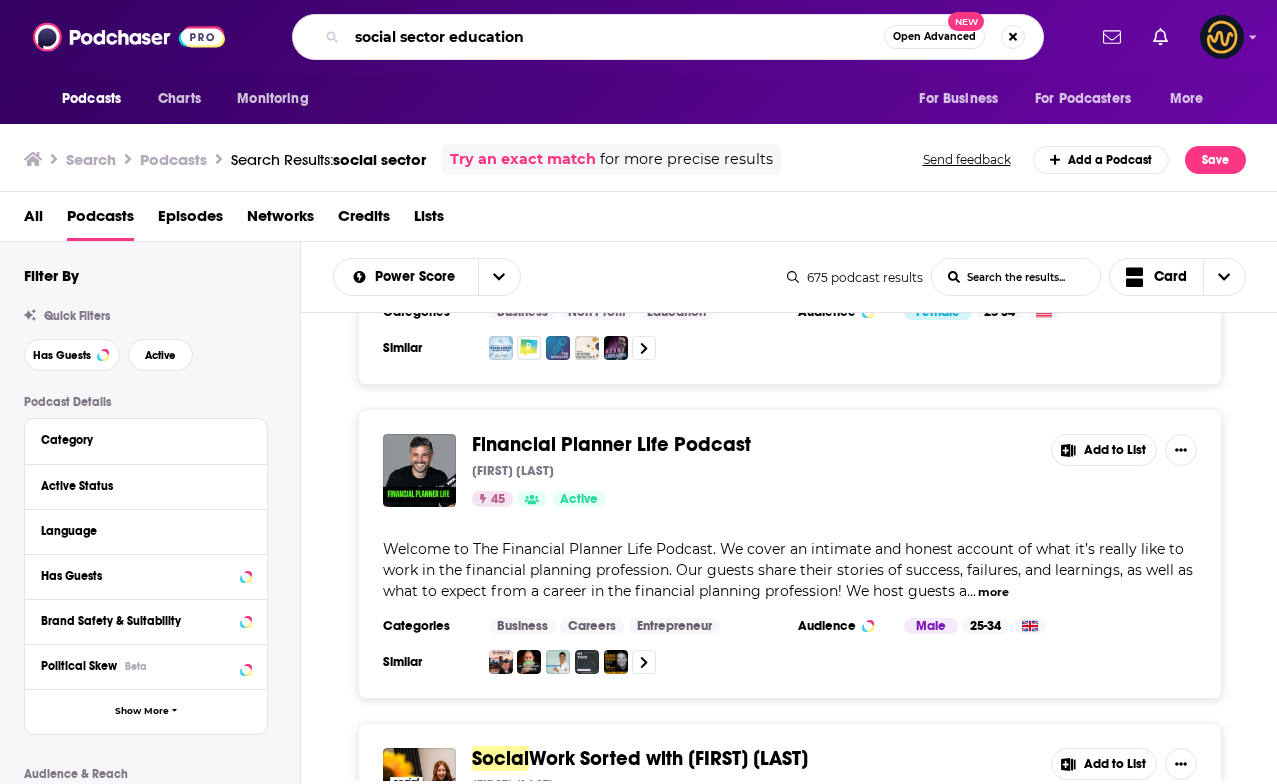 type on "social sector education" 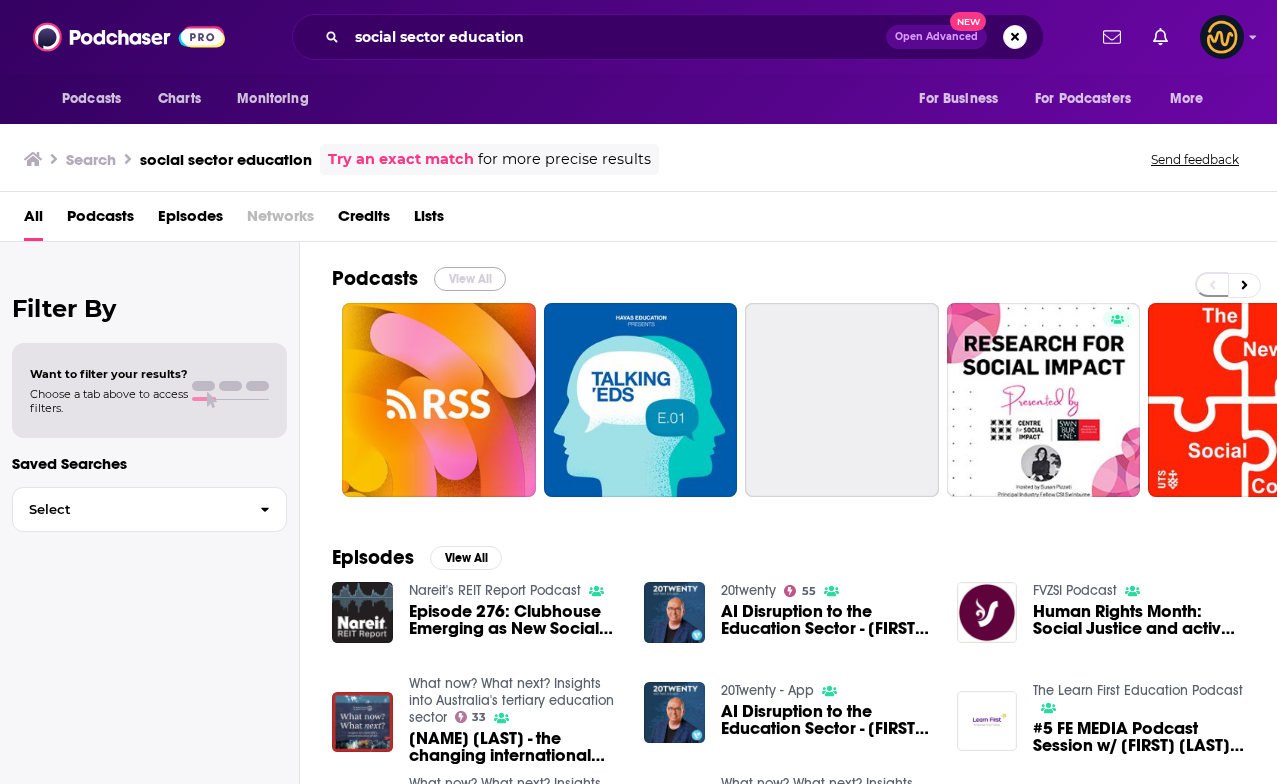 click on "View All" at bounding box center [470, 279] 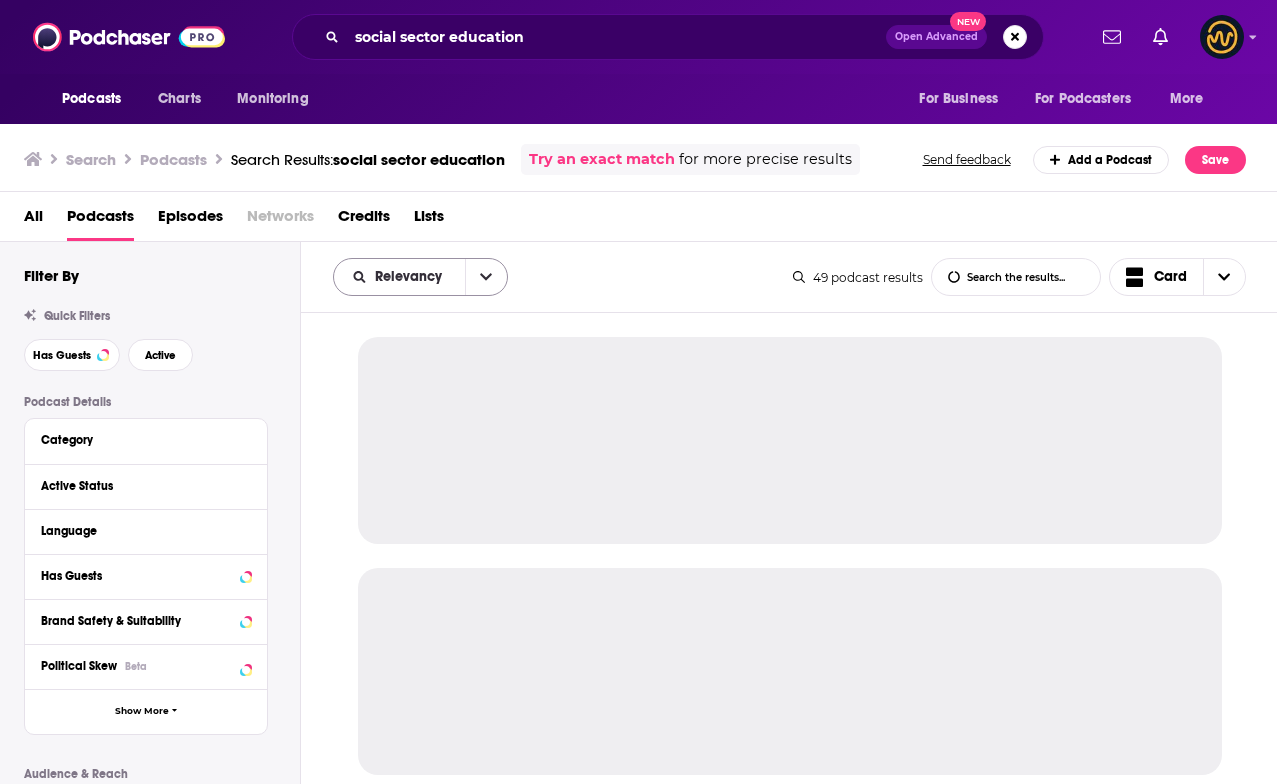 click 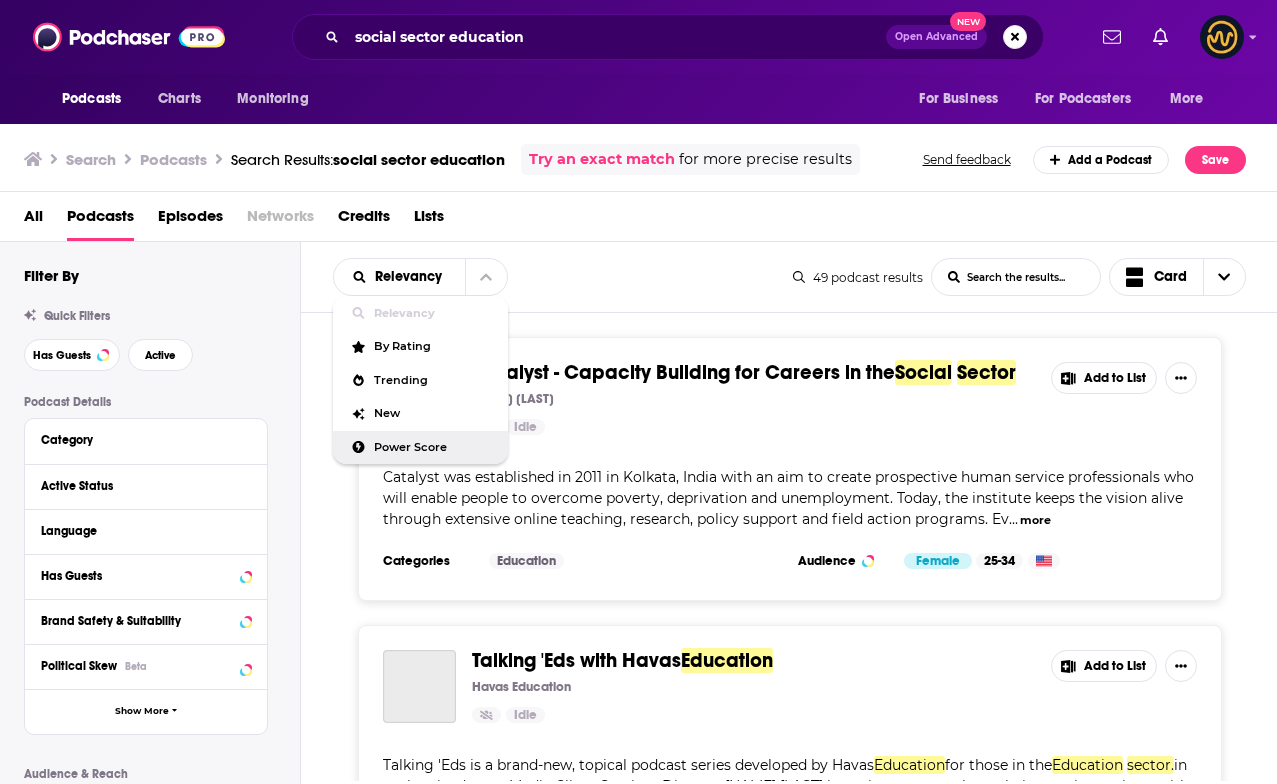 click on "Power Score" at bounding box center (420, 448) 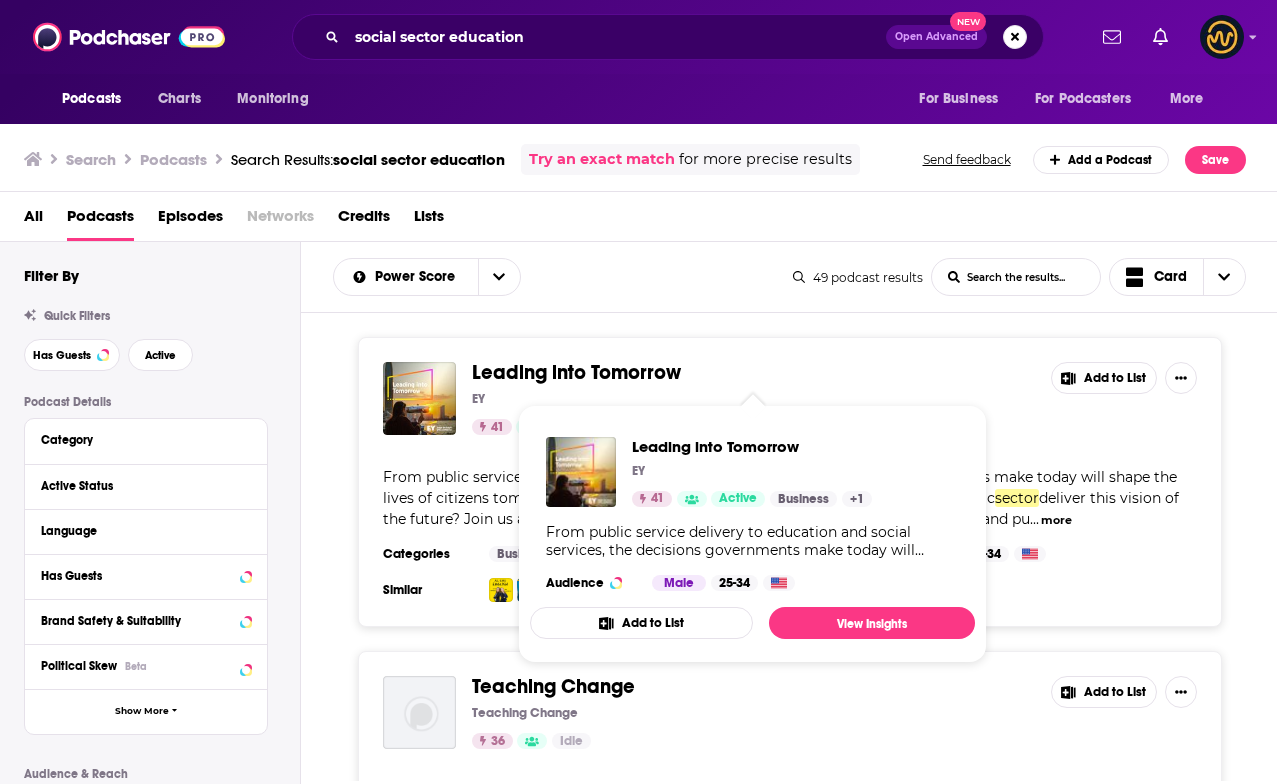 click on "Leading into Tomorrow" at bounding box center [576, 372] 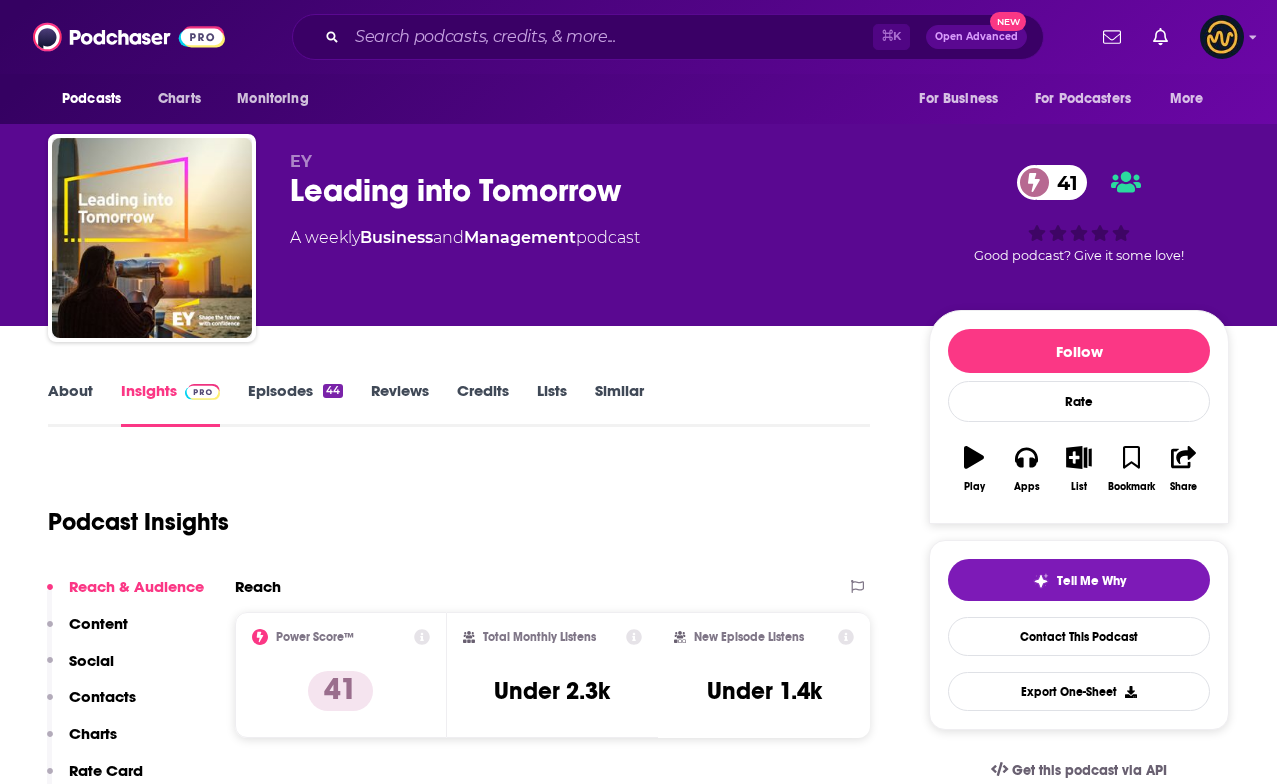 click on "About" at bounding box center (70, 404) 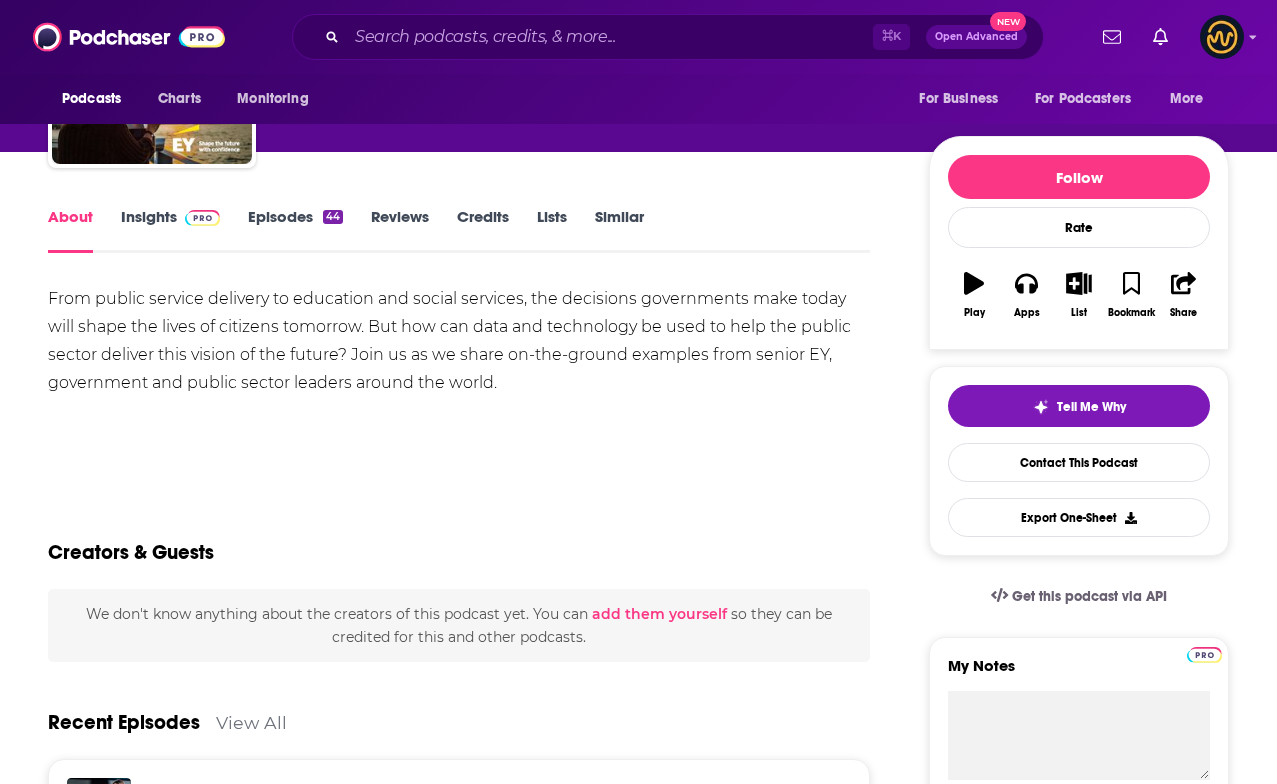 scroll, scrollTop: 0, scrollLeft: 0, axis: both 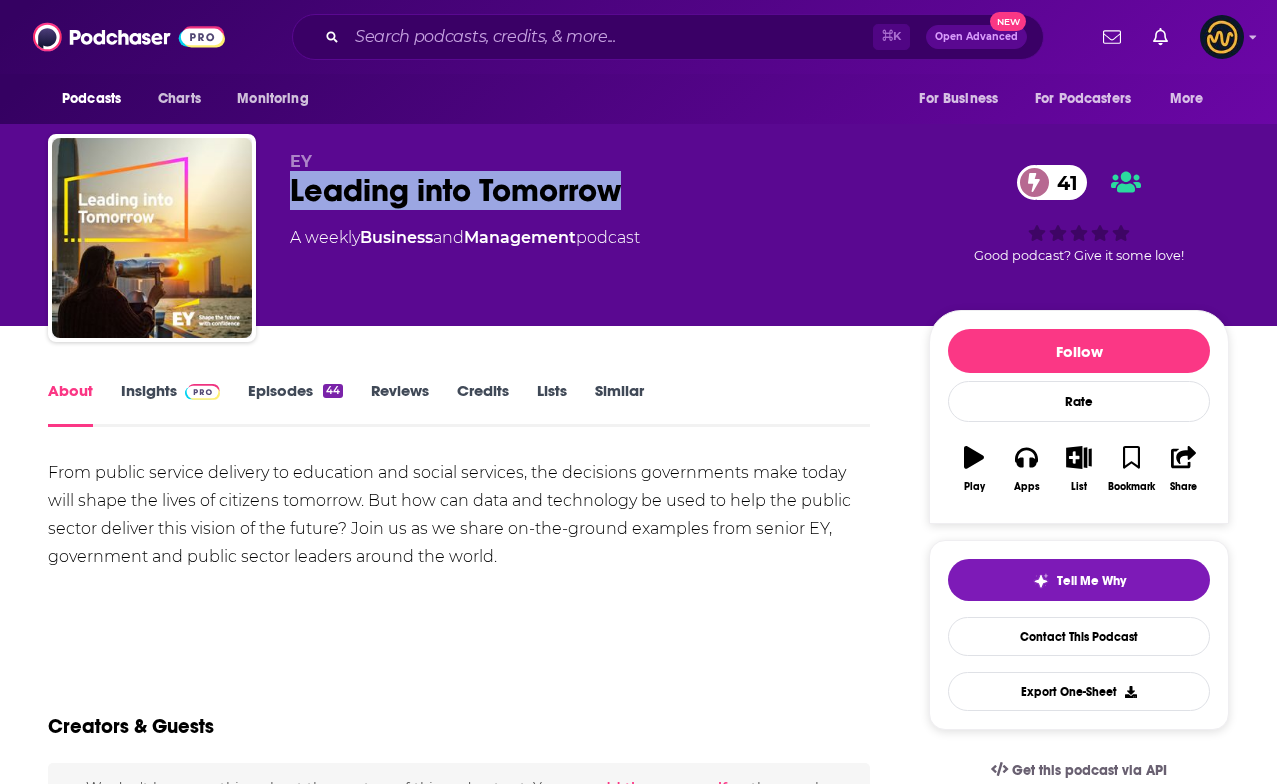 drag, startPoint x: 295, startPoint y: 188, endPoint x: 683, endPoint y: 198, distance: 388.12885 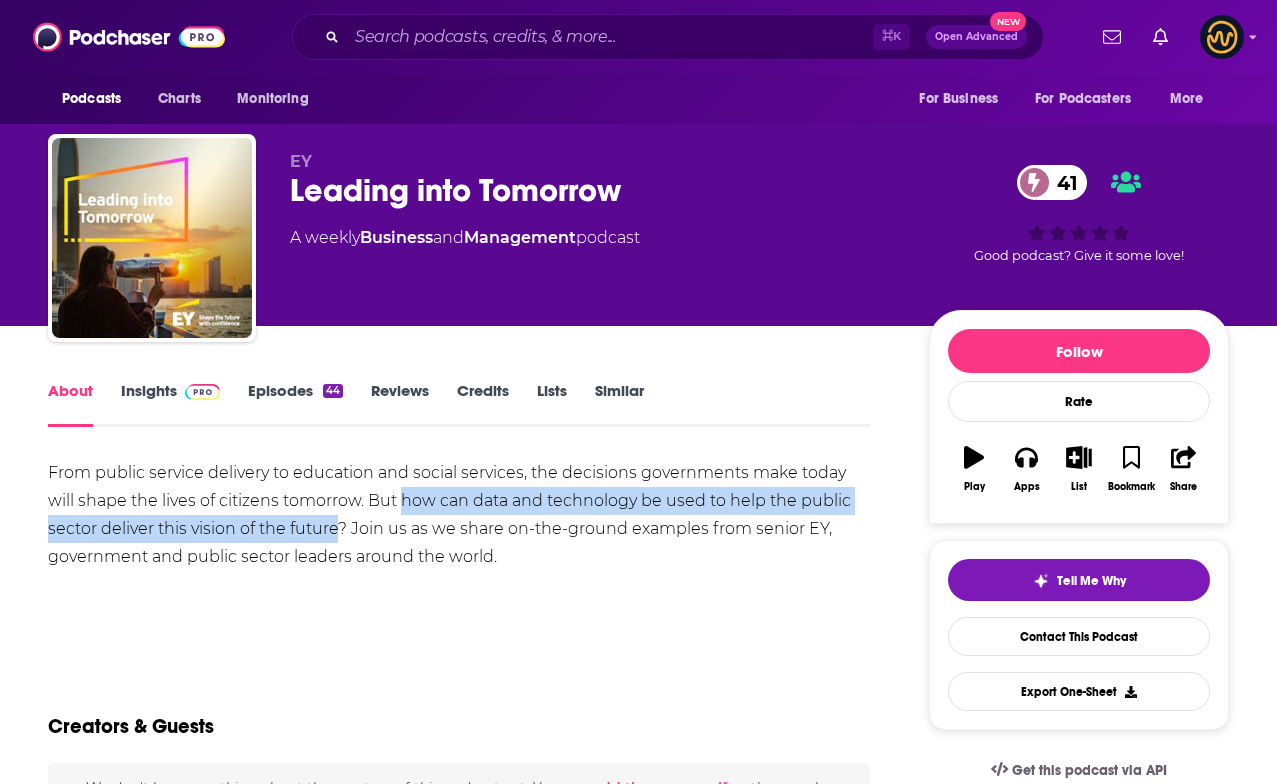 drag, startPoint x: 403, startPoint y: 501, endPoint x: 342, endPoint y: 523, distance: 64.84597 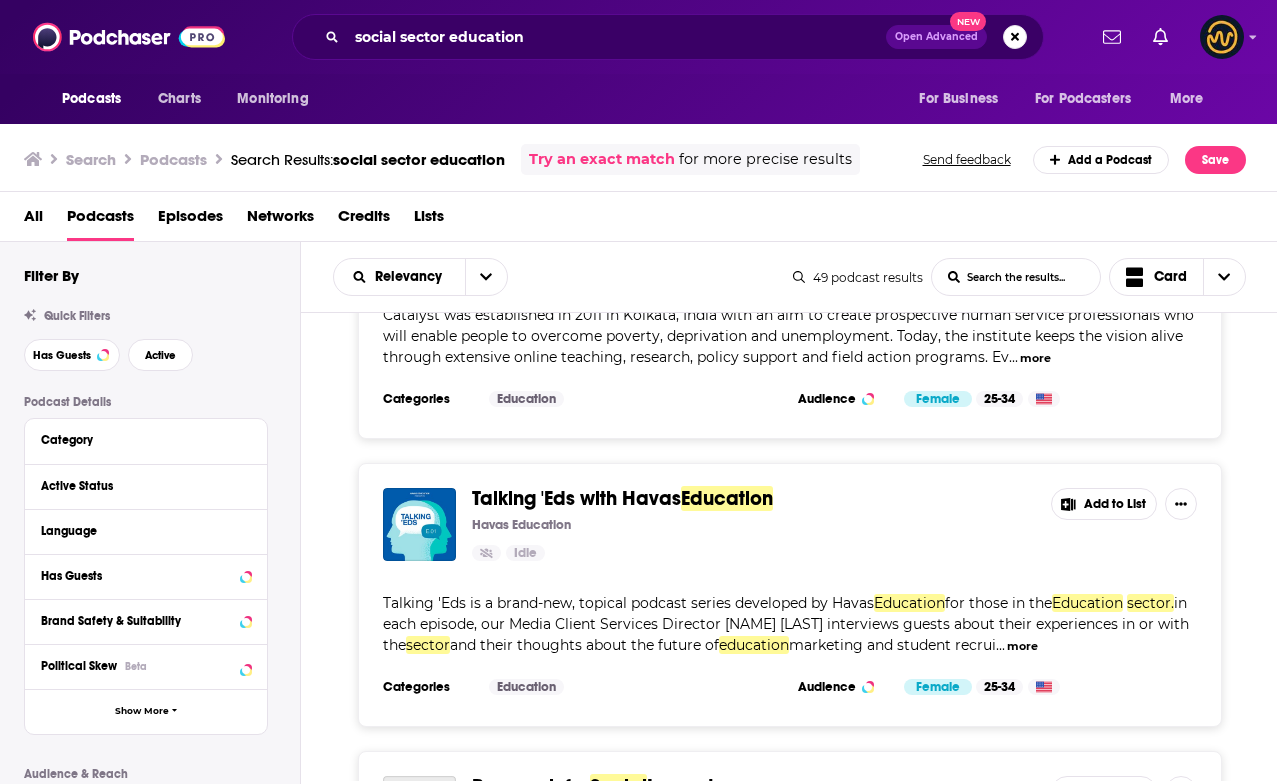 scroll, scrollTop: 164, scrollLeft: 0, axis: vertical 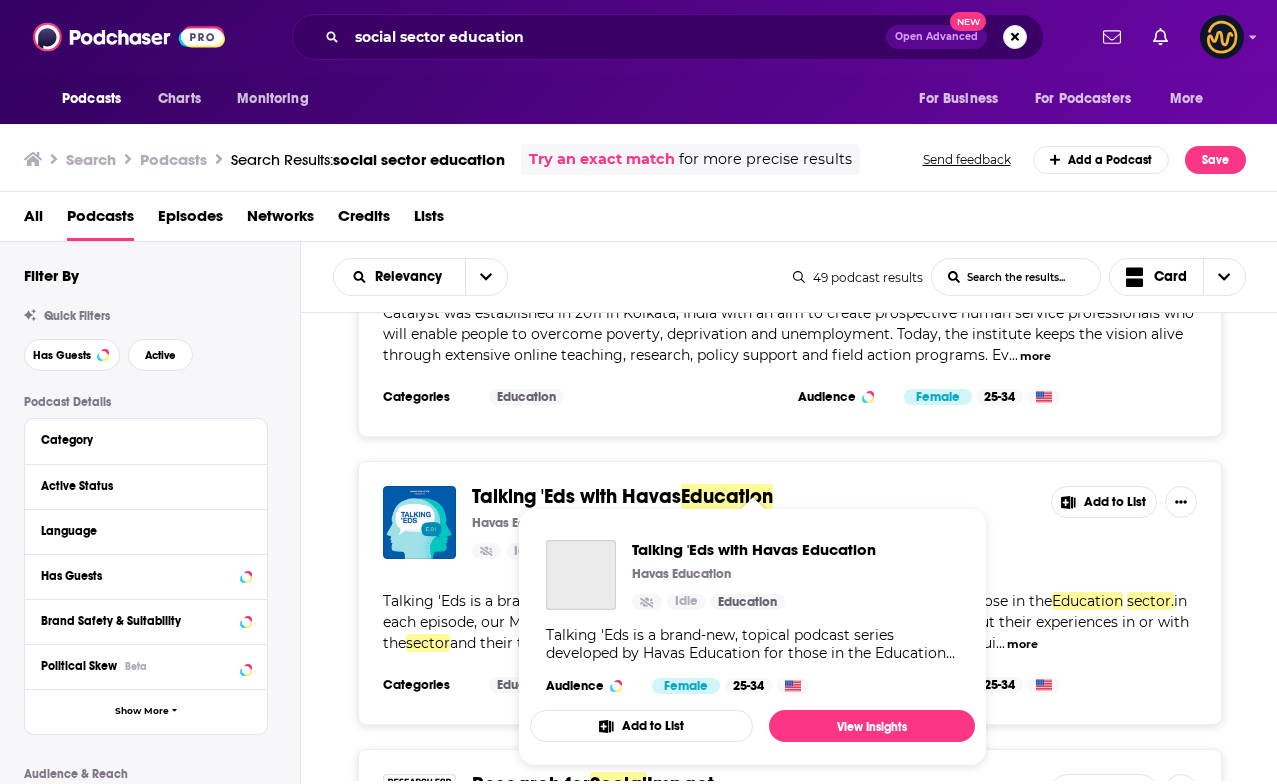 click on "Talking 'Eds with Havas Education Havas Education Idle Education Talking 'Eds is a brand-new, topical podcast series developed by Havas Education for those in the Education sector. in each episode, our Media Client Services Director Tash Kyndt interviews guests about their experiences in or with the sector and their thoughts about the future of education marketing and student recruitment. Part of one of the world’s largest communications networks (Havas Group), Havas Education has been supporting the education sector for over three decades. As a full service specialist agency, our media planning and buying, strategy and insight, digital marketing and social media teams work with our clients to plan and deliver campaigns and projects to support their marketing, student recruitment, internal communications and staff recruitment strategies. Audience Female 25-34 Add to List View Insights" at bounding box center [752, 637] 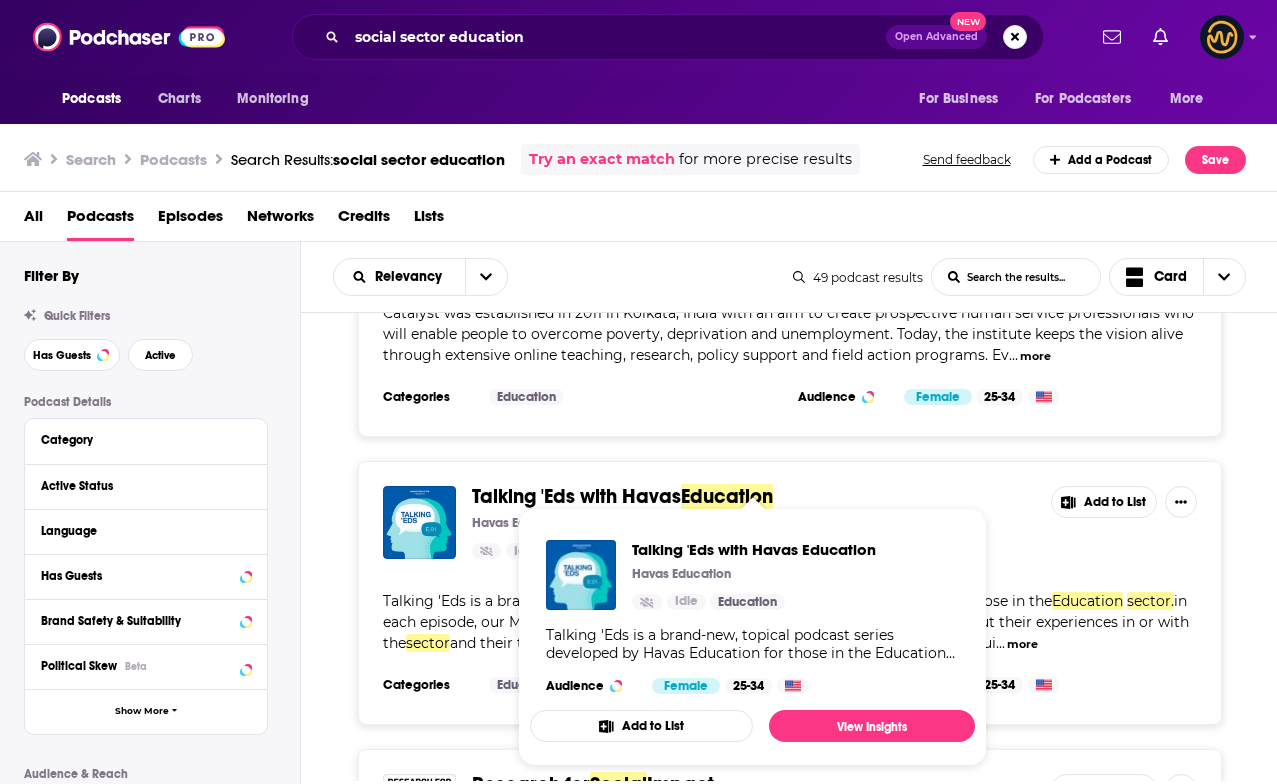 click on "Talking 'Eds with Havas Education Havas Education Idle Education Talking 'Eds is a brand-new, topical podcast series developed by Havas Education for those in the Education sector. in each episode, our Media Client Services Director Tash Kyndt interviews guests about their experiences in or with the sector and their thoughts about the future of education marketing and student recruitment. Part of one of the world’s largest communications networks (Havas Group), Havas Education has been supporting the education sector for over three decades. As a full service specialist agency, our media planning and buying, strategy and insight, digital marketing and social media teams work with our clients to plan and deliver campaigns and projects to support their marketing, student recruitment, internal communications and staff recruitment strategies. Audience Female 25-34 Add to List View Insights" at bounding box center (752, 637) 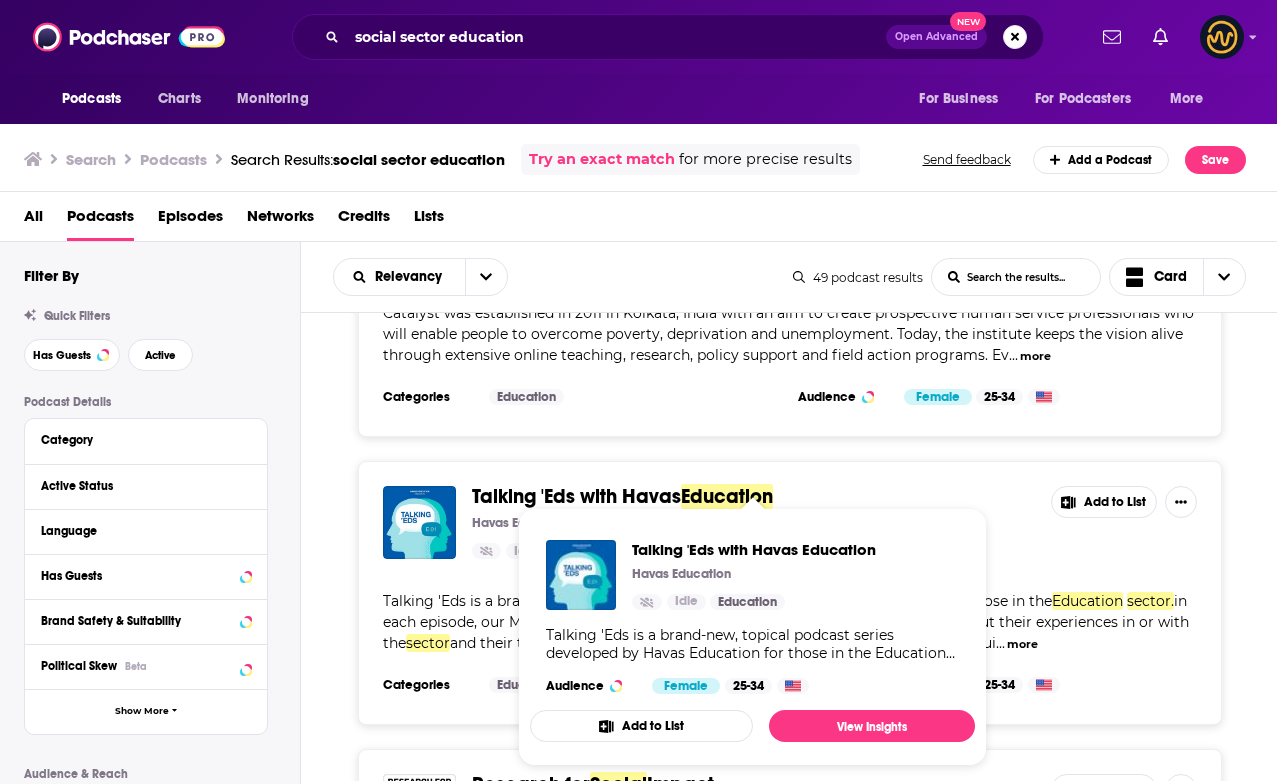 click on "Talking 'Eds with Havas  Education Havas Education Idle Add to List" at bounding box center (790, 522) 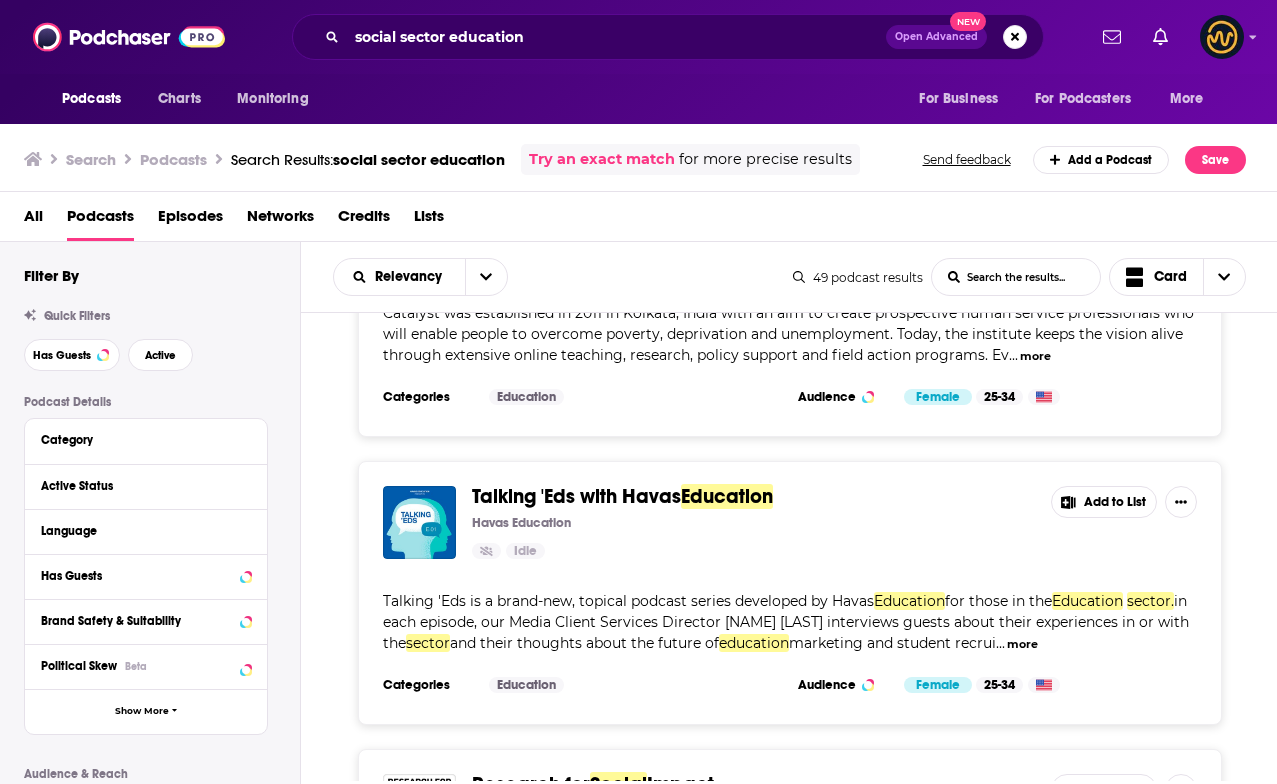 click on "more" at bounding box center (1022, 644) 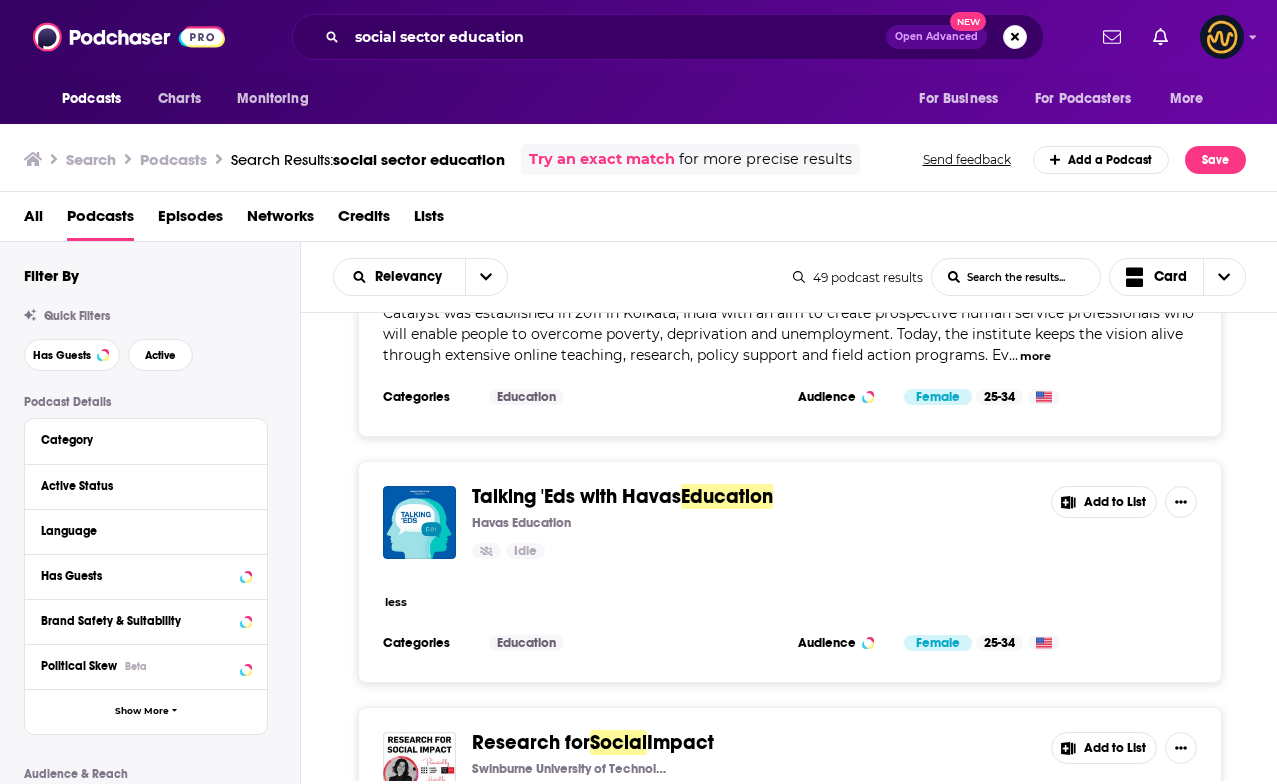 click on "Podcasts Charts Monitoring social sector education Open Advanced New For Business For Podcasters More Podcasts Charts Monitoring For Business For Podcasters More Search Podcasts Search Results:   social sector education Try an exact match for more precise results Send feedback Add a Podcast Save All Podcasts Episodes Networks Credits Lists Filter By Quick Filters Has Guests Active Podcast Details Category Active Status Language Has Guests Brand Safety & Suitability Political Skew Beta Show More Audience & Reach Power Score™ Reach (Monthly) Reach (Episode Average) Gender Age Income Show More Saved Searches Select Relevancy List Search Input Search the results... Card 49   podcast   results List Search Input Search the results... Card Catalyst - Capacity Building for Careers in the  Social   Sector Sauraveswar Sen Idle Add to List ... more Categories Education Audience Female 25-34 Add to List Talking 'Eds with Havas  Education Havas Education Idle Add to List less Categories Education Audience Female 25-34" at bounding box center (638, 392) 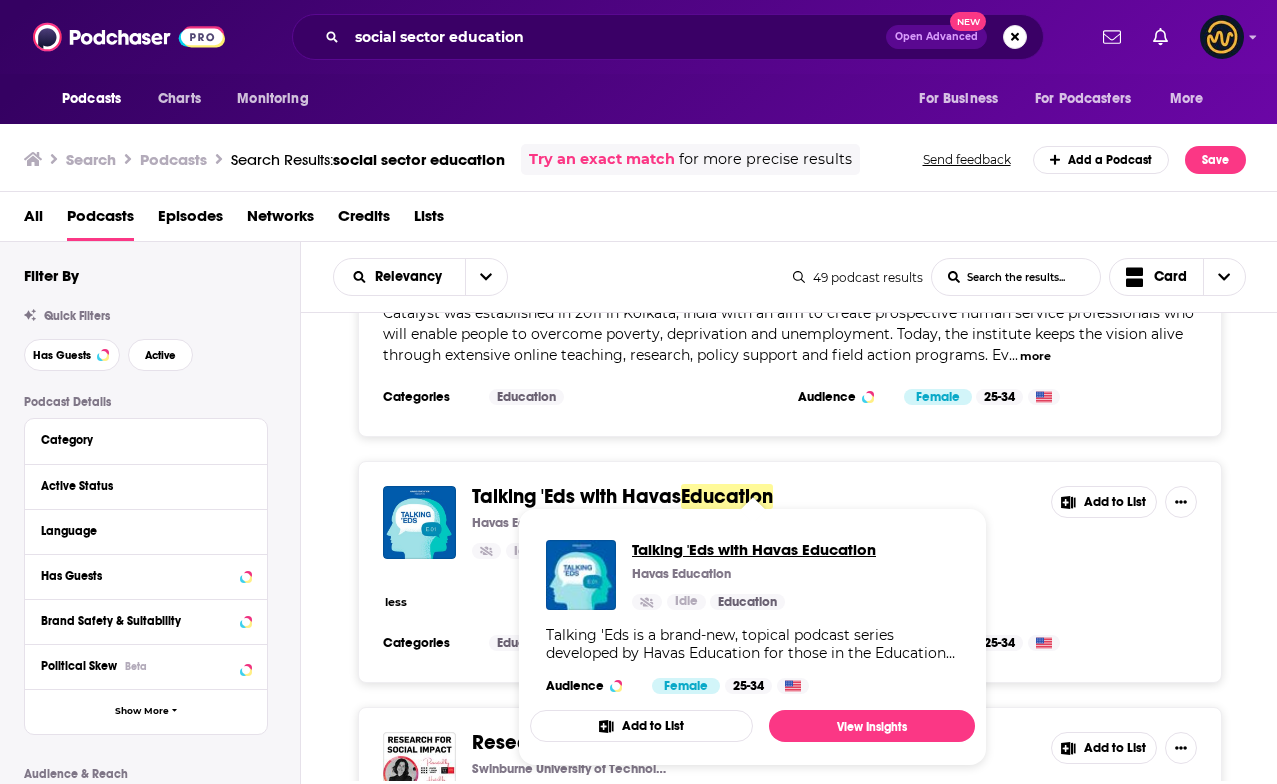 click on "Talking 'Eds with Havas Education" at bounding box center [754, 549] 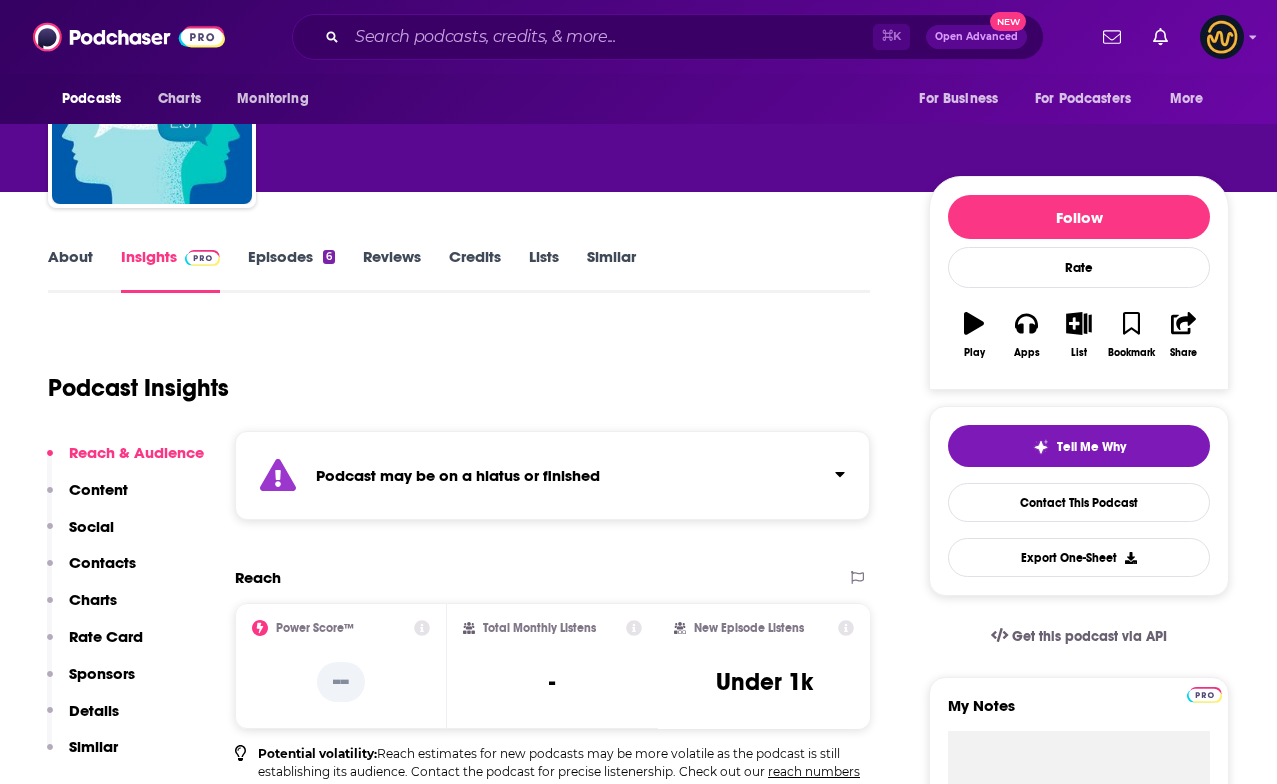scroll, scrollTop: 97, scrollLeft: 0, axis: vertical 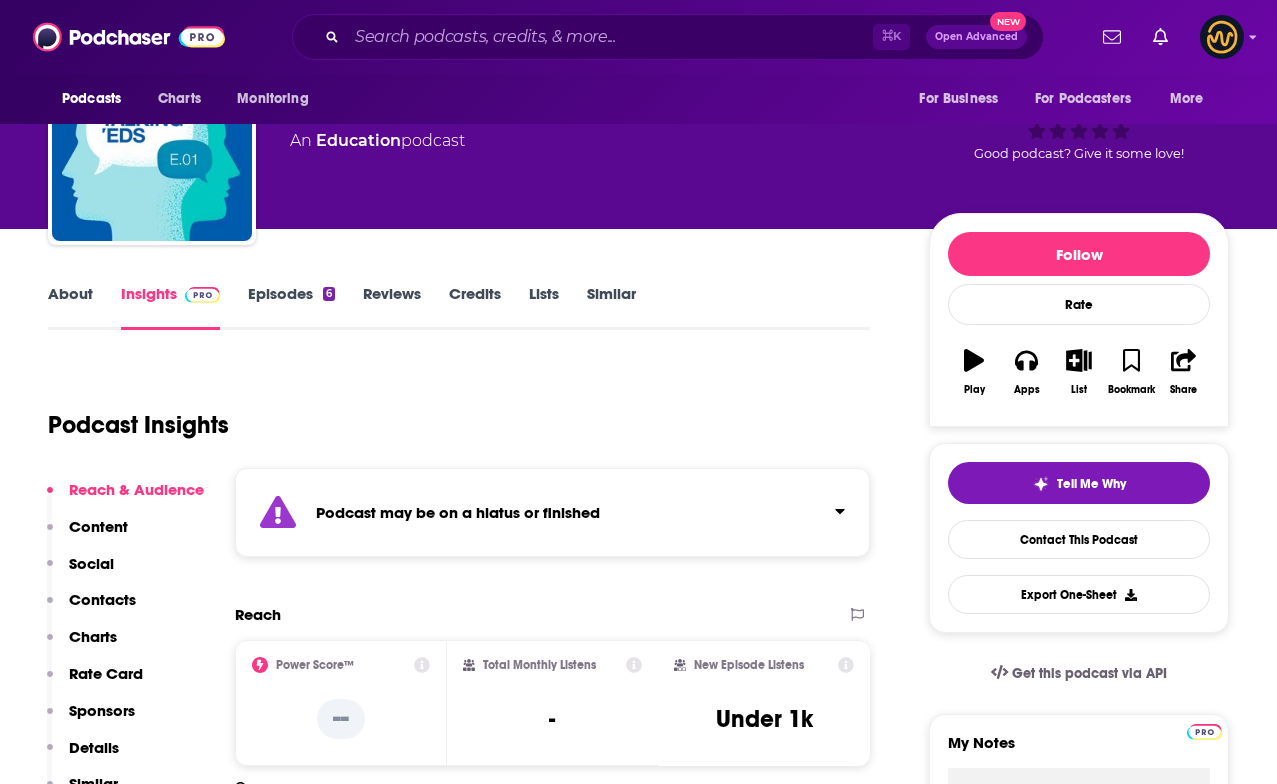 click on "About" at bounding box center [70, 307] 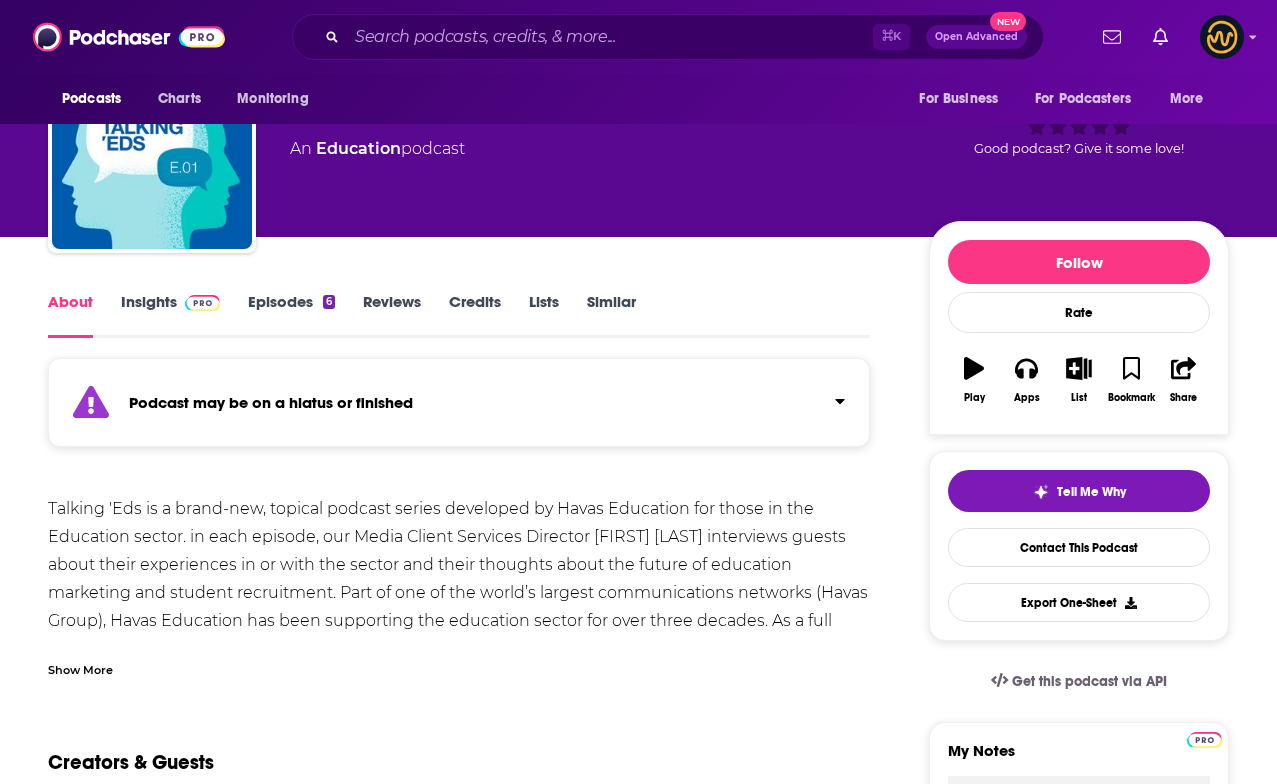scroll, scrollTop: 0, scrollLeft: 0, axis: both 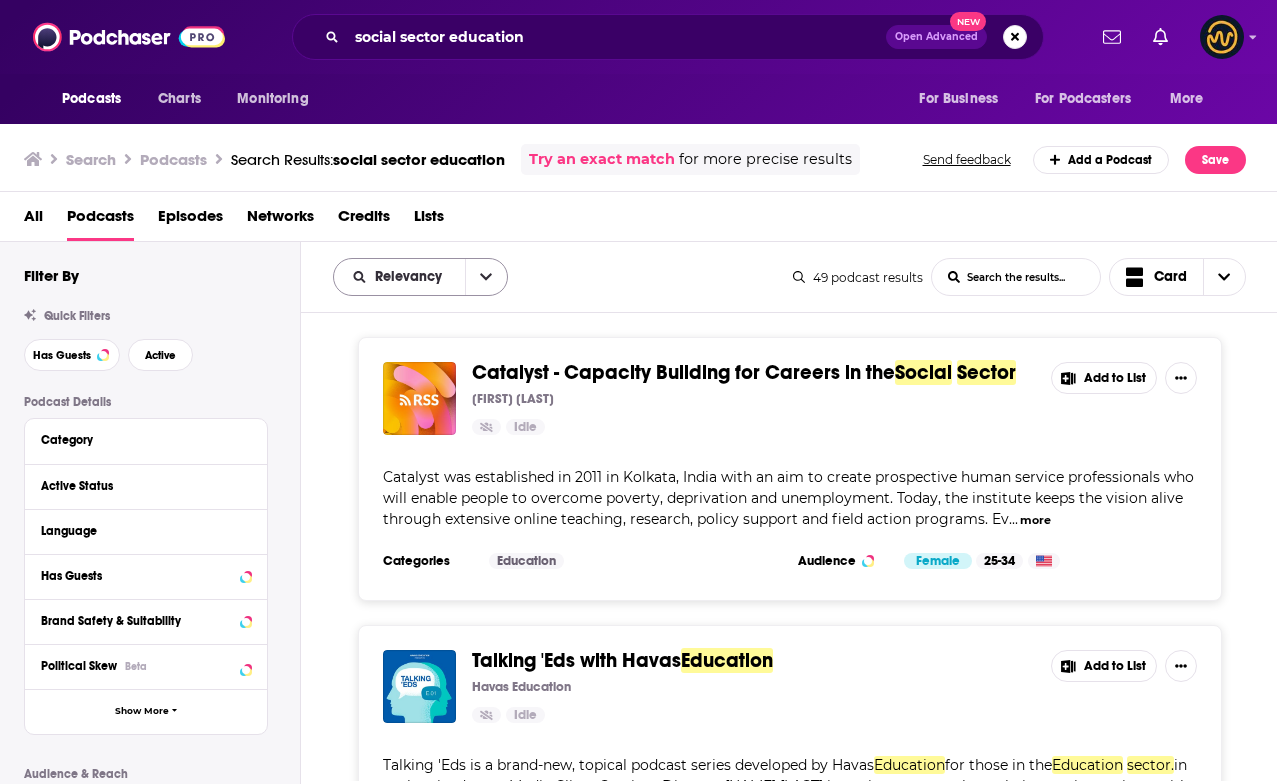 click at bounding box center [486, 277] 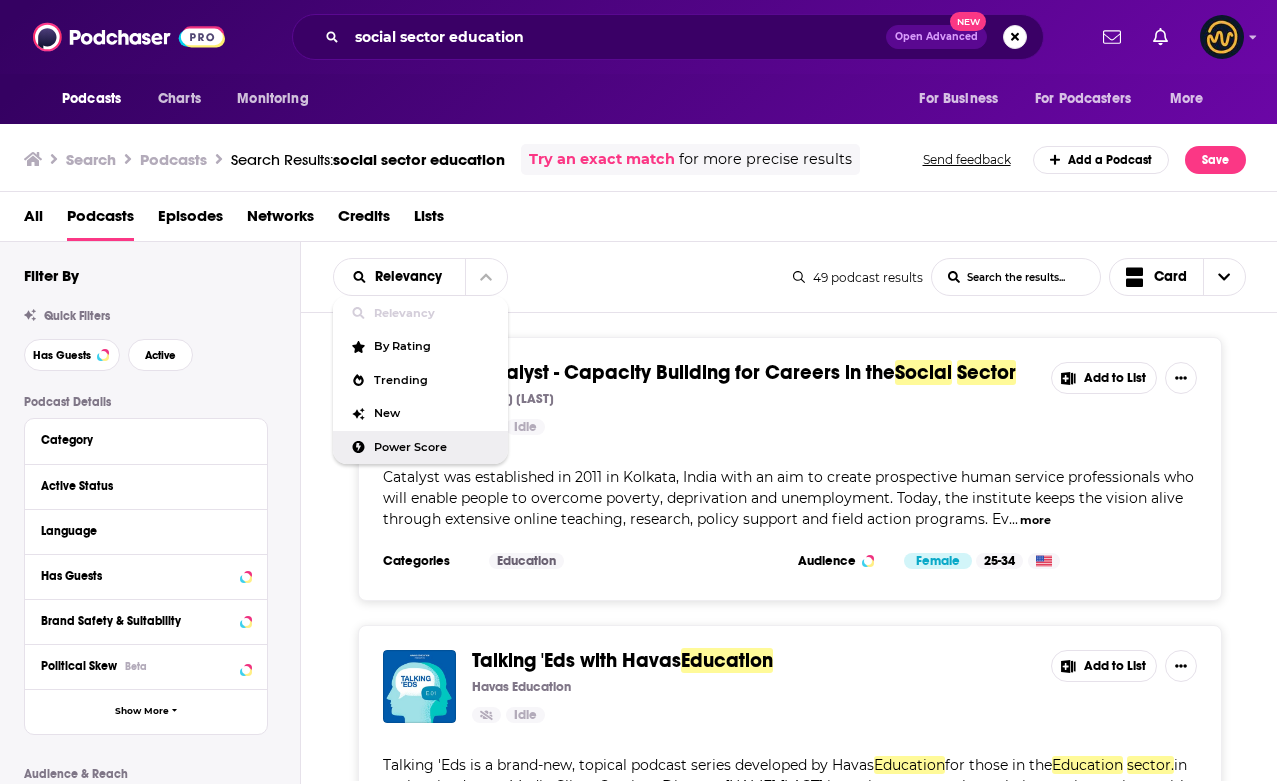 click on "Power Score" at bounding box center [433, 447] 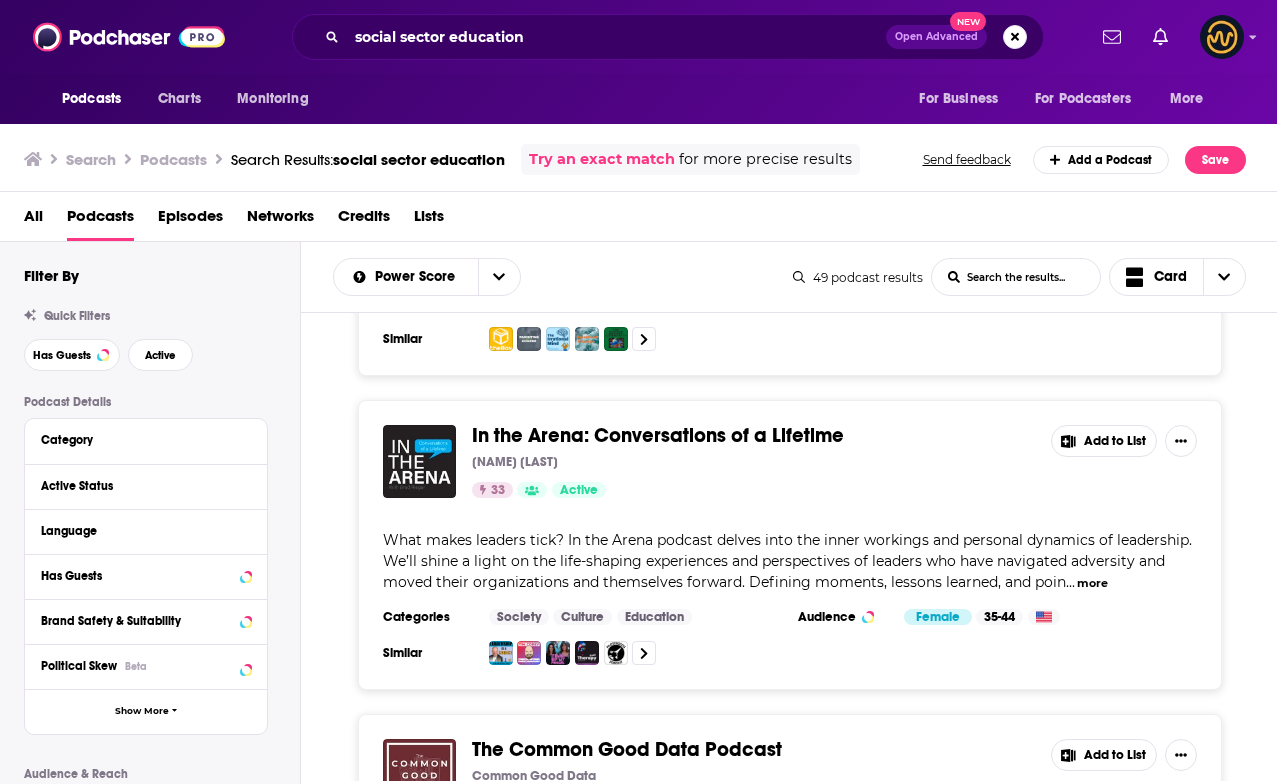 scroll, scrollTop: 0, scrollLeft: 0, axis: both 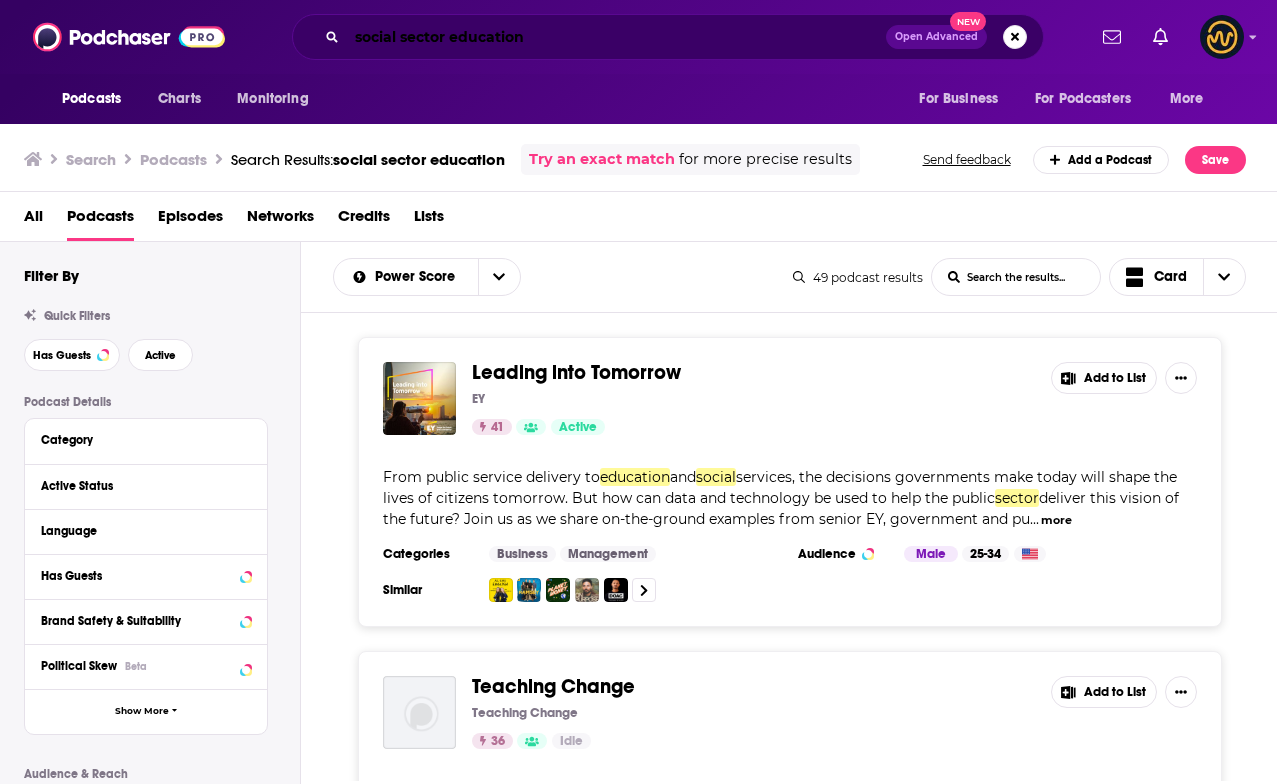 click on "social sector education" at bounding box center (616, 37) 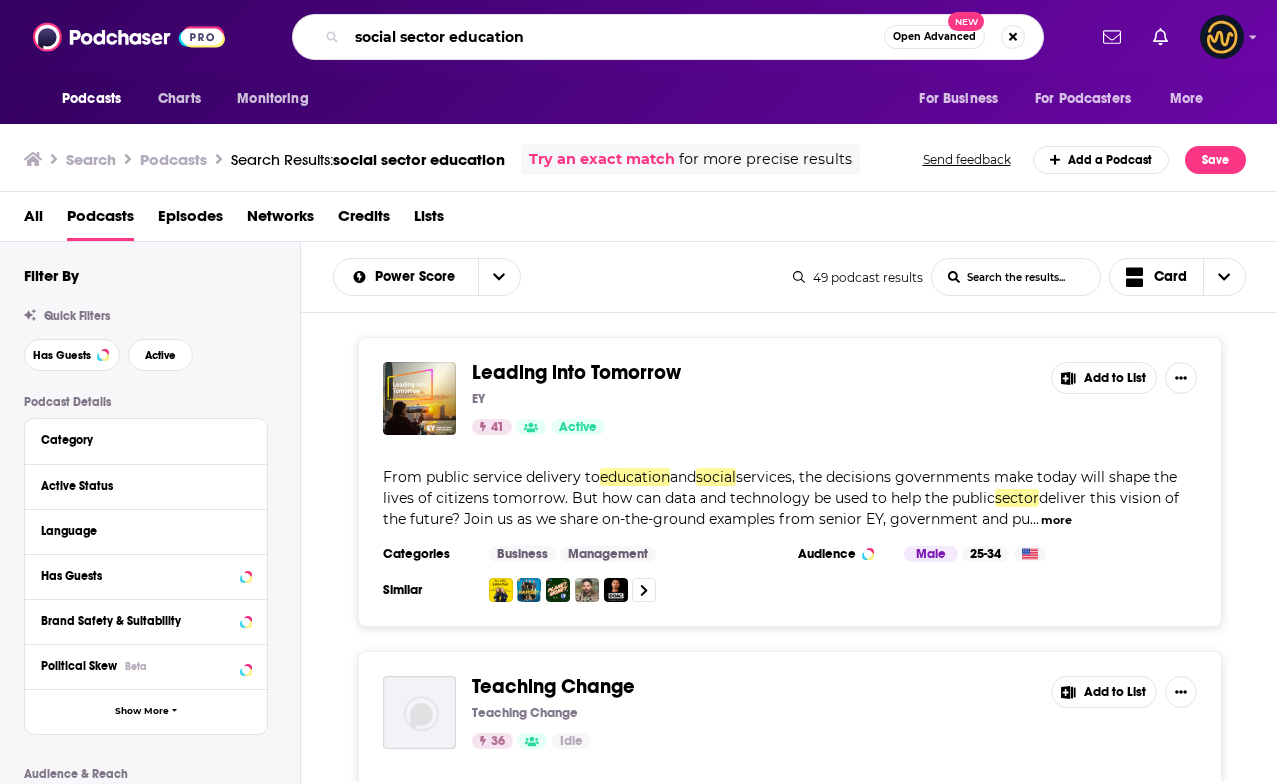 click on "social sector education" at bounding box center (615, 37) 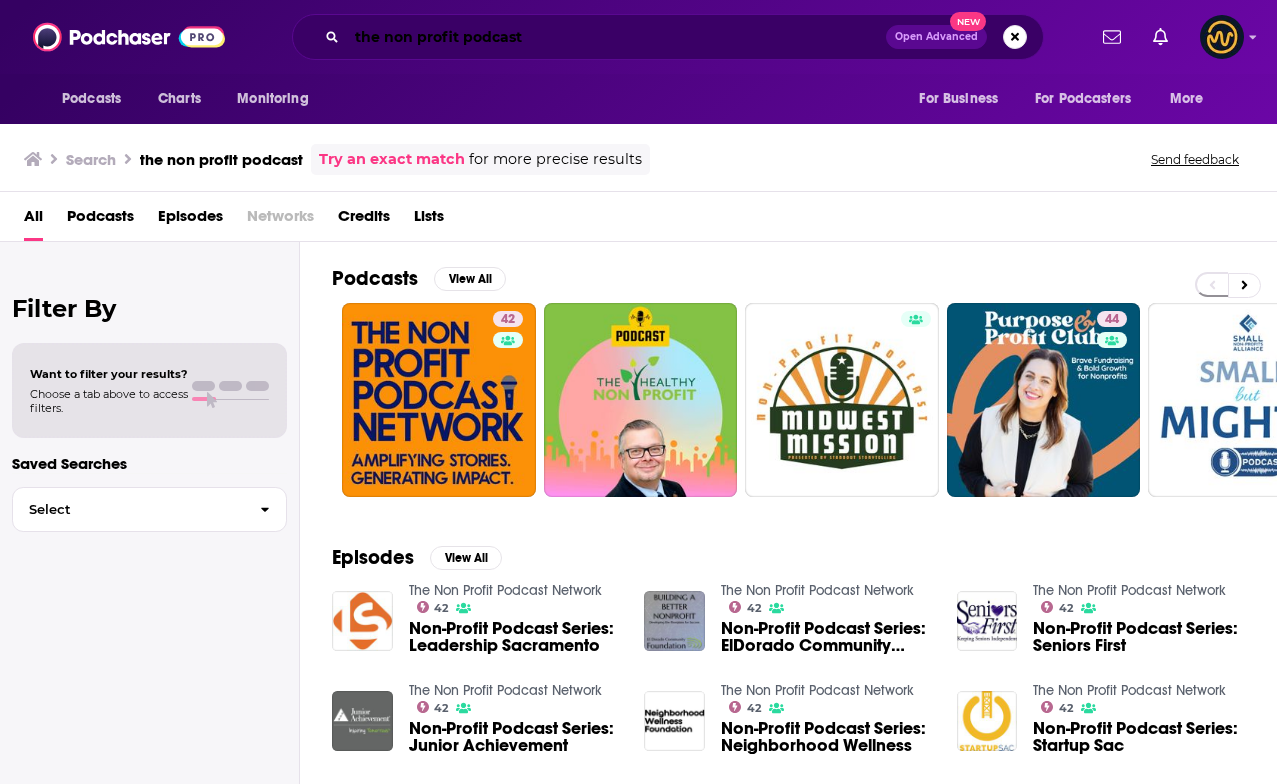 click on "the non profit podcast" at bounding box center (616, 37) 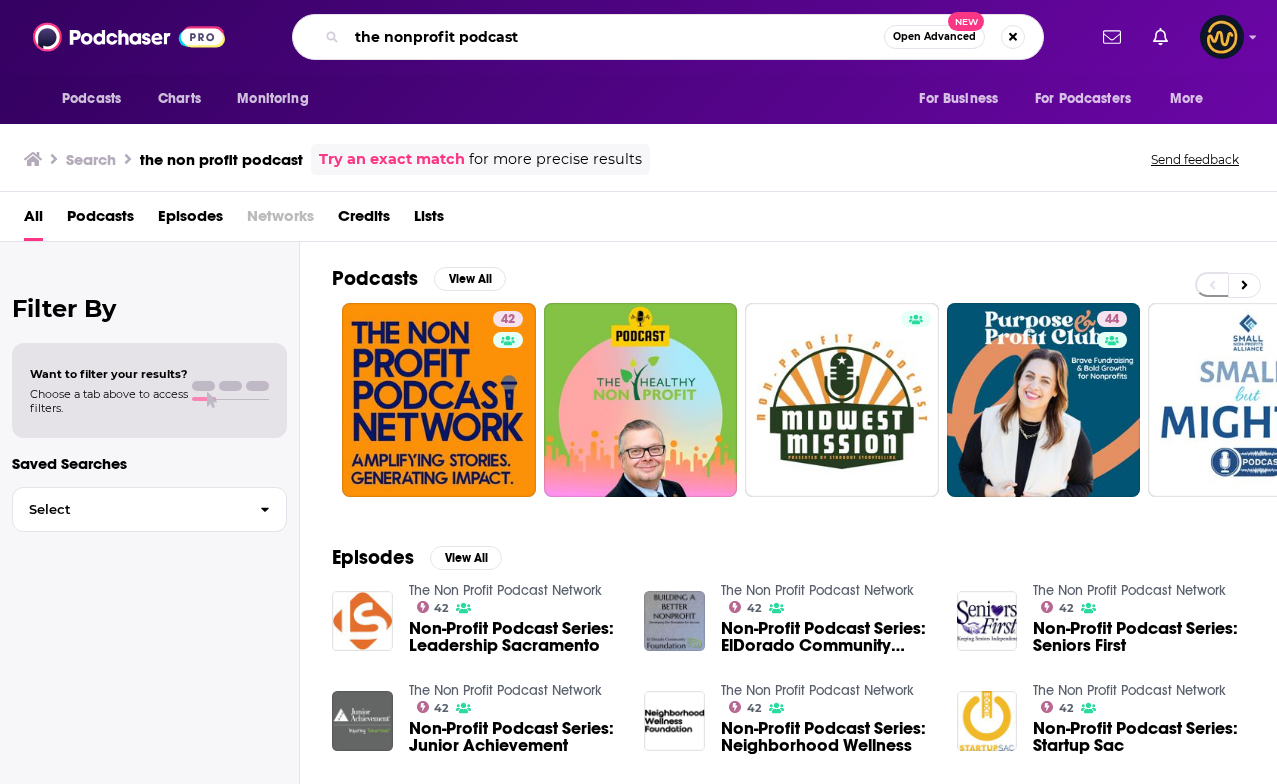 type on "the nonprofit podcast" 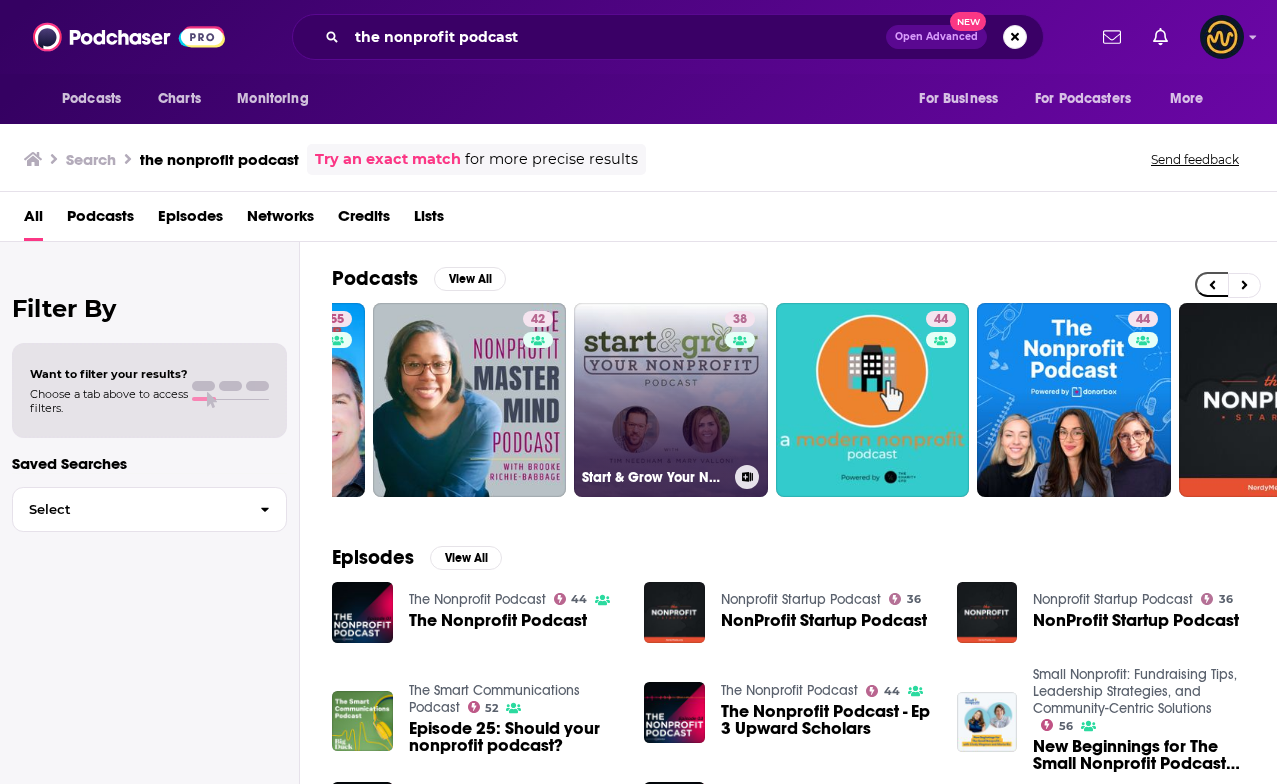scroll, scrollTop: 0, scrollLeft: 27, axis: horizontal 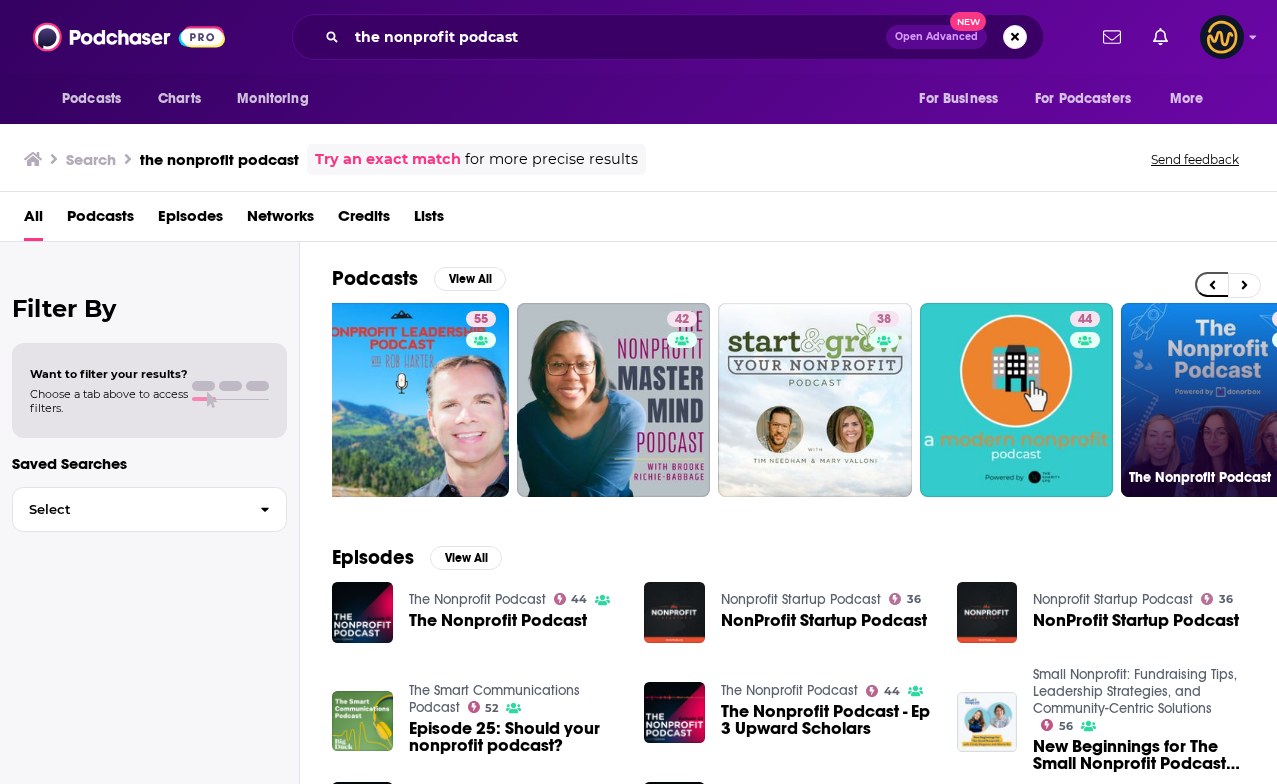 click on "44 The Nonprofit Podcast" at bounding box center [1218, 400] 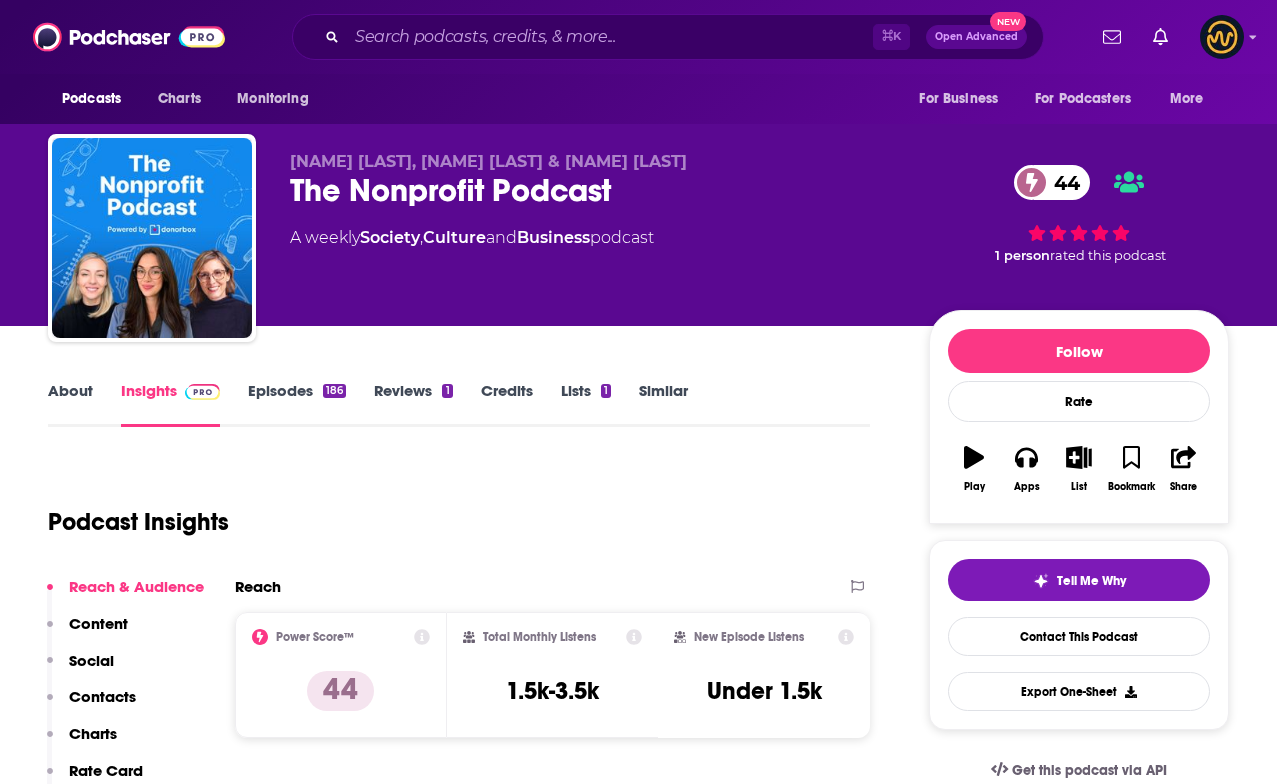 click on "About" at bounding box center (70, 404) 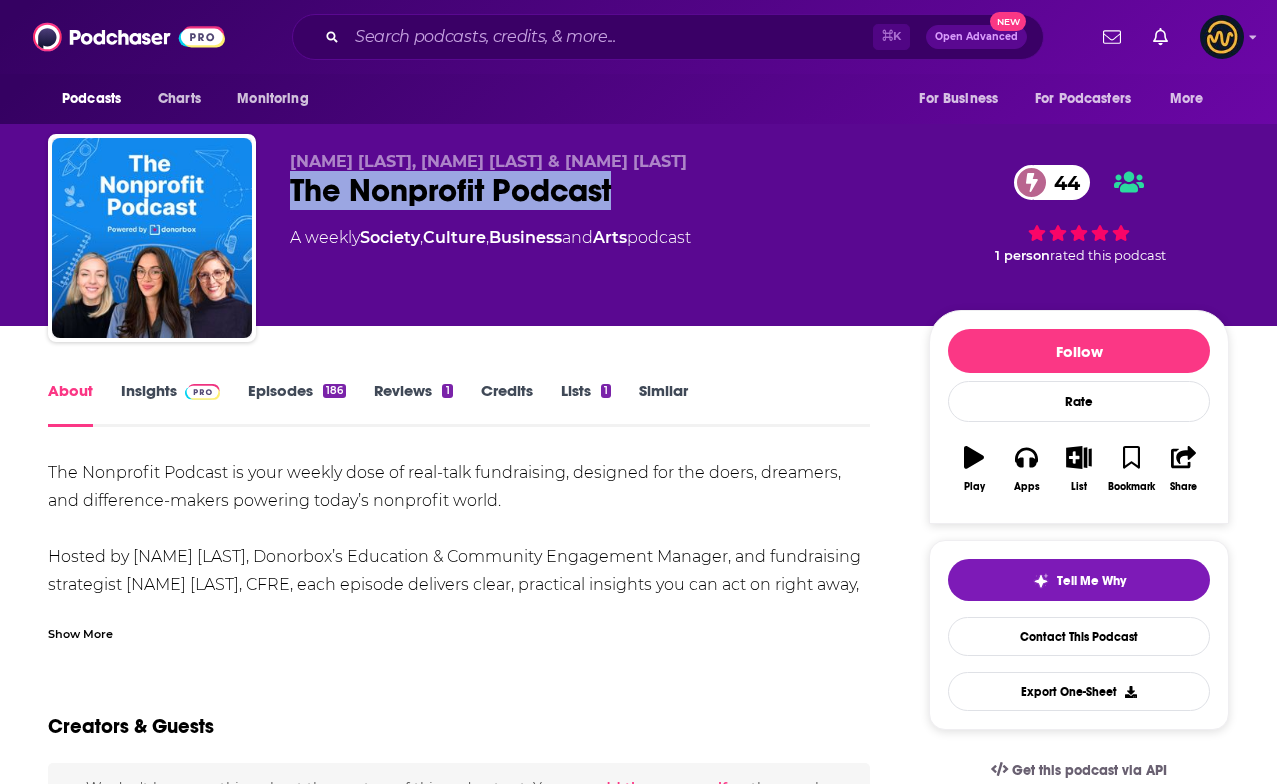 drag, startPoint x: 293, startPoint y: 191, endPoint x: 707, endPoint y: 193, distance: 414.00482 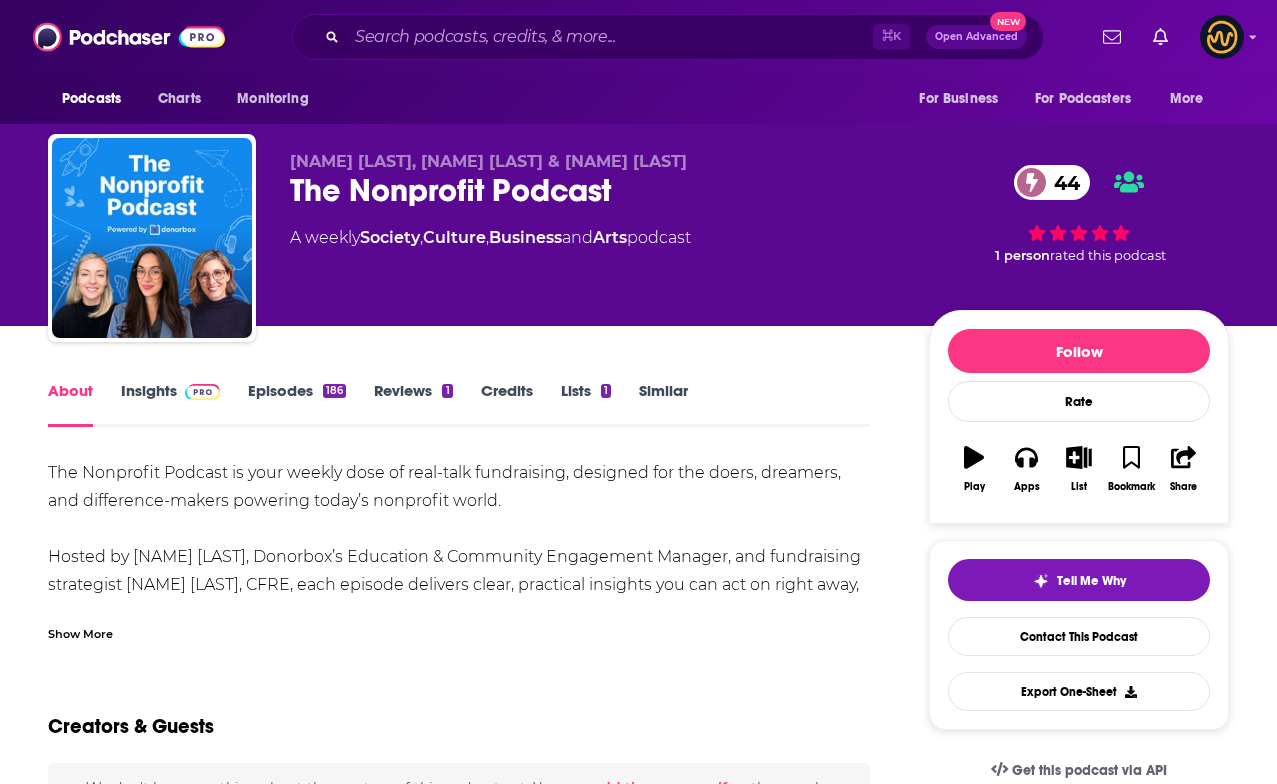 click on "Jena Lynch, Brittan Stockert & Cara Augspurger   The Nonprofit Podcast 44 A   weekly  Society ,  Culture ,  Business  and  Arts  podcast" at bounding box center (593, 232) 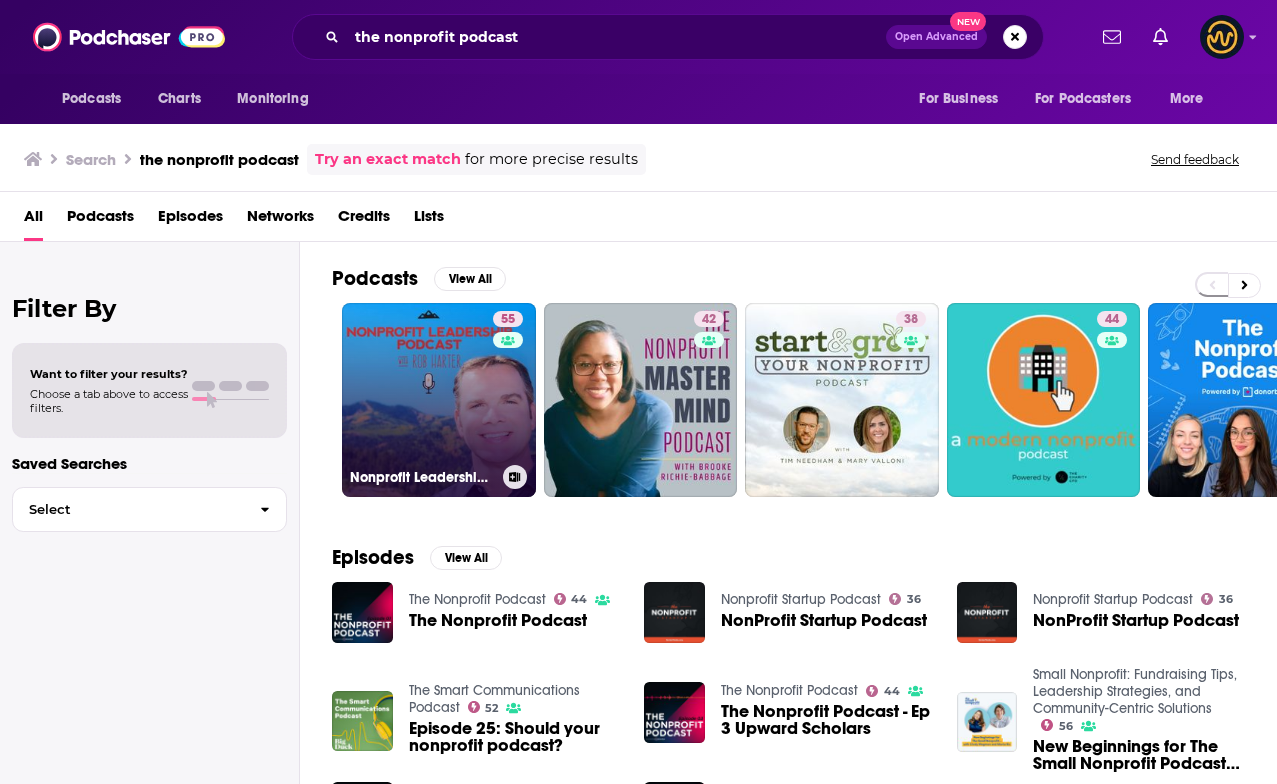 click on "55 Nonprofit Leadership Podcast" at bounding box center [439, 400] 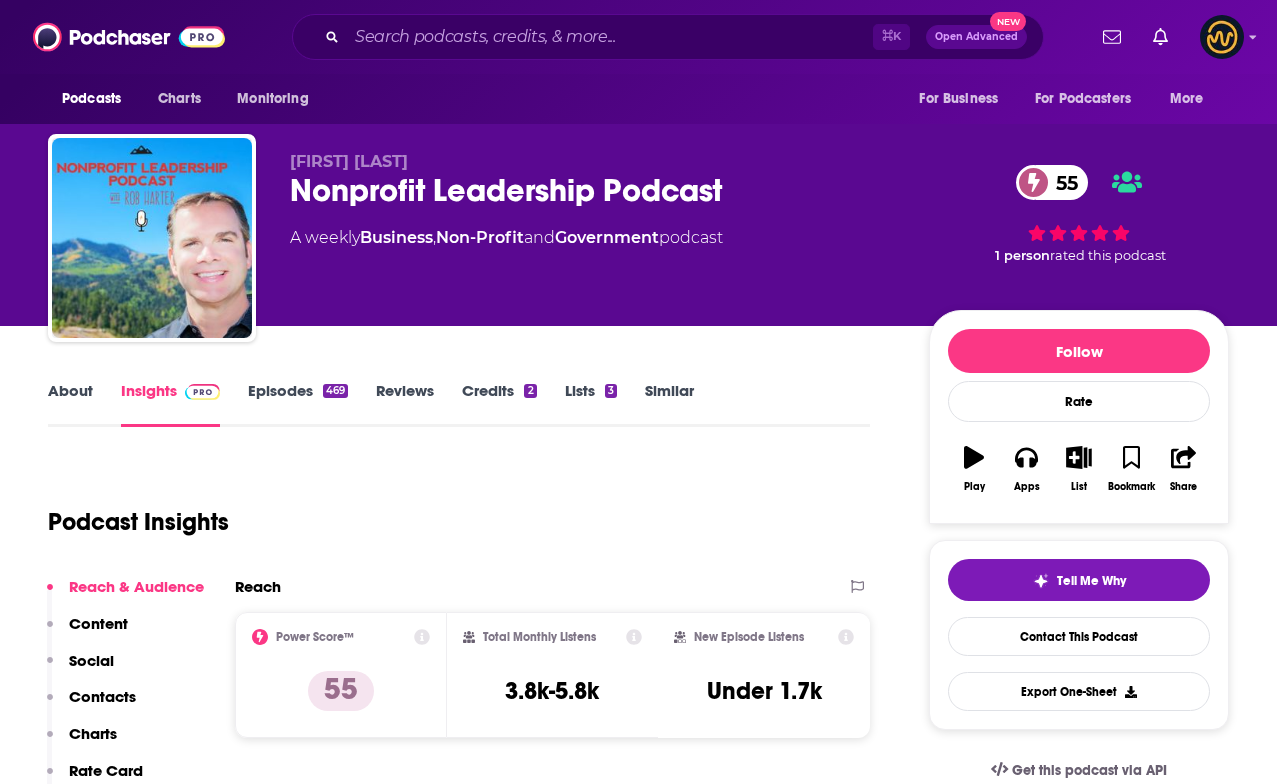 click on "About" at bounding box center (70, 404) 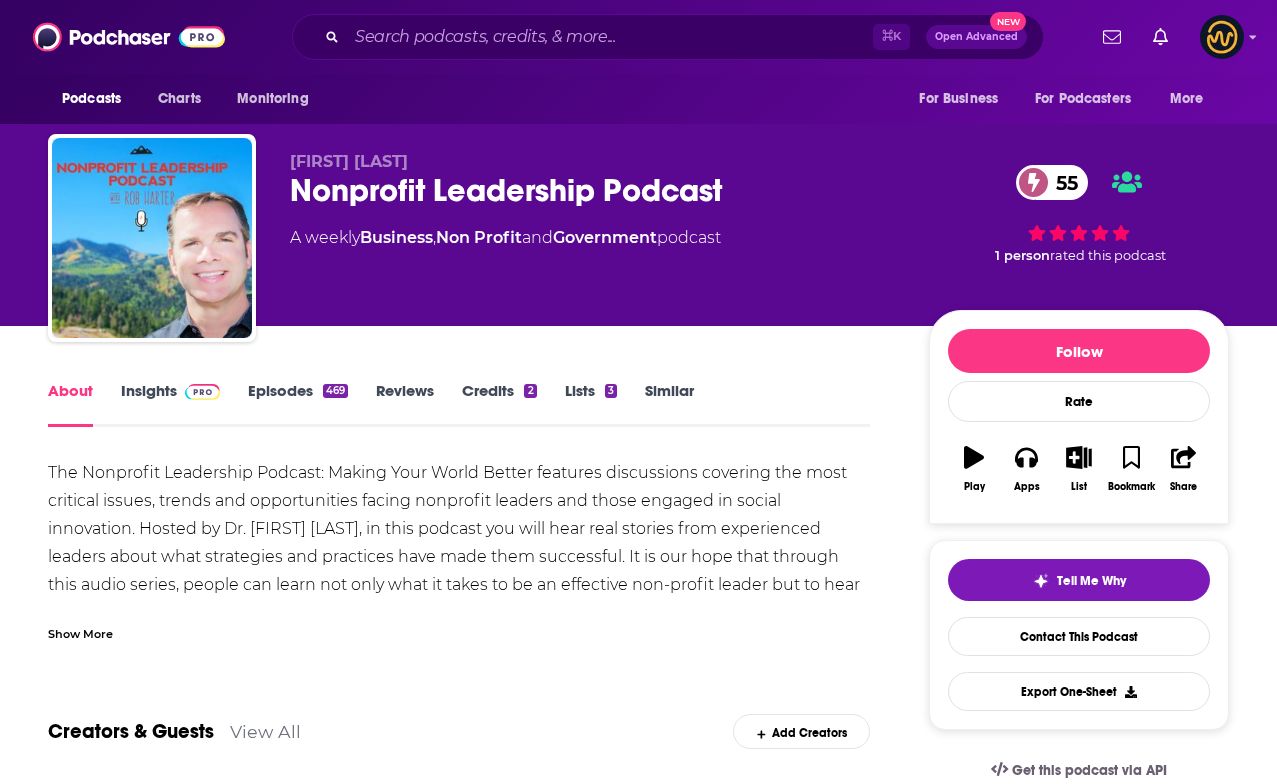 scroll, scrollTop: 13, scrollLeft: 0, axis: vertical 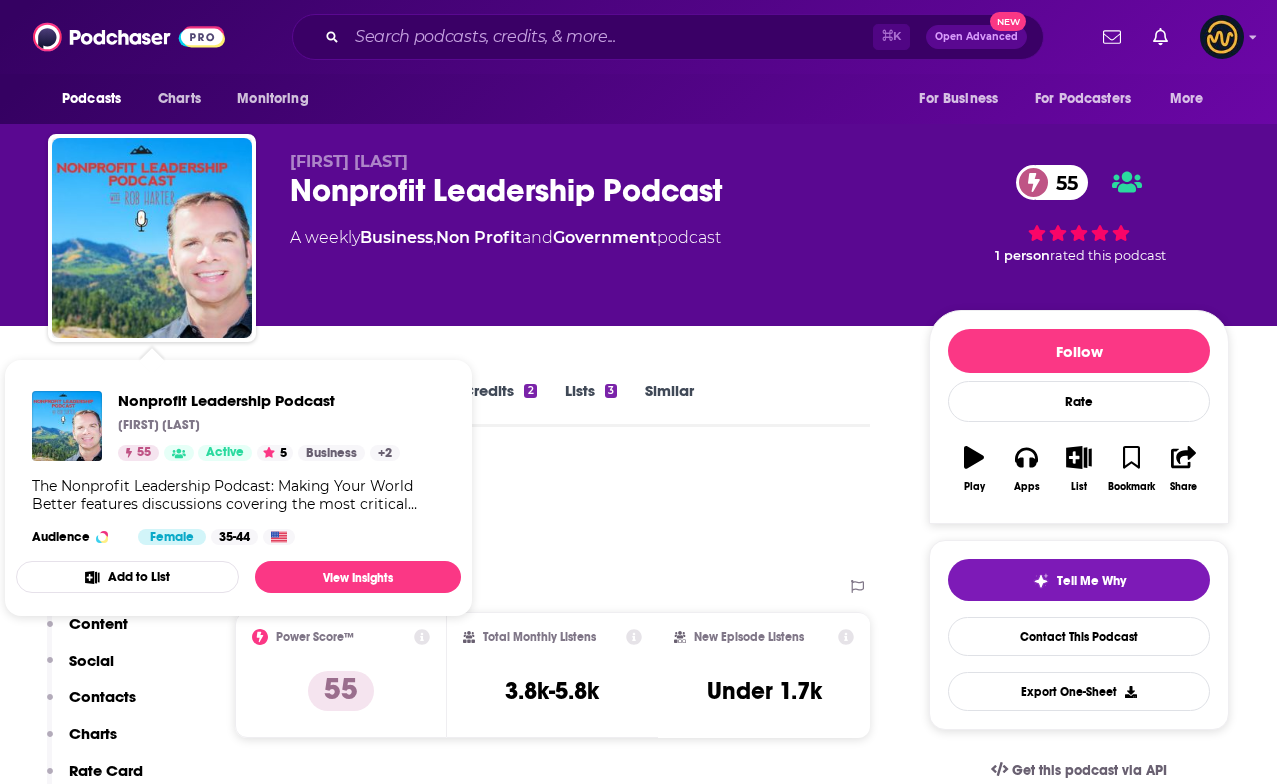 click on "Podcast Insights" at bounding box center [451, 510] 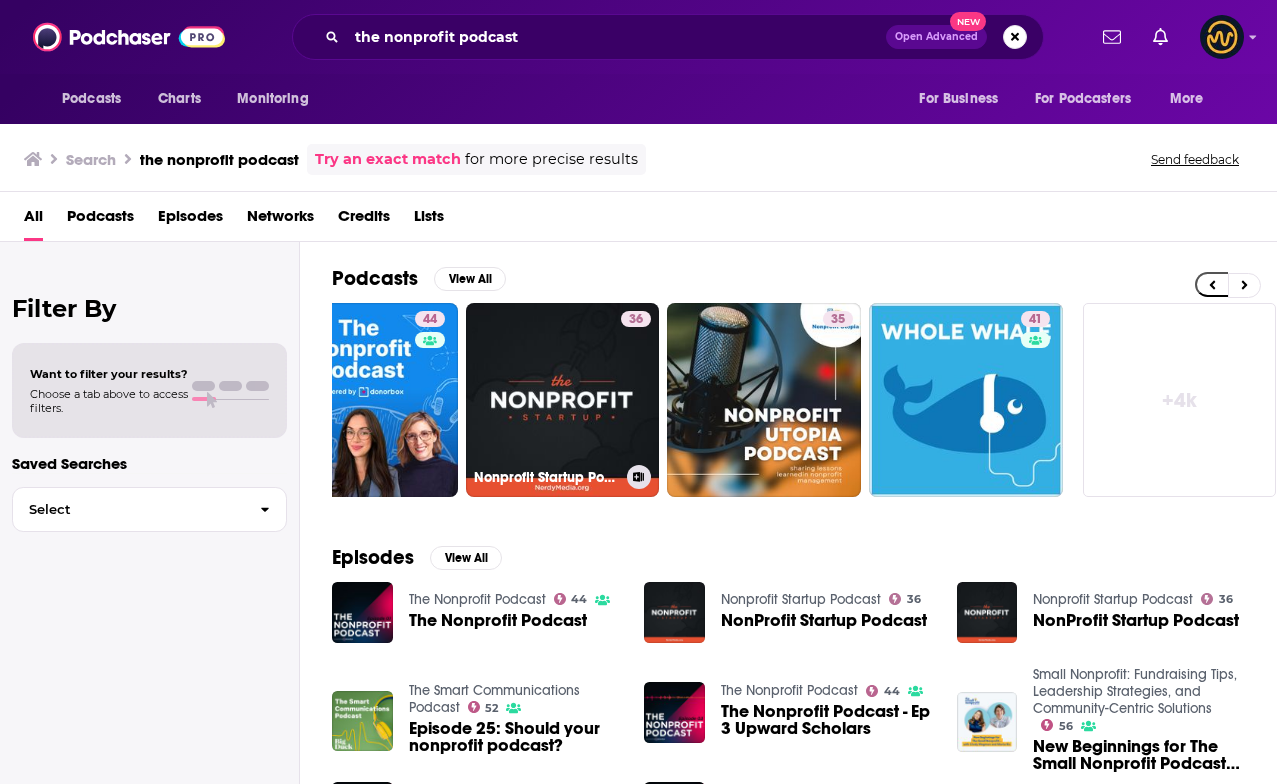 scroll, scrollTop: 0, scrollLeft: 892, axis: horizontal 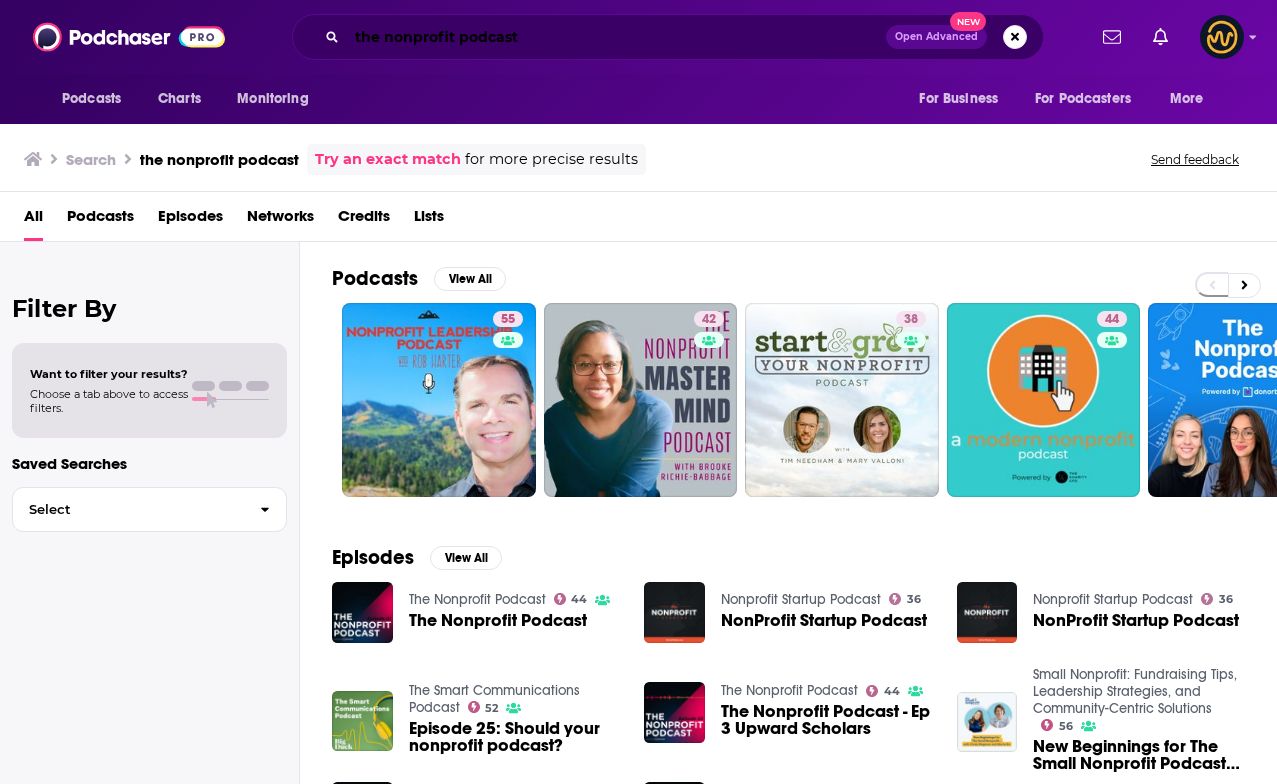 click on "the nonprofit podcast" at bounding box center [616, 37] 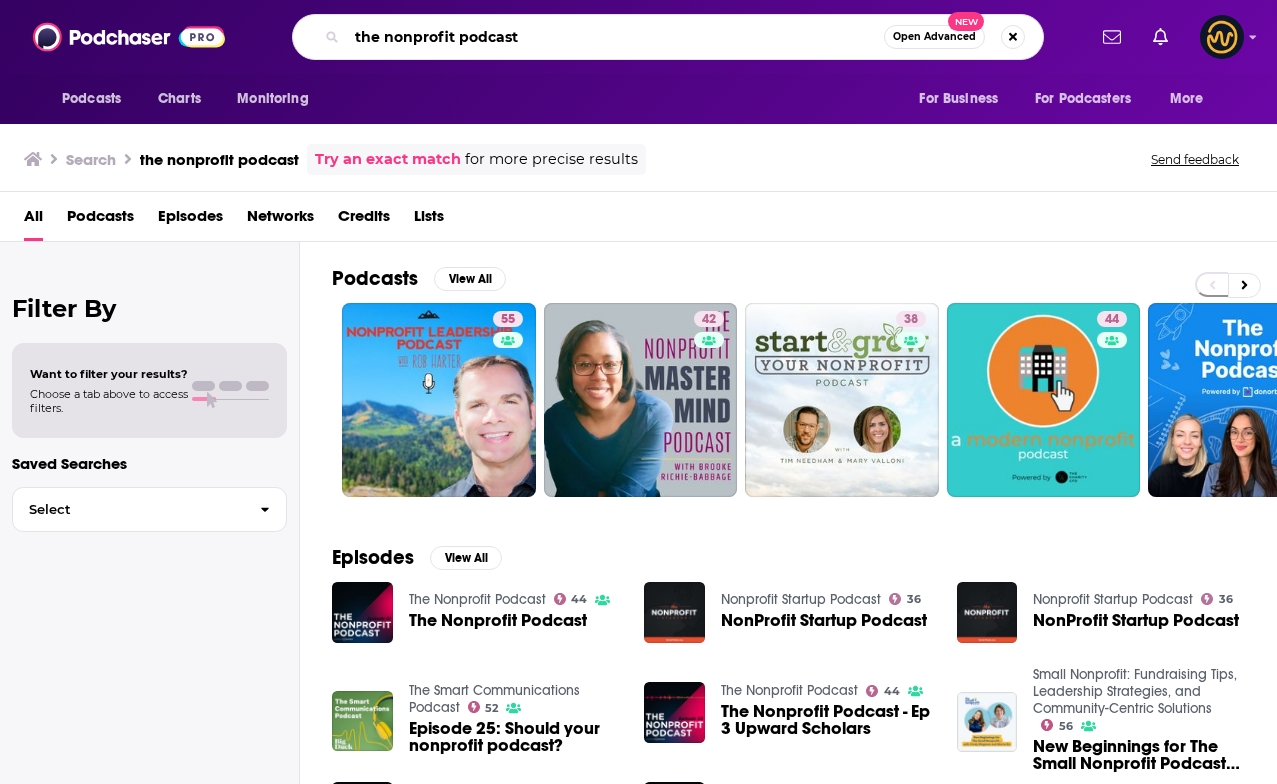 click on "the nonprofit podcast" at bounding box center (615, 37) 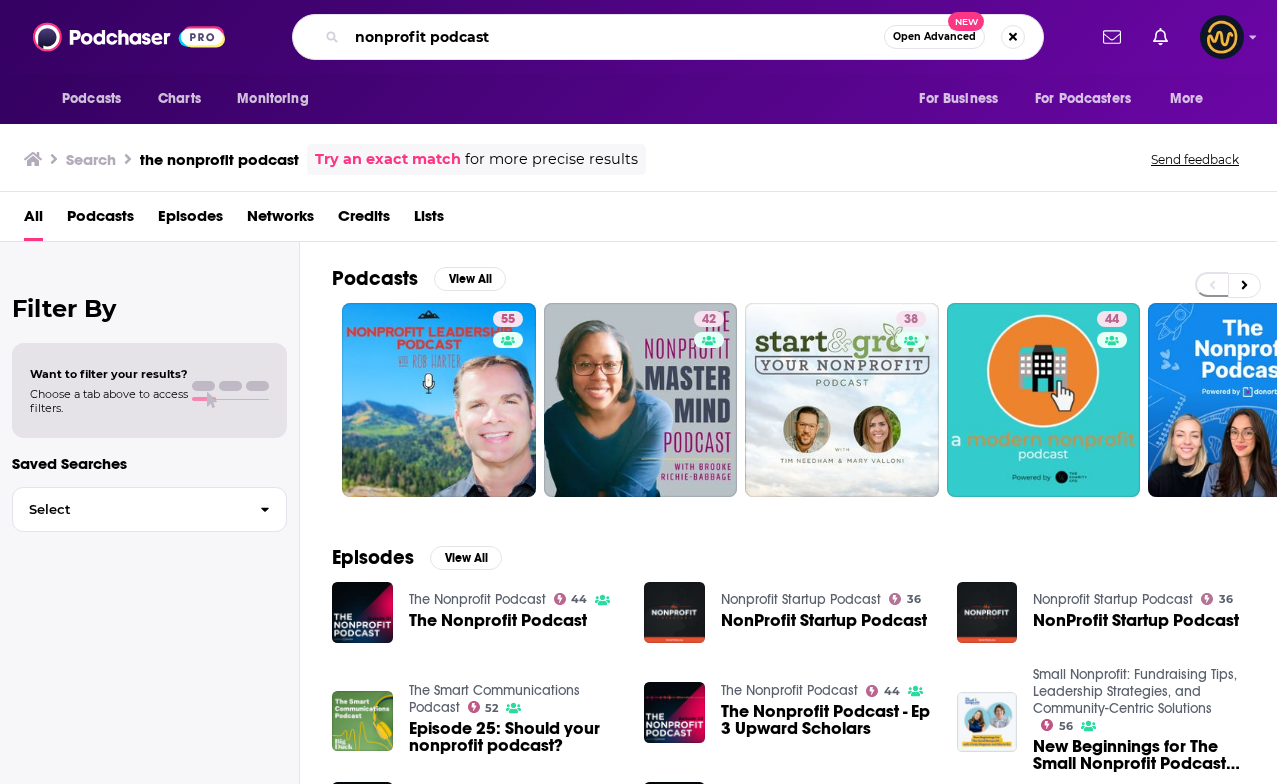 click on "nonprofit podcast" at bounding box center [615, 37] 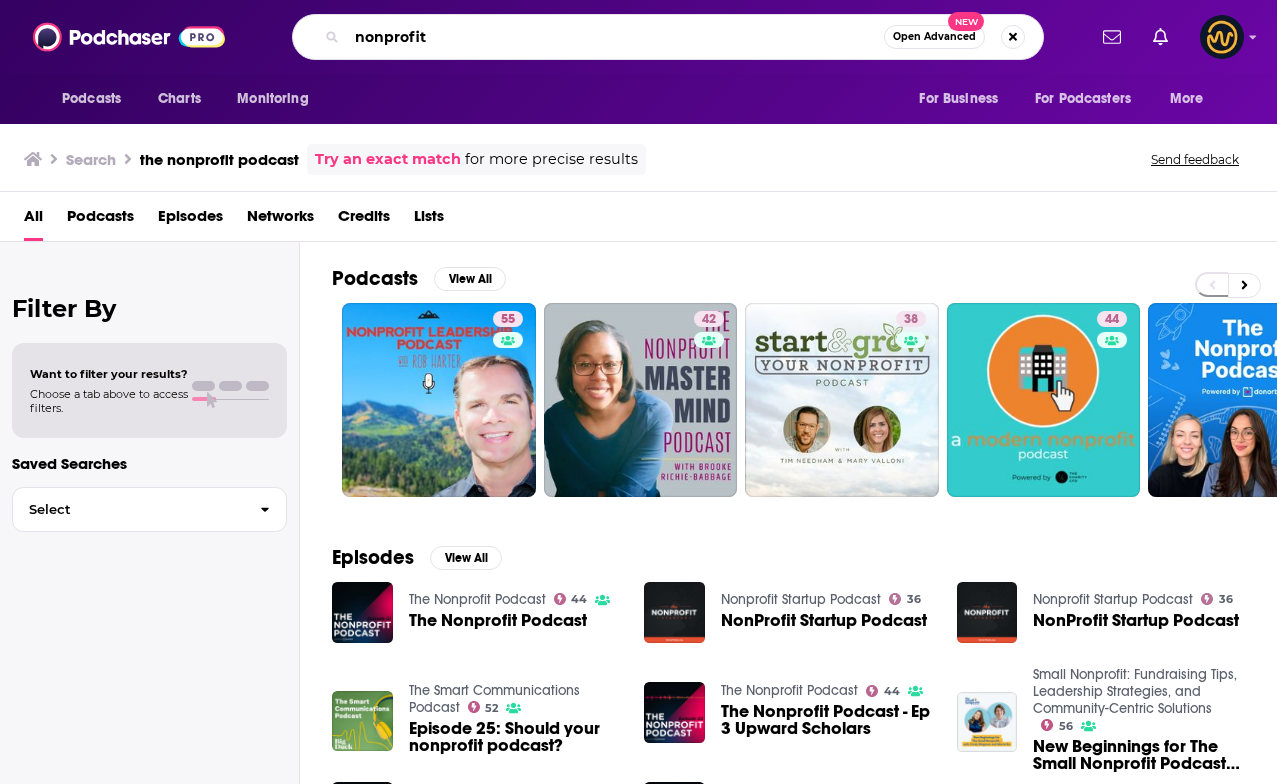 type on "nonprofit" 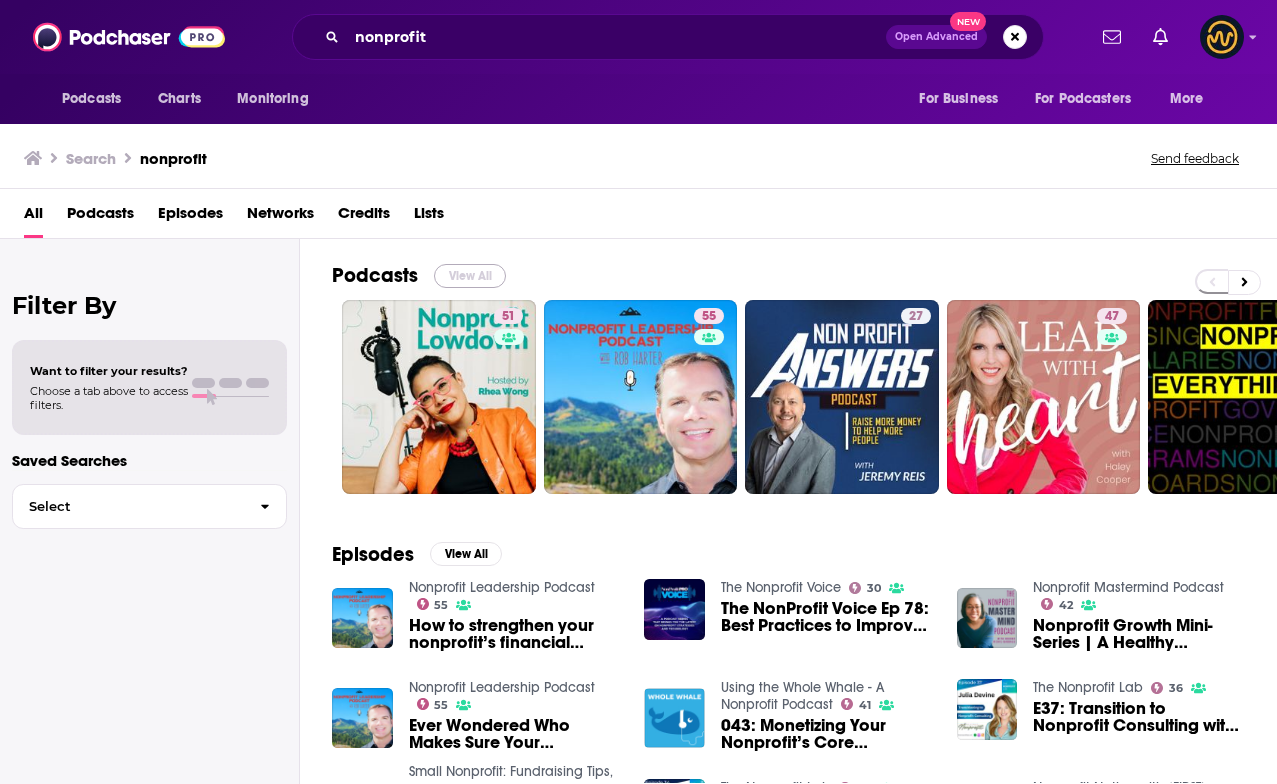 click on "View All" at bounding box center (470, 276) 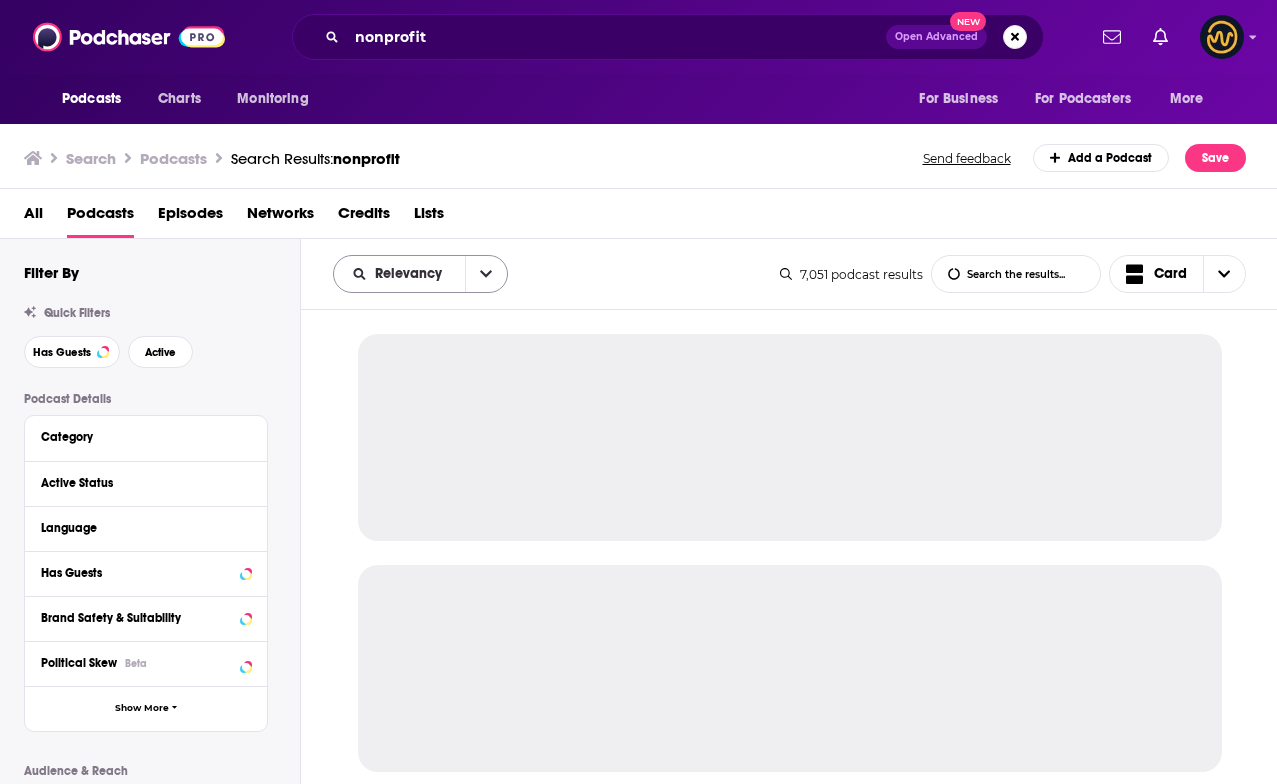 click 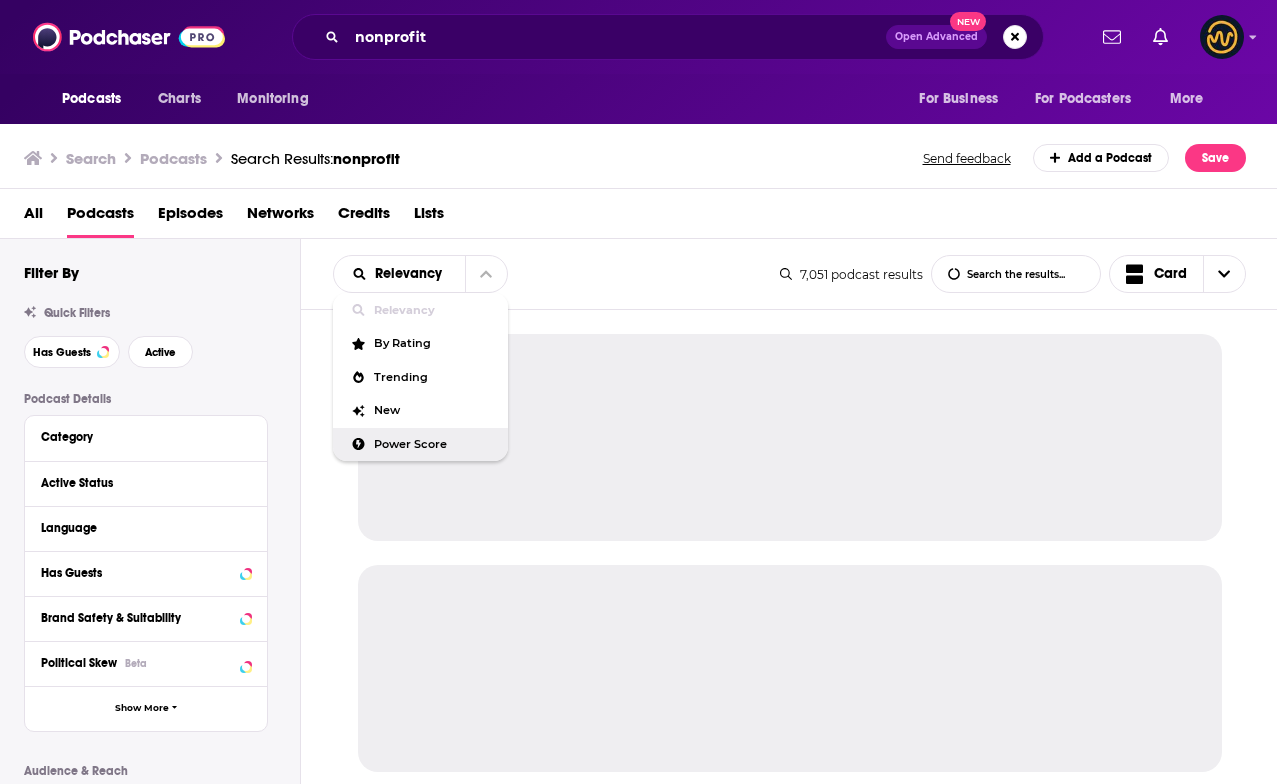 click on "Power Score" at bounding box center (433, 444) 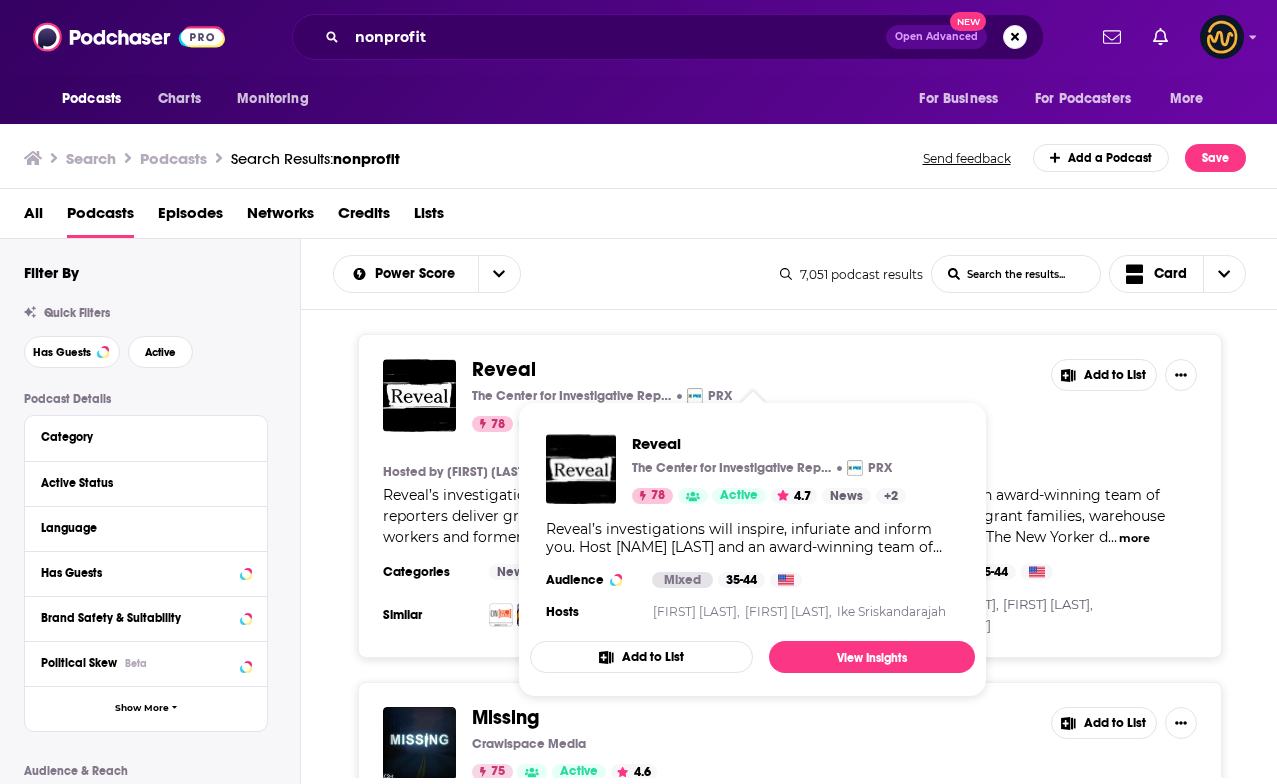 click on "Reveal" at bounding box center [504, 369] 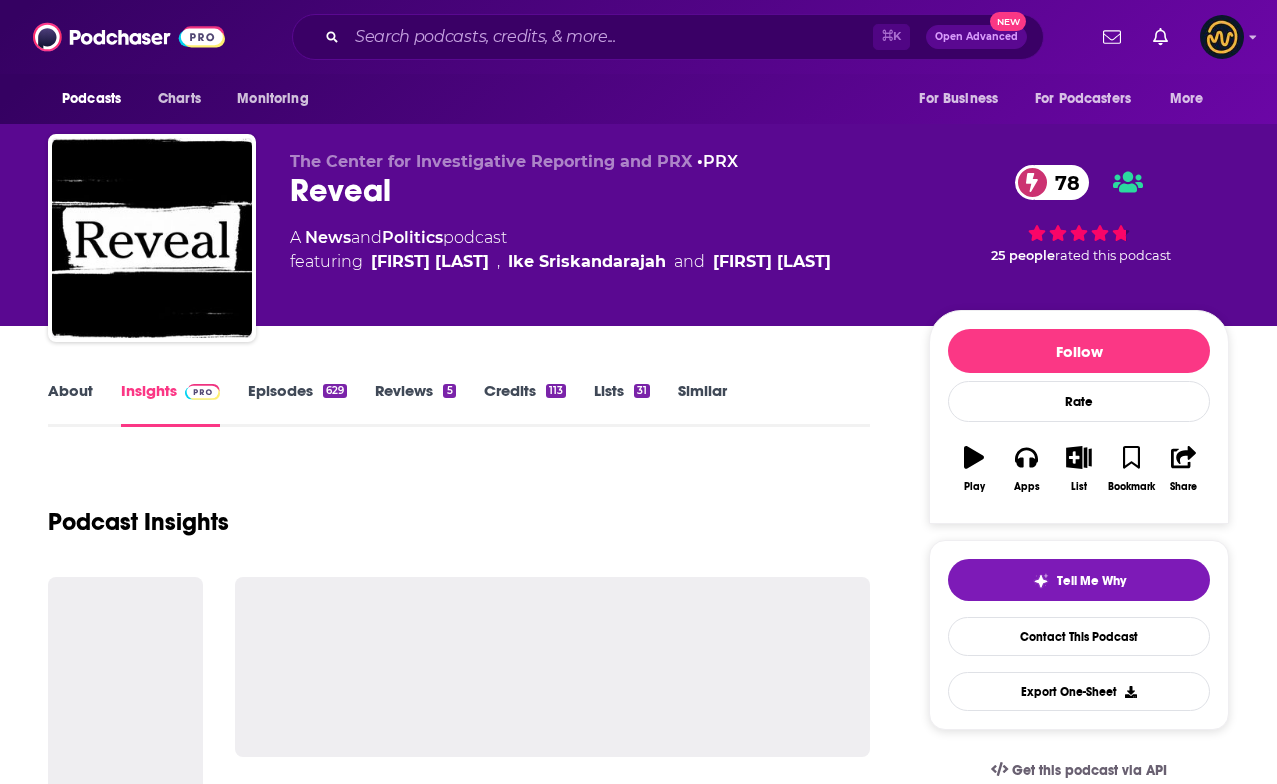 click on "About Insights Episodes 629 Reviews 5 Credits 113 Lists 31 Similar Podcast Insights Follow Rate Play Apps List Bookmark Share Tell Me Why Contact This Podcast Export One-Sheet Get this podcast via API Visualized Cold Cases Sponsored Content Join a community of citizen detectives and true crime enthusiasts. uncovered.com My Notes Your concierge team Ask a question or make a request. Send a message Followers 73 +69" at bounding box center [638, 2632] 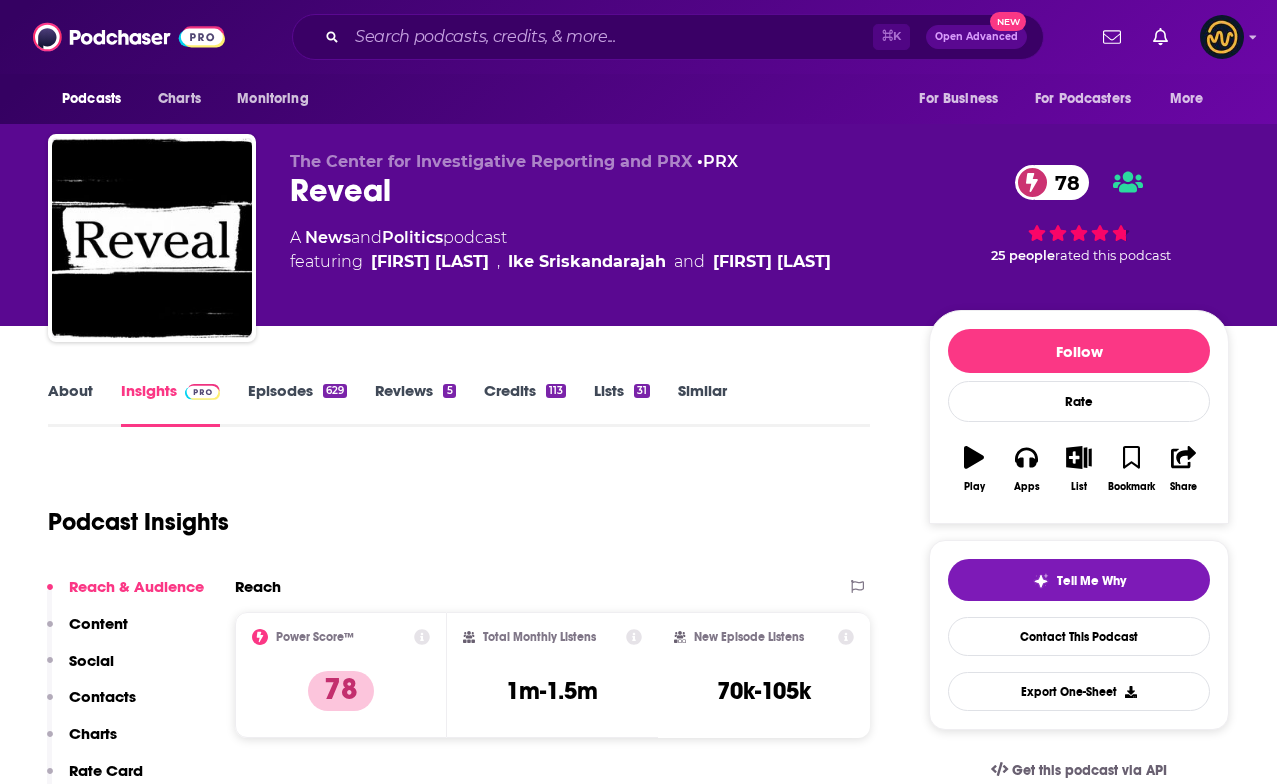 click on "About" at bounding box center (70, 404) 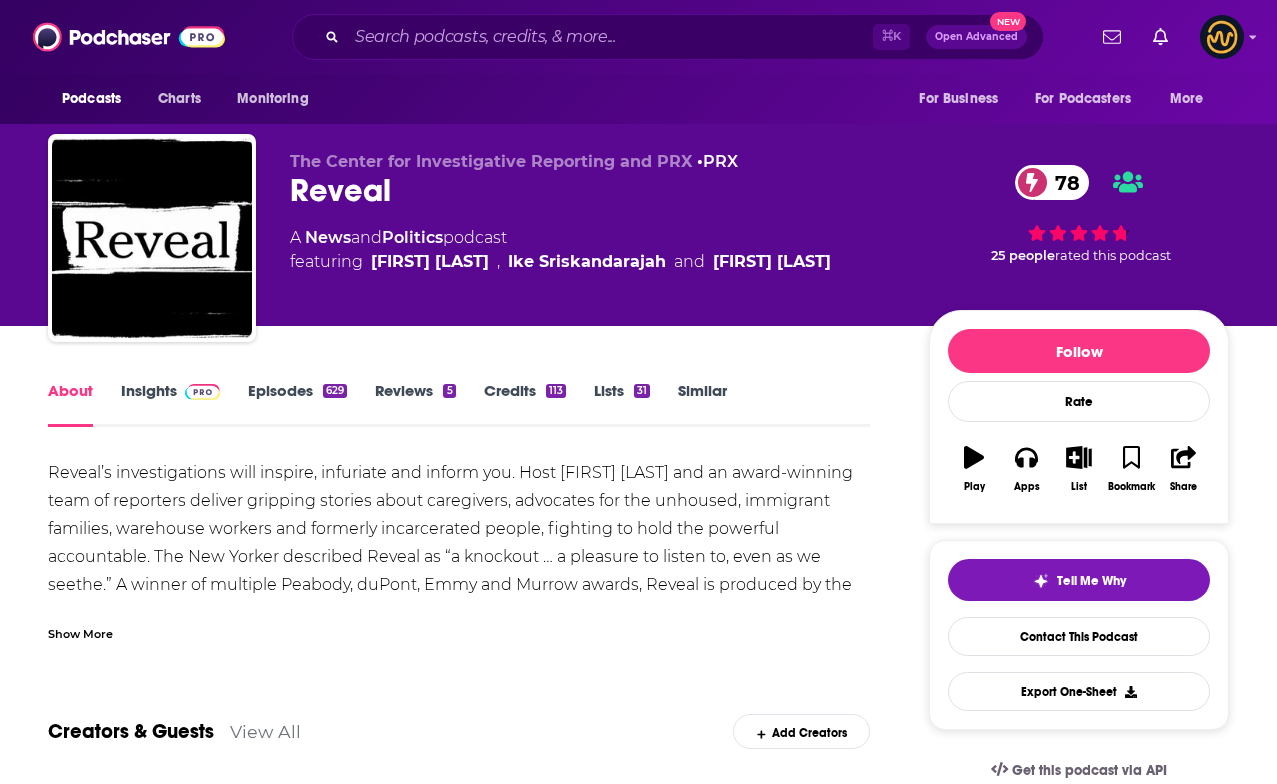 click on "Show More" at bounding box center (80, 632) 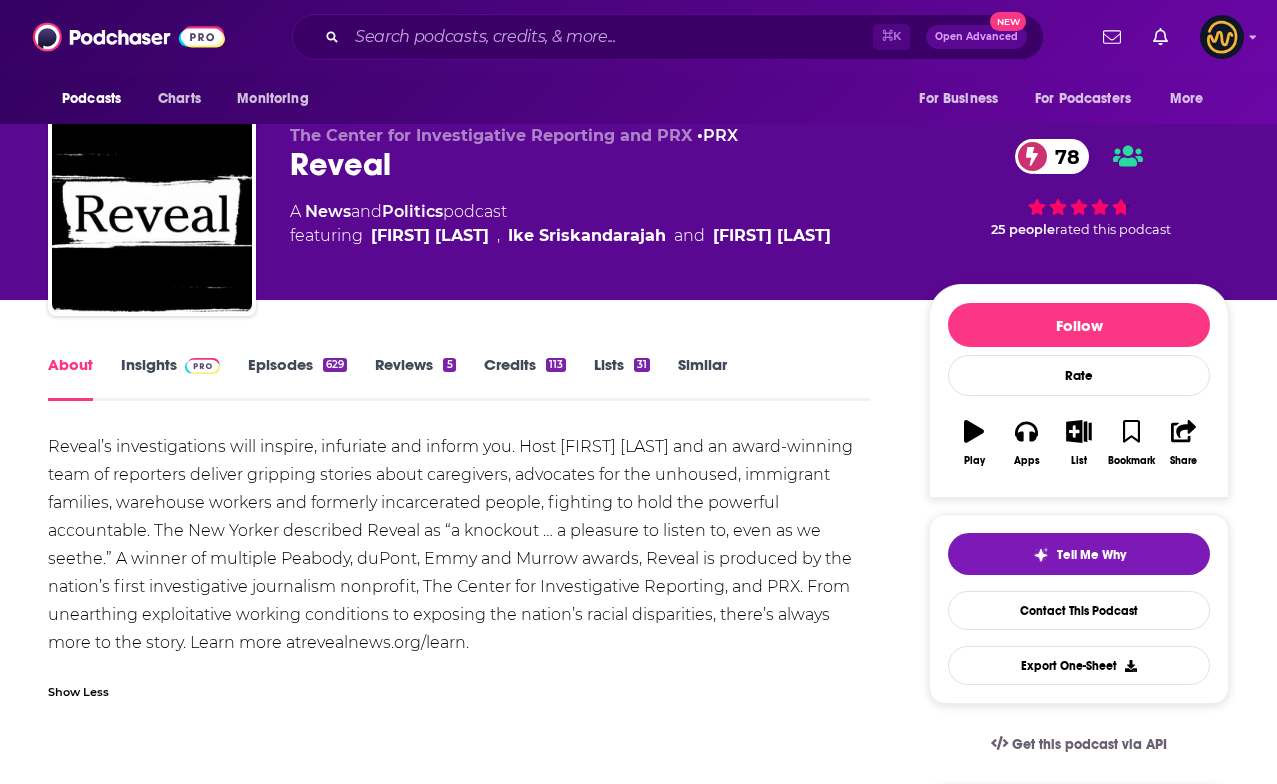 scroll, scrollTop: 0, scrollLeft: 0, axis: both 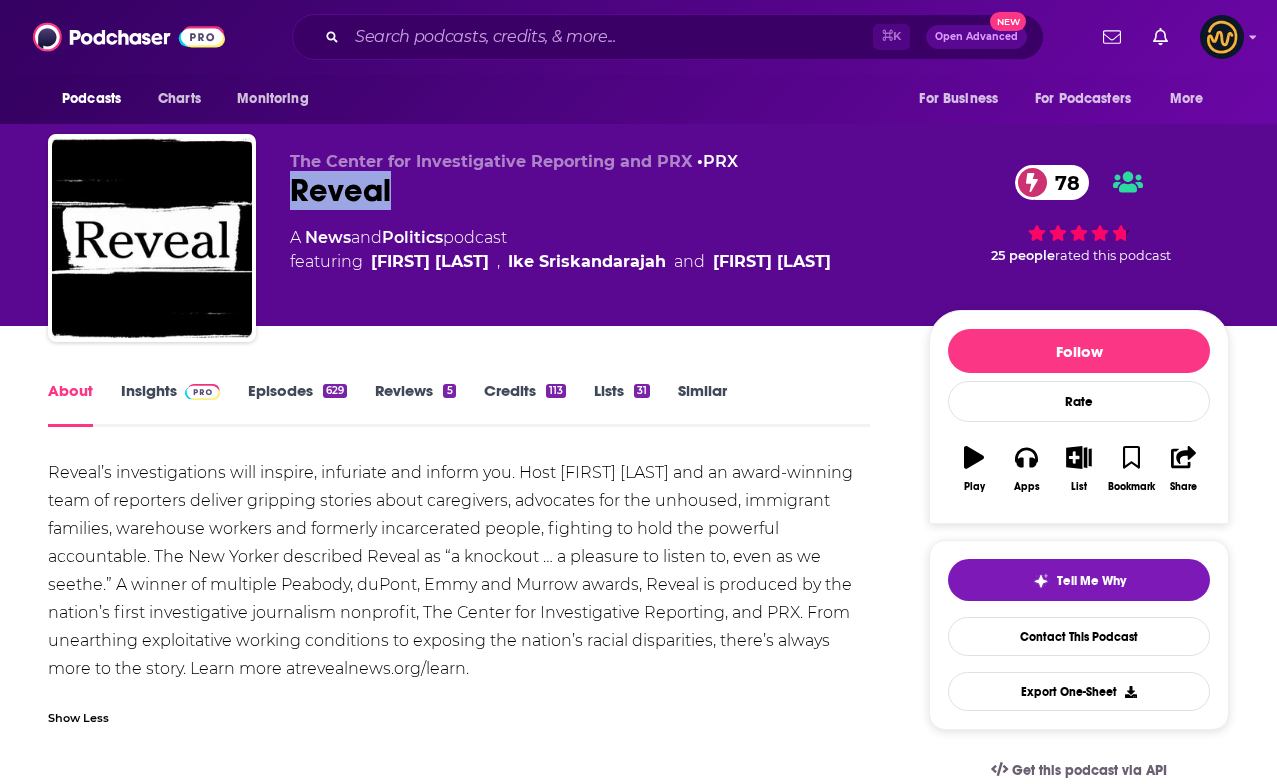 drag, startPoint x: 292, startPoint y: 189, endPoint x: 436, endPoint y: 187, distance: 144.01389 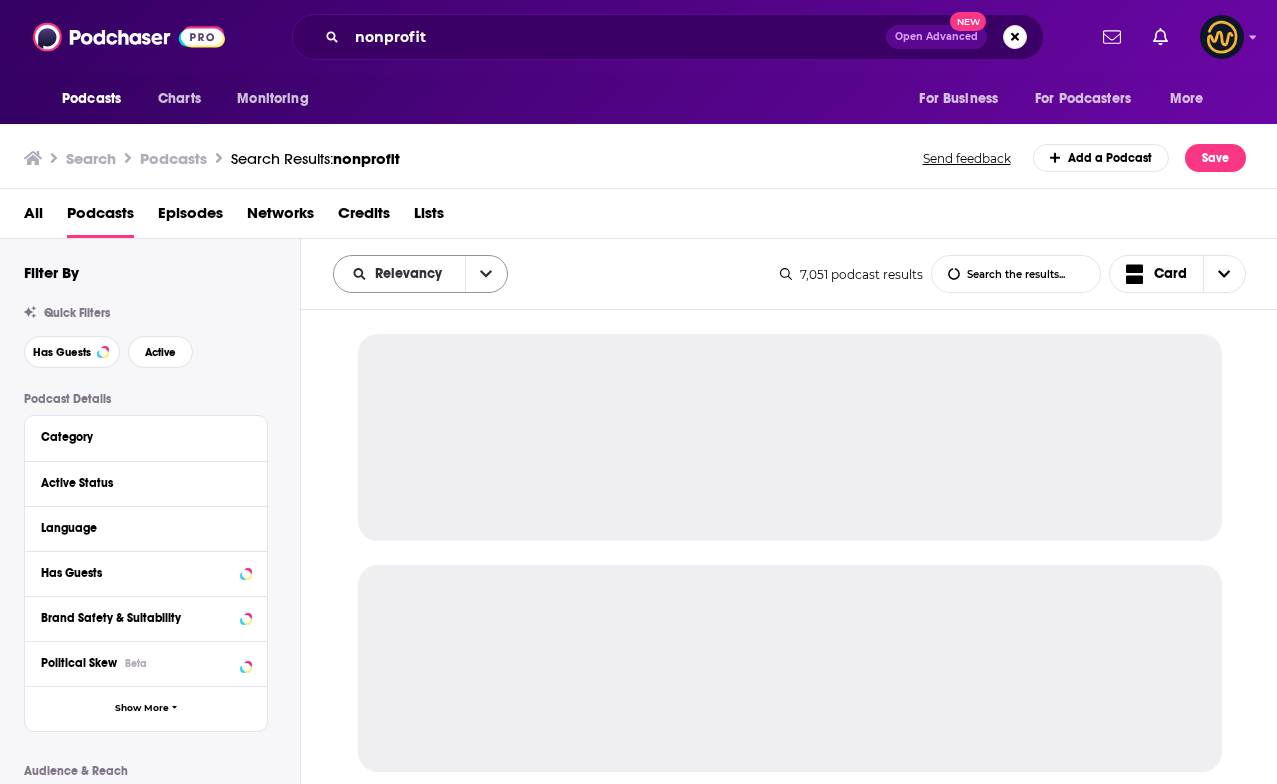 click at bounding box center [486, 274] 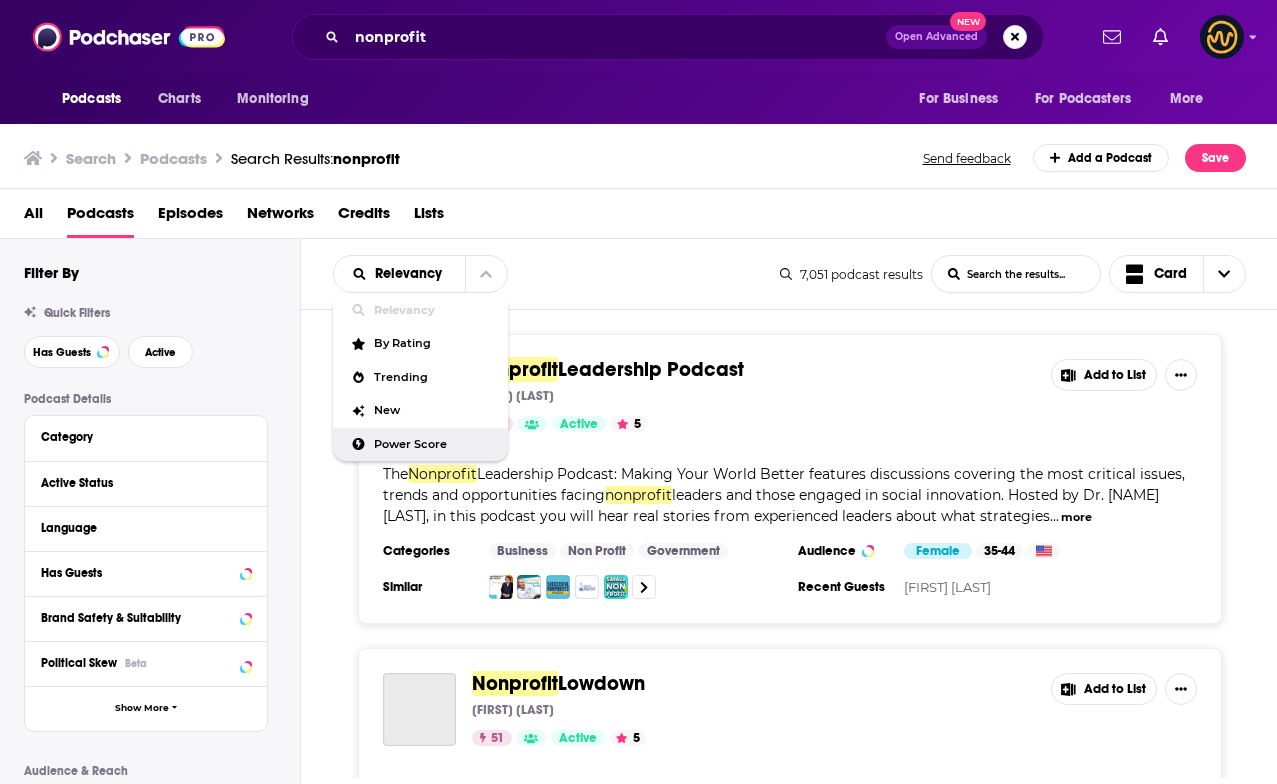 click on "Power Score" at bounding box center (433, 444) 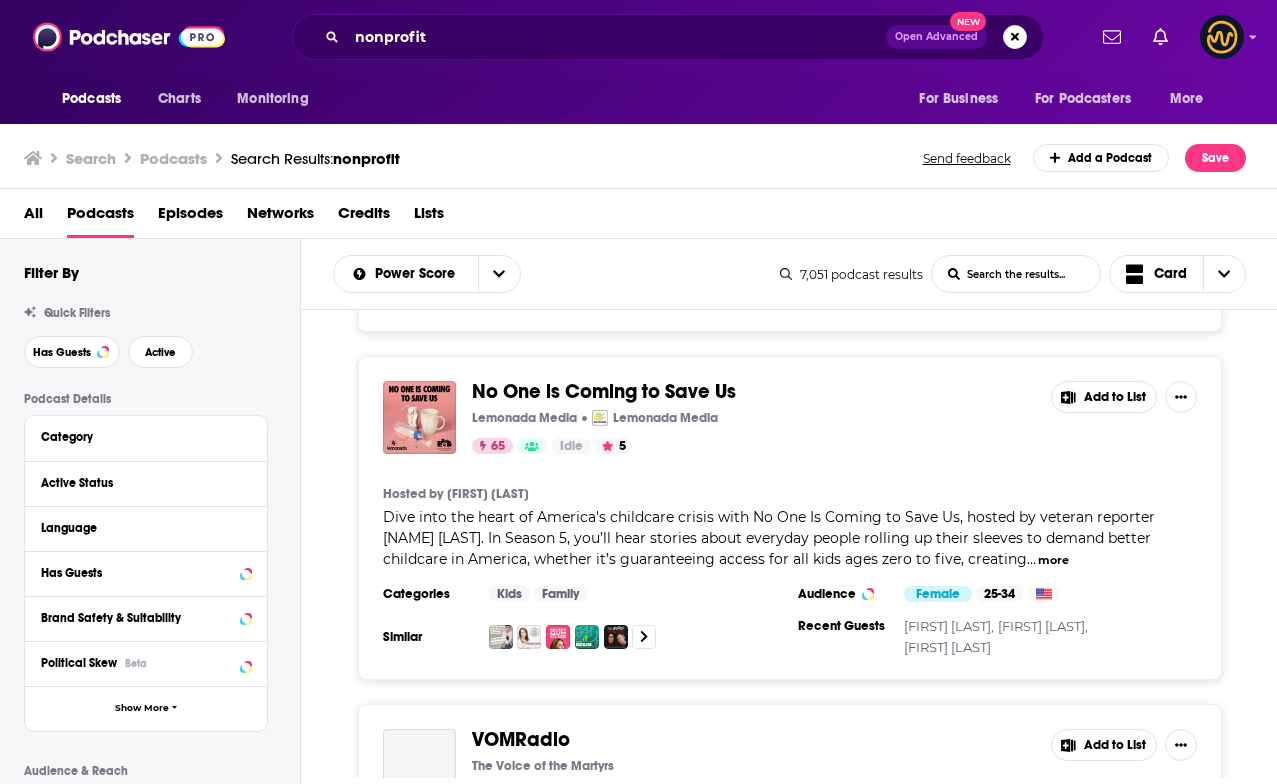scroll, scrollTop: 4335, scrollLeft: 0, axis: vertical 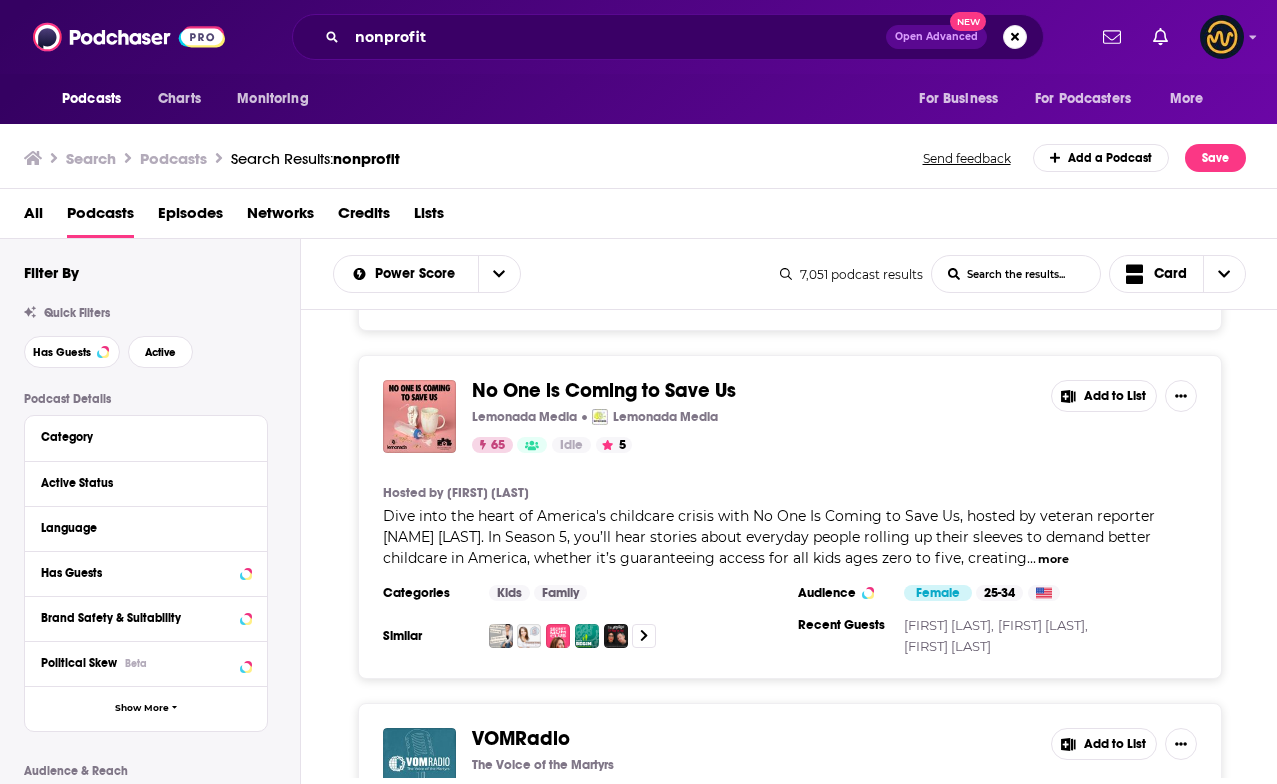 click on "more" at bounding box center (1053, 559) 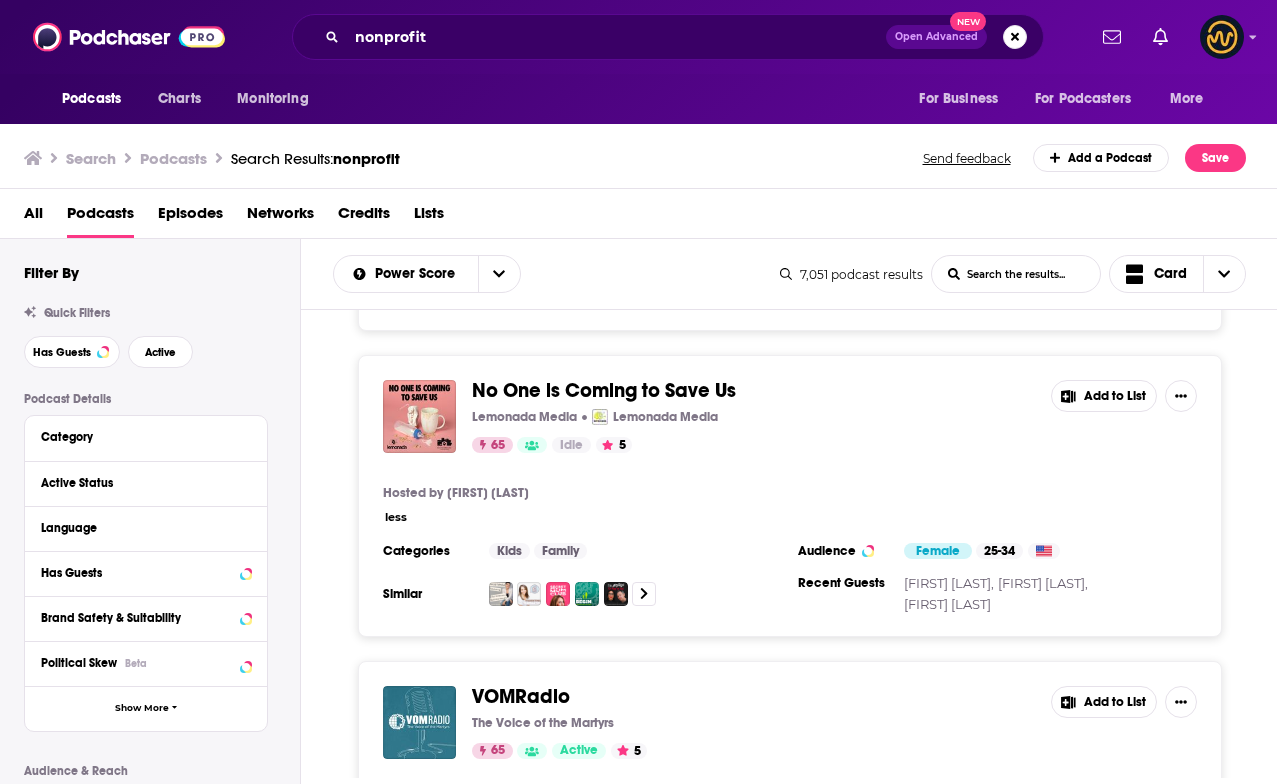 click on "No One is Coming to Save Us" at bounding box center (604, 390) 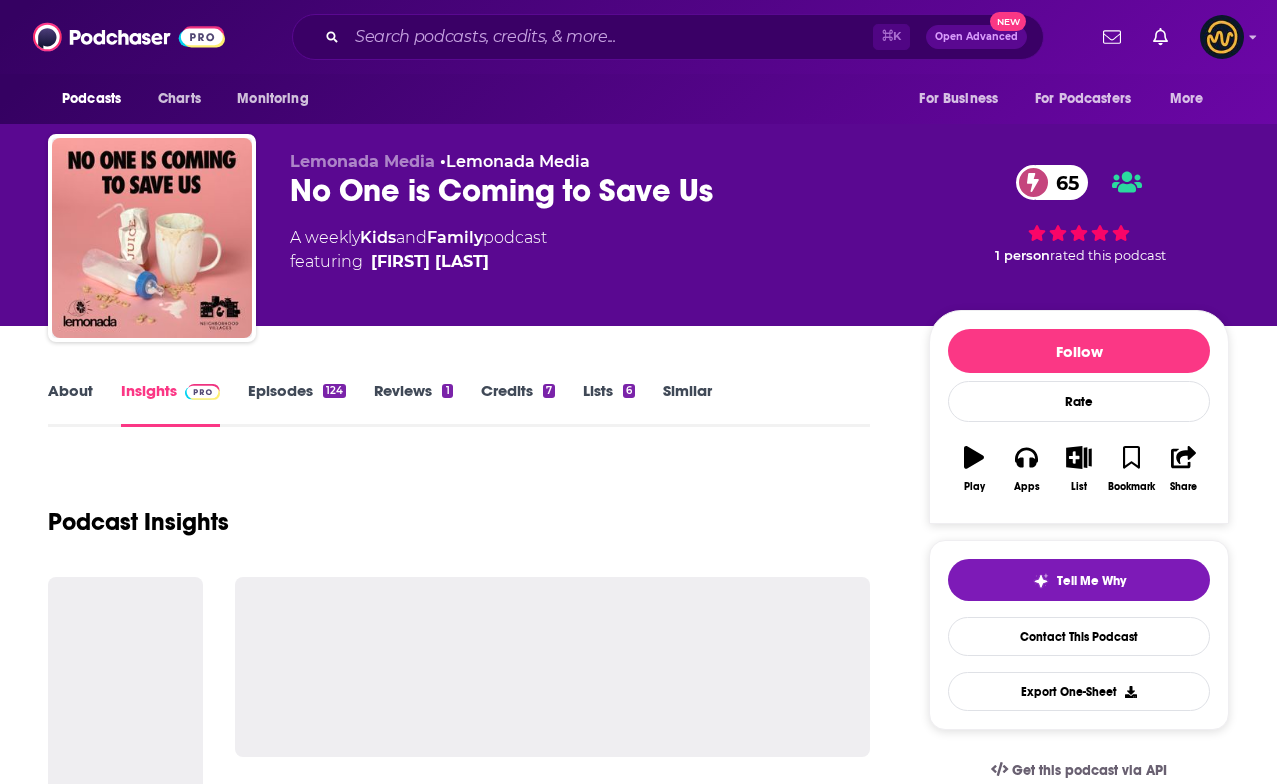 click on "About" at bounding box center (70, 404) 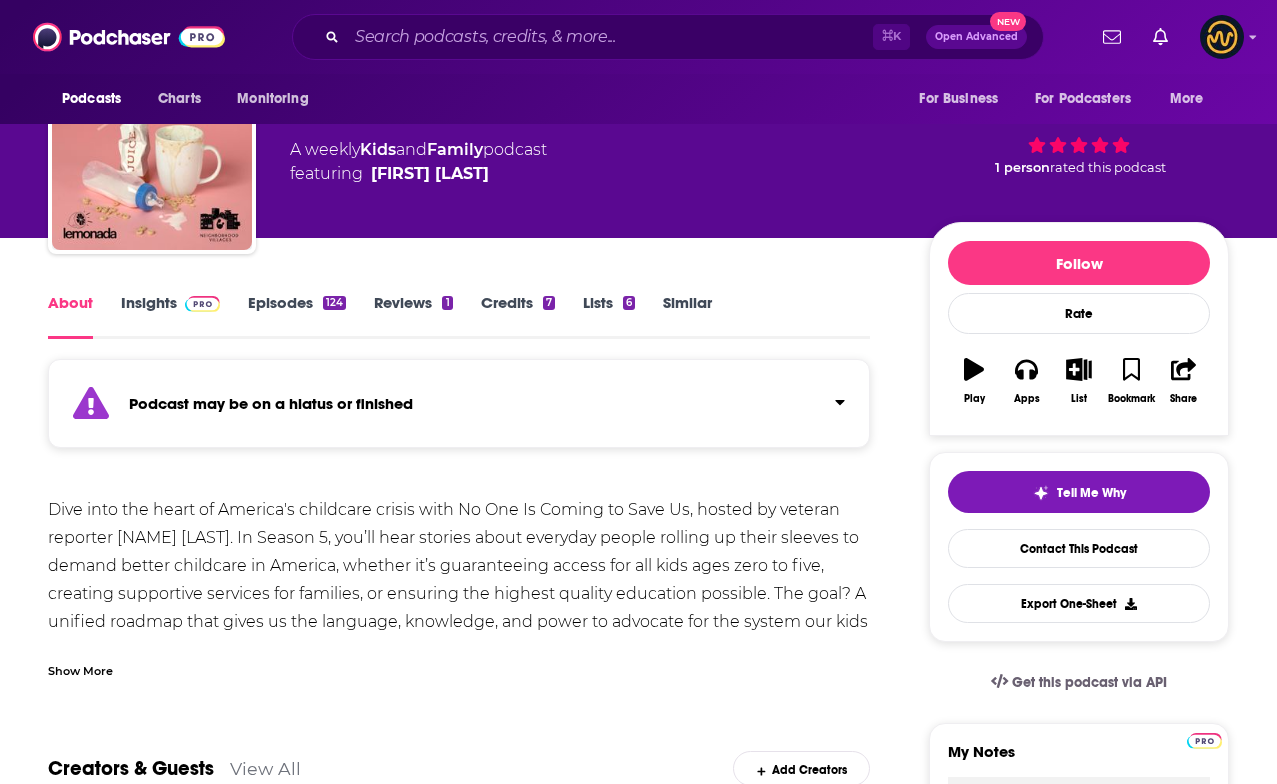 scroll, scrollTop: 91, scrollLeft: 0, axis: vertical 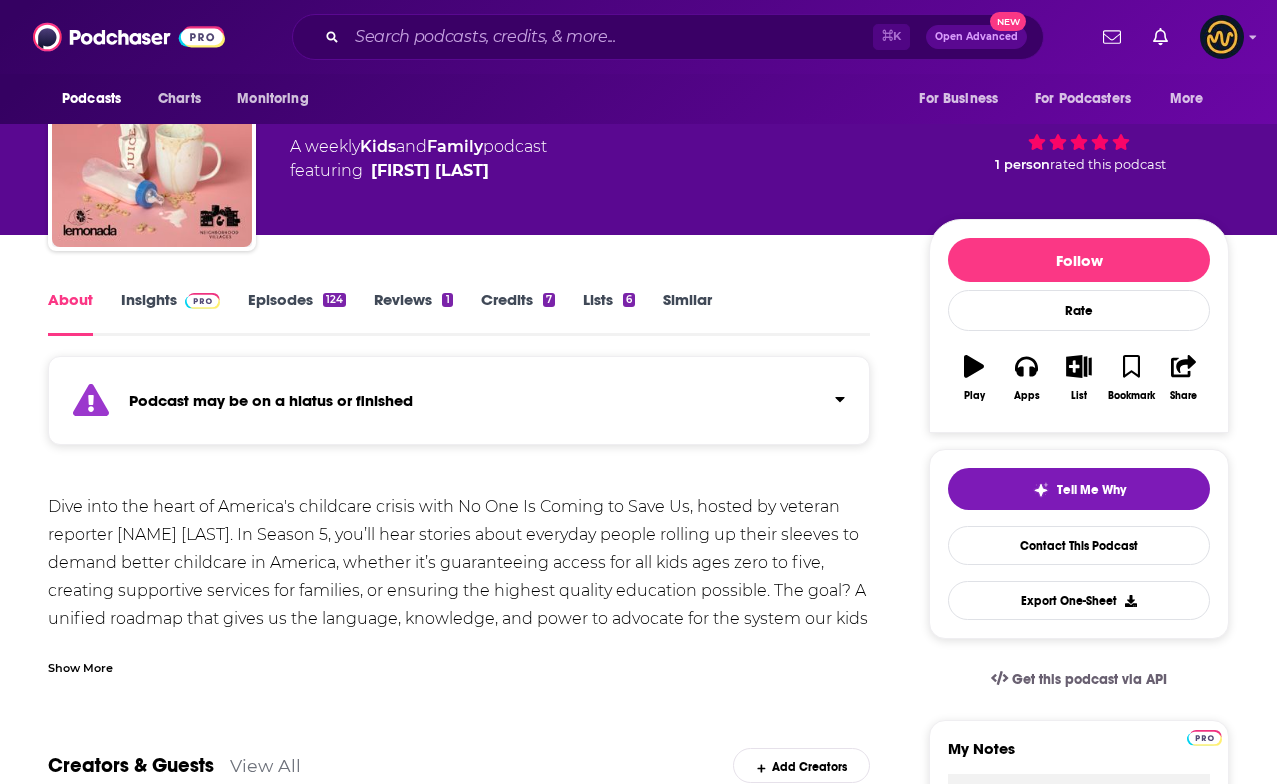 click on "Show More" at bounding box center [80, 666] 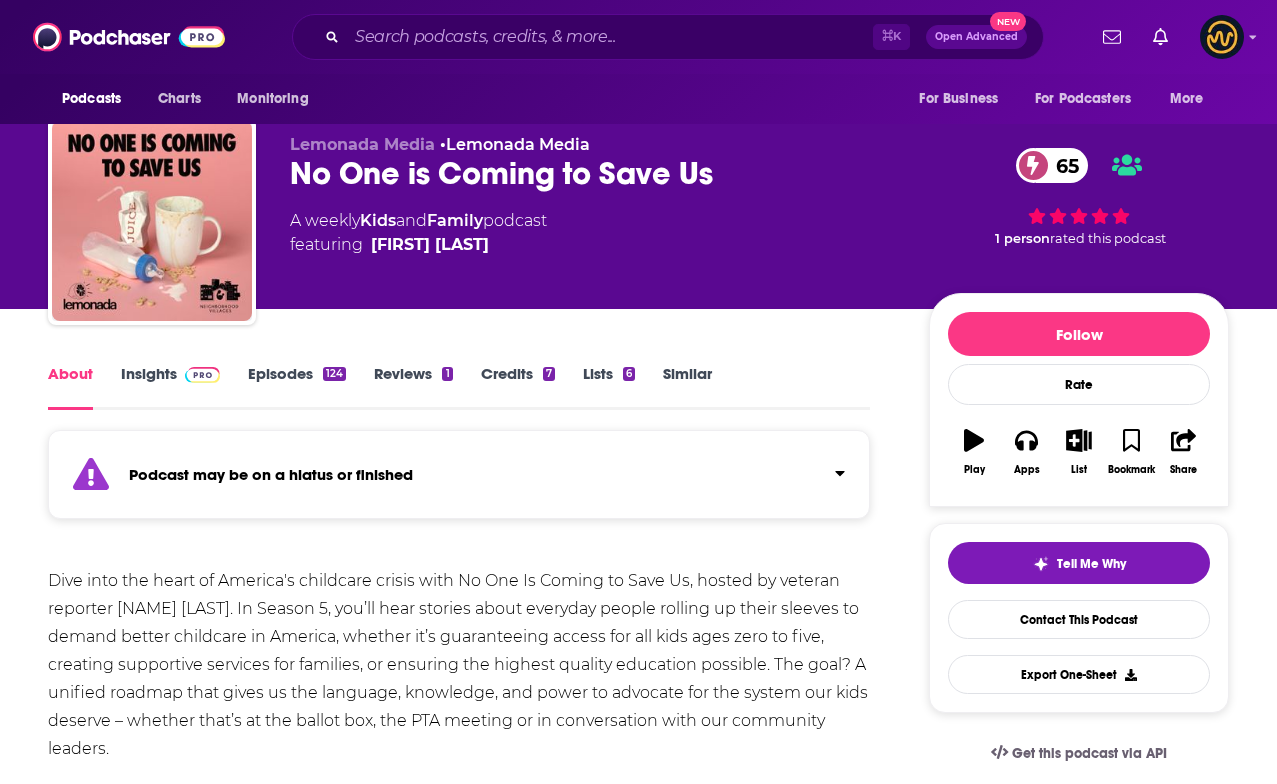 scroll, scrollTop: 19, scrollLeft: 0, axis: vertical 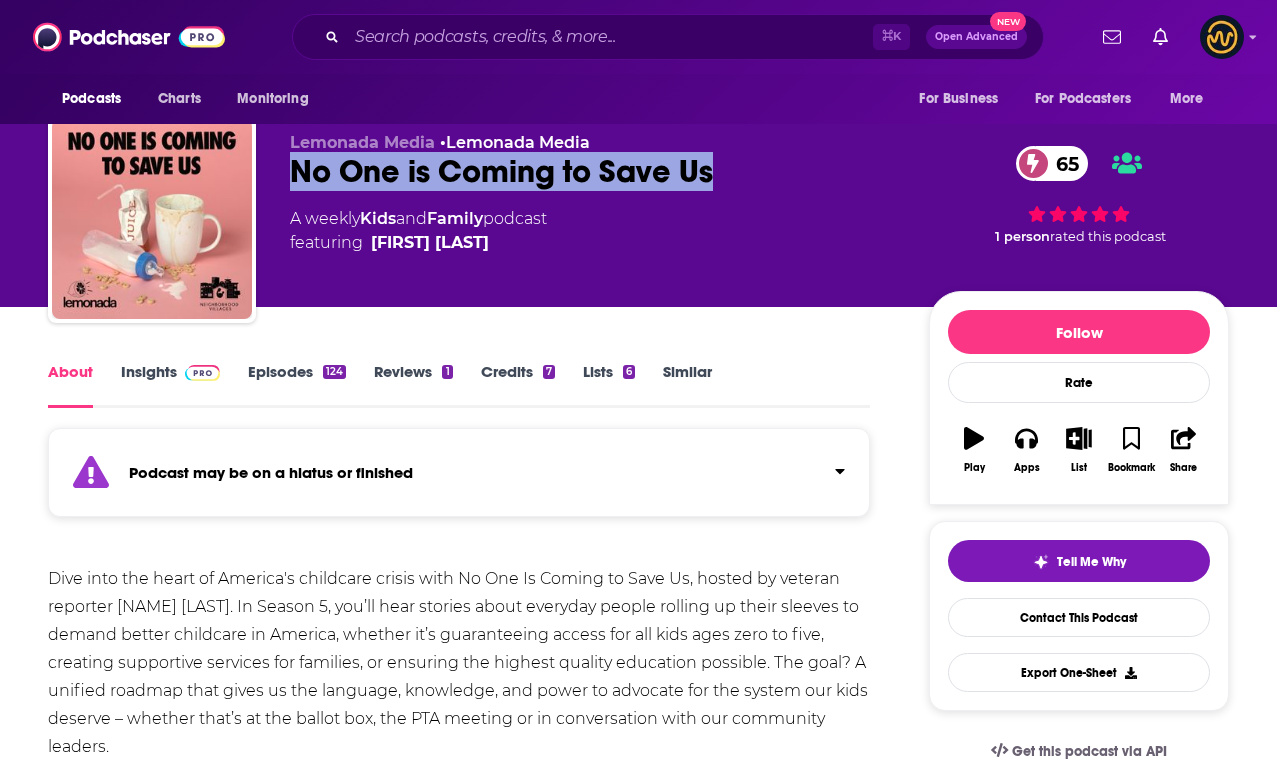 drag, startPoint x: 283, startPoint y: 172, endPoint x: 834, endPoint y: 175, distance: 551.0082 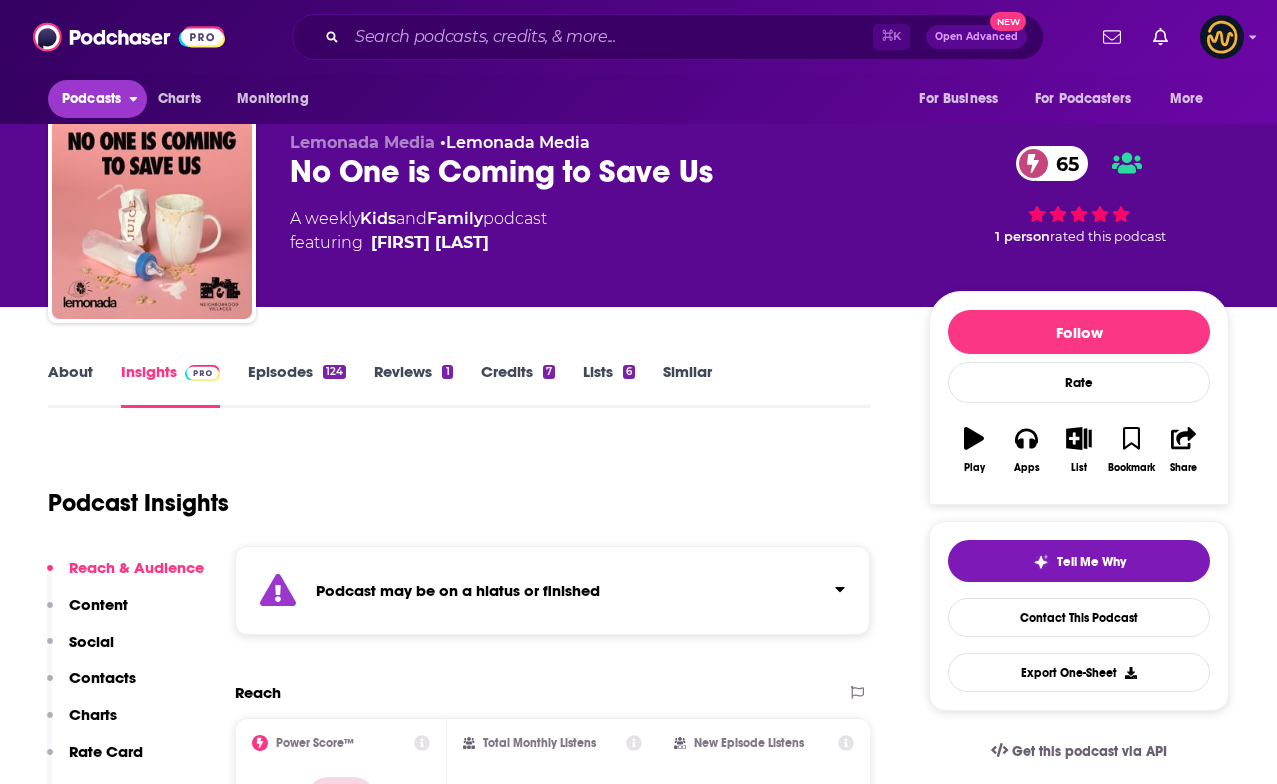scroll, scrollTop: 0, scrollLeft: 0, axis: both 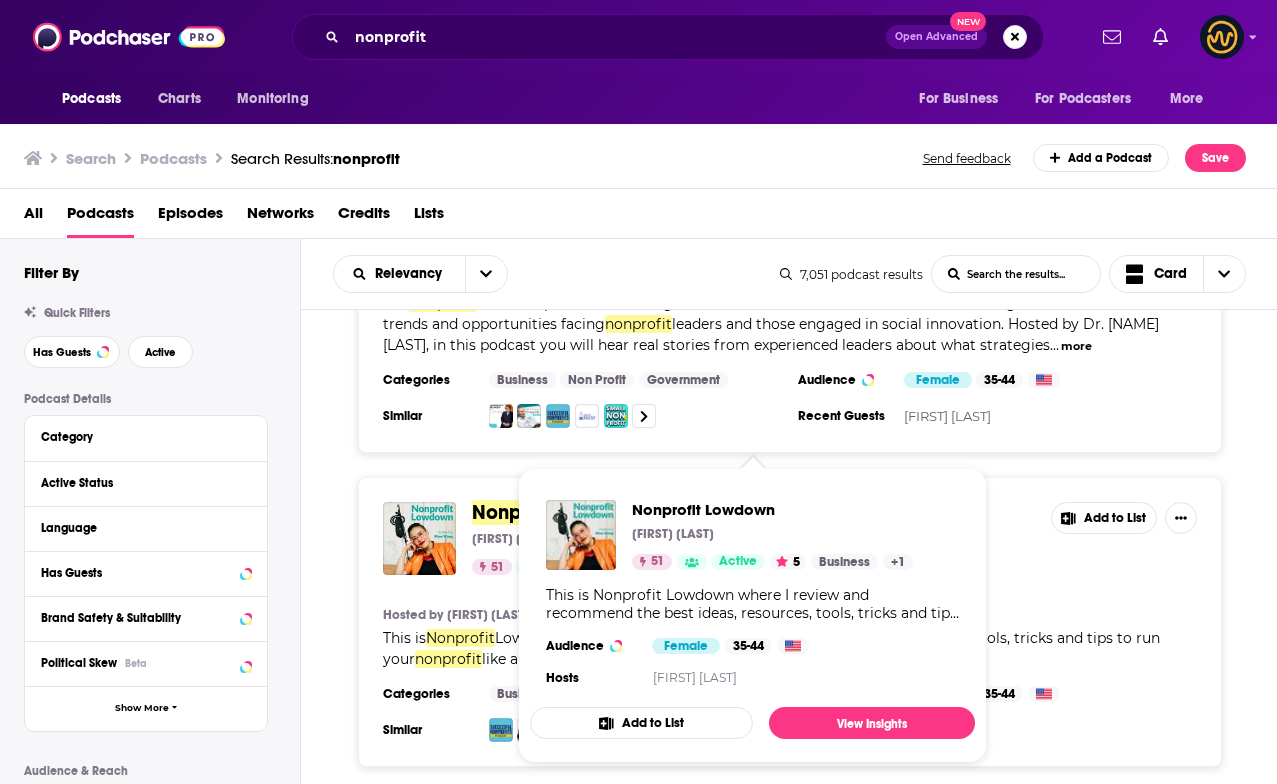 click on "Nonprofit" at bounding box center (515, 512) 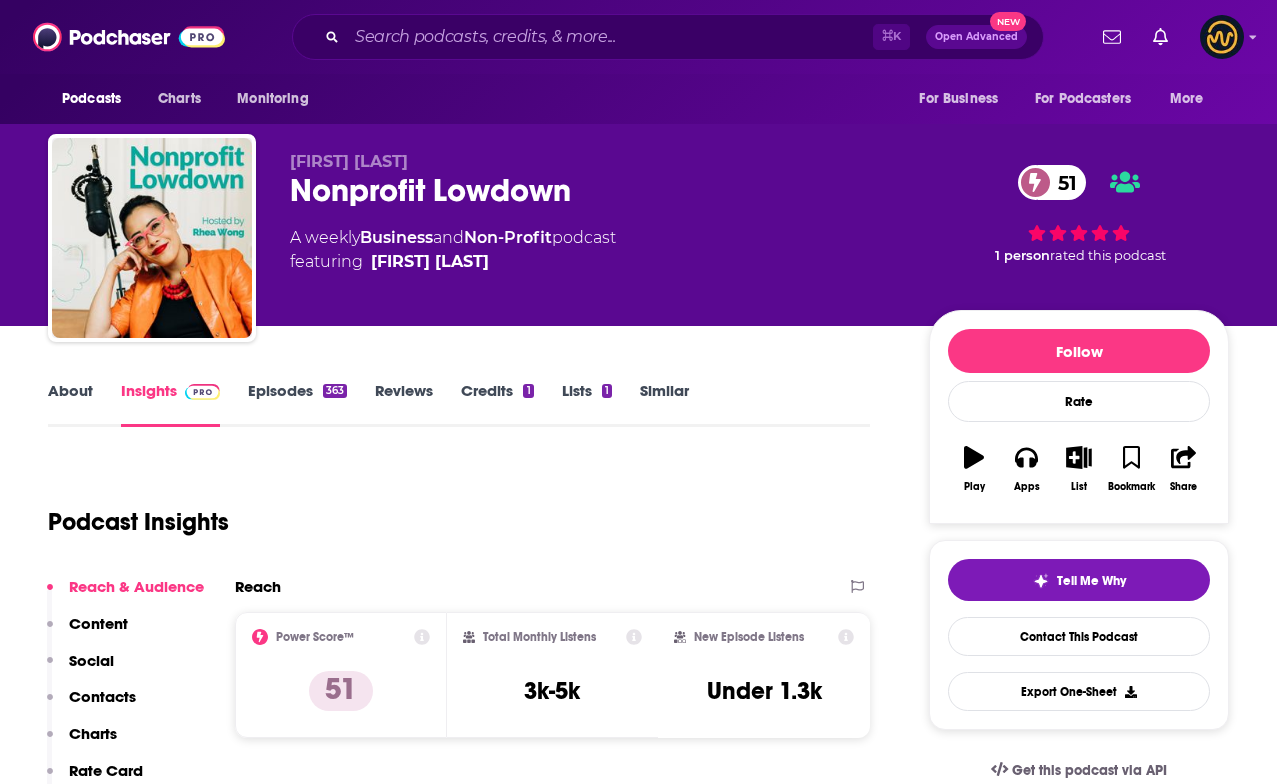 click on "Podcast Insights" at bounding box center (451, 510) 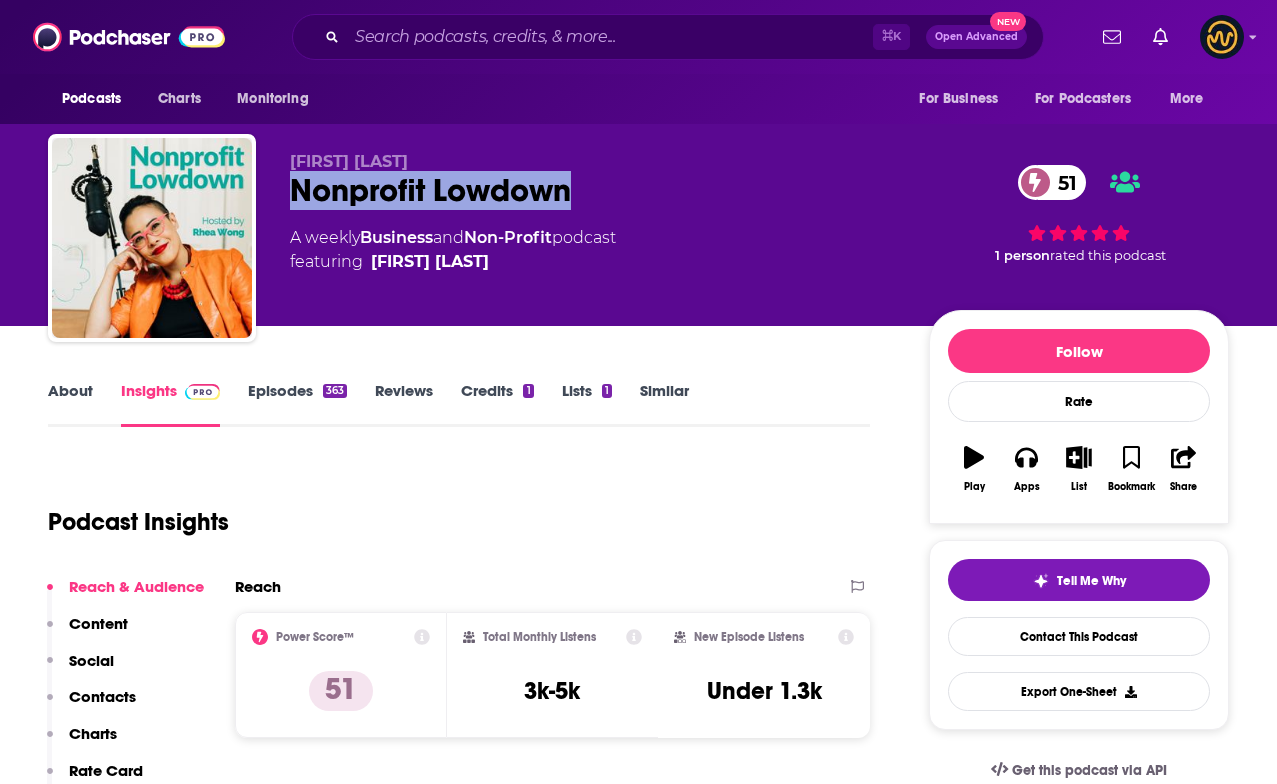 drag, startPoint x: 288, startPoint y: 181, endPoint x: 616, endPoint y: 180, distance: 328.00153 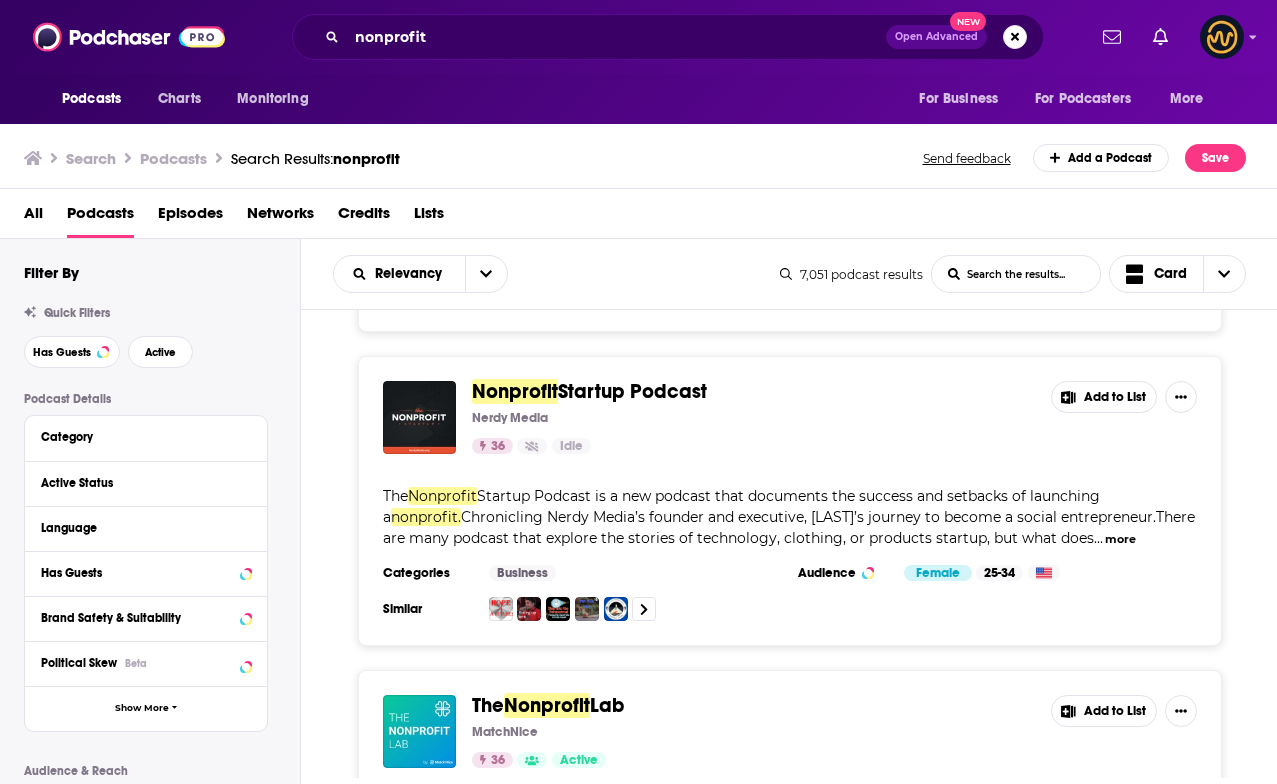 scroll, scrollTop: 3099, scrollLeft: 0, axis: vertical 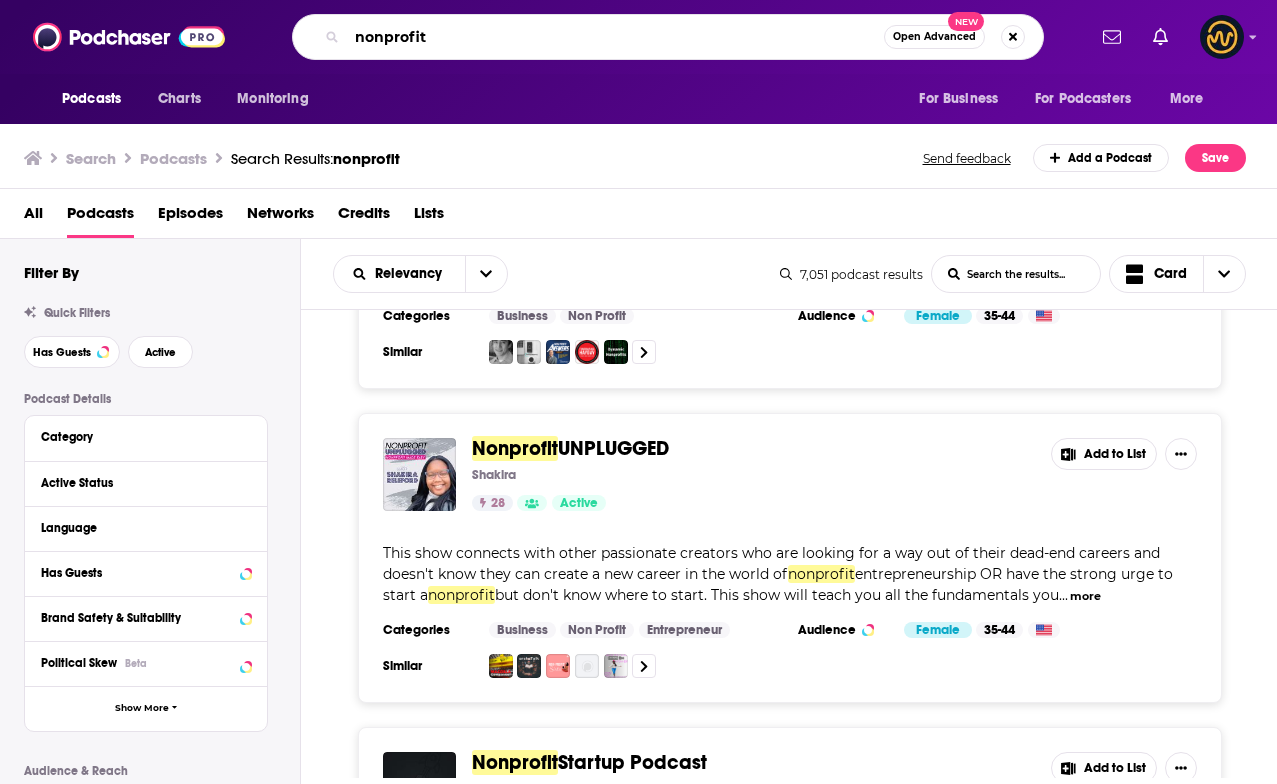 click on "nonprofit" at bounding box center (615, 37) 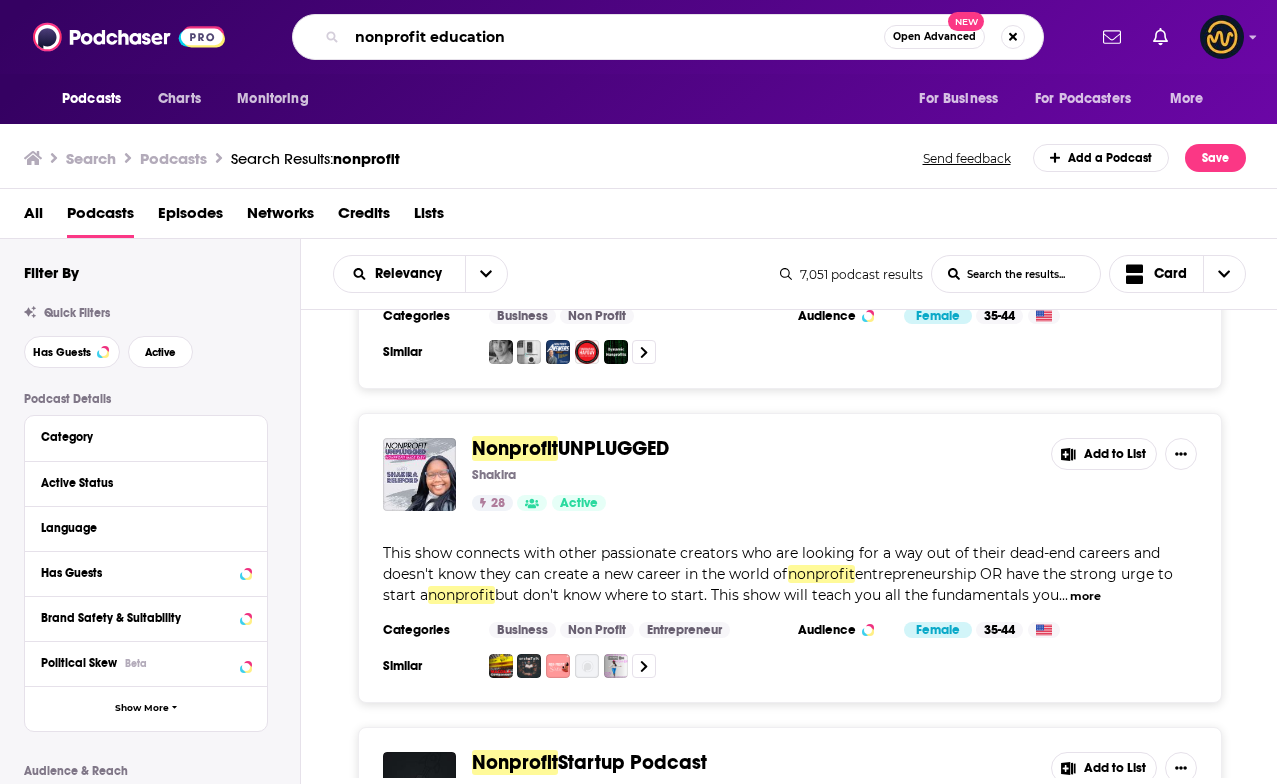 type on "nonprofit education" 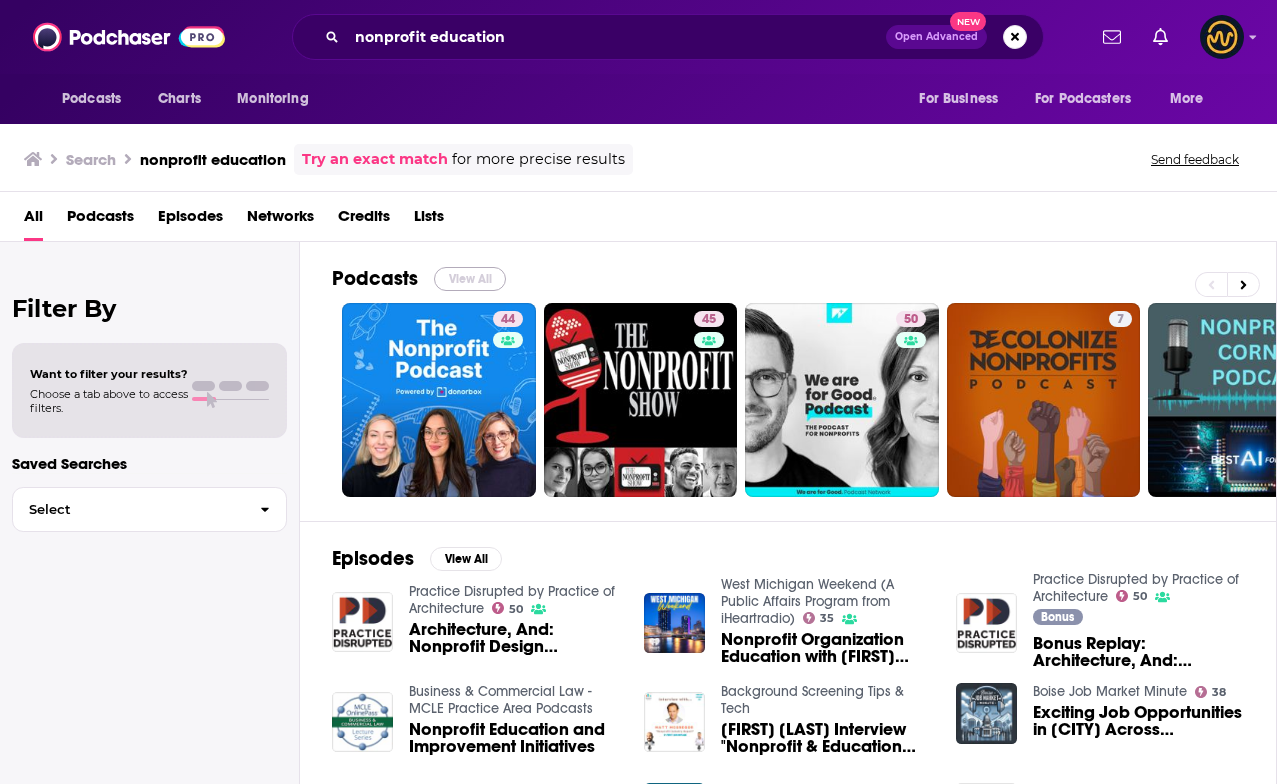 click on "View All" at bounding box center (470, 279) 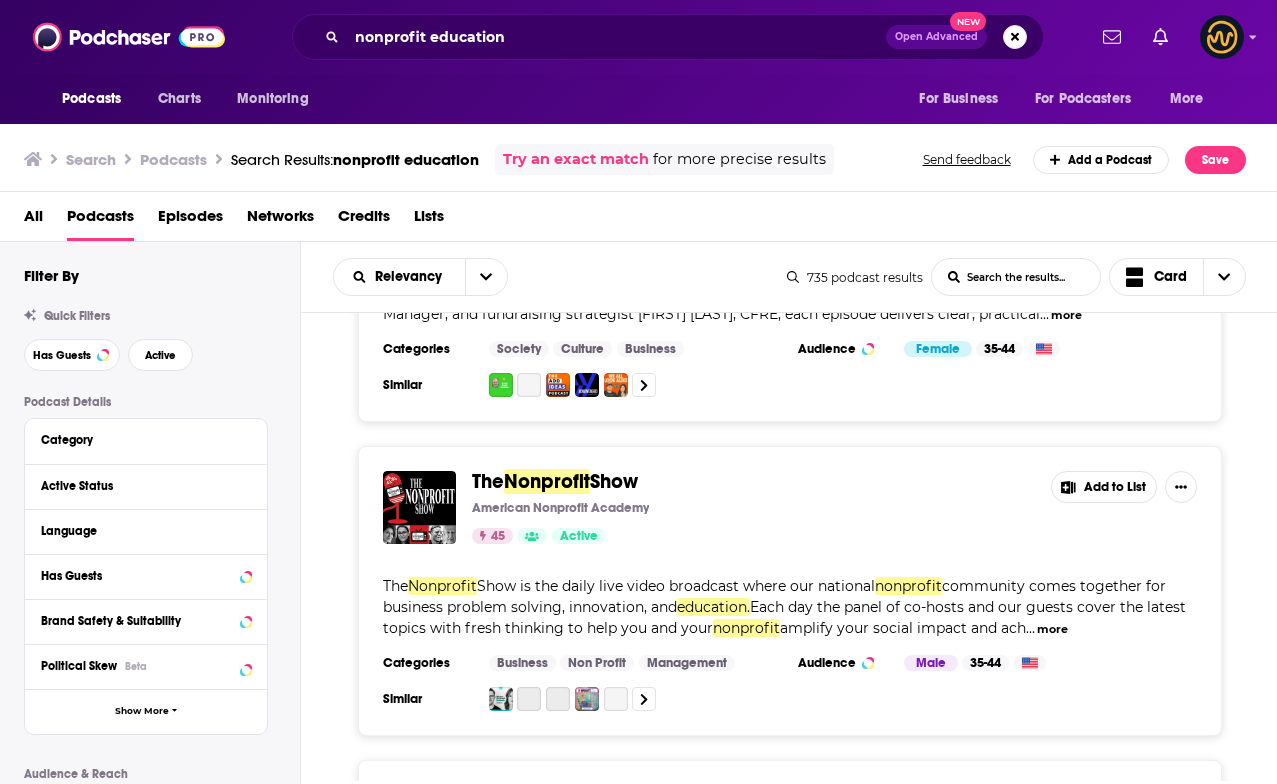 scroll, scrollTop: 204, scrollLeft: 0, axis: vertical 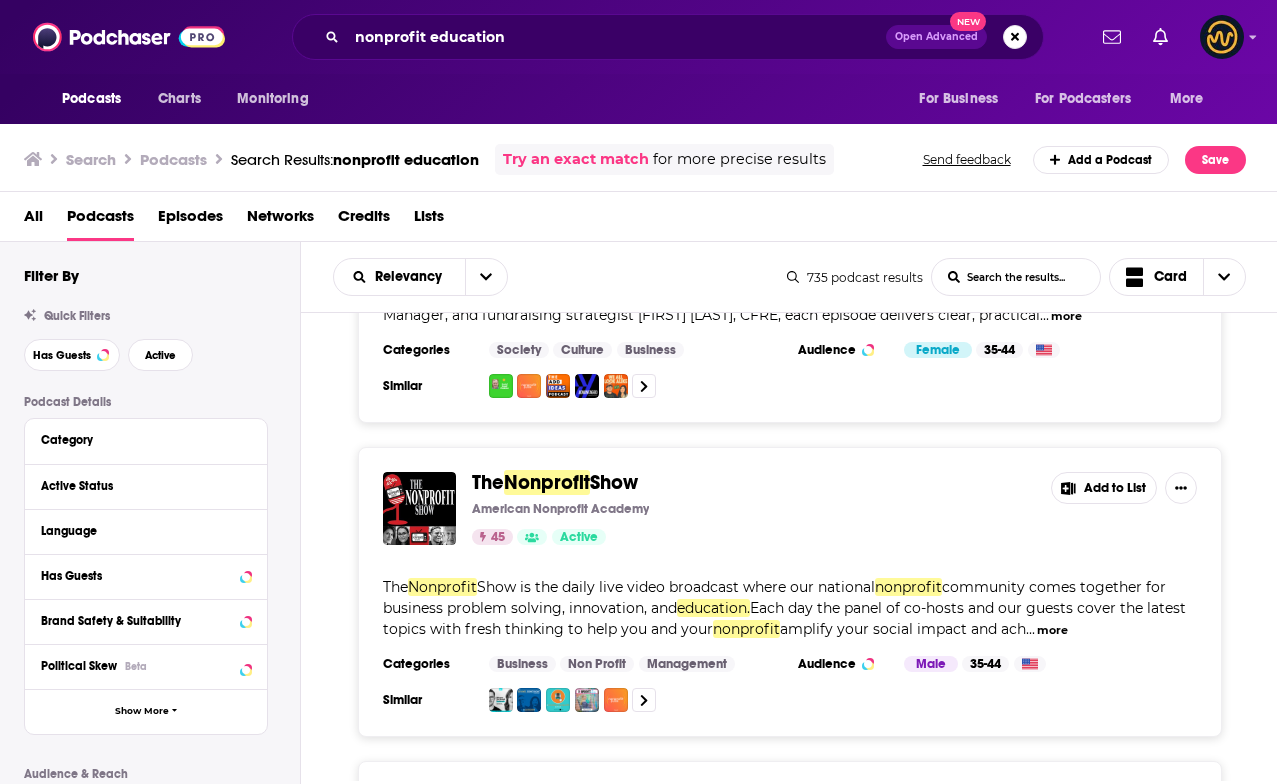 click on "Nonprofit" at bounding box center [547, 482] 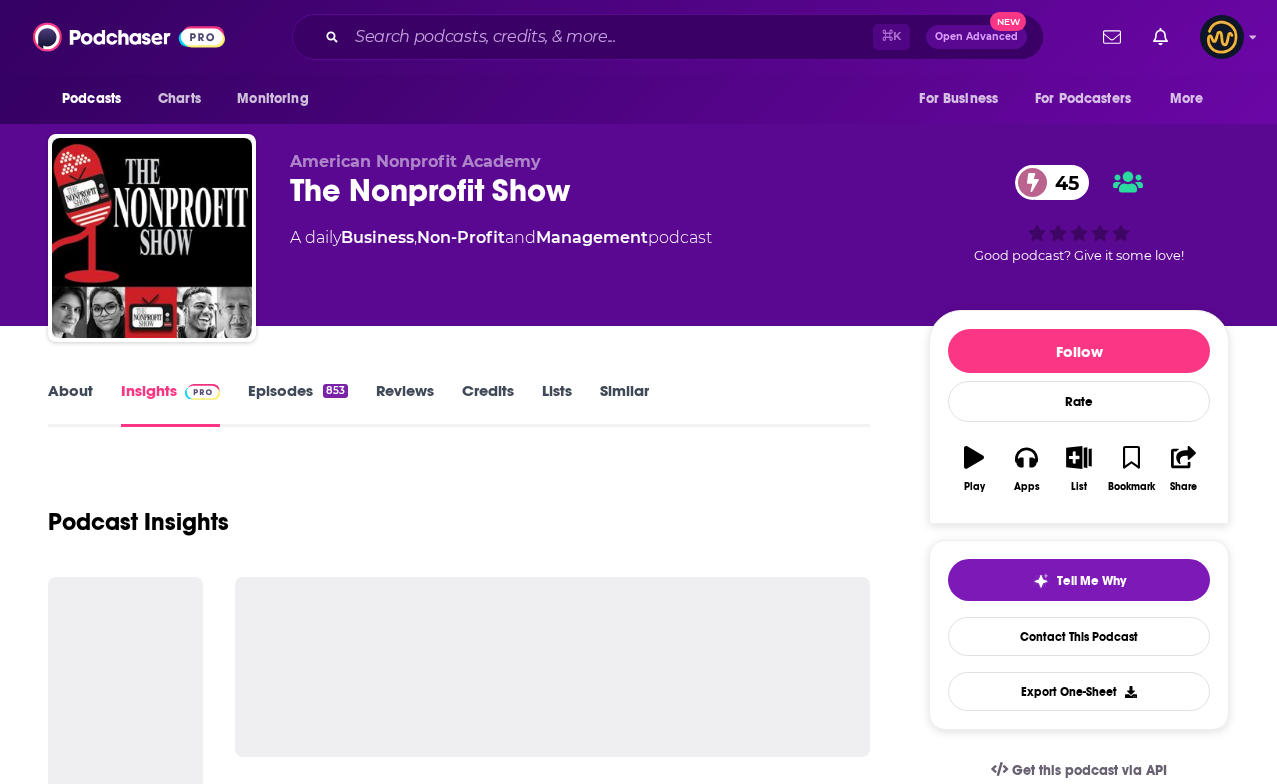 click on "About" at bounding box center (70, 404) 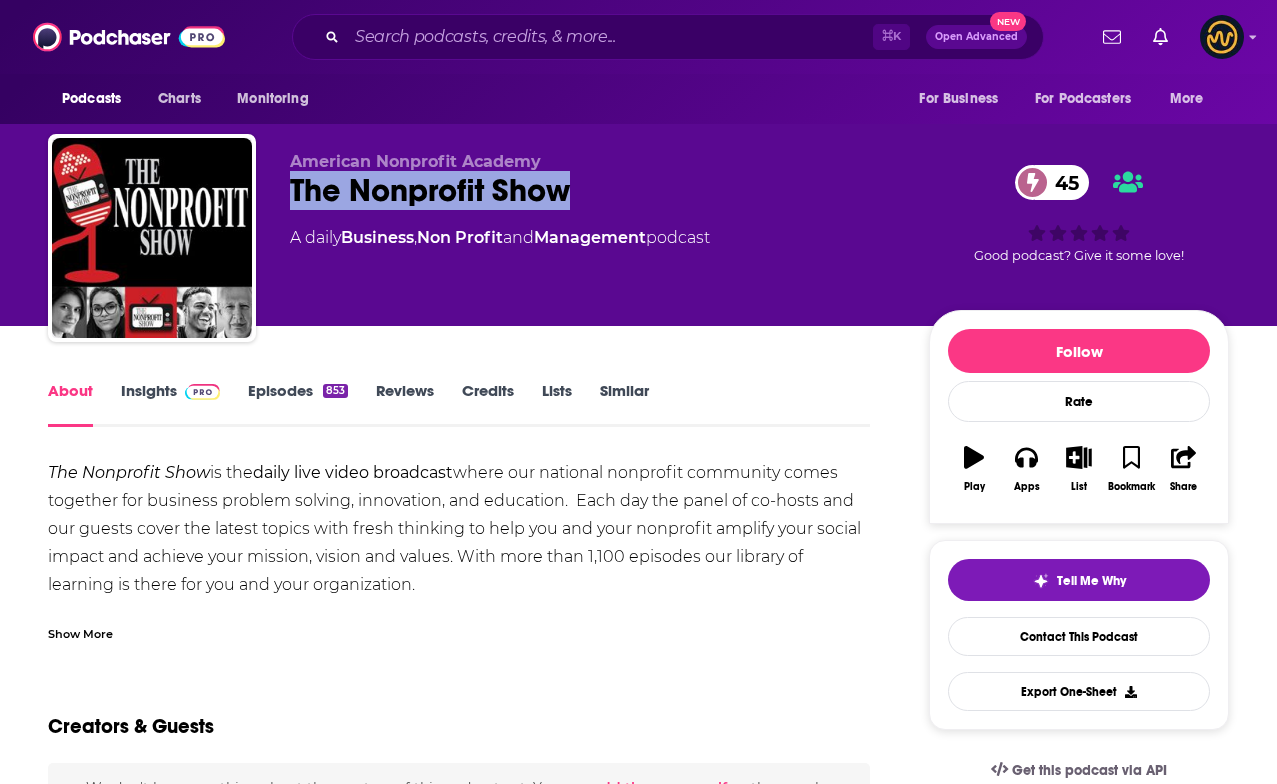 drag, startPoint x: 282, startPoint y: 186, endPoint x: 676, endPoint y: 186, distance: 394 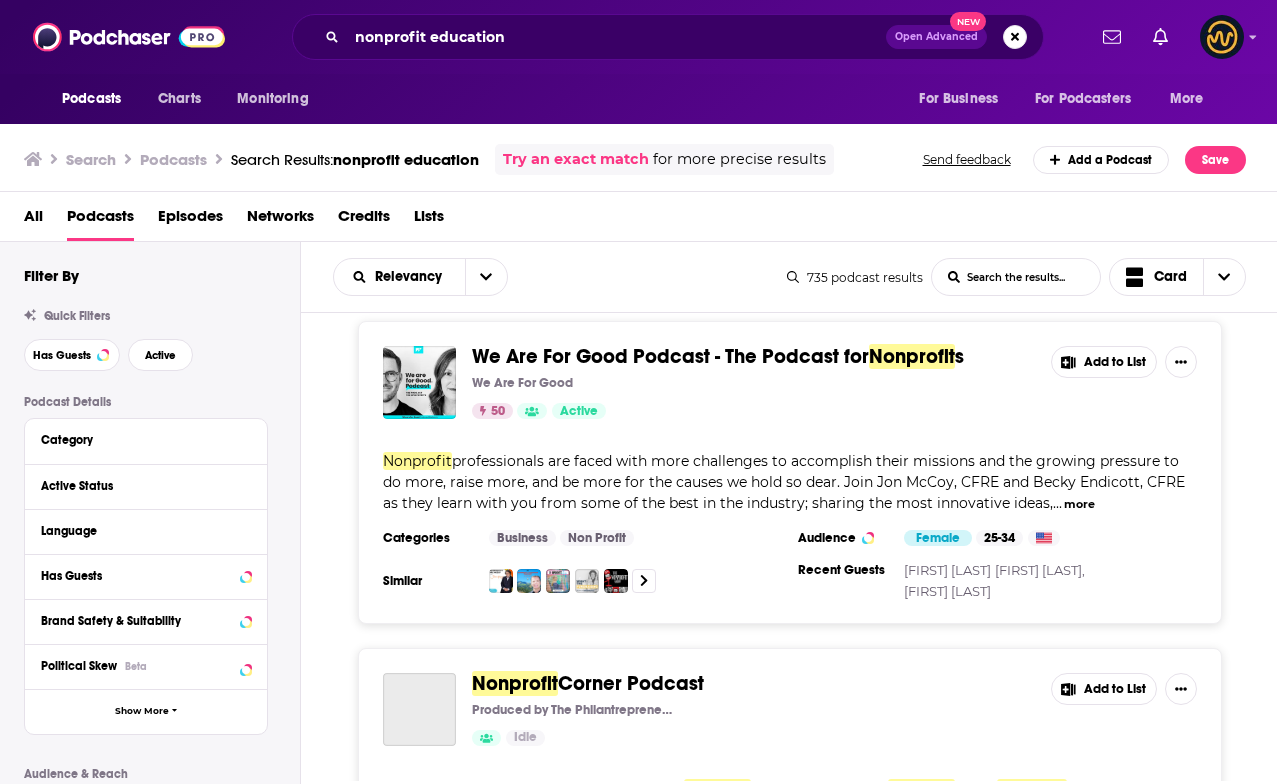 scroll, scrollTop: 961, scrollLeft: 0, axis: vertical 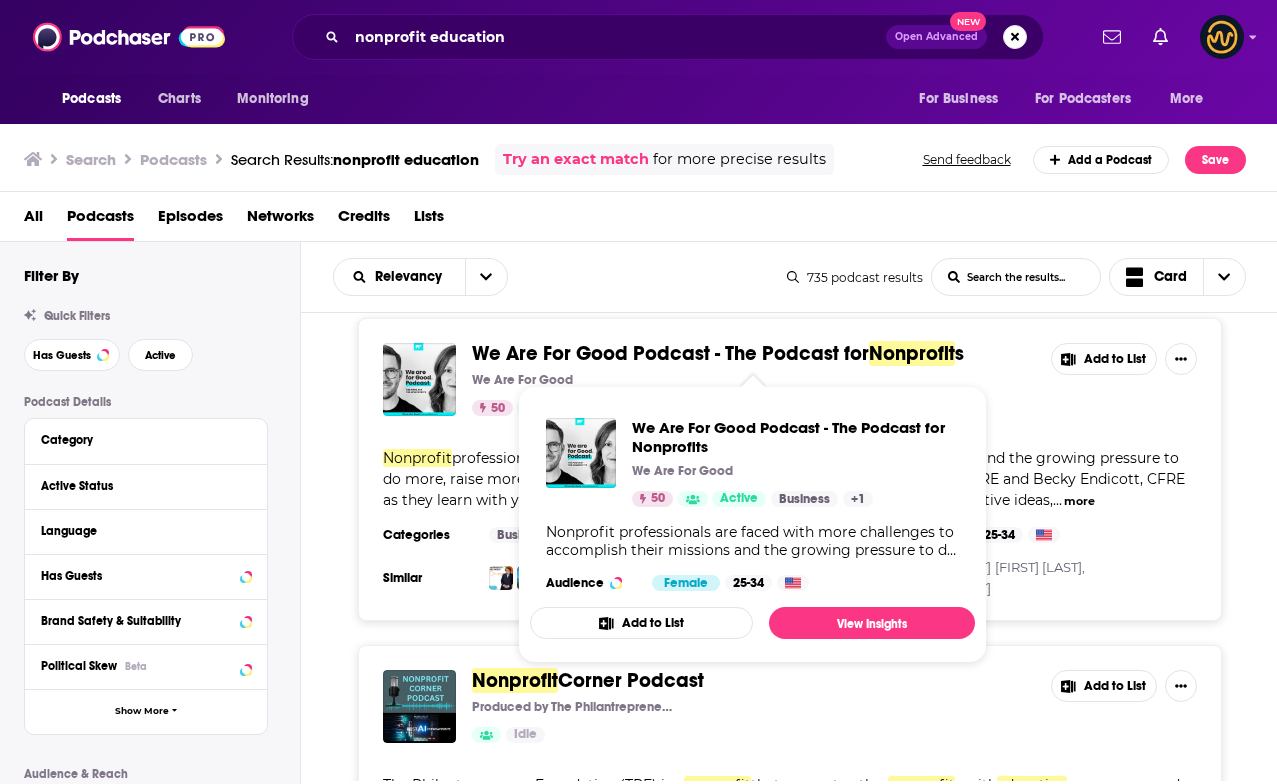 click on "We Are For Good Podcast - The Podcast for" at bounding box center [670, 353] 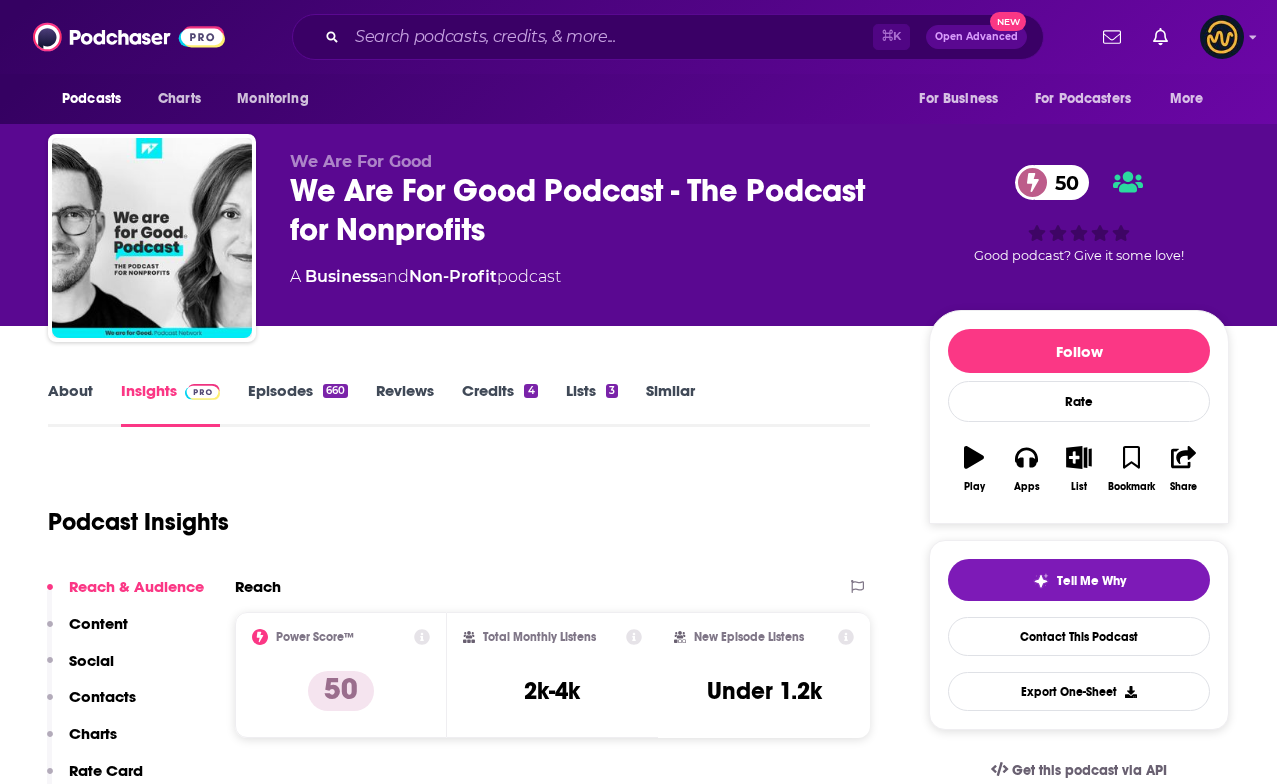 click on "About" at bounding box center (70, 404) 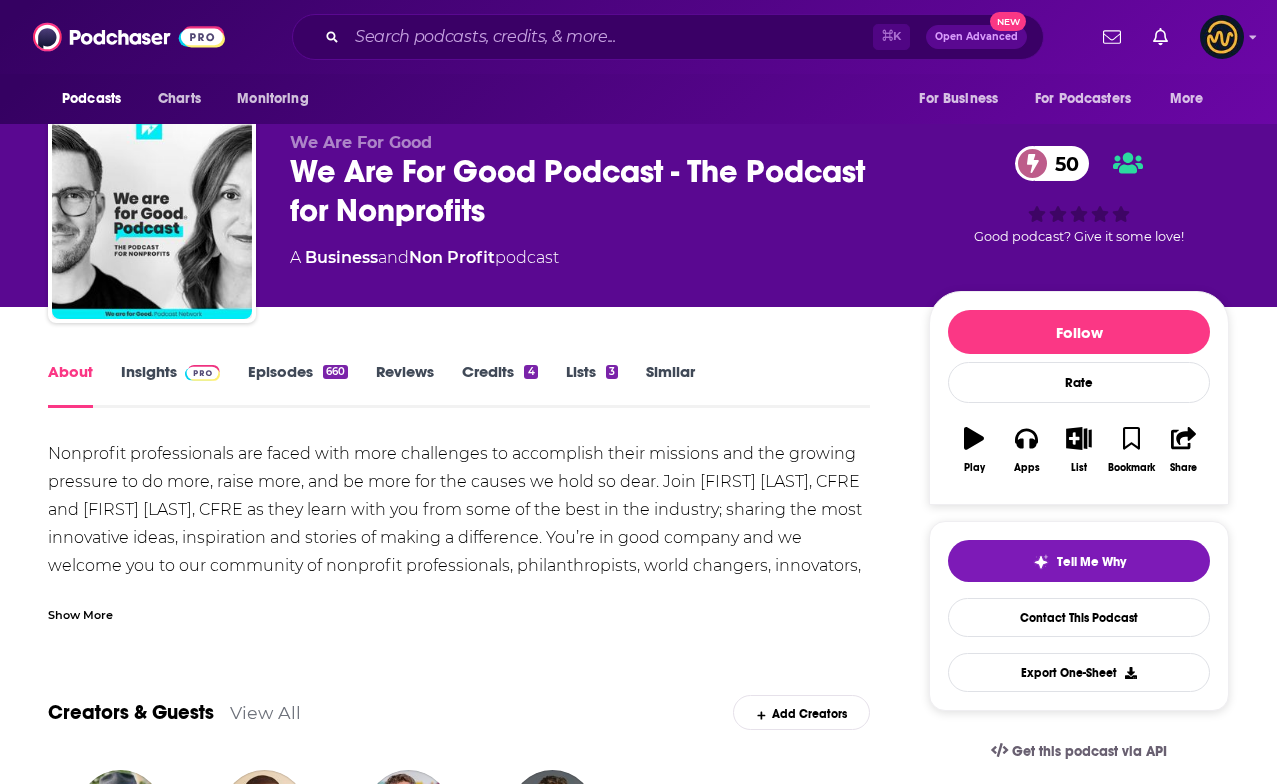 scroll, scrollTop: 21, scrollLeft: 0, axis: vertical 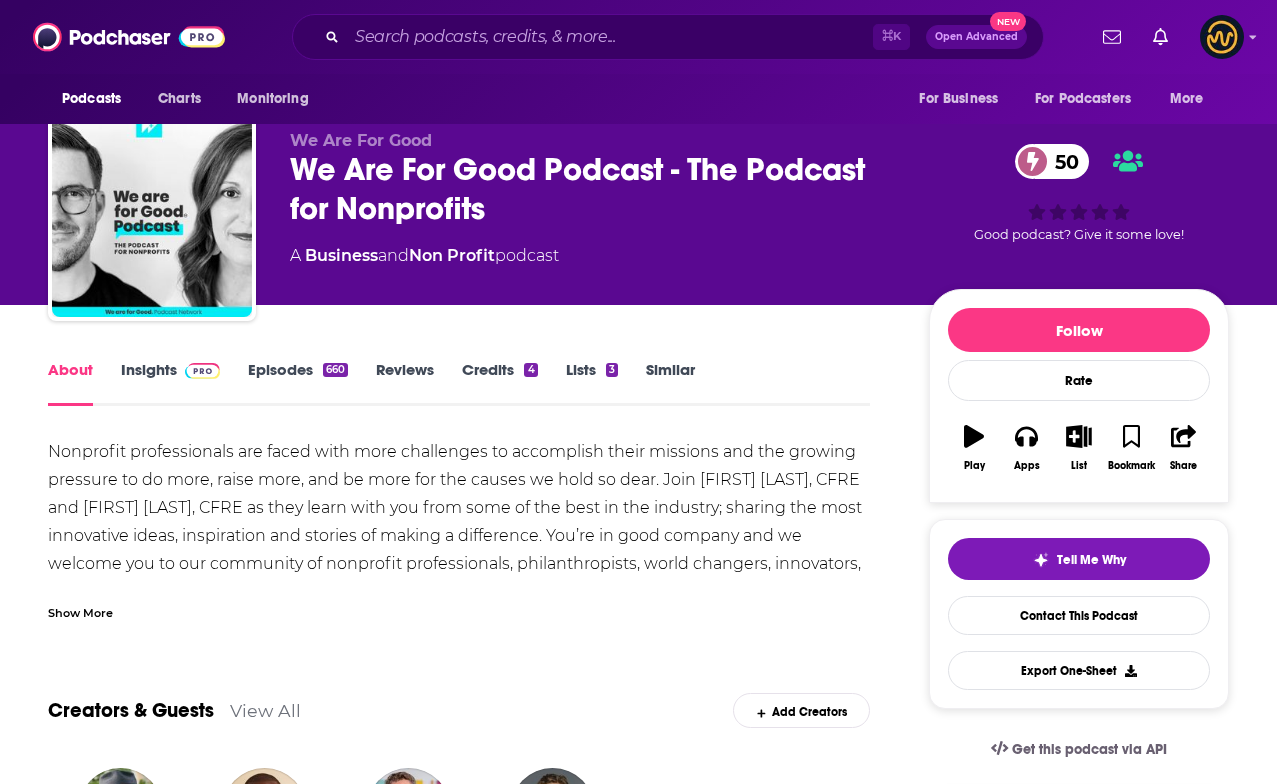 click on "Show More" at bounding box center [80, 611] 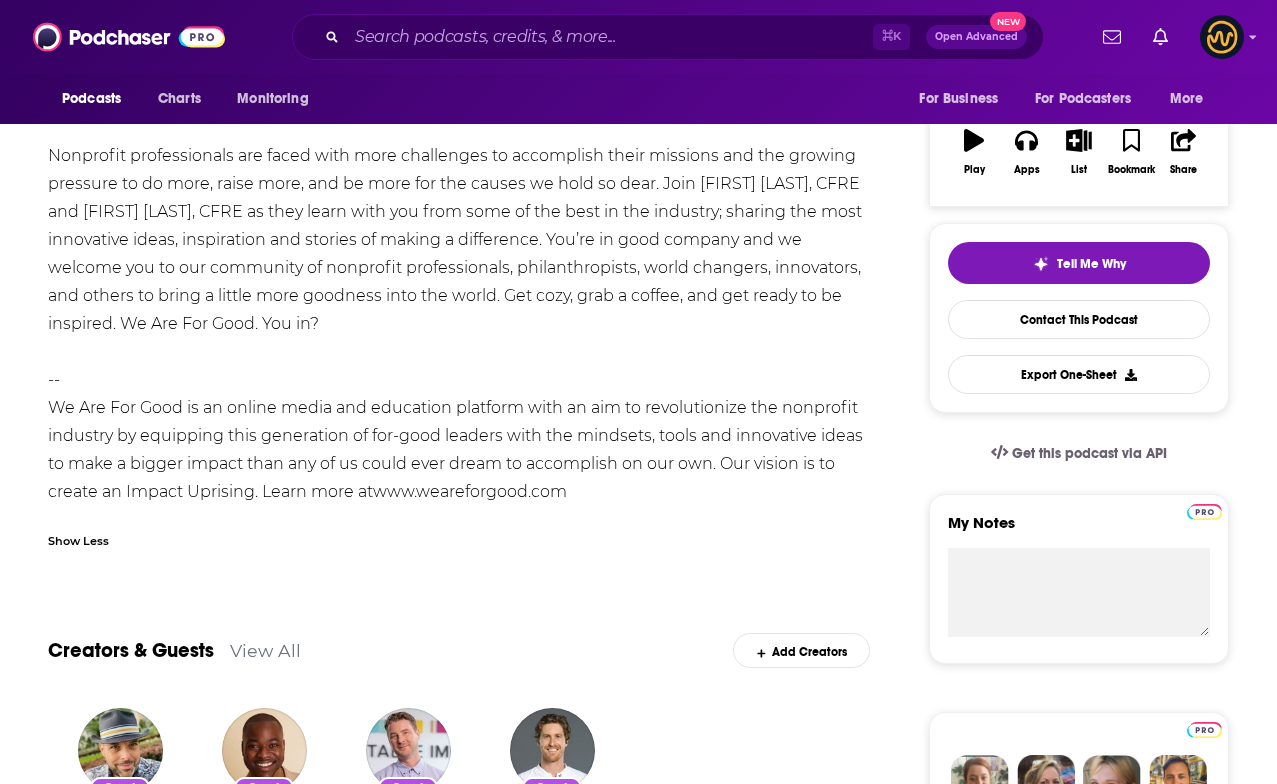 scroll, scrollTop: 0, scrollLeft: 0, axis: both 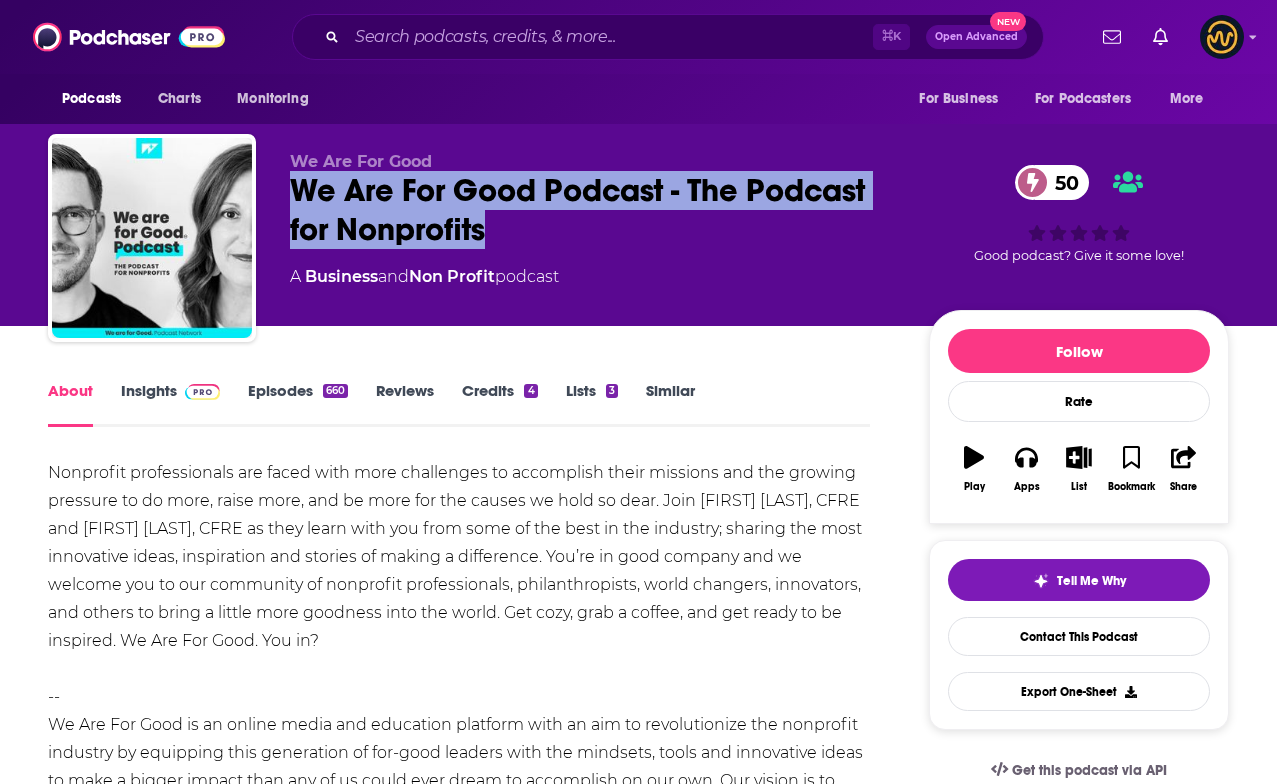 drag, startPoint x: 294, startPoint y: 178, endPoint x: 505, endPoint y: 216, distance: 214.3945 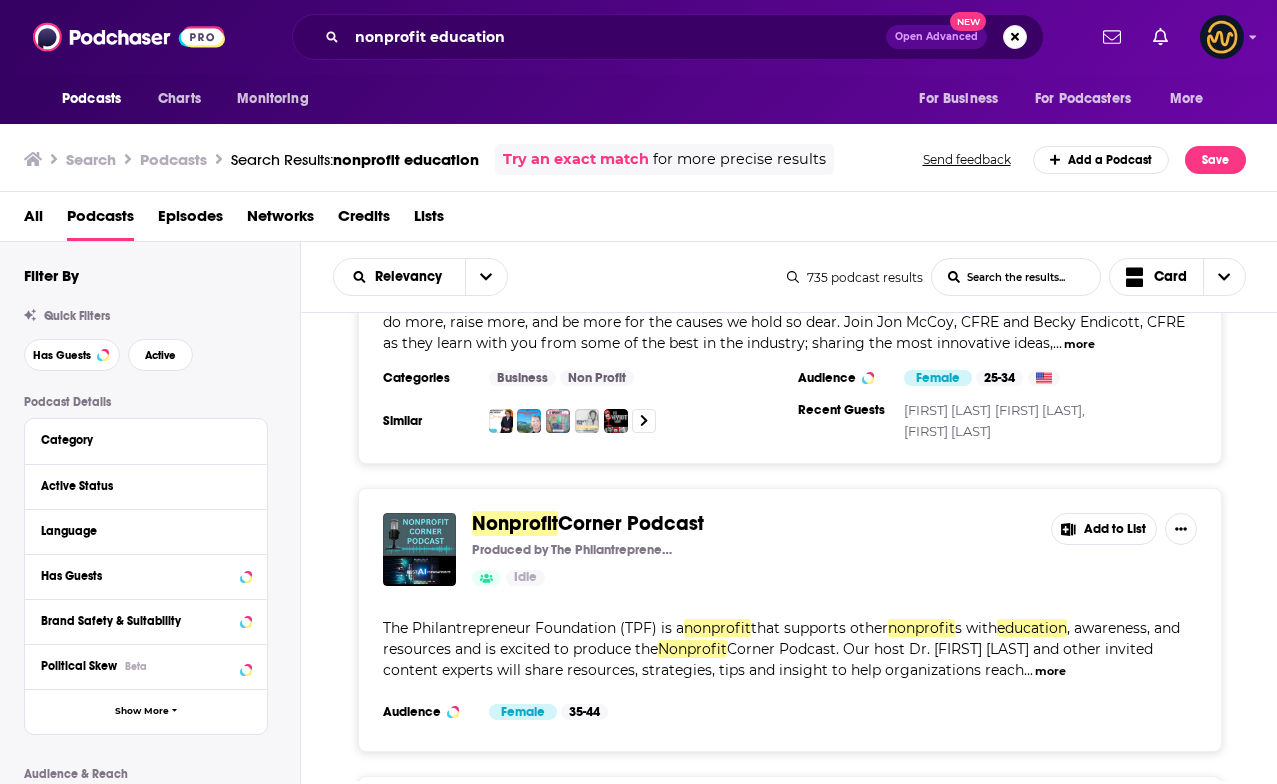 scroll, scrollTop: 1124, scrollLeft: 0, axis: vertical 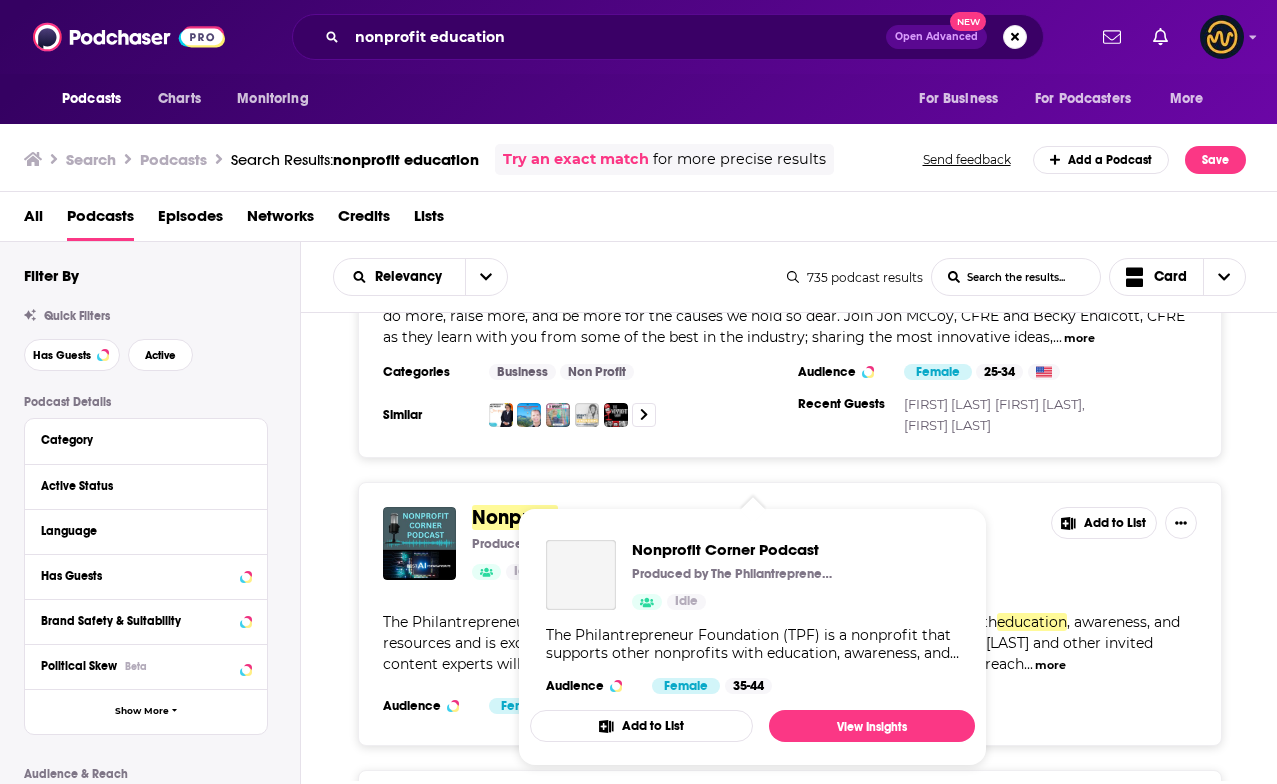 click on "Nonprofit" at bounding box center [515, 517] 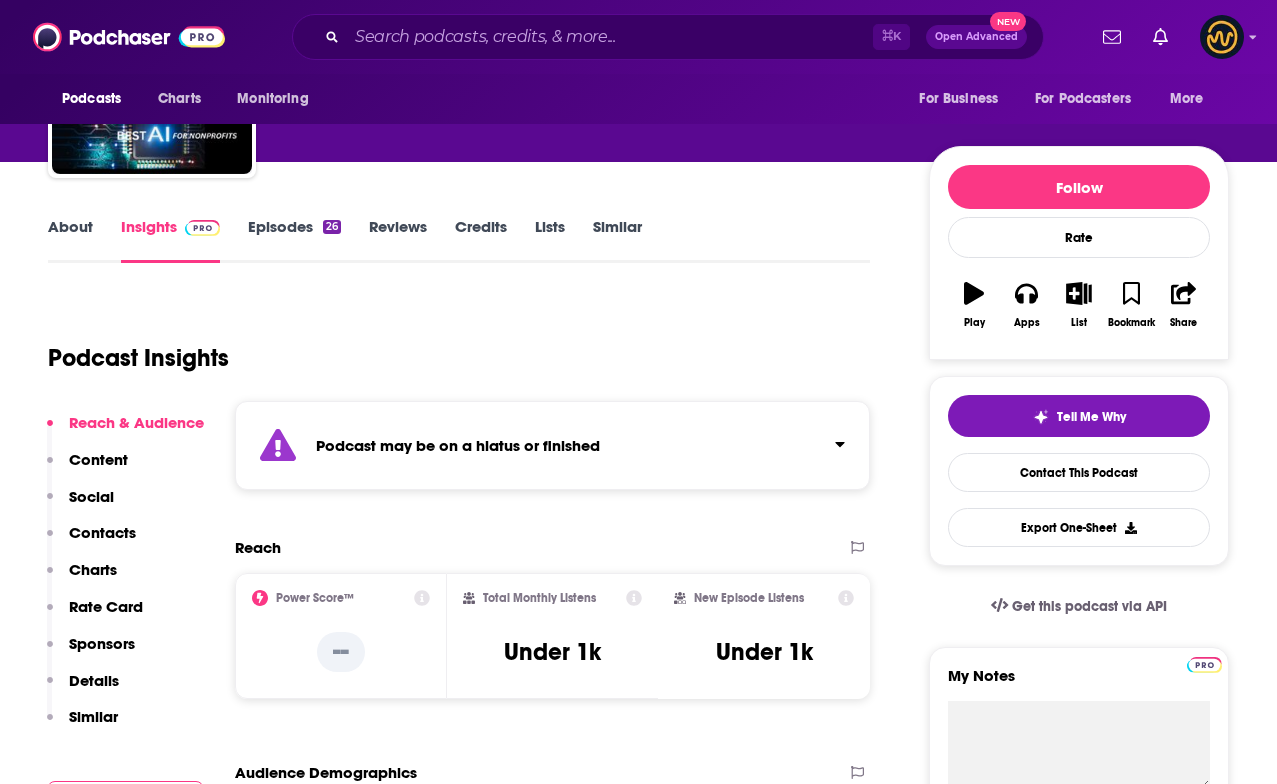 scroll, scrollTop: 167, scrollLeft: 0, axis: vertical 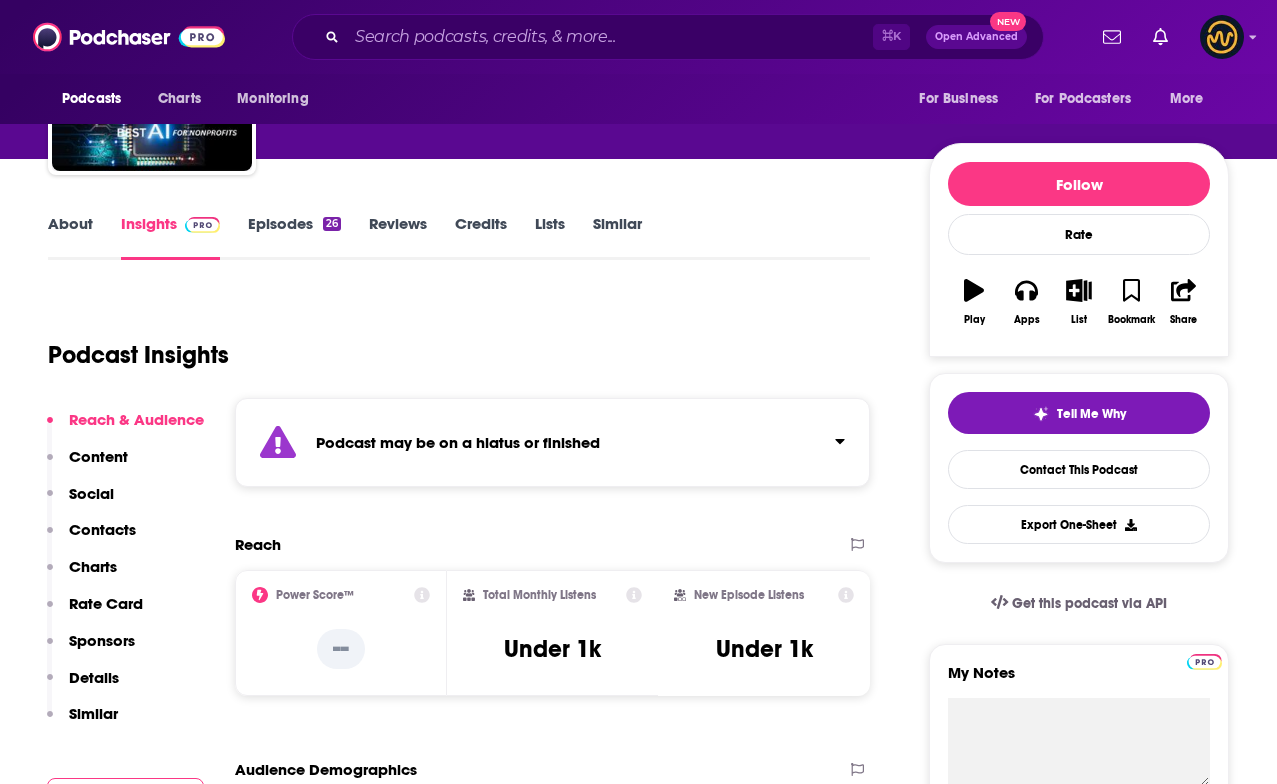 click on "About" at bounding box center [70, 237] 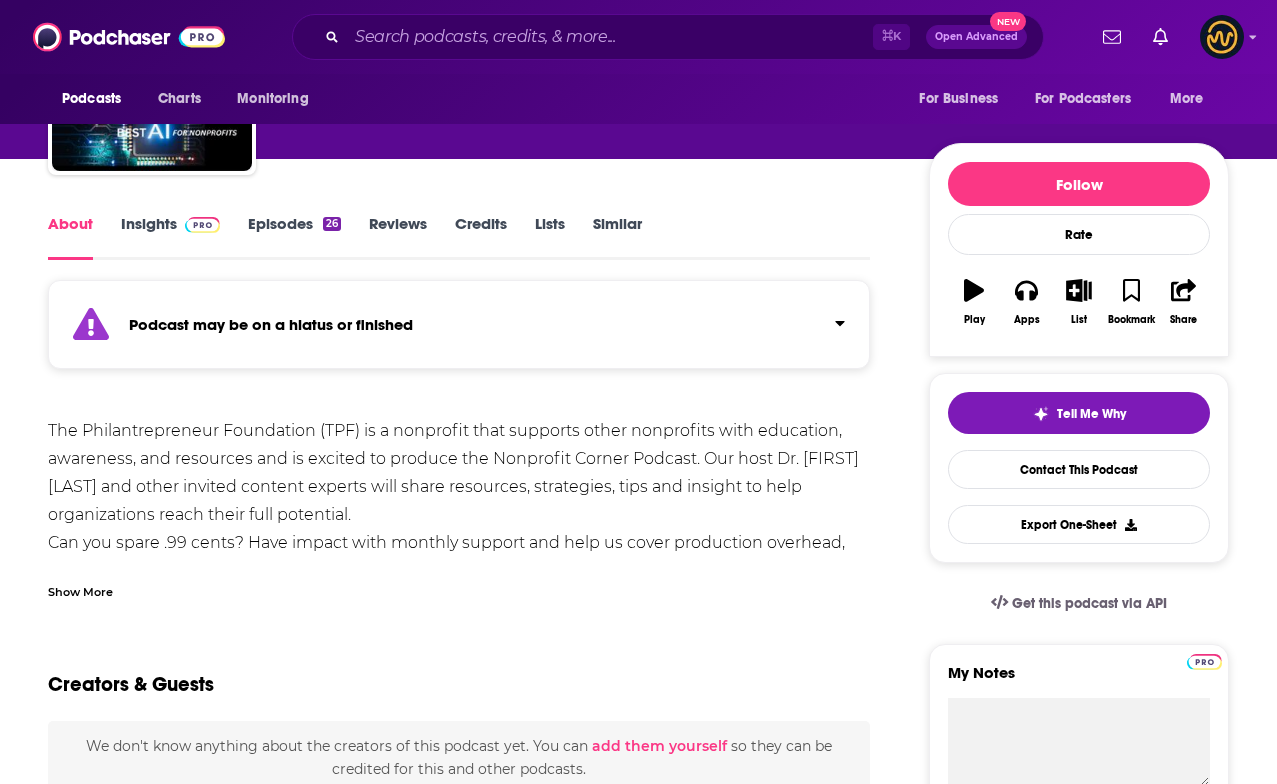 scroll, scrollTop: 0, scrollLeft: 0, axis: both 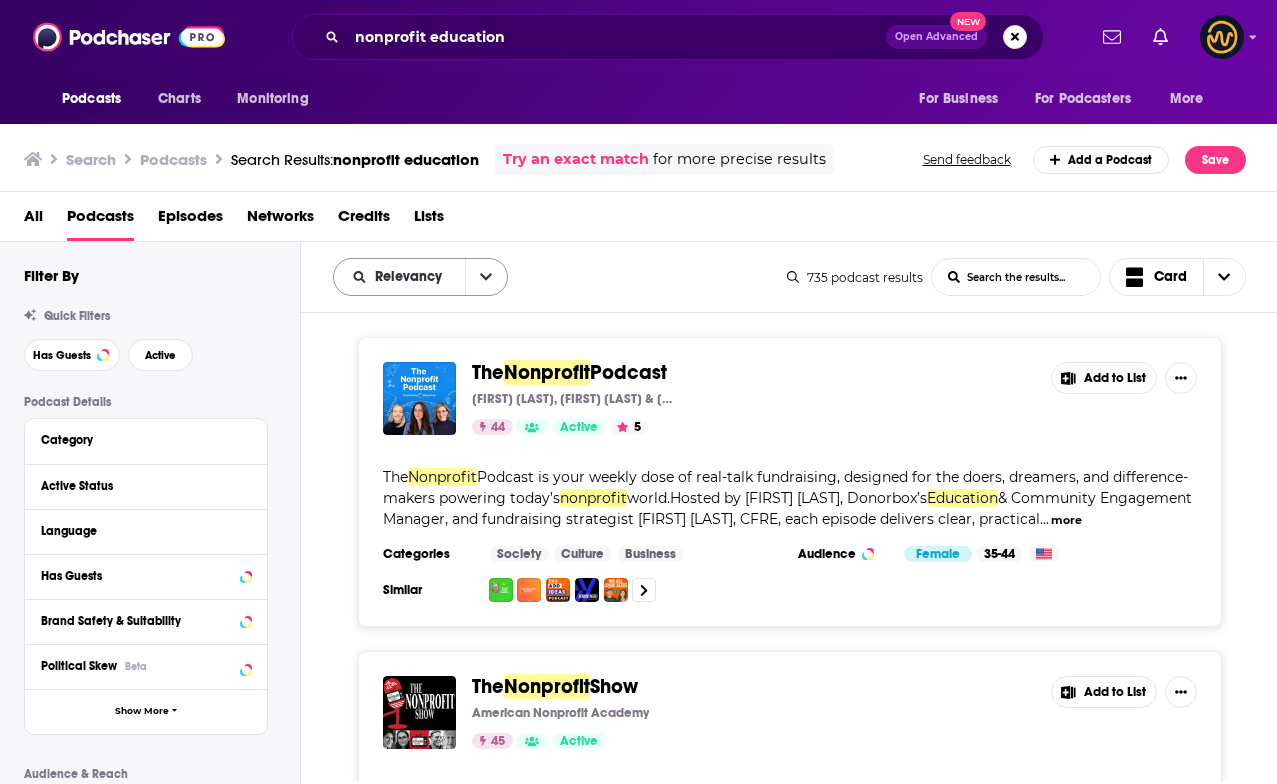 click 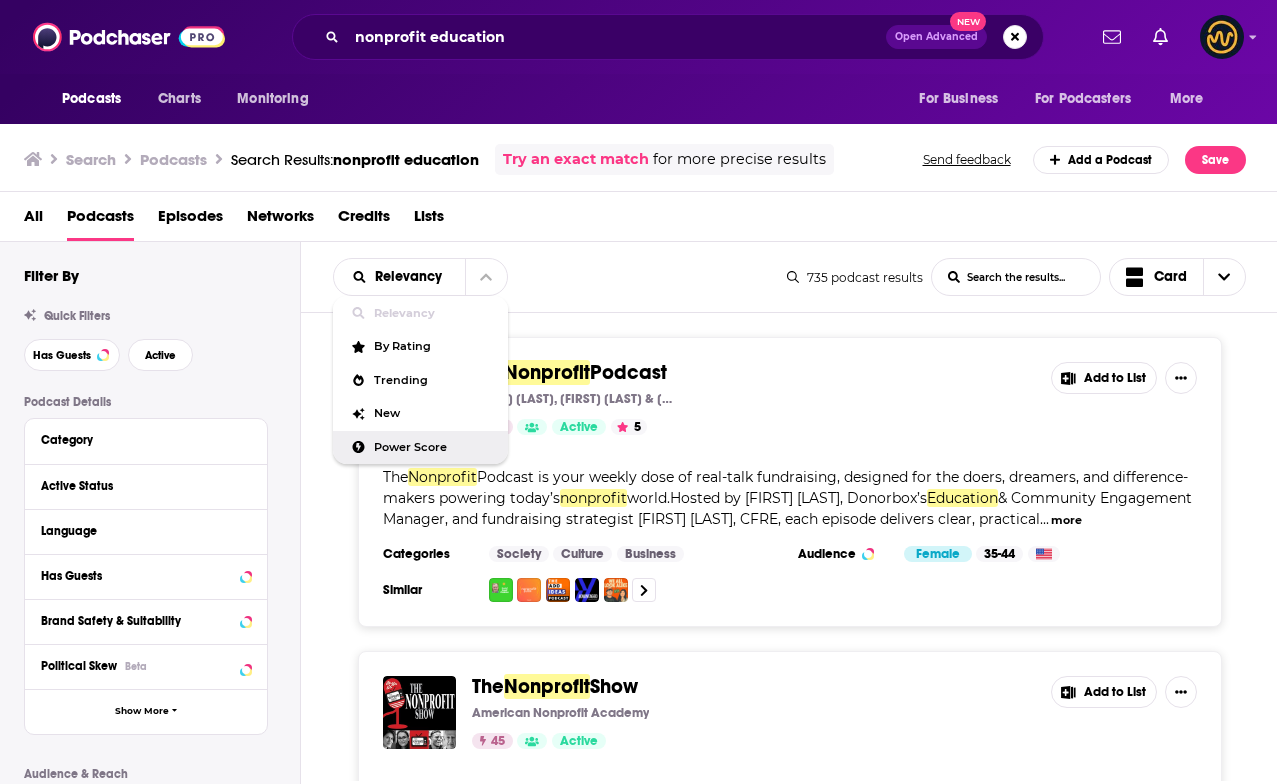 click on "Power Score" at bounding box center [420, 448] 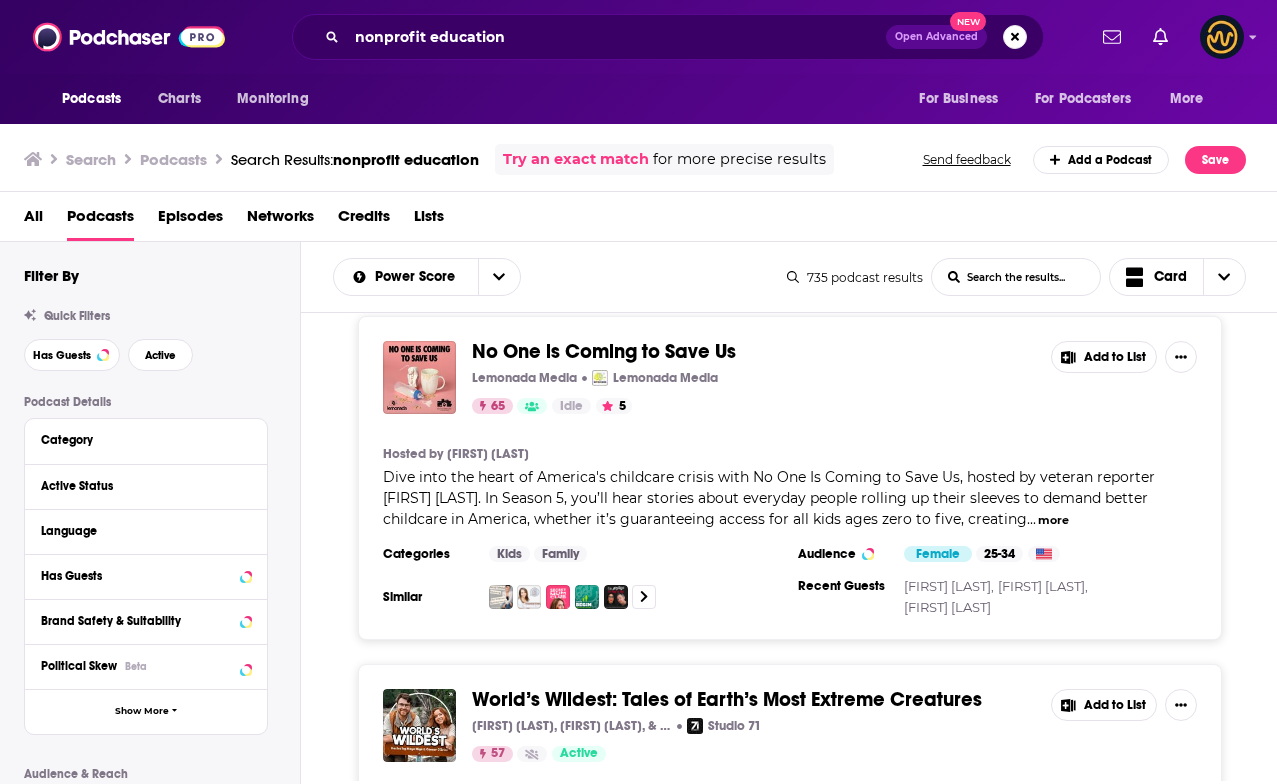 scroll, scrollTop: 19, scrollLeft: 0, axis: vertical 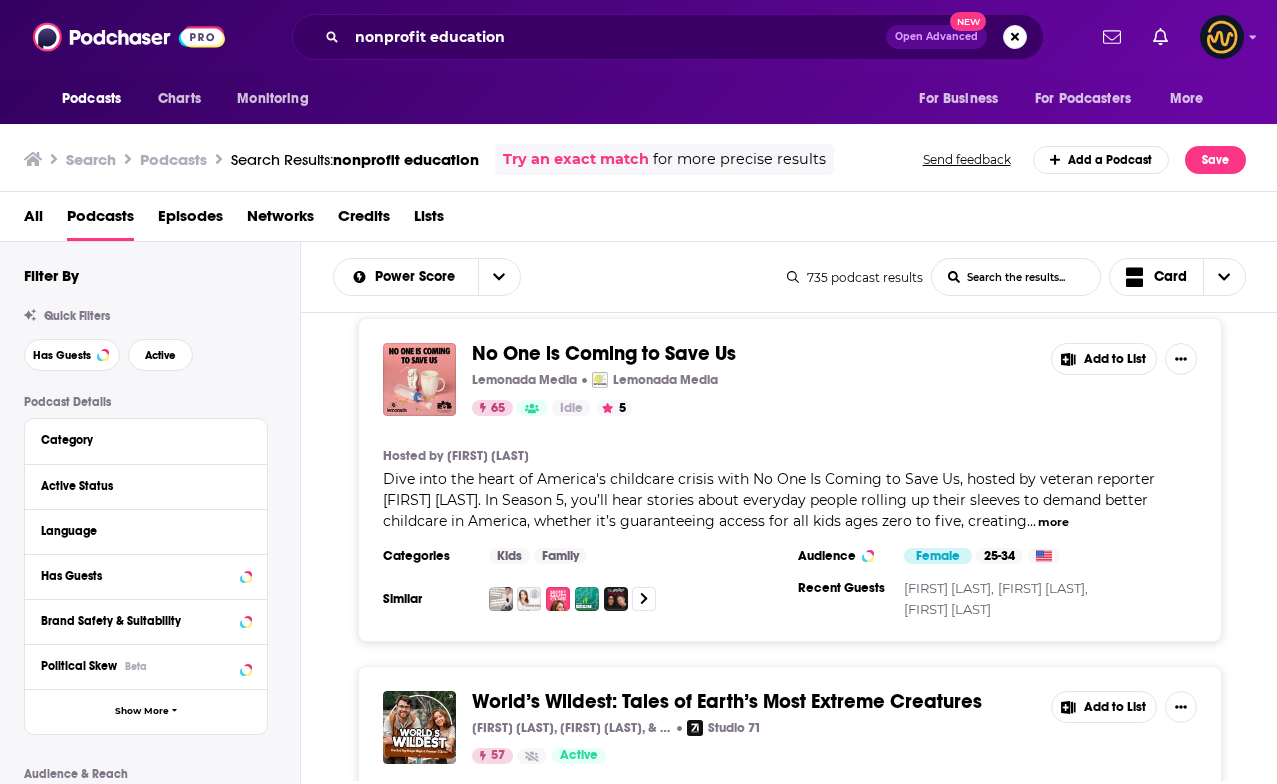 click on "more" at bounding box center (1053, 522) 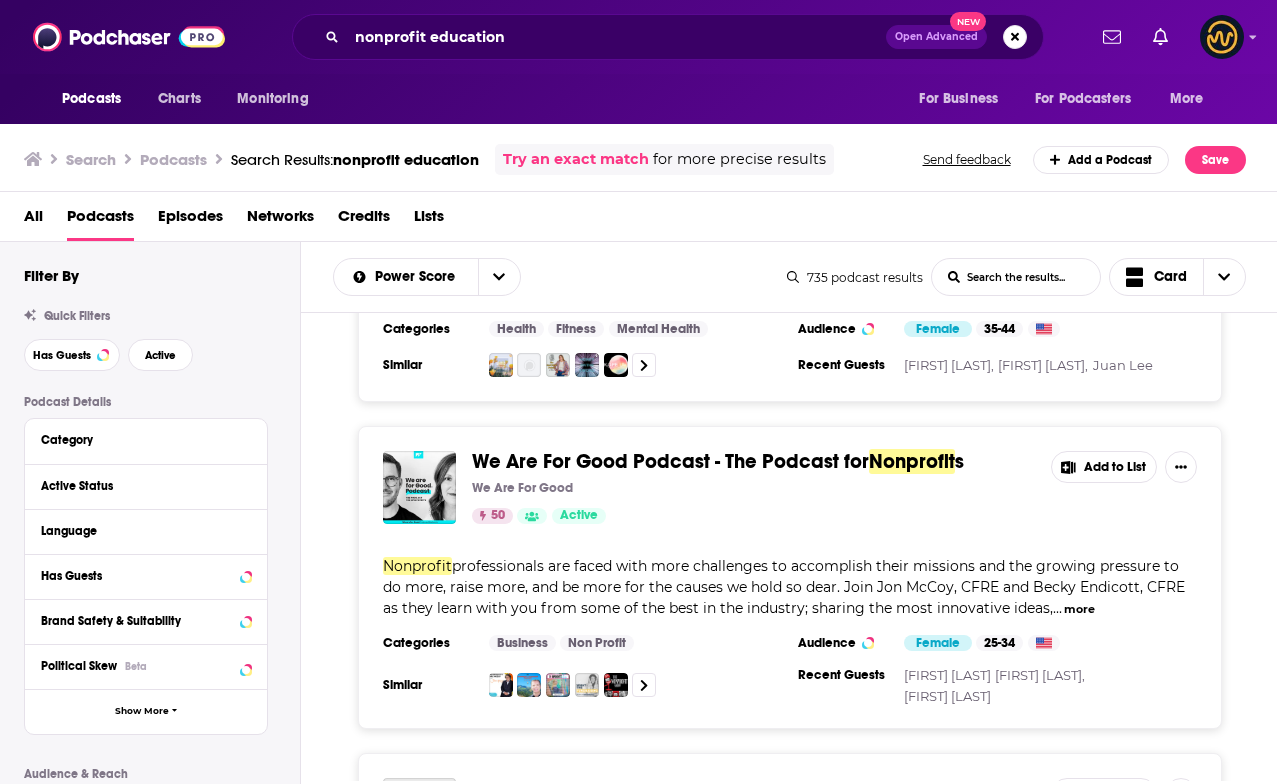 scroll, scrollTop: 1563, scrollLeft: 0, axis: vertical 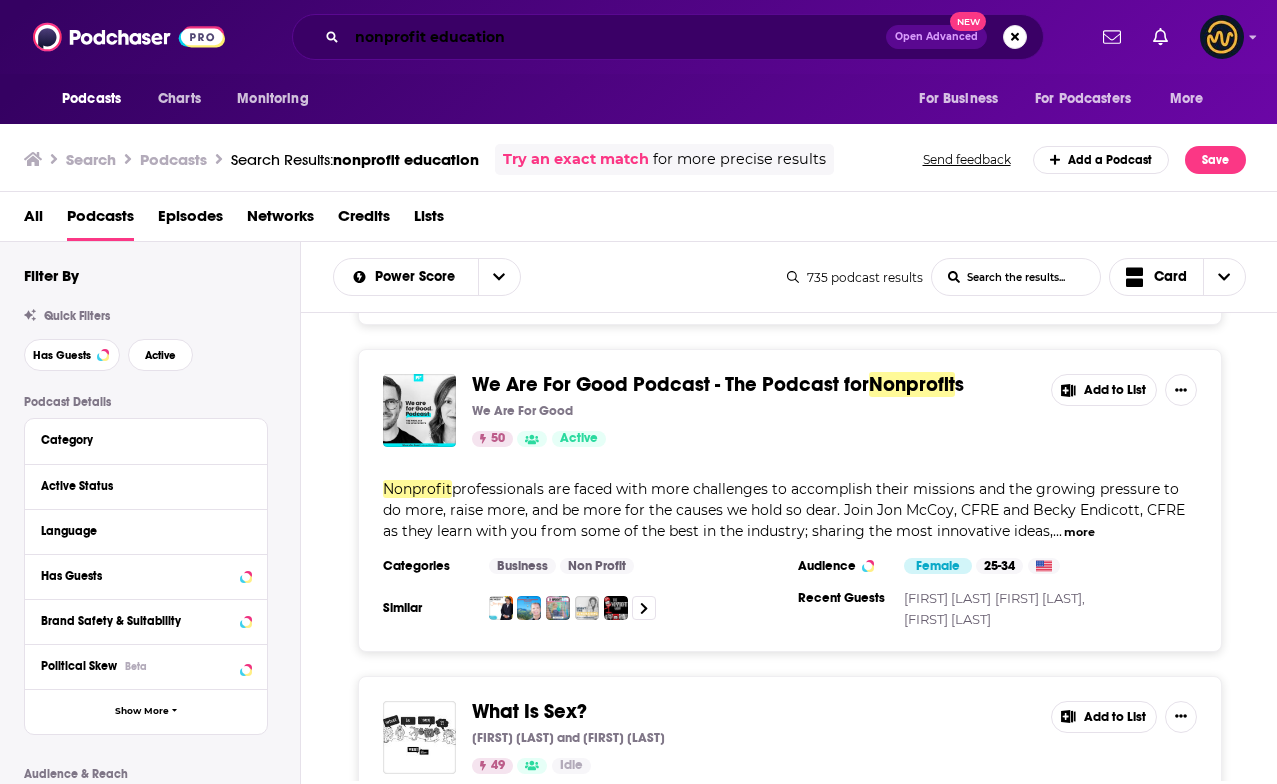 click on "nonprofit education" at bounding box center [616, 37] 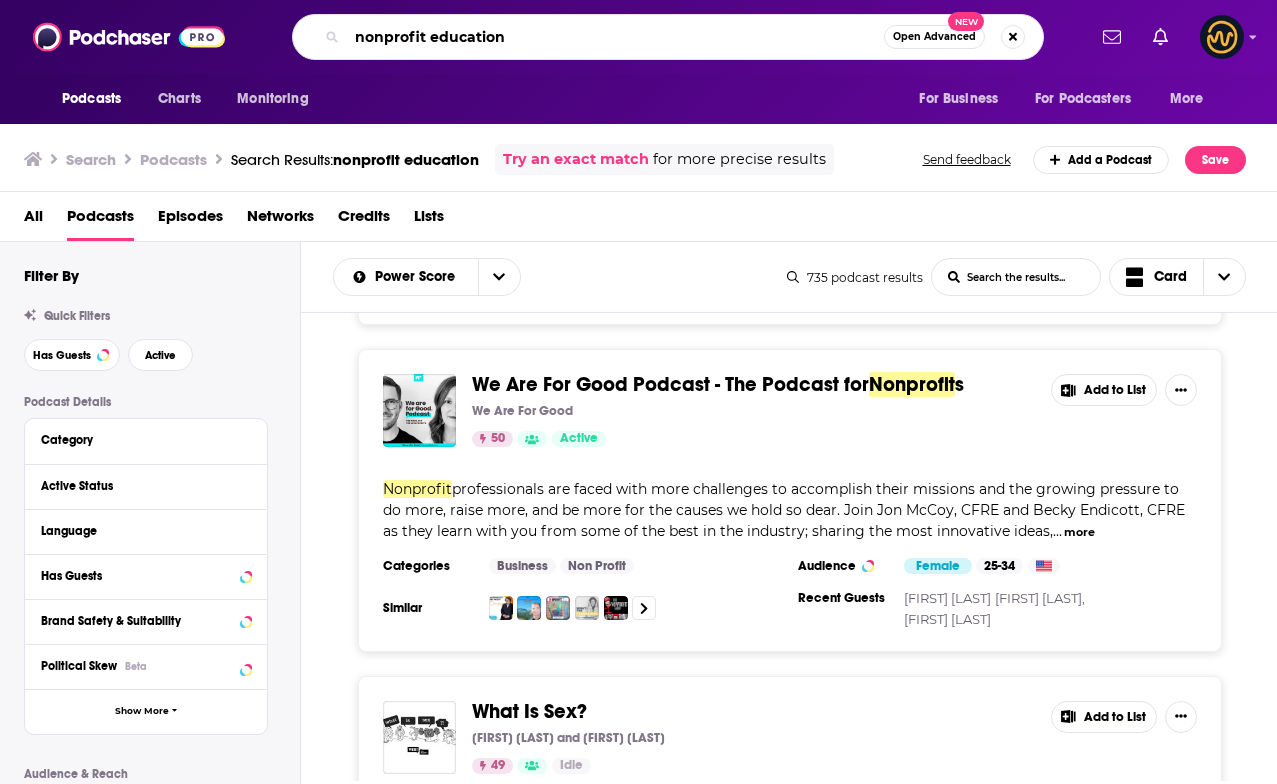 click on "nonprofit education" at bounding box center [615, 37] 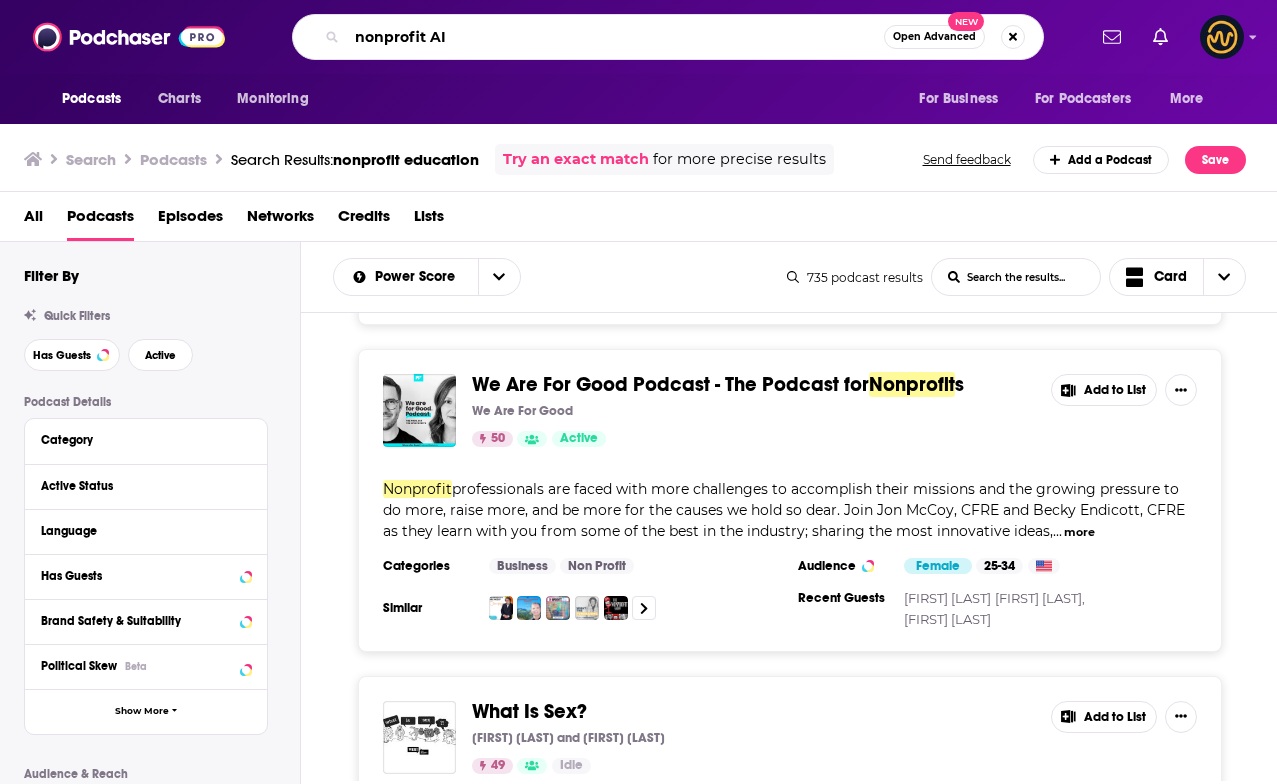 type on "nonprofit AI" 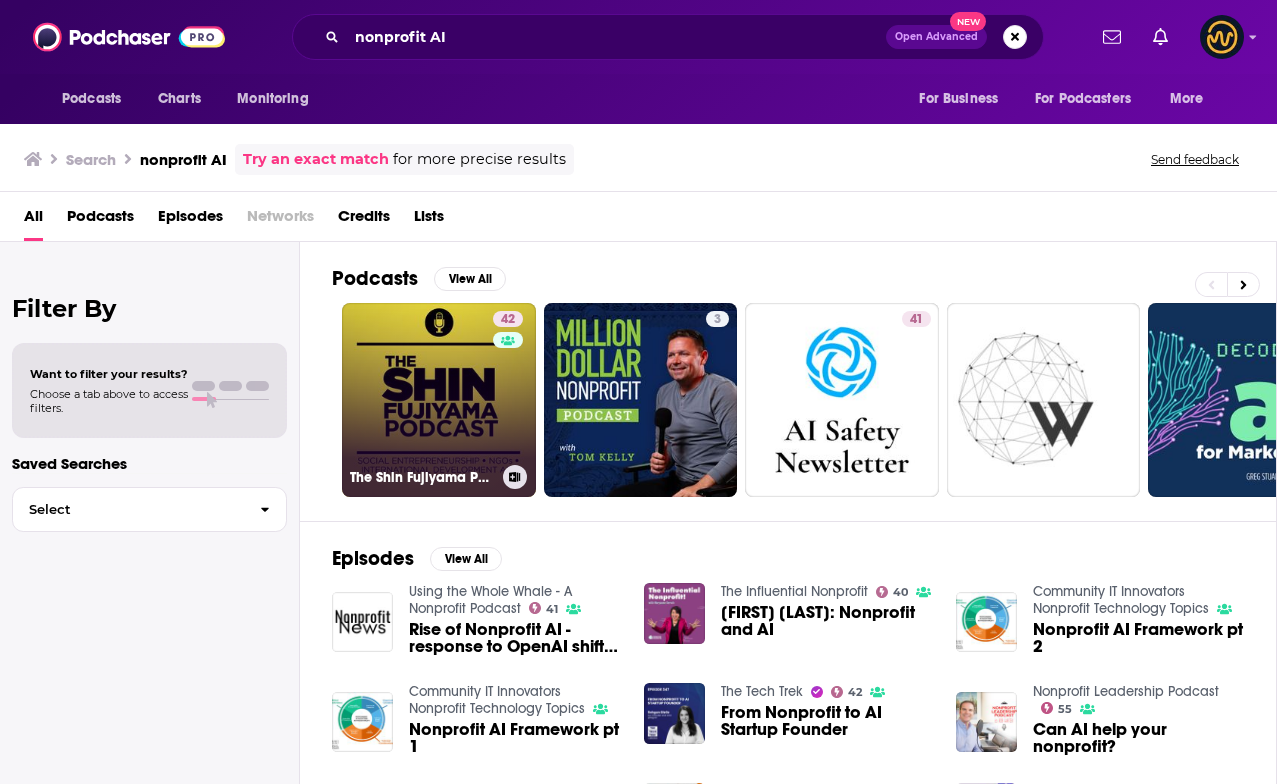 click on "42 The Shin Fujiyama Podcast | Social Entrepreneurship | Nonprofit Organizations | International Development Aid | NGOs" at bounding box center [439, 400] 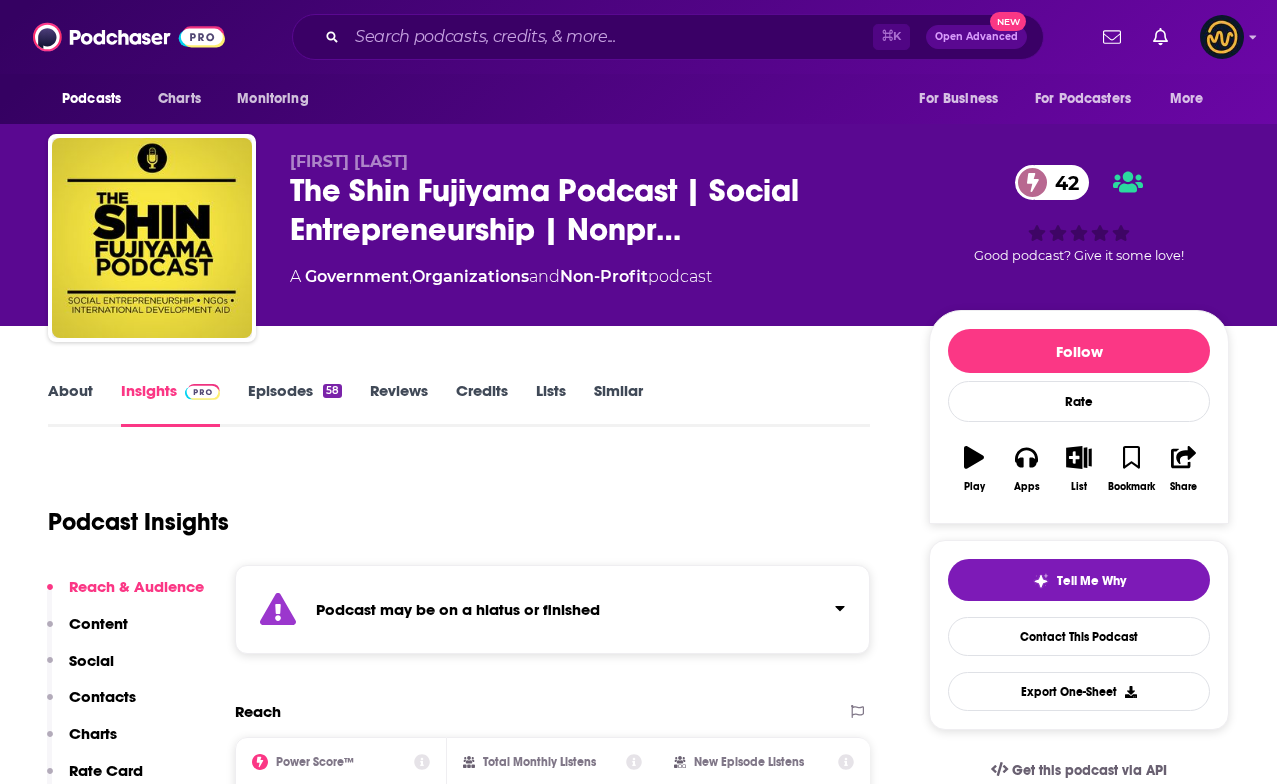 click on "About" at bounding box center [70, 404] 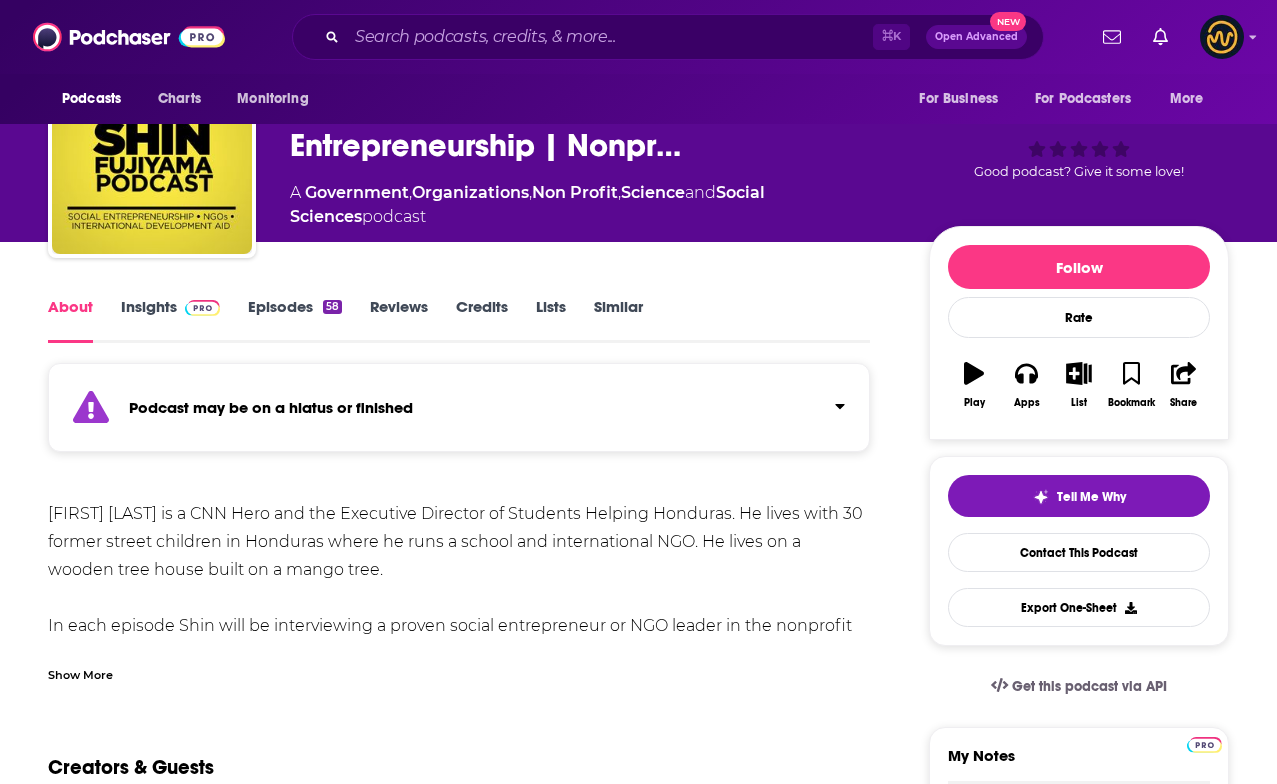 scroll, scrollTop: 85, scrollLeft: 0, axis: vertical 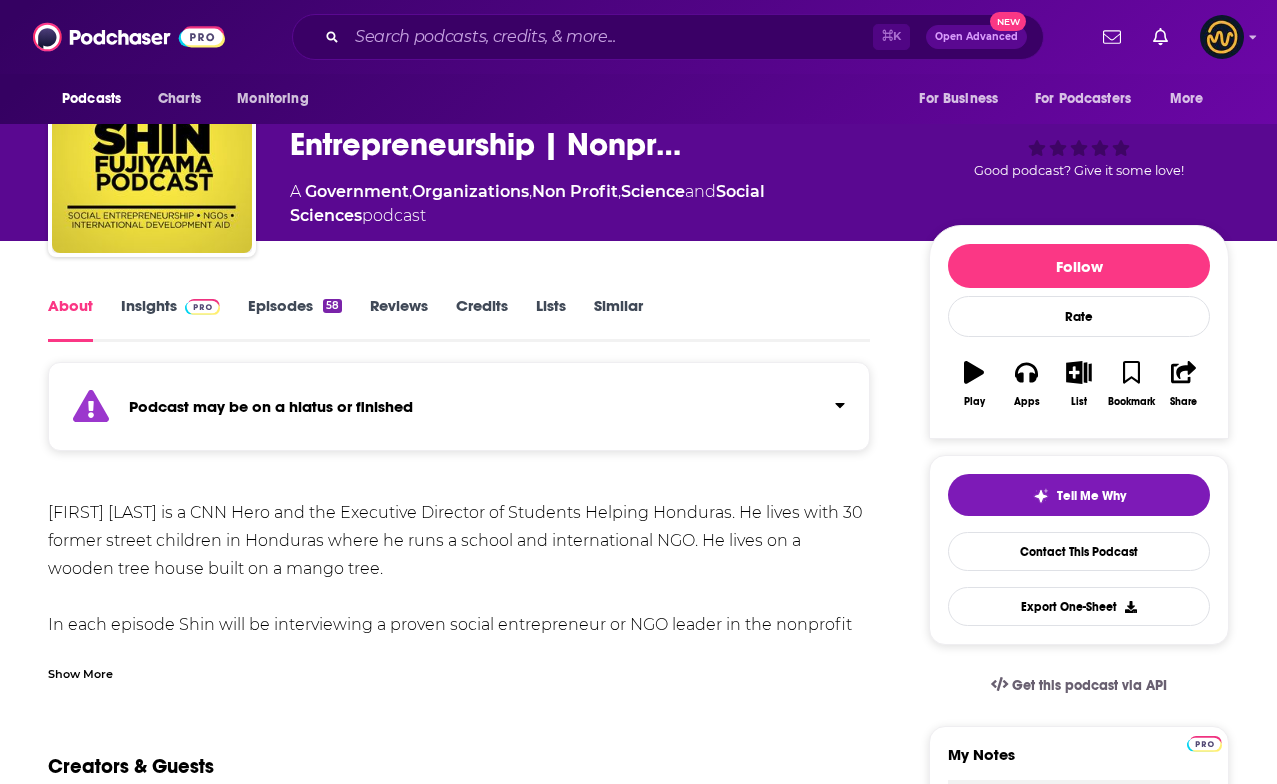 click on "Show More" at bounding box center [80, 672] 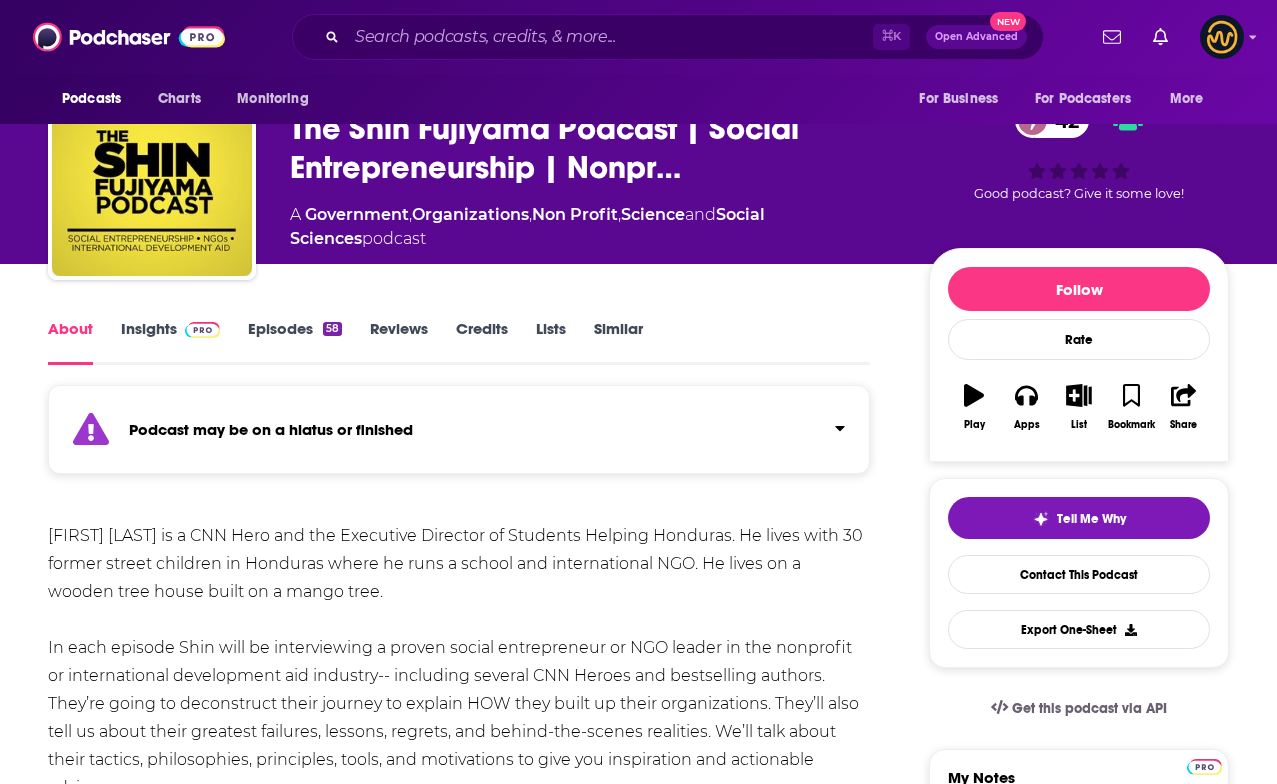 scroll, scrollTop: 0, scrollLeft: 0, axis: both 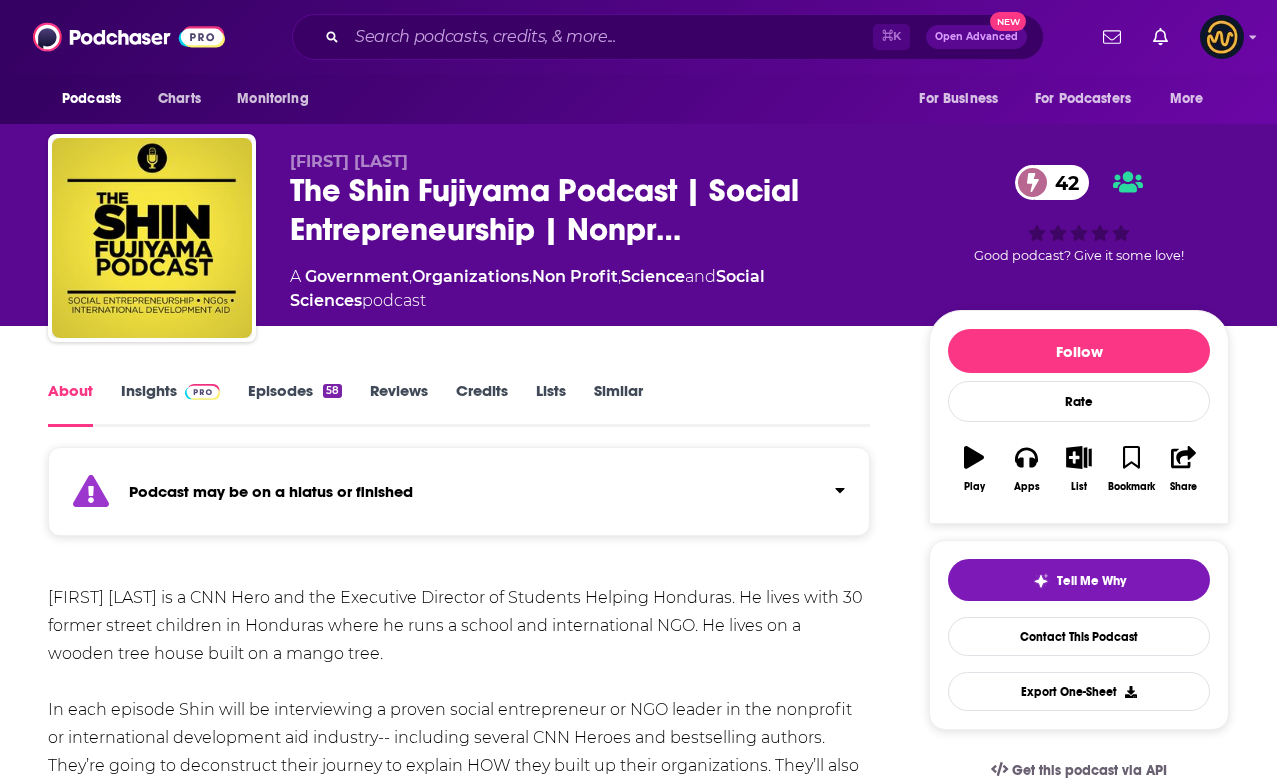 click on "Insights" at bounding box center (170, 404) 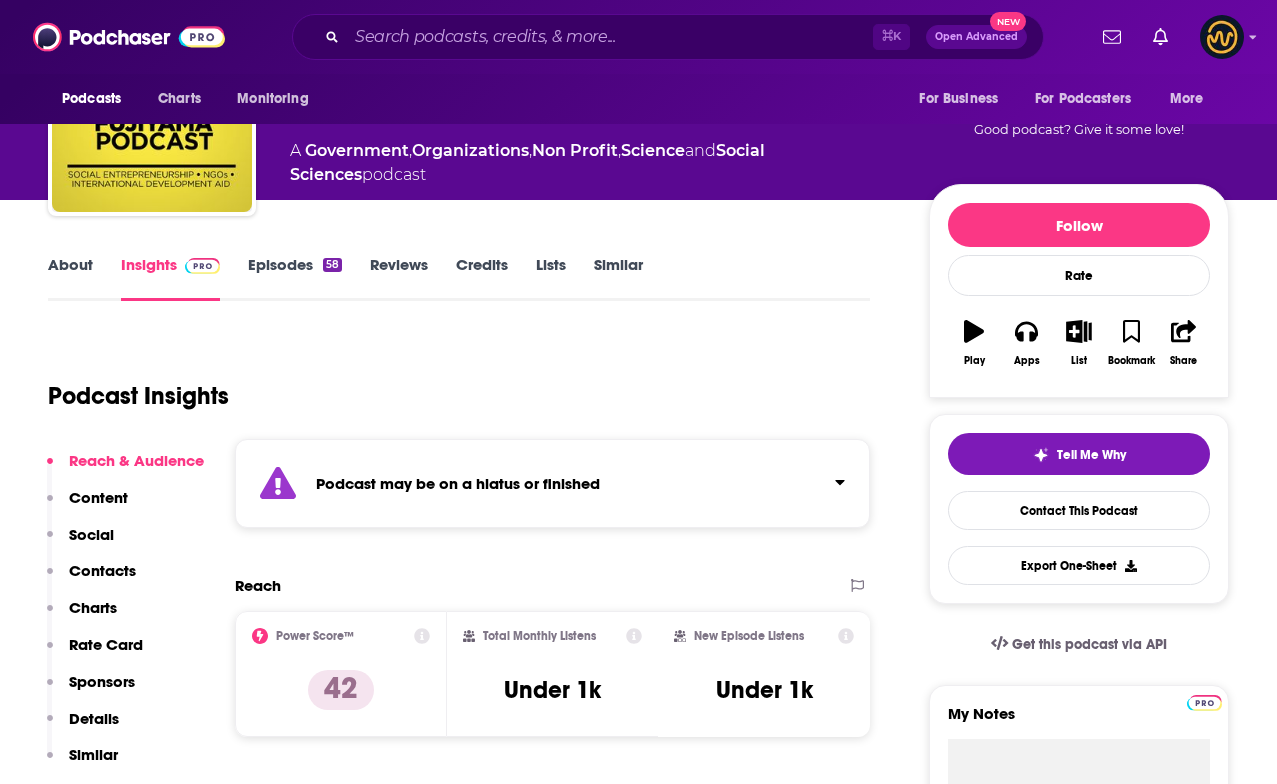 scroll, scrollTop: 0, scrollLeft: 0, axis: both 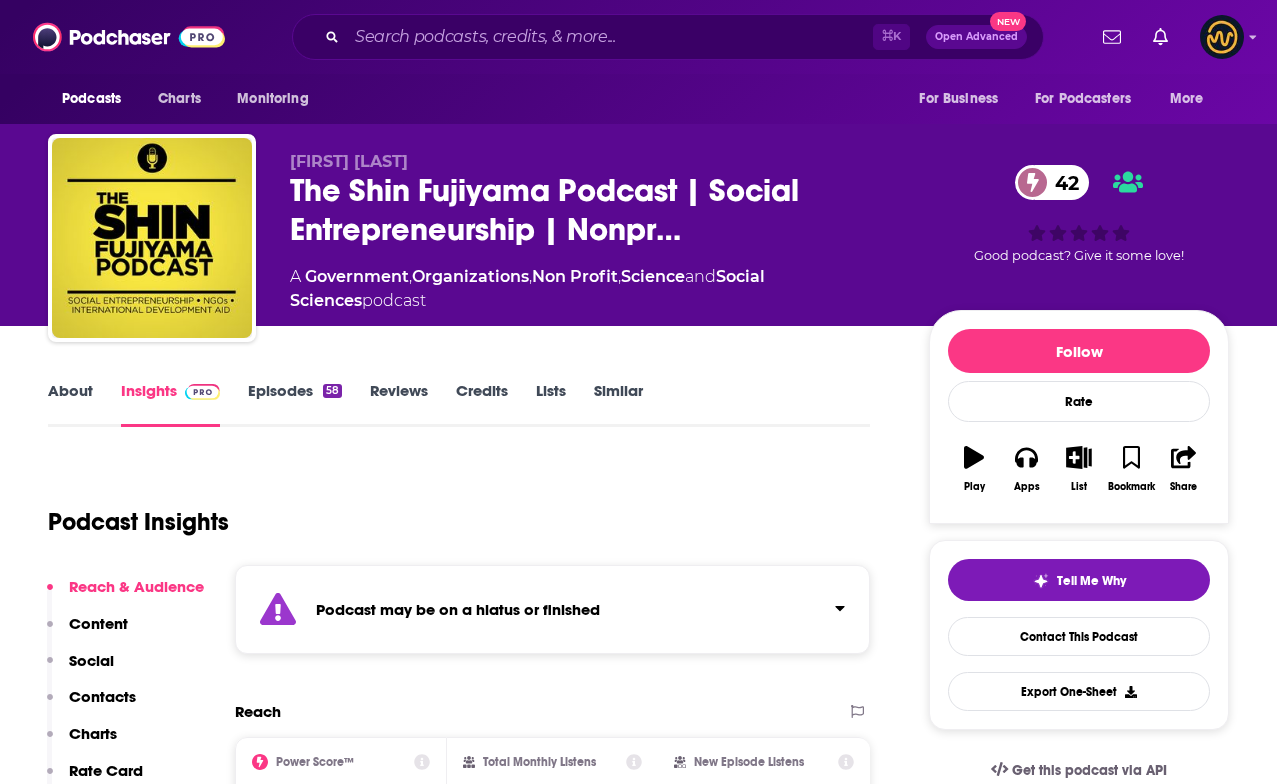 click on "About" at bounding box center (70, 404) 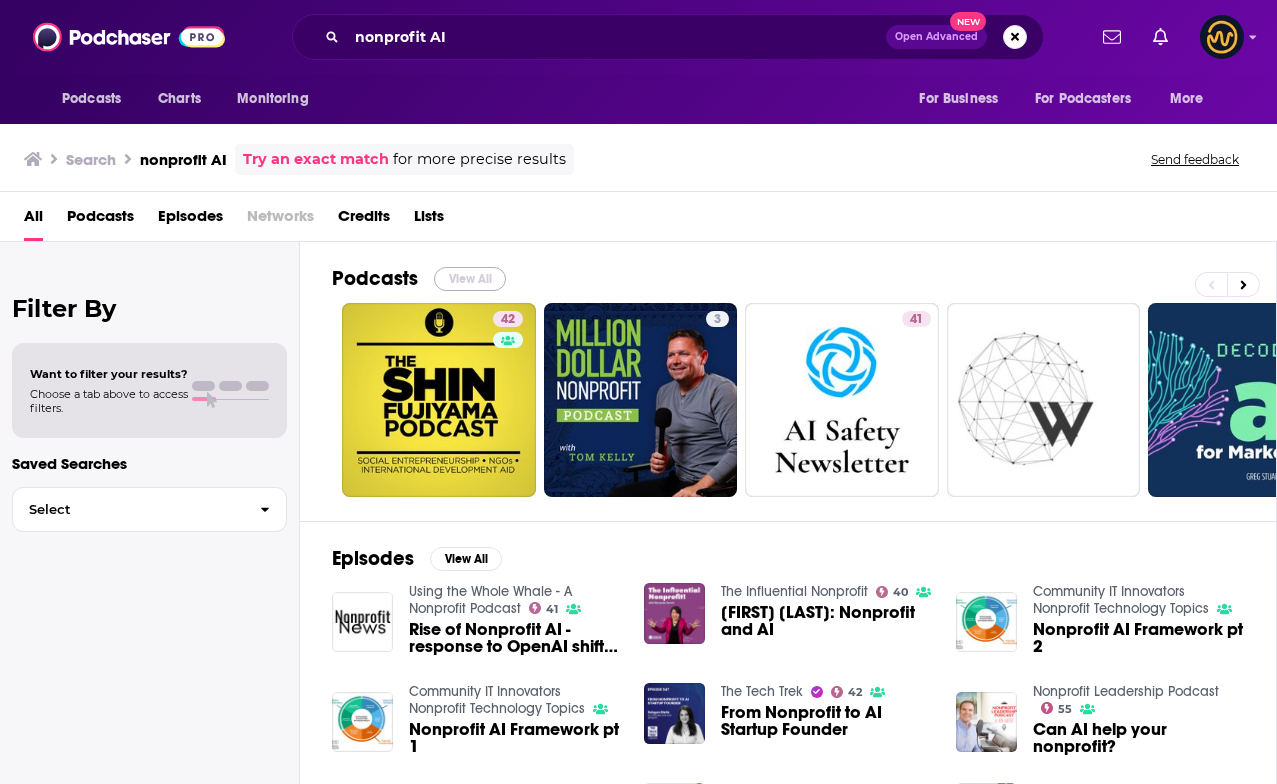 click on "View All" at bounding box center [470, 279] 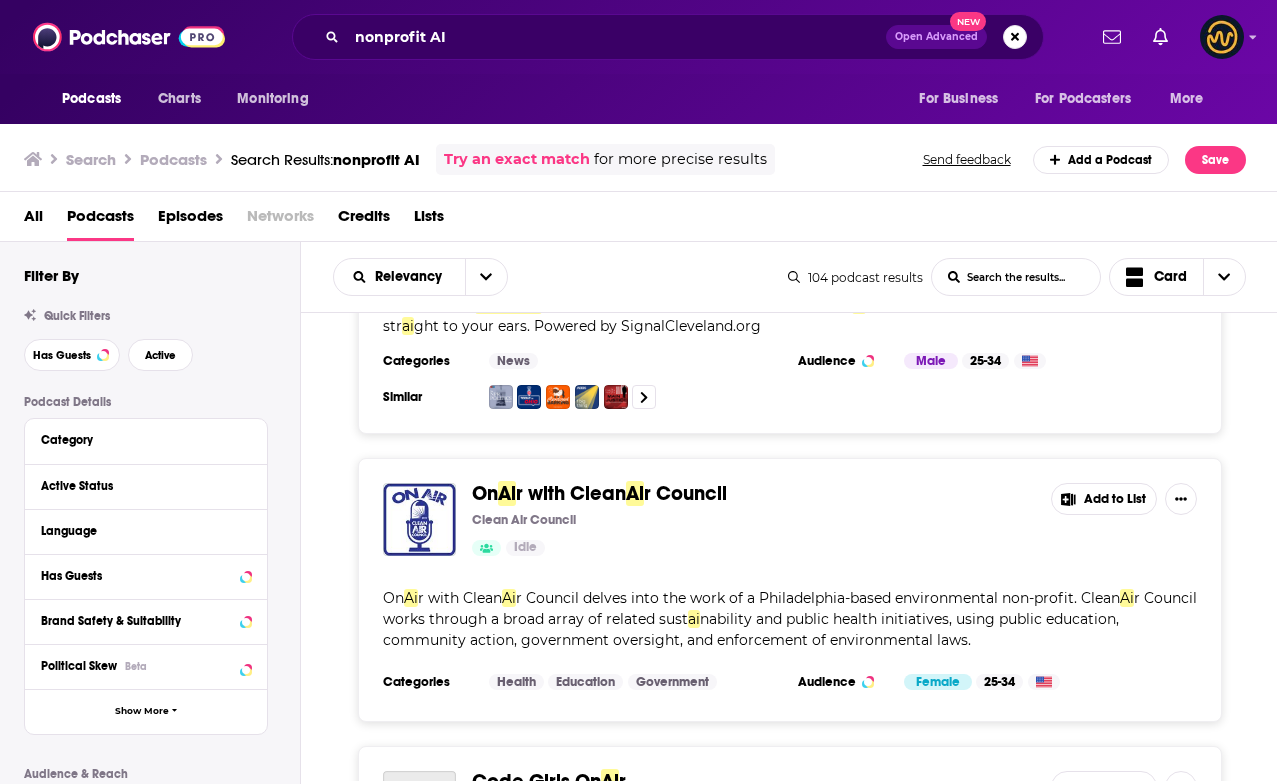 scroll, scrollTop: 3978, scrollLeft: 0, axis: vertical 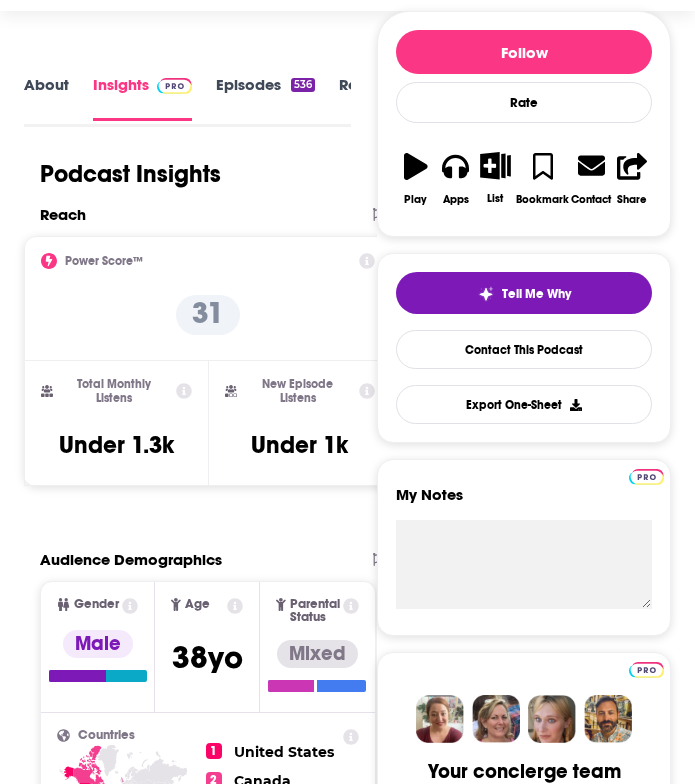 click on "About" at bounding box center (46, 98) 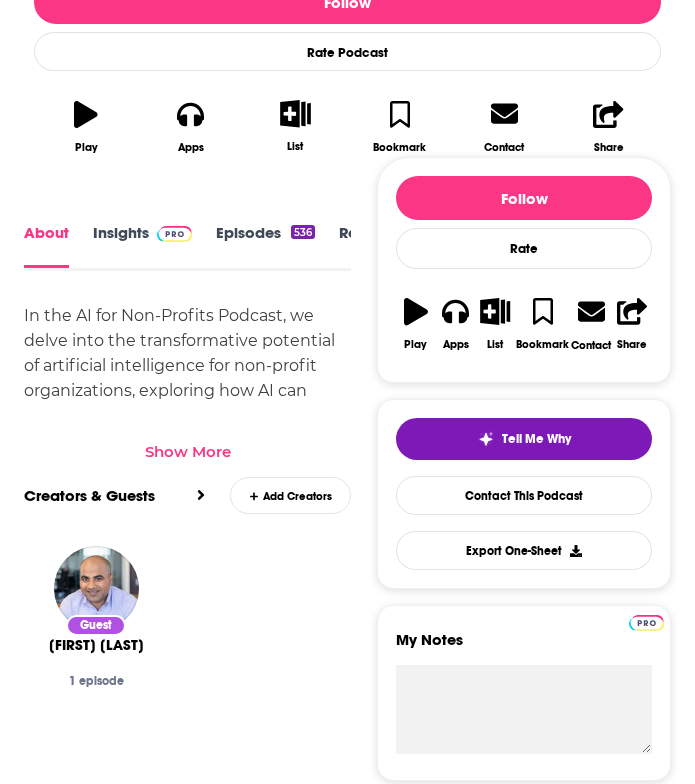 scroll, scrollTop: 585, scrollLeft: 0, axis: vertical 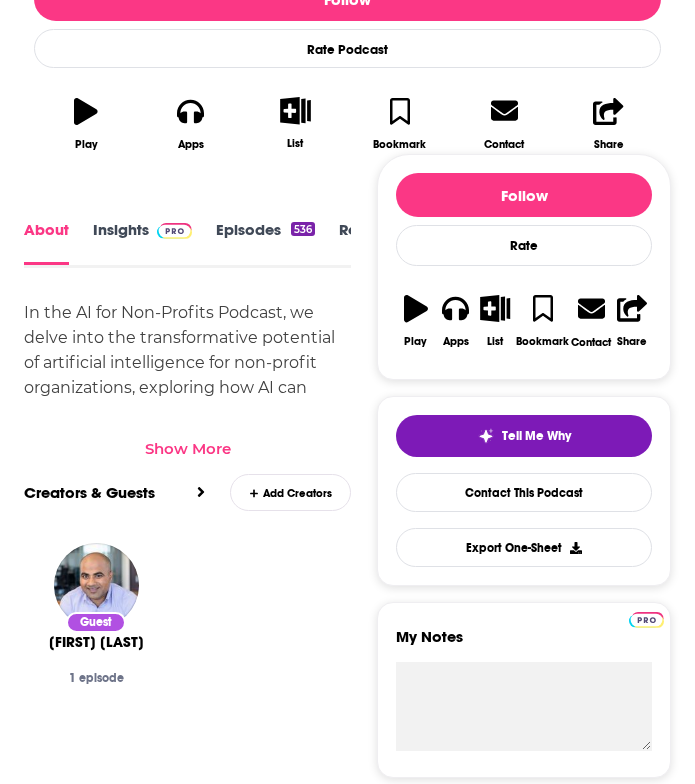 click on "Show More" at bounding box center (188, 448) 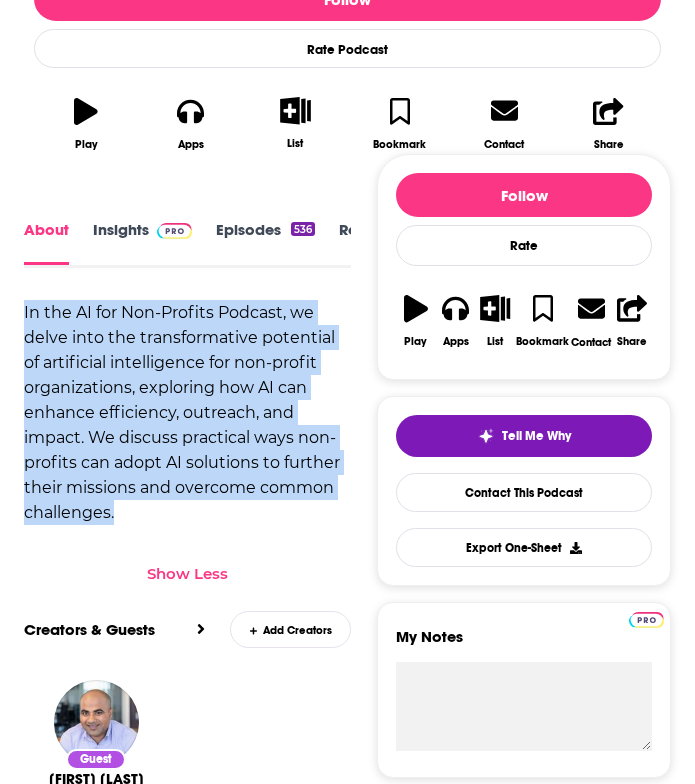 drag, startPoint x: 42, startPoint y: 327, endPoint x: 183, endPoint y: 503, distance: 225.51497 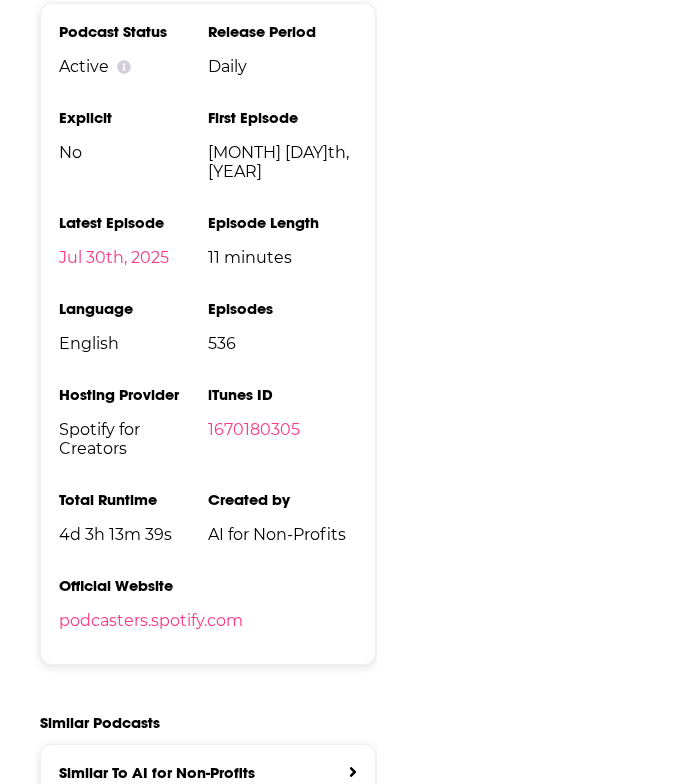 scroll, scrollTop: 2644, scrollLeft: 0, axis: vertical 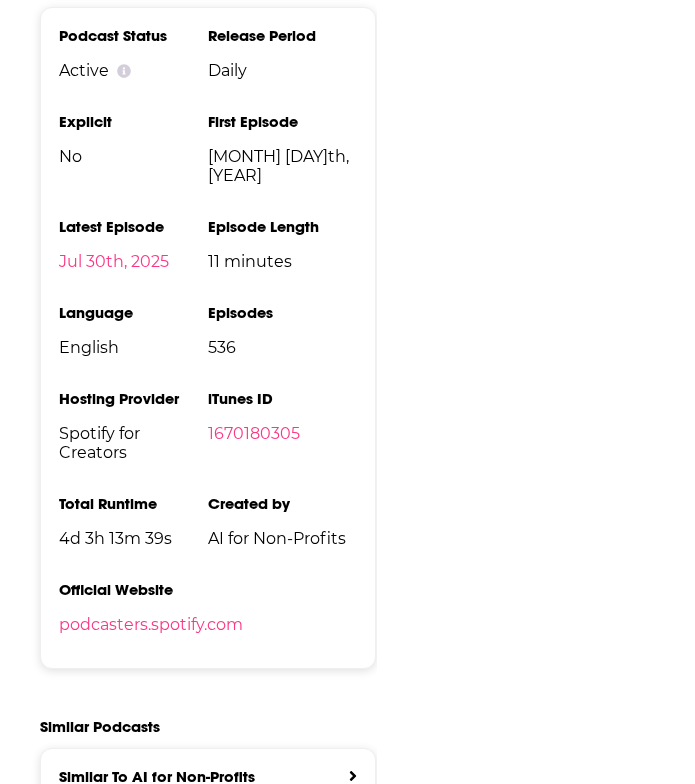 type 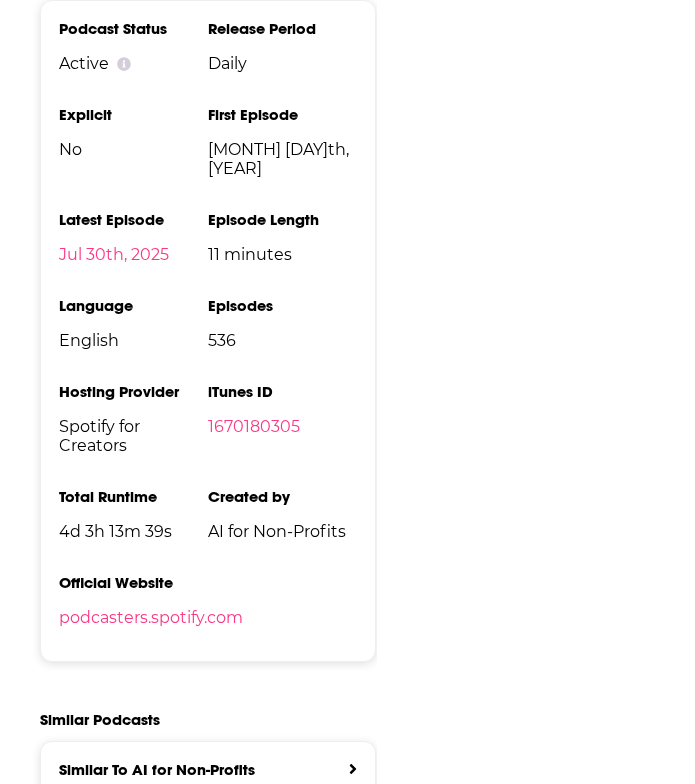 scroll, scrollTop: 2645, scrollLeft: 0, axis: vertical 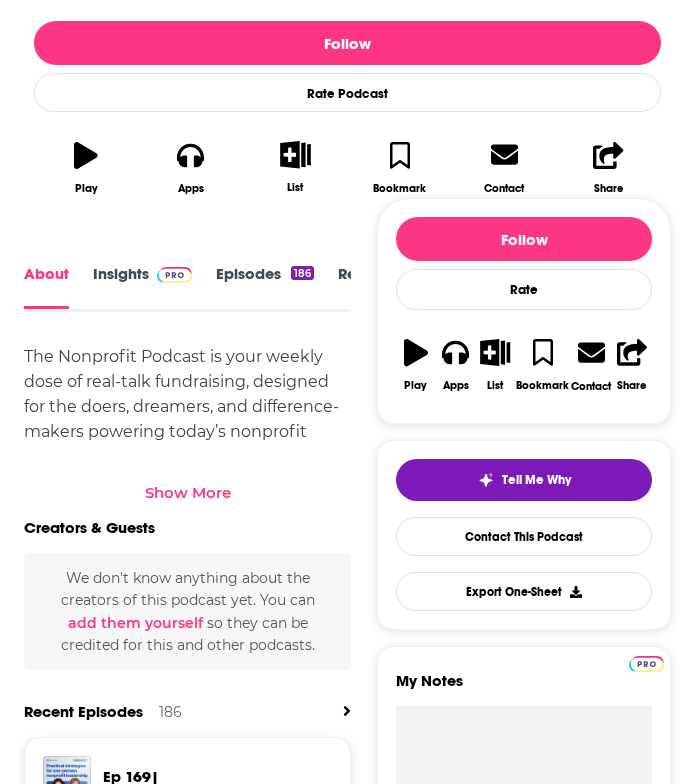 click on "Show More" at bounding box center [188, 492] 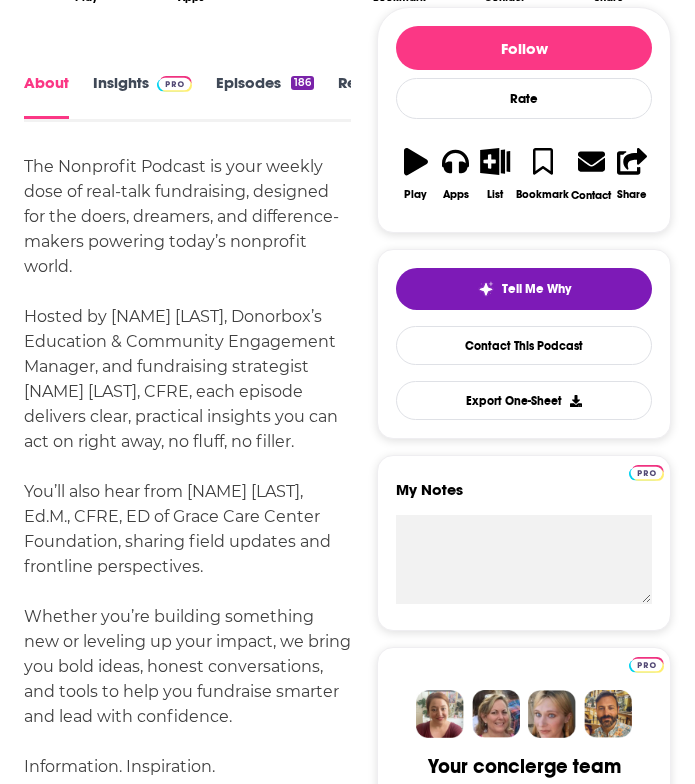 scroll, scrollTop: 737, scrollLeft: 0, axis: vertical 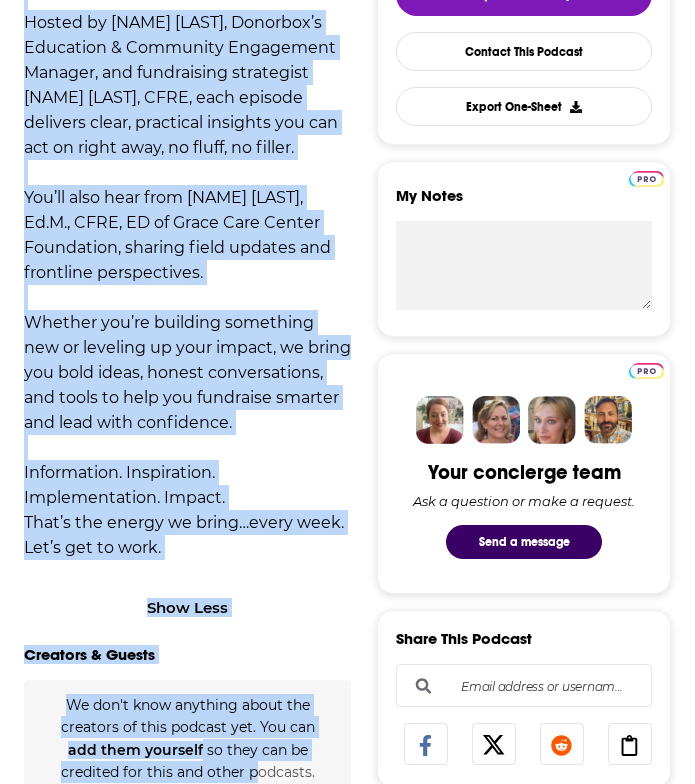 drag, startPoint x: 31, startPoint y: 172, endPoint x: 277, endPoint y: 544, distance: 445.98206 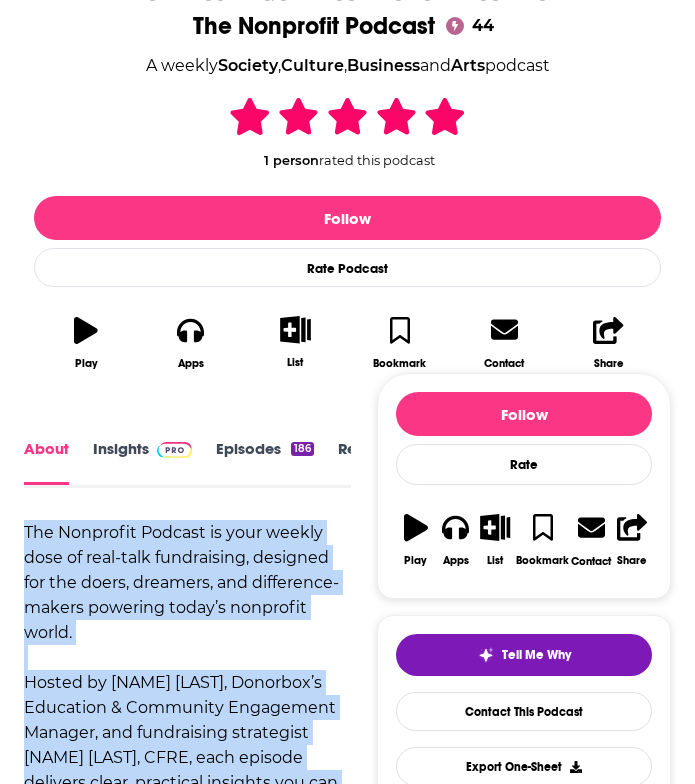scroll, scrollTop: 438, scrollLeft: 0, axis: vertical 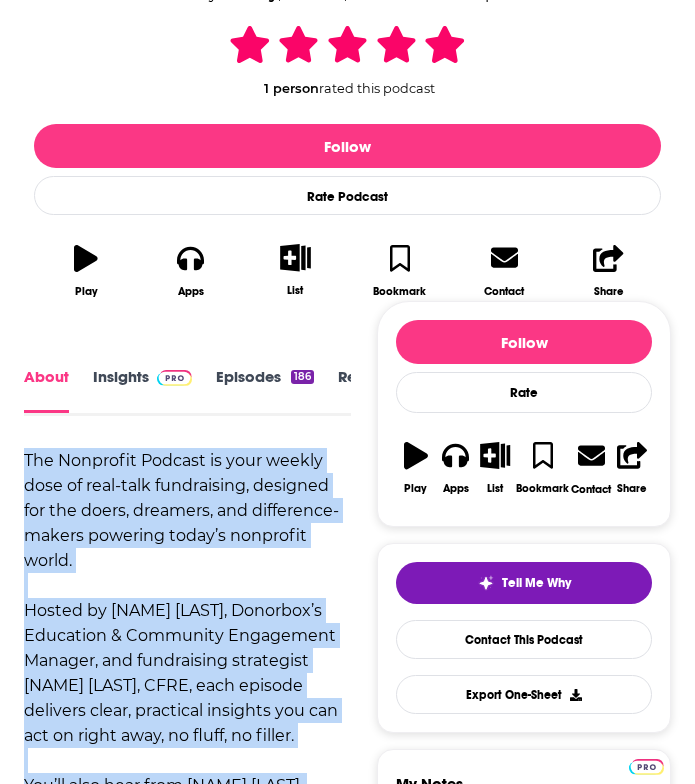 click on "Insights" at bounding box center [142, 390] 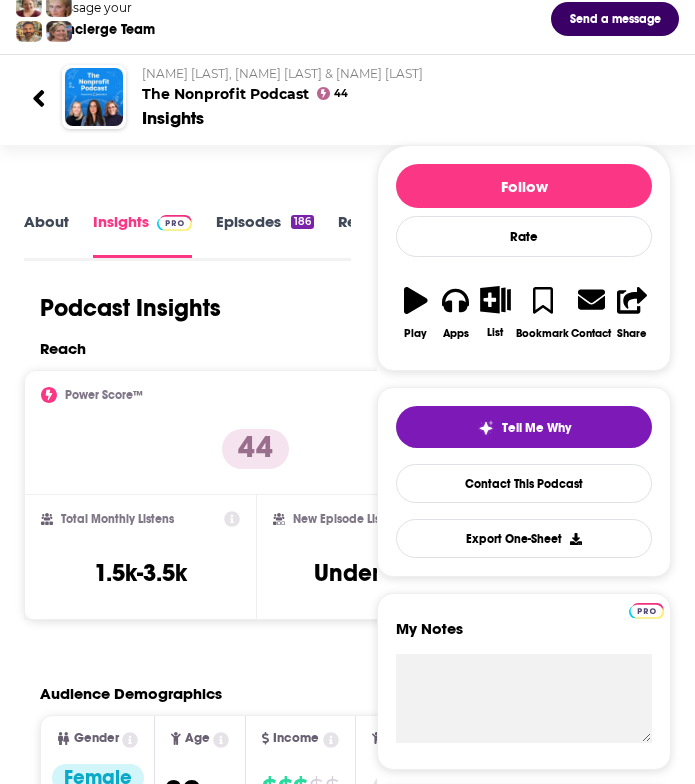 scroll, scrollTop: 200, scrollLeft: 0, axis: vertical 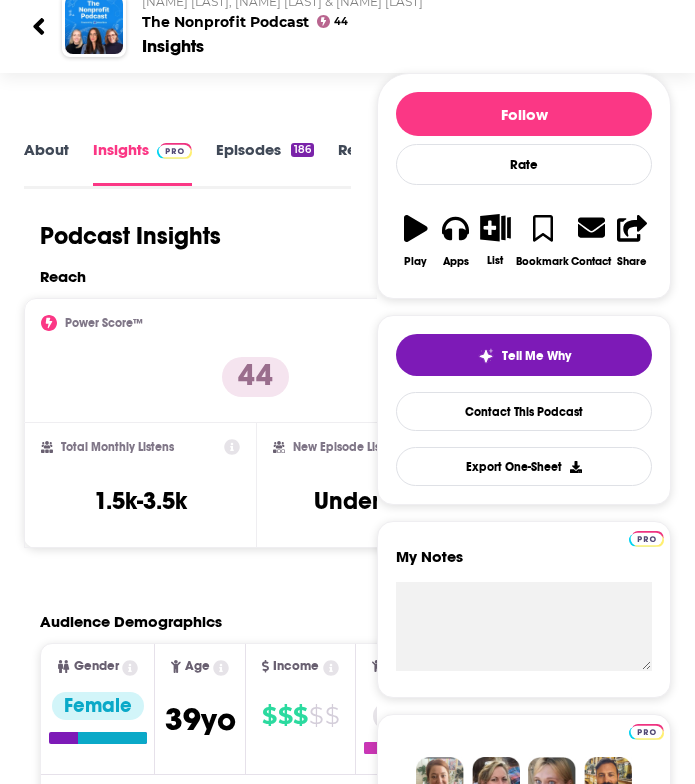 click on "Power Score™ 44" at bounding box center [256, 361] 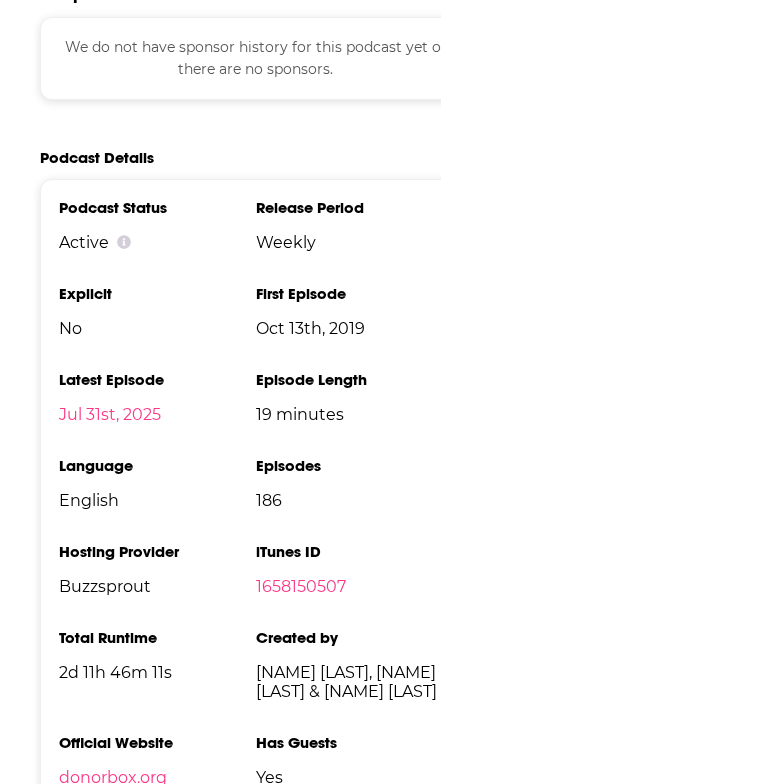 scroll, scrollTop: 3182, scrollLeft: 0, axis: vertical 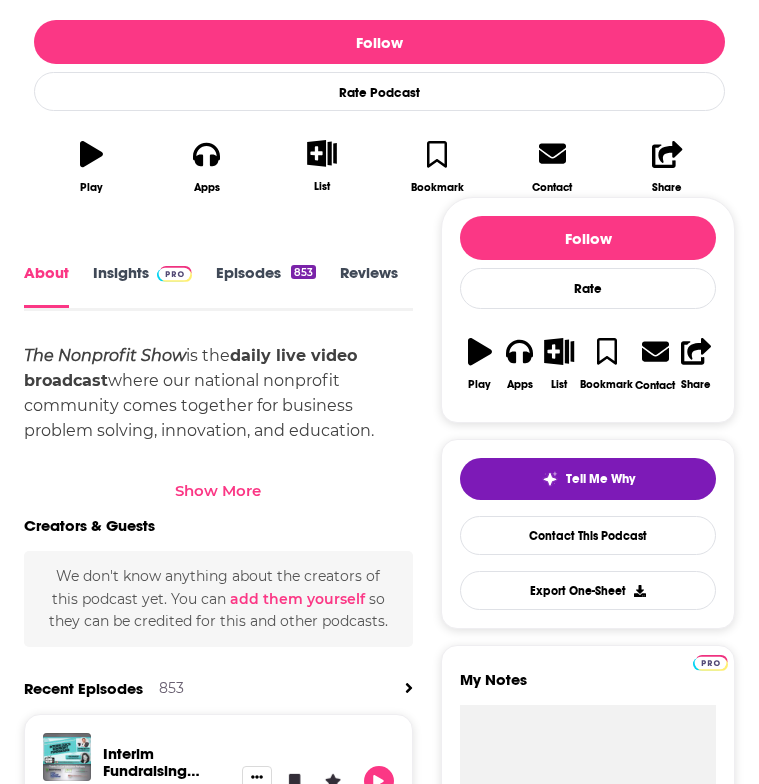 click on "Show More" at bounding box center (218, 490) 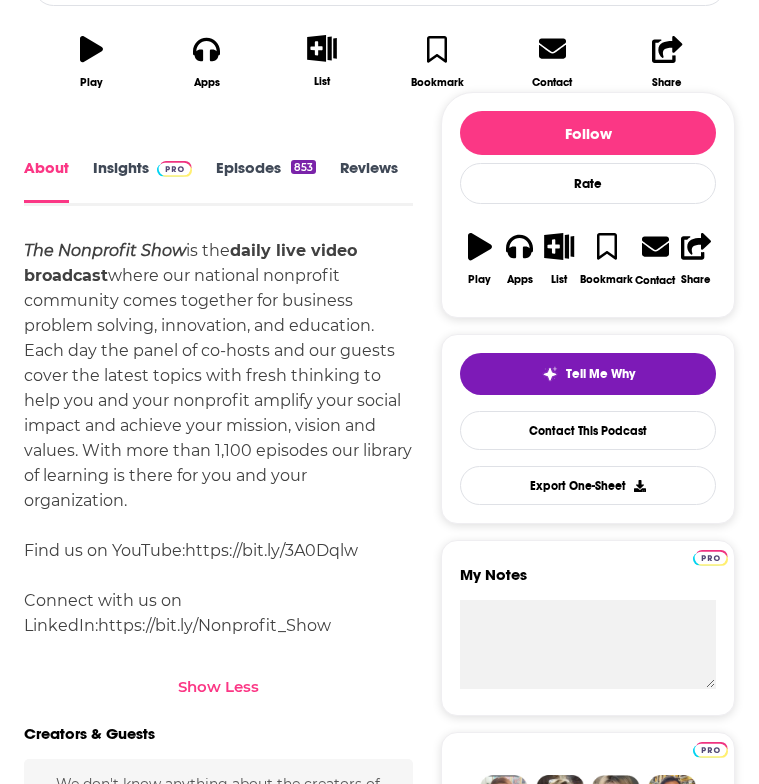 scroll, scrollTop: 648, scrollLeft: 0, axis: vertical 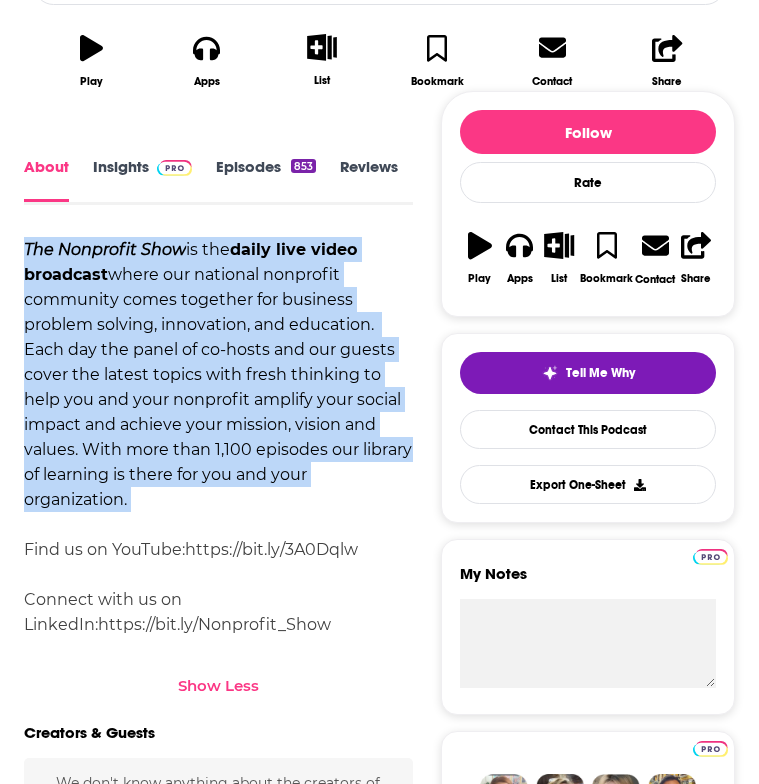 drag, startPoint x: 41, startPoint y: 274, endPoint x: 209, endPoint y: 518, distance: 296.24313 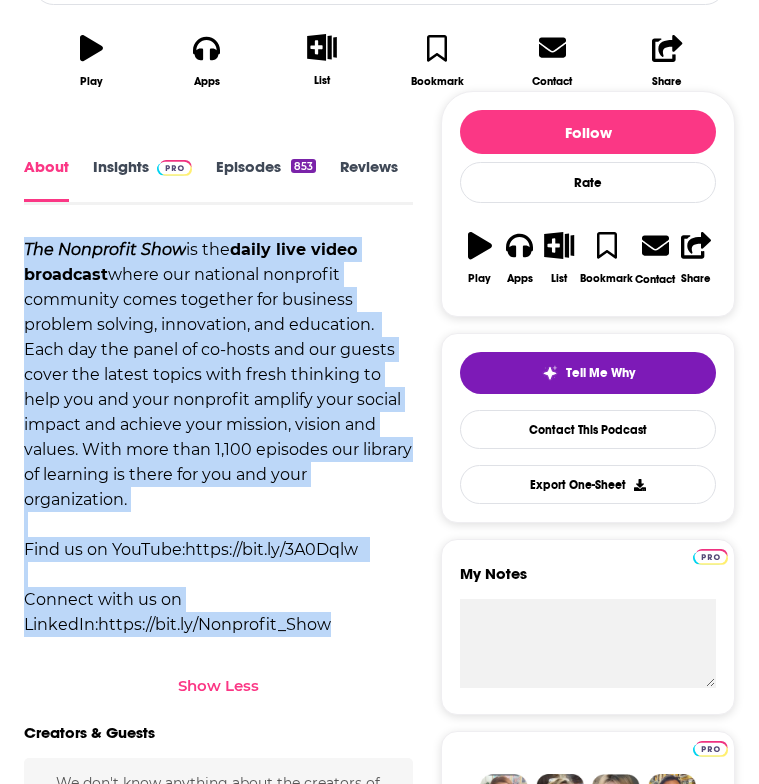 drag, startPoint x: 289, startPoint y: 617, endPoint x: 21, endPoint y: 249, distance: 455.245 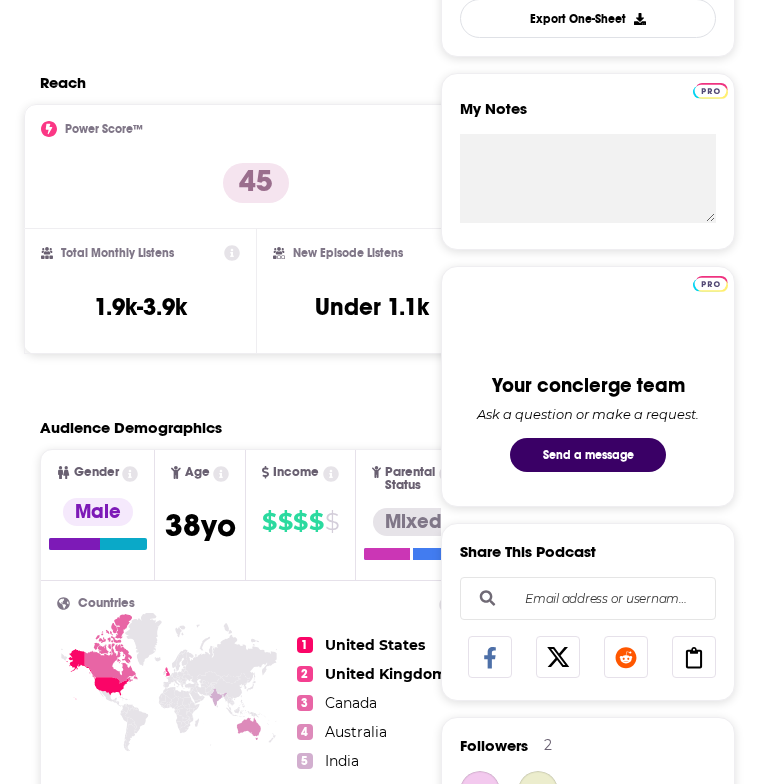 scroll, scrollTop: 0, scrollLeft: 0, axis: both 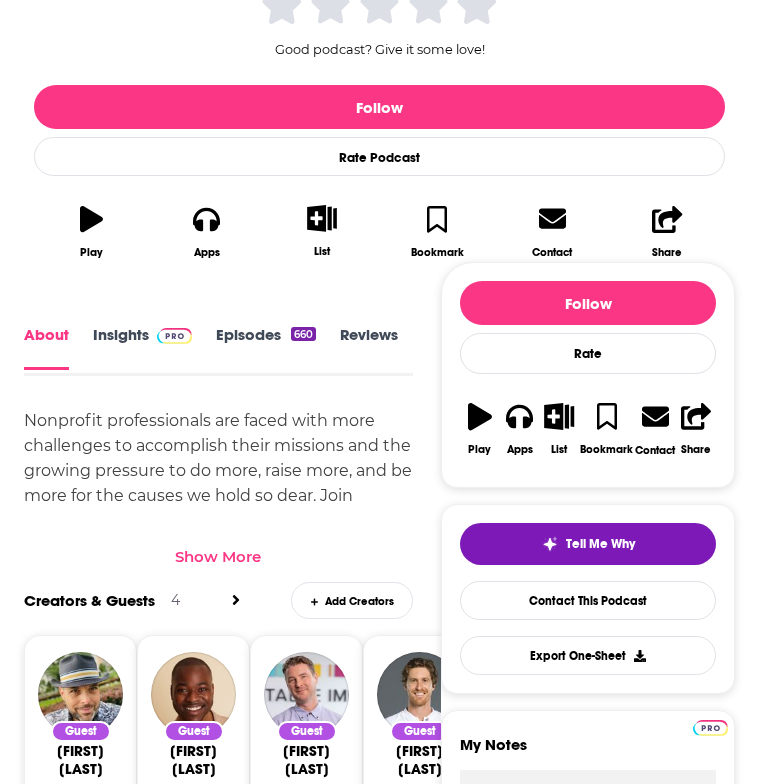 click on "Show More" at bounding box center (218, 556) 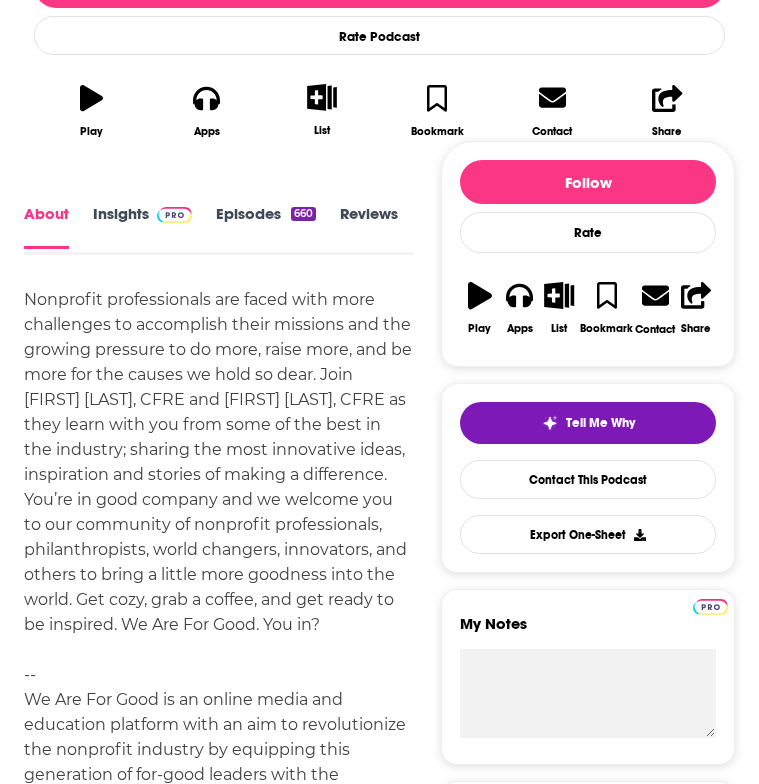 scroll, scrollTop: 599, scrollLeft: 0, axis: vertical 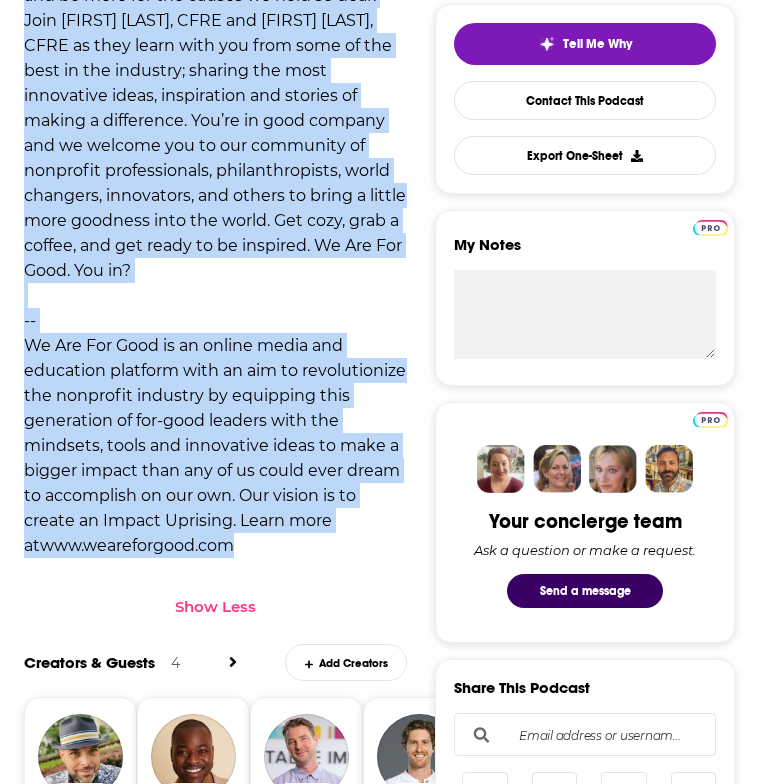 drag, startPoint x: 26, startPoint y: 292, endPoint x: 309, endPoint y: 546, distance: 380.26965 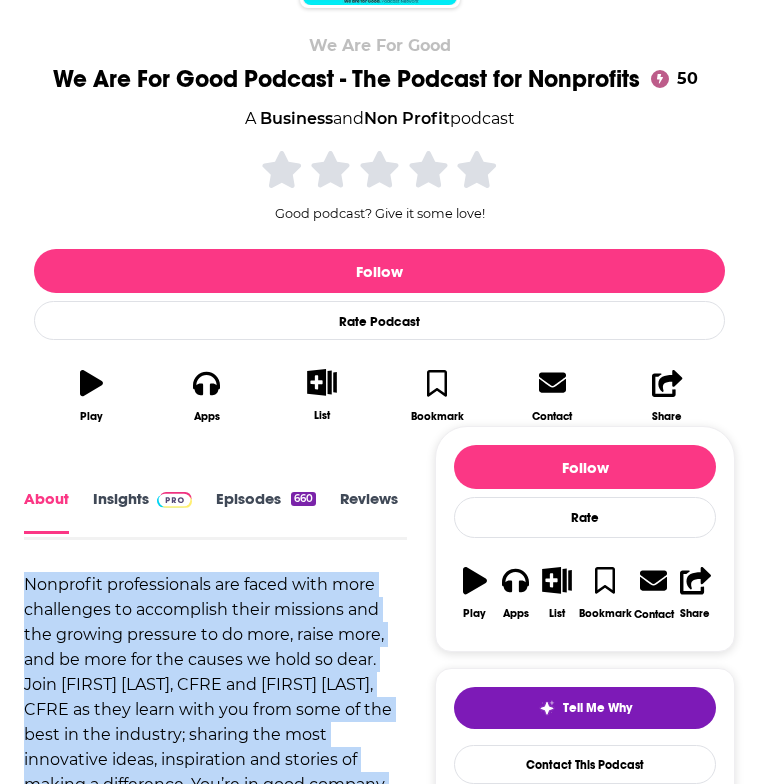scroll, scrollTop: 285, scrollLeft: 0, axis: vertical 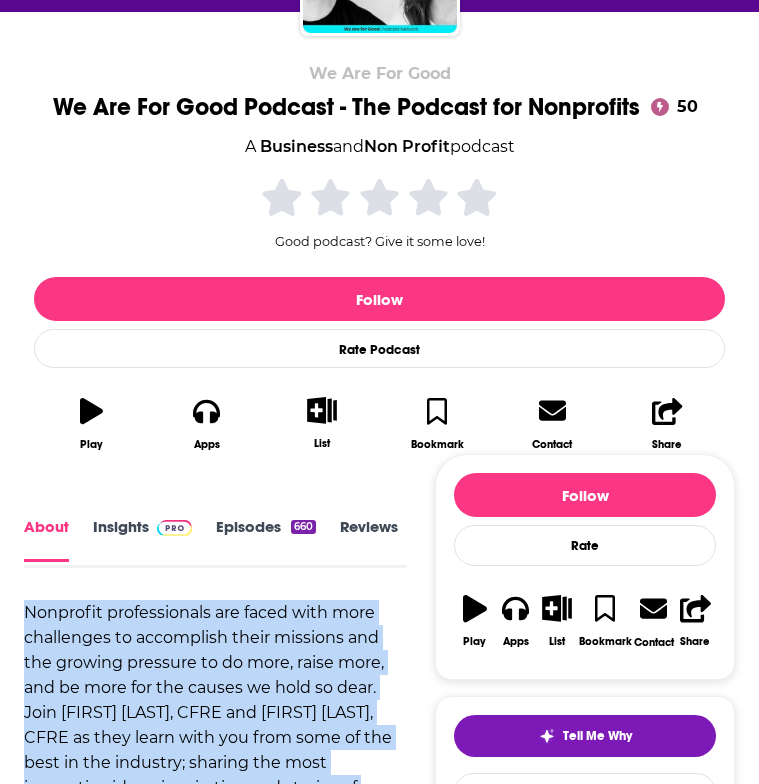 click on "Insights" at bounding box center [142, 540] 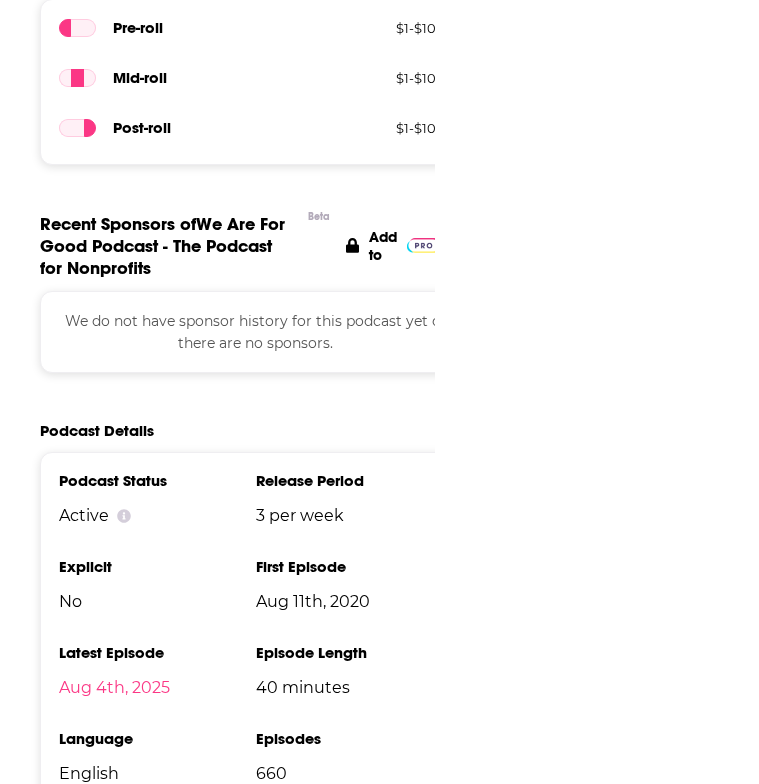 scroll, scrollTop: 2899, scrollLeft: 0, axis: vertical 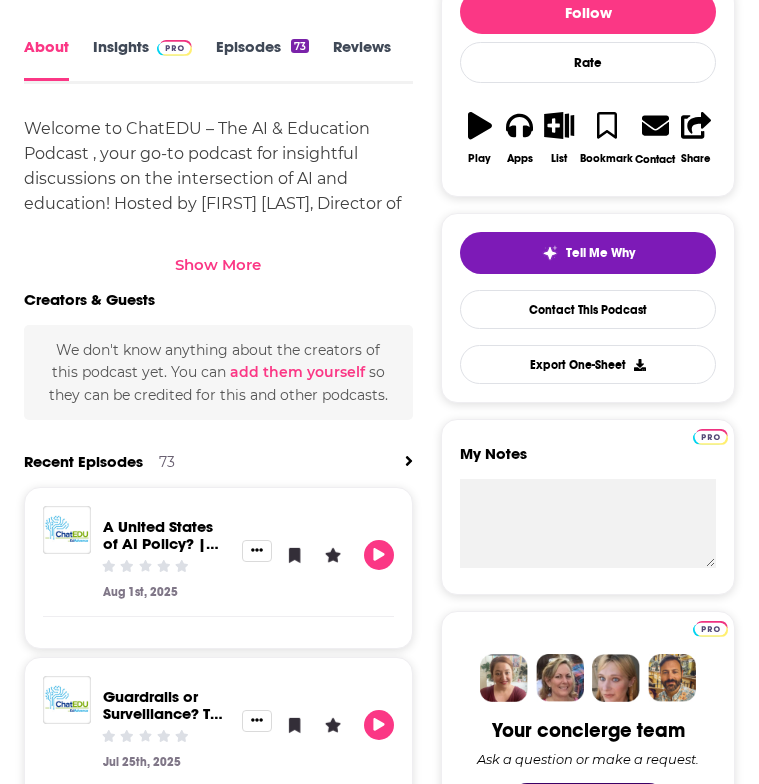 click on "Show More" at bounding box center [218, 264] 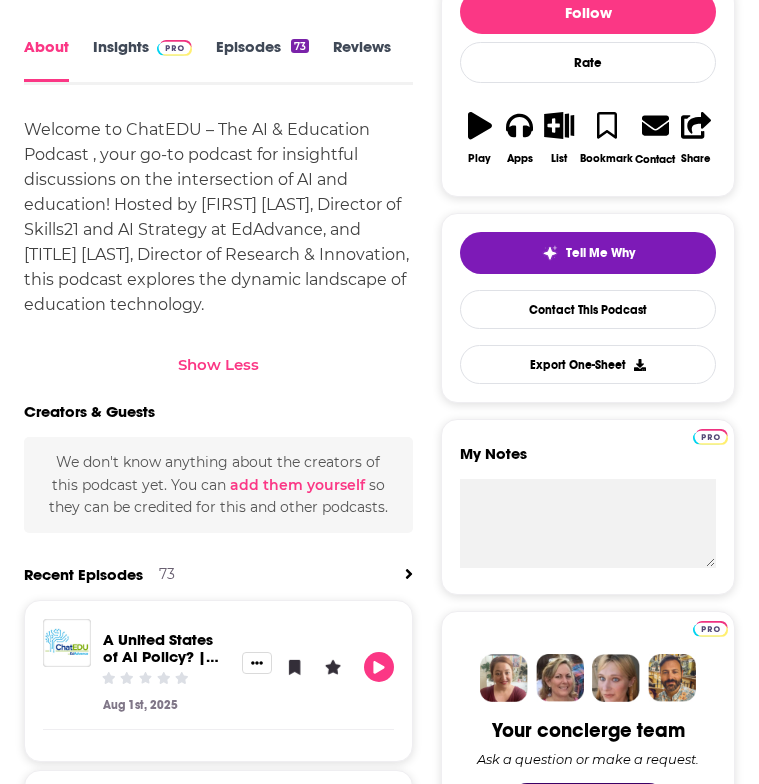 drag, startPoint x: 27, startPoint y: 126, endPoint x: 321, endPoint y: 315, distance: 349.50964 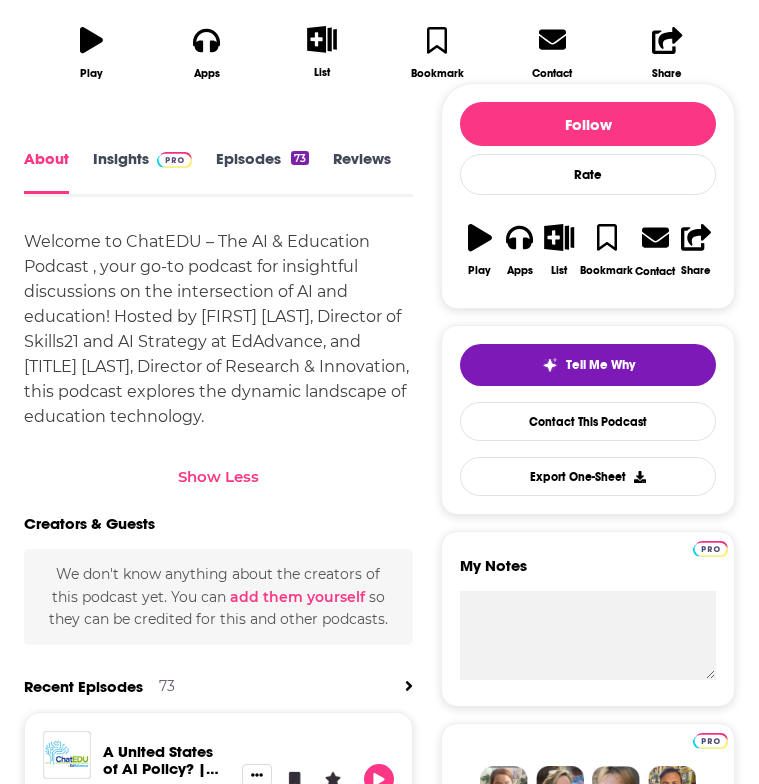 click on "Insights" at bounding box center [142, 172] 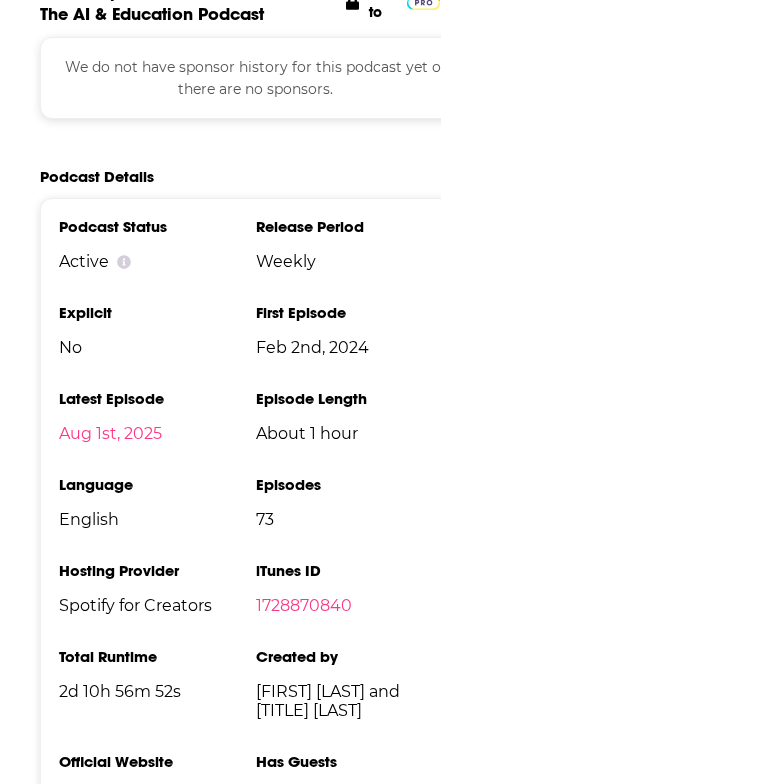 scroll, scrollTop: 2848, scrollLeft: 0, axis: vertical 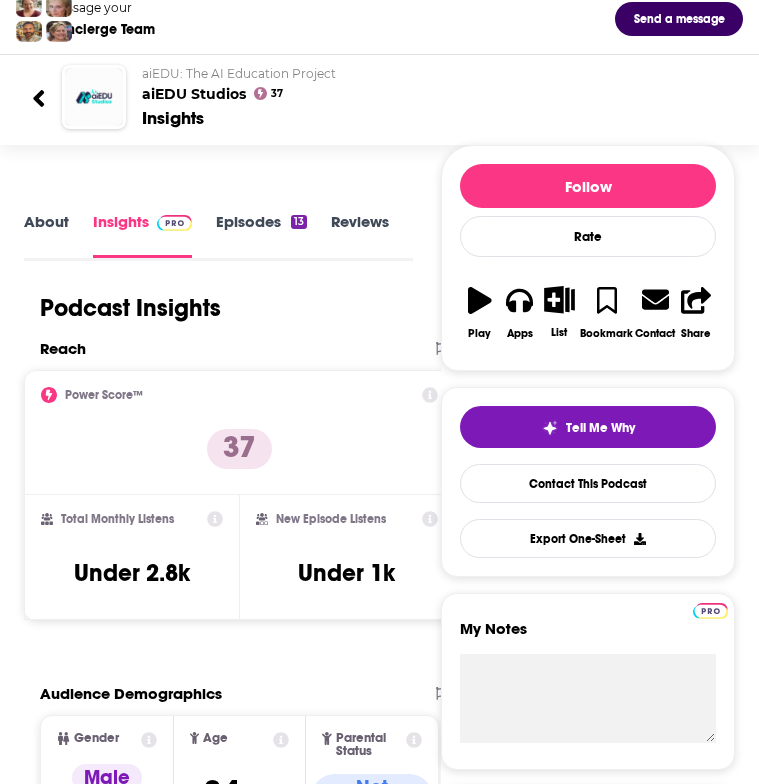click on "About" at bounding box center [46, 235] 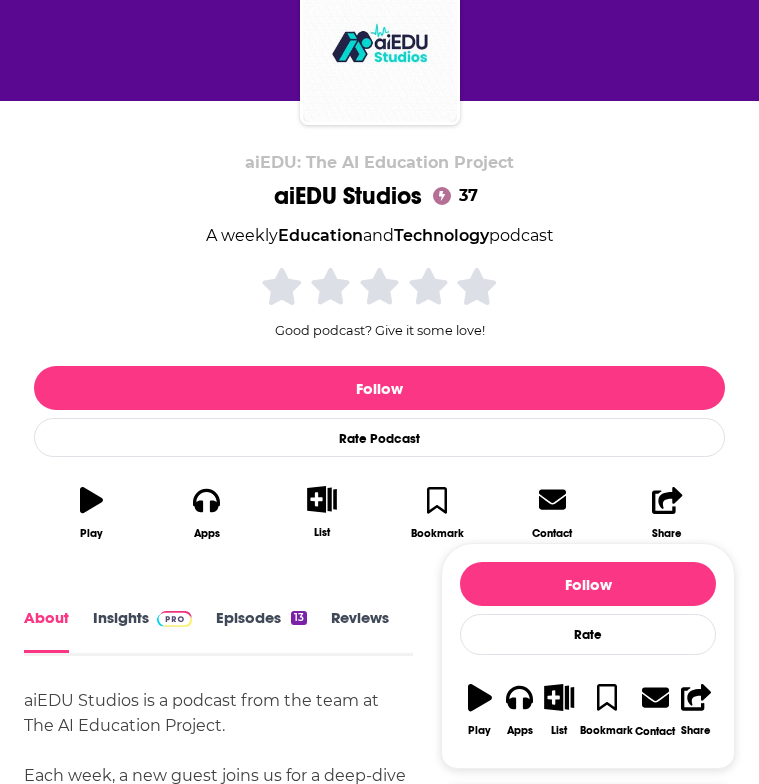 scroll, scrollTop: 654, scrollLeft: 0, axis: vertical 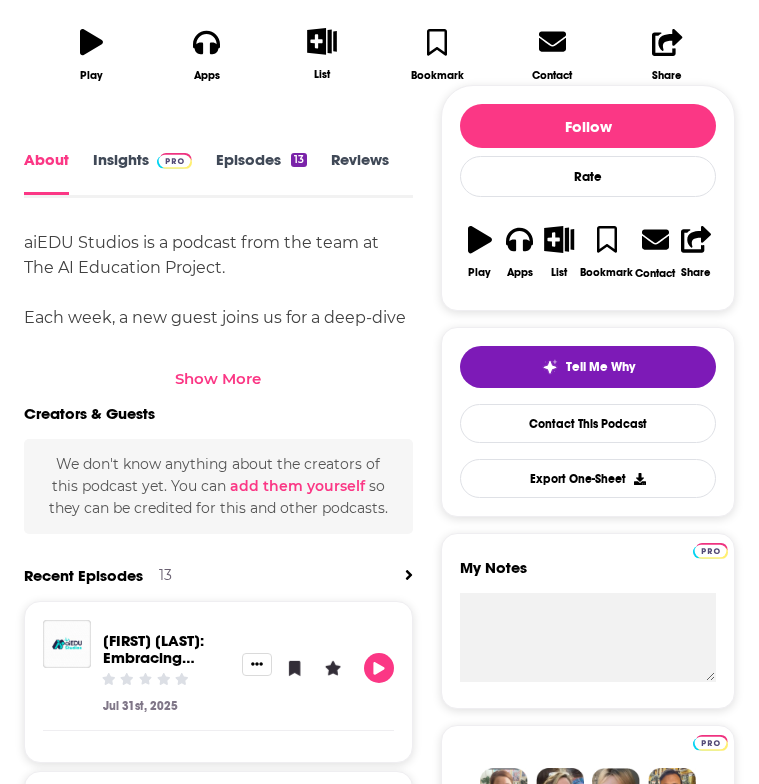 click on "Show More" at bounding box center [218, 378] 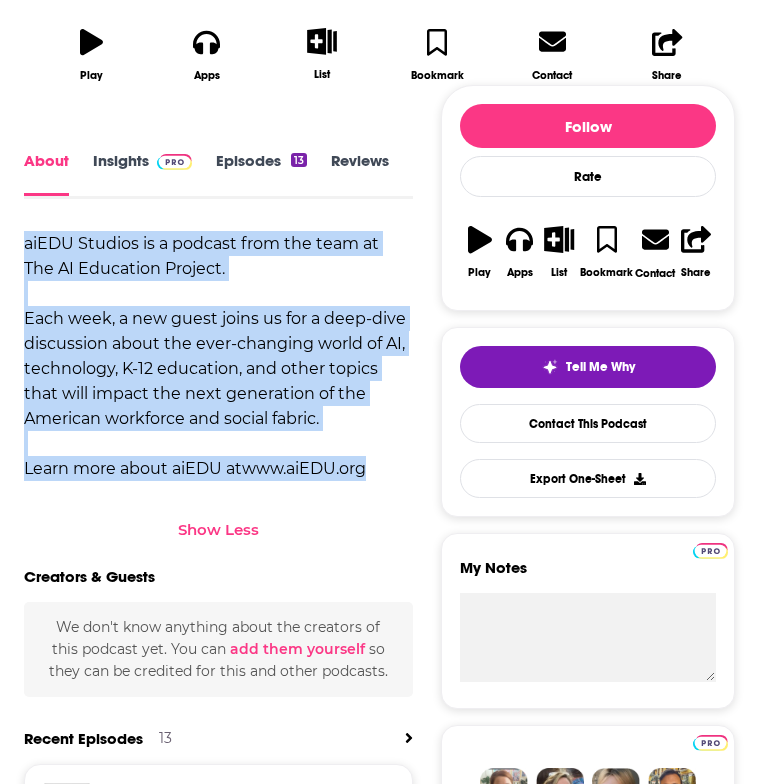 drag, startPoint x: 17, startPoint y: 233, endPoint x: 378, endPoint y: 462, distance: 427.5067 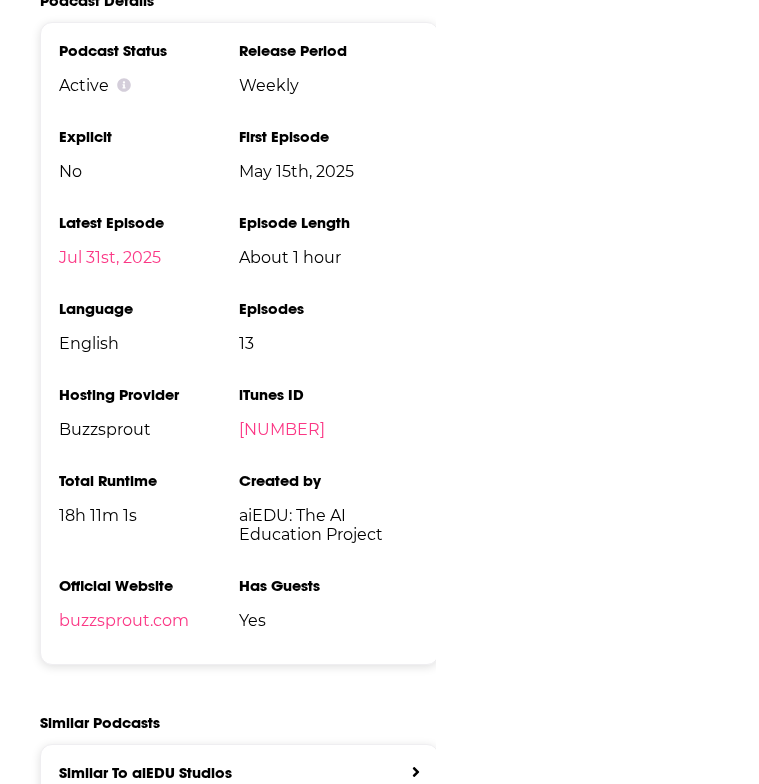 scroll, scrollTop: 2672, scrollLeft: 0, axis: vertical 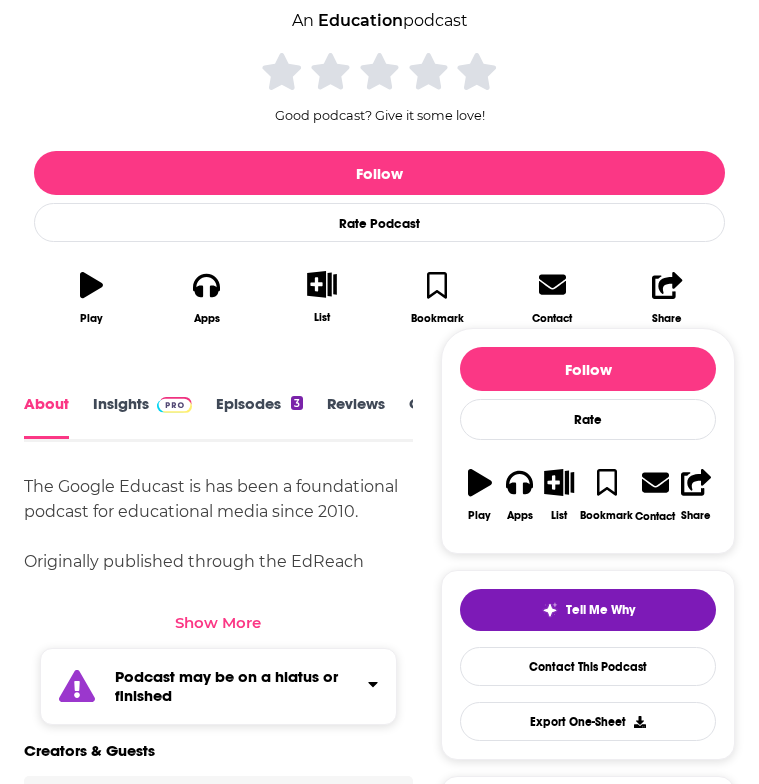 click on "Show More" at bounding box center (218, 622) 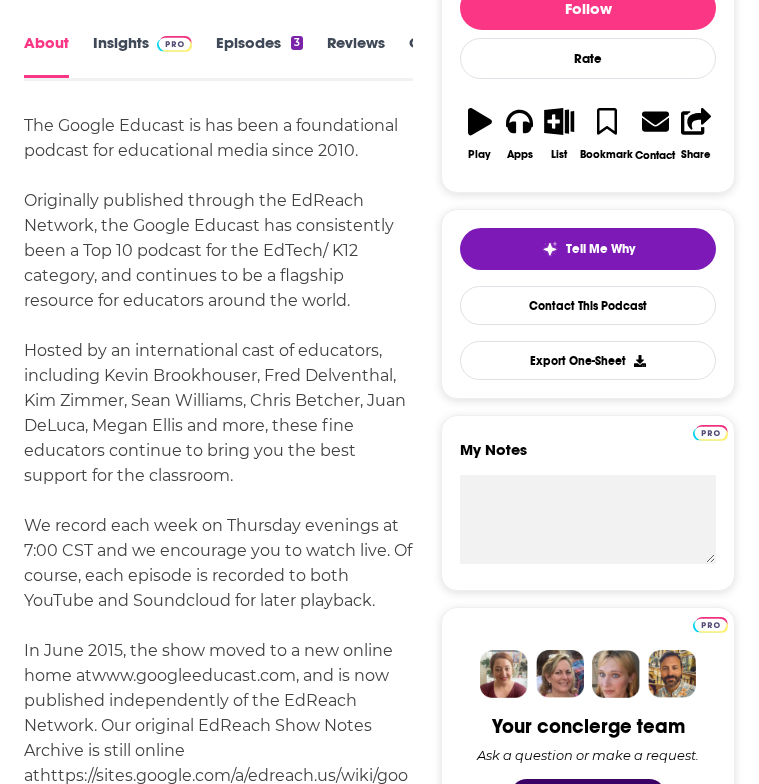 scroll, scrollTop: 773, scrollLeft: 0, axis: vertical 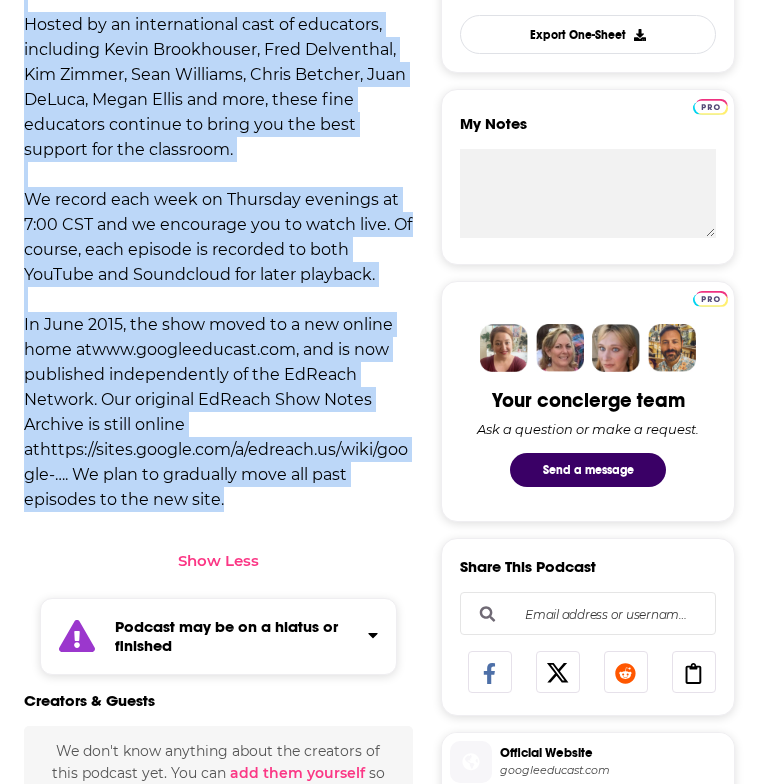 drag, startPoint x: 27, startPoint y: 116, endPoint x: 322, endPoint y: 521, distance: 501.0489 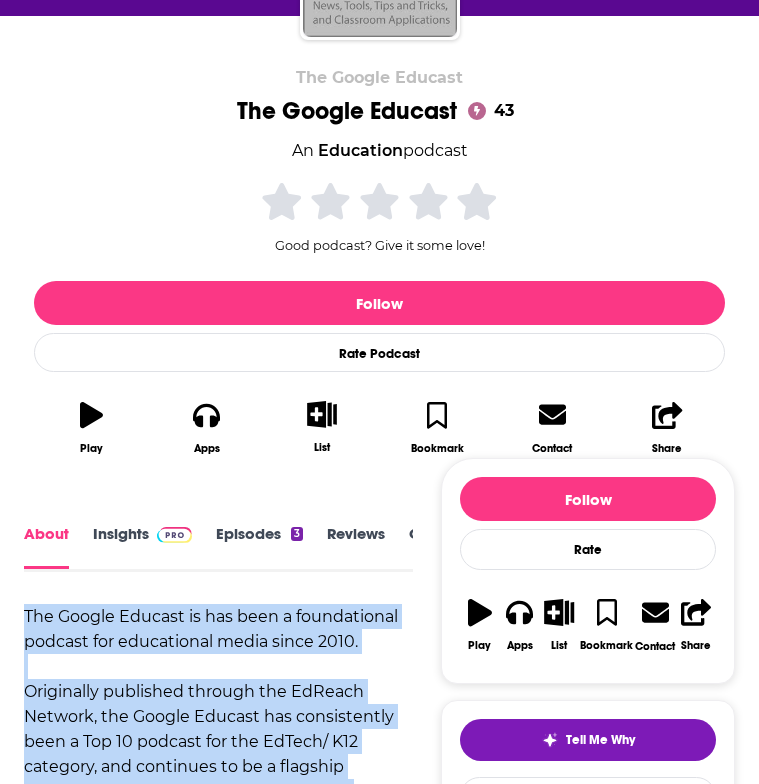 scroll, scrollTop: 399, scrollLeft: 0, axis: vertical 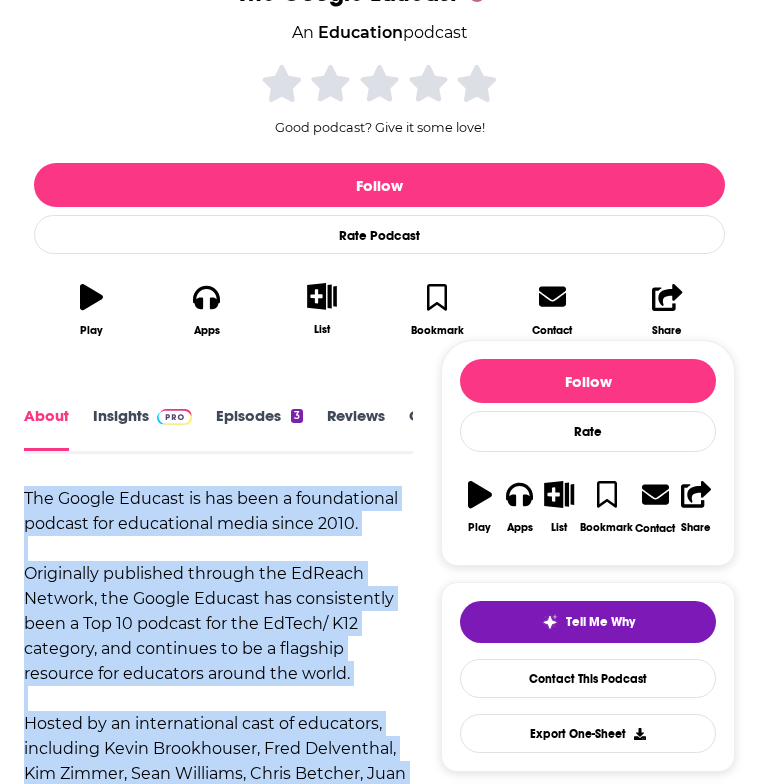 click on "Insights" at bounding box center (142, 429) 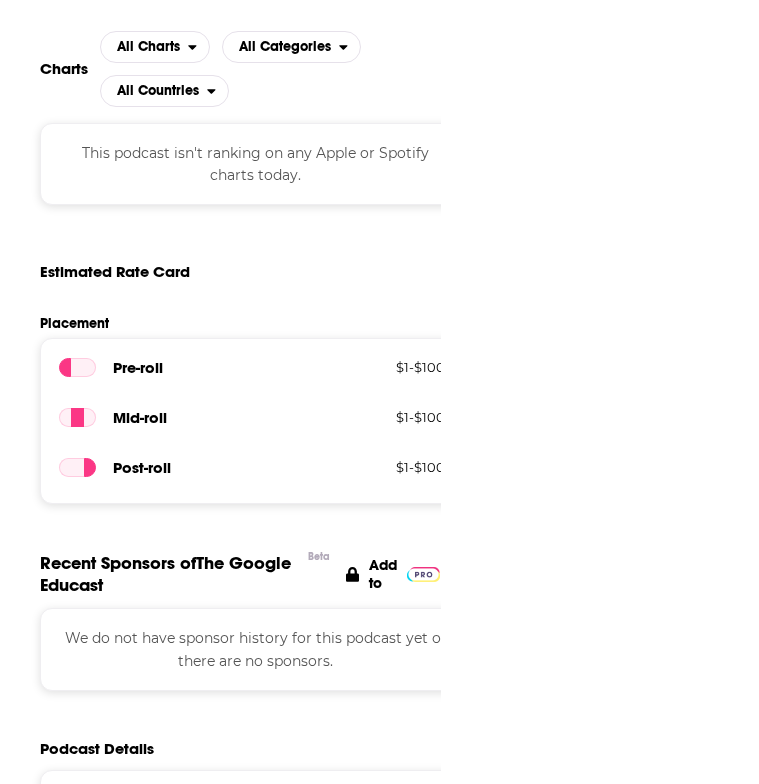 scroll, scrollTop: 2131, scrollLeft: 0, axis: vertical 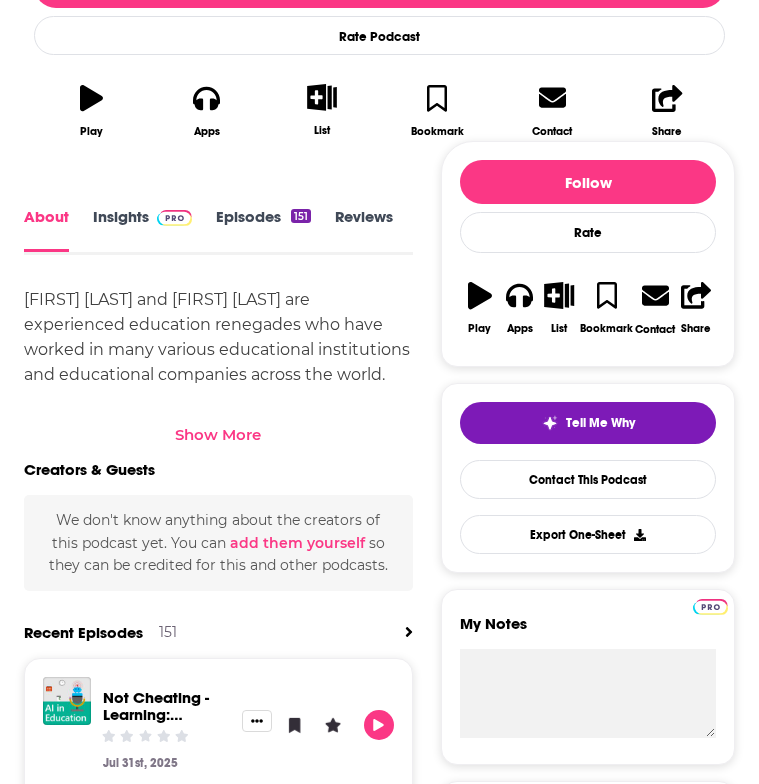 click on "Show More" at bounding box center [218, 434] 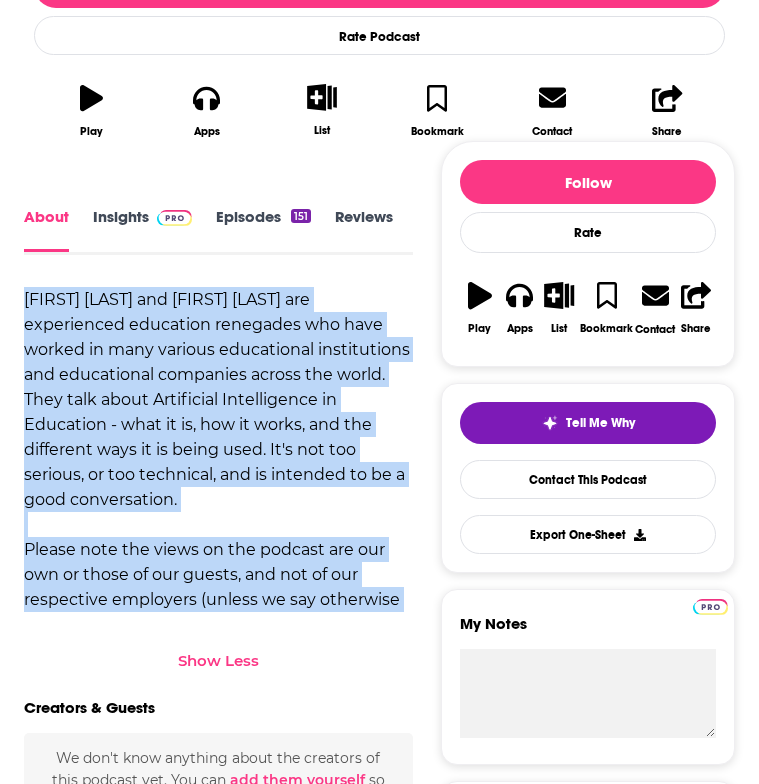 drag, startPoint x: 23, startPoint y: 290, endPoint x: 151, endPoint y: 613, distance: 347.43777 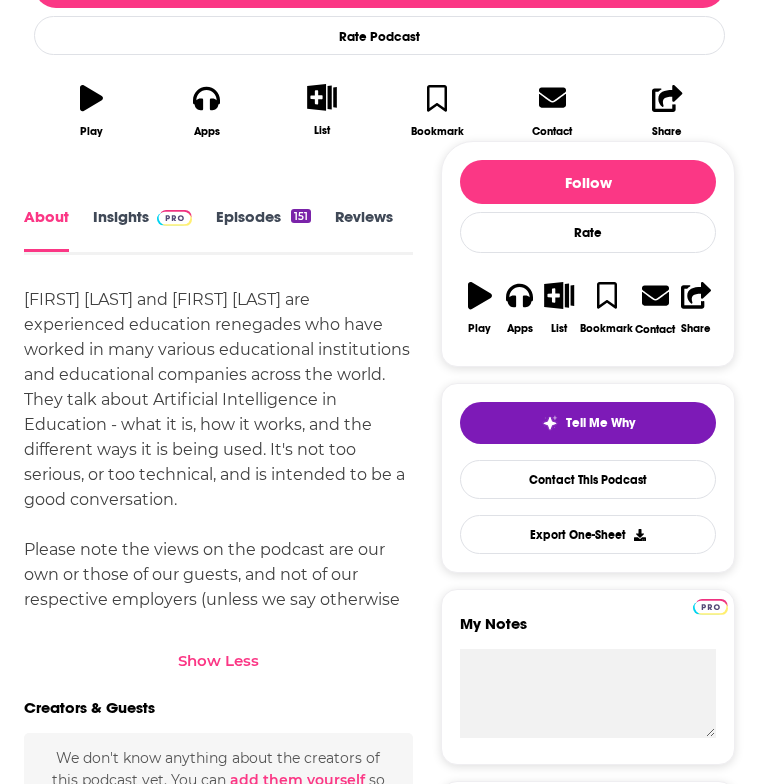 click on "[FIRST] [LAST] and [FIRST] [LAST] are experienced education renegades who have worked in many various educational institutions and educational companies across the world.   They talk about Artificial Intelligence in Education - what it is, how it works, and the different ways it is being used. It's not too serious, or too technical, and is intended to be a good conversation.
Please note the views on the podcast are our own or those of our guests, and not of our respective employers (unless we say otherwise at the time!)" at bounding box center (218, 462) 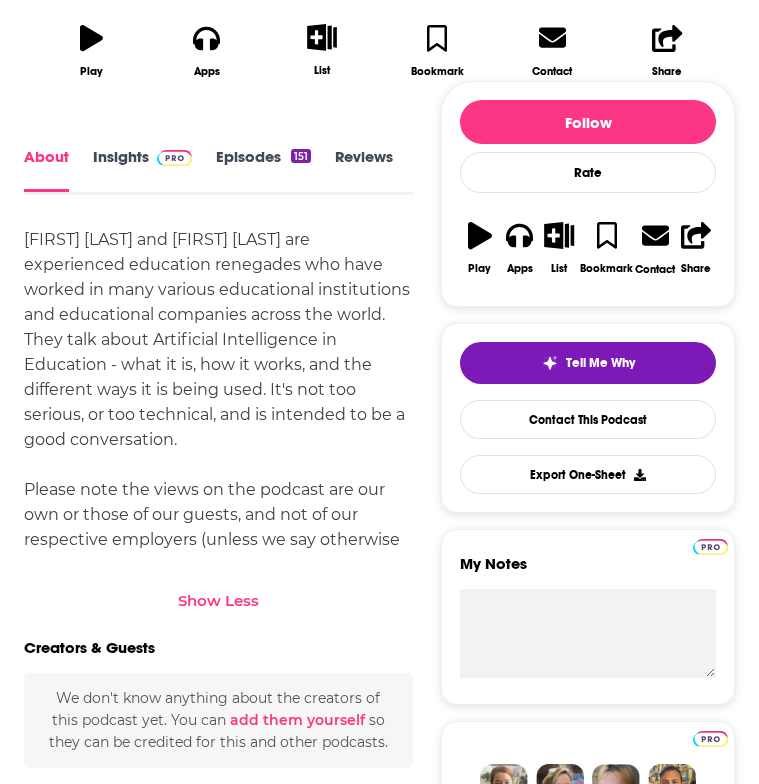 scroll, scrollTop: 657, scrollLeft: 0, axis: vertical 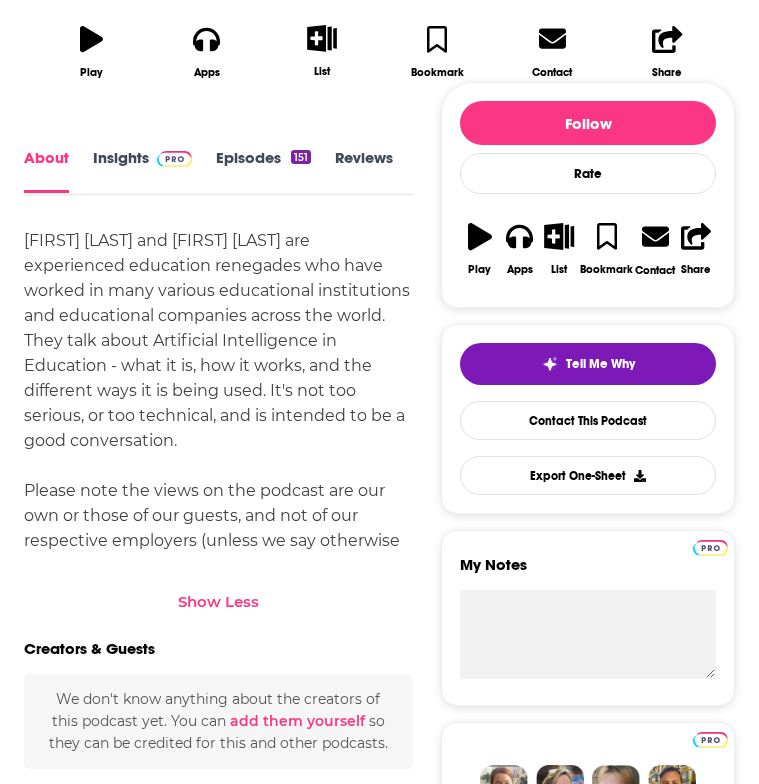 click on "Dan Bowen and Ray Fleming are experienced education renegades who have worked in many various educational institutions and educational companies across the world.   They talk about Artificial Intelligence in Education - what it is, how it works, and the different ways it is being used. It's not too serious, or too technical, and is intended to be a good conversation.
Please note the views on the podcast are our own or those of our guests, and not of our respective employers (unless we say otherwise at the time!)" at bounding box center [218, 403] 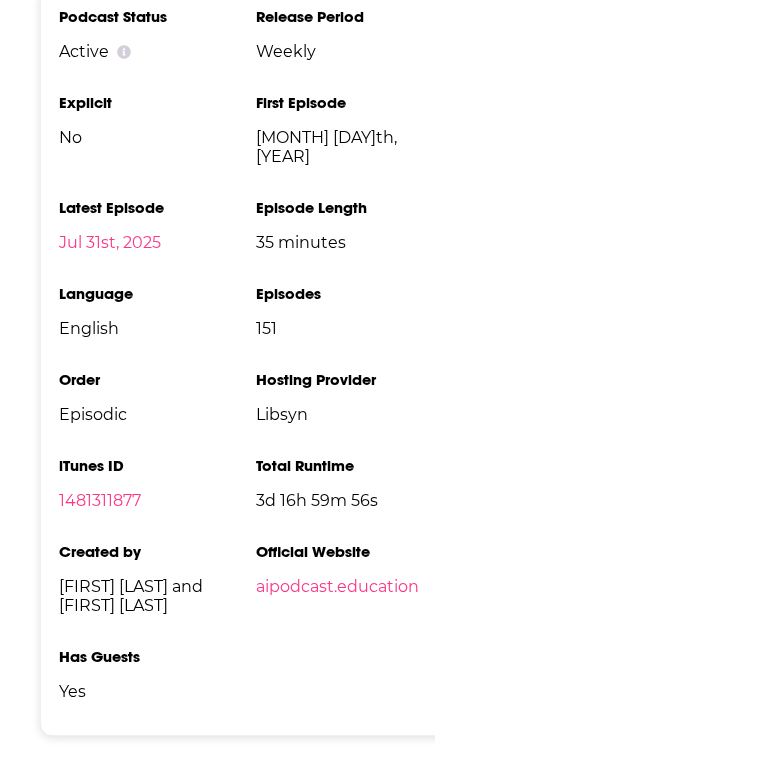 scroll, scrollTop: 3222, scrollLeft: 0, axis: vertical 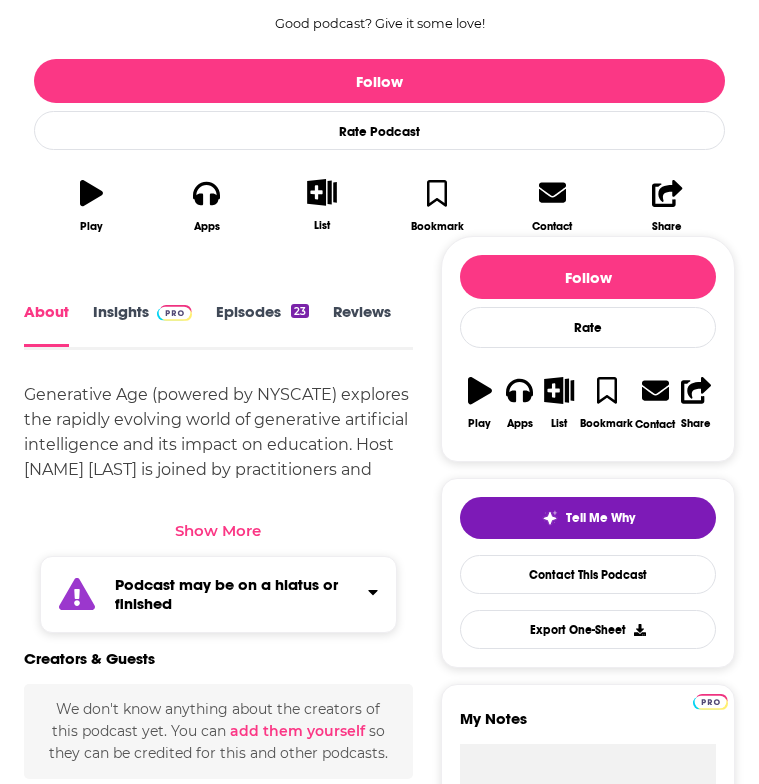 click on "Show More" at bounding box center [218, 530] 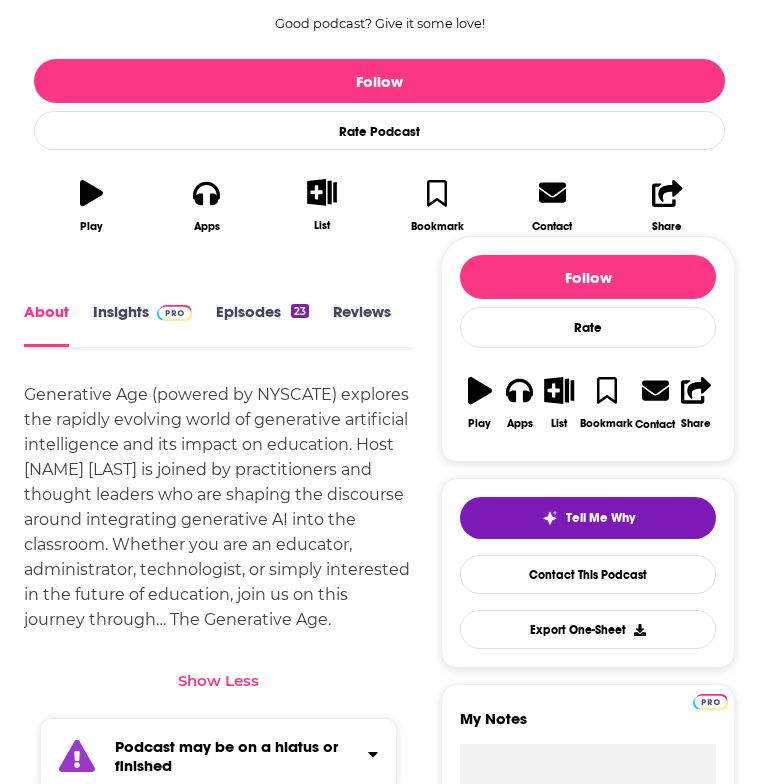 scroll, scrollTop: 612, scrollLeft: 0, axis: vertical 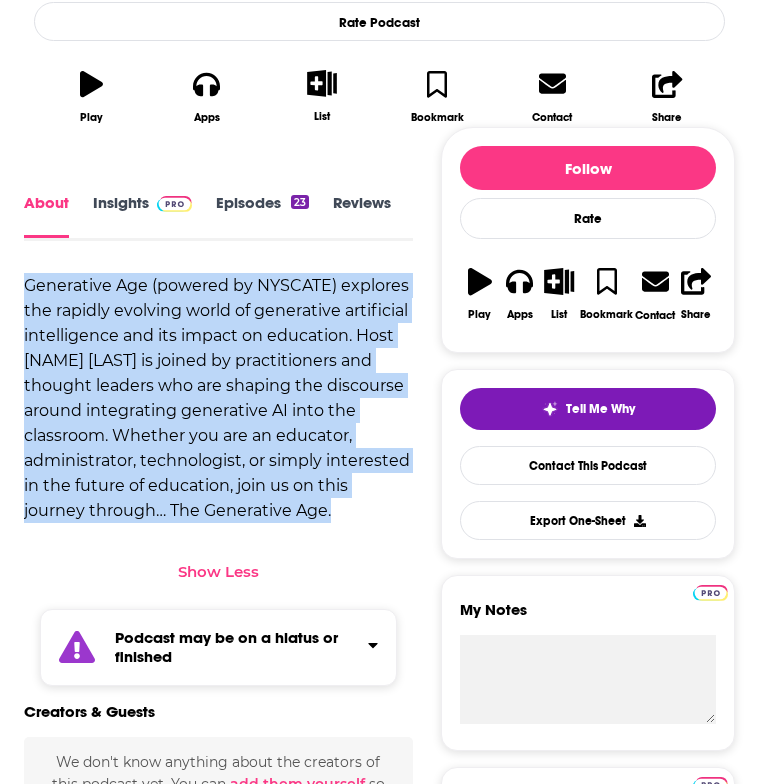 drag, startPoint x: 25, startPoint y: 278, endPoint x: 260, endPoint y: 525, distance: 340.9311 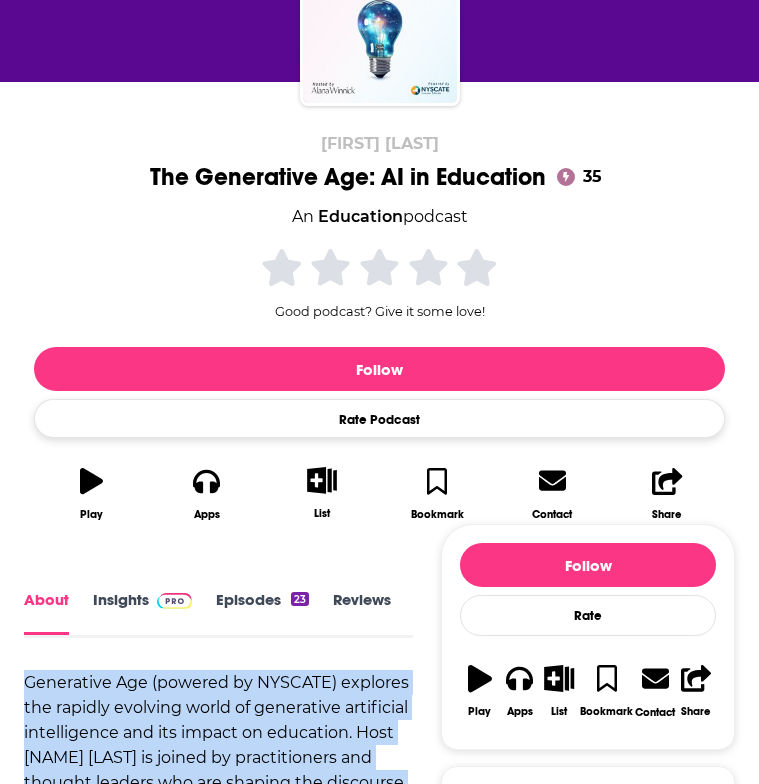 scroll, scrollTop: 168, scrollLeft: 0, axis: vertical 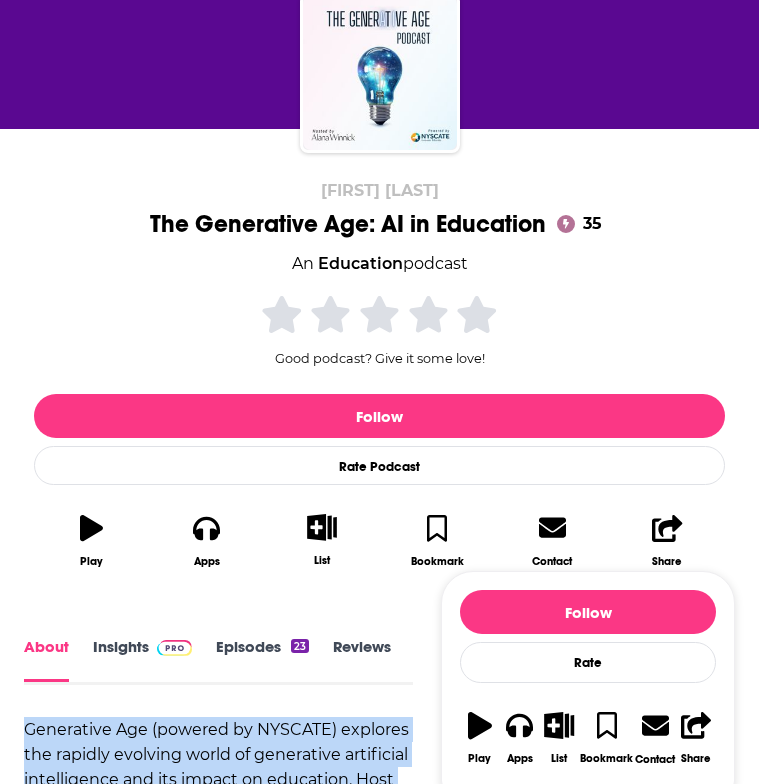 click on "Insights" at bounding box center (142, 660) 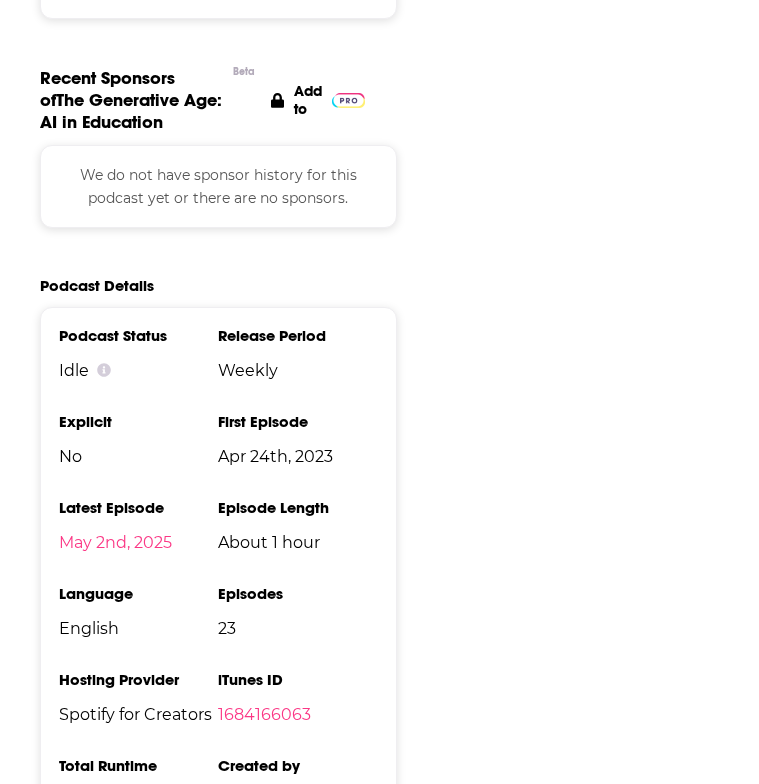 scroll, scrollTop: 2293, scrollLeft: 0, axis: vertical 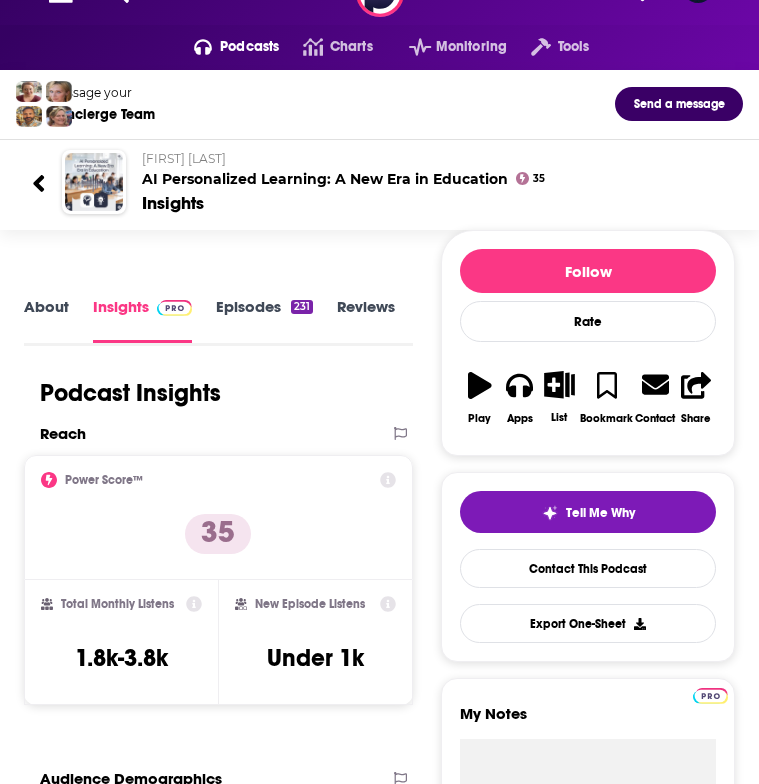 click on "About" at bounding box center [46, 319] 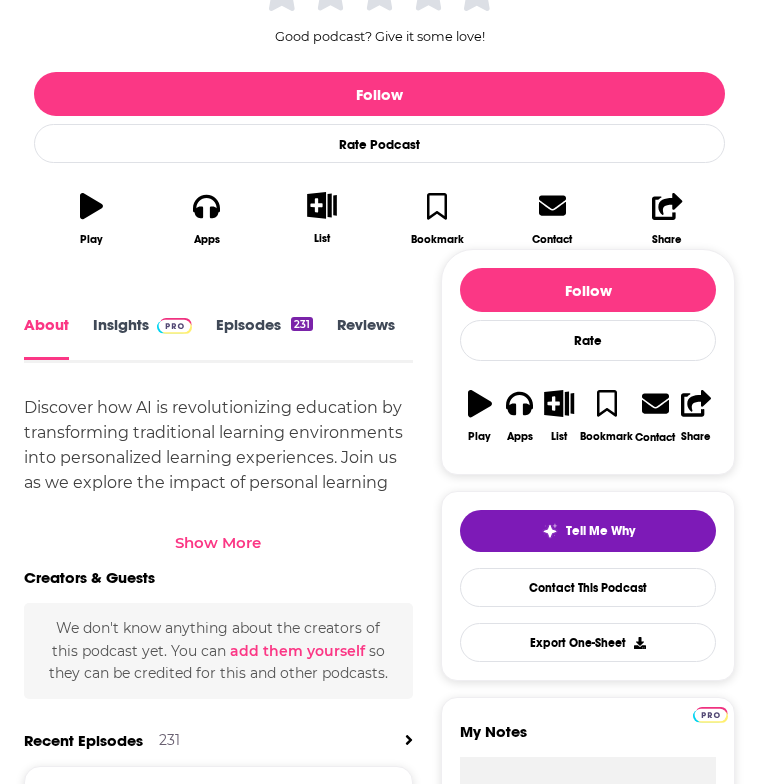 click on "Show More" at bounding box center [218, 542] 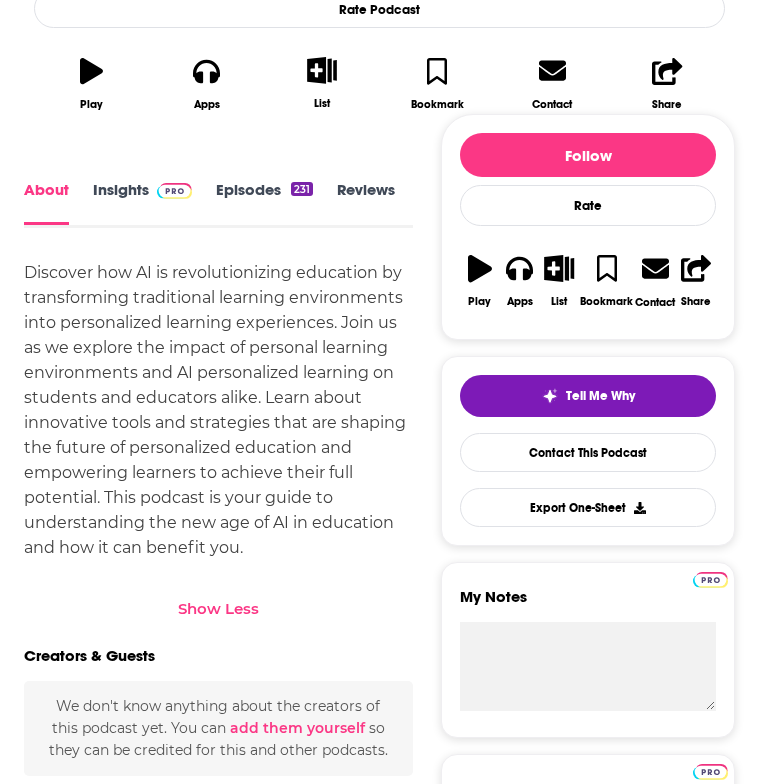 scroll, scrollTop: 626, scrollLeft: 0, axis: vertical 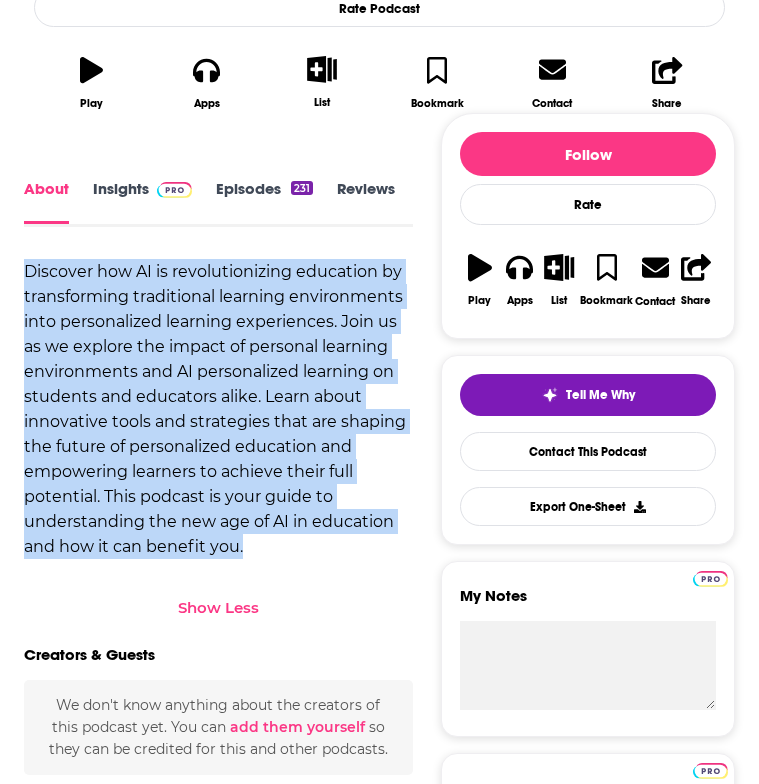 drag, startPoint x: 22, startPoint y: 269, endPoint x: 246, endPoint y: 540, distance: 351.5921 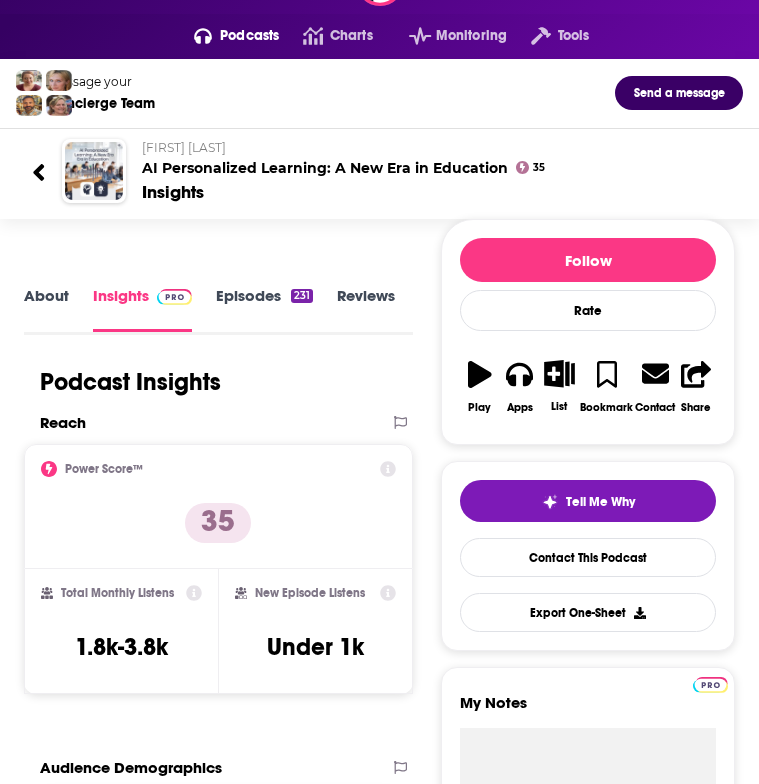 scroll, scrollTop: 0, scrollLeft: 0, axis: both 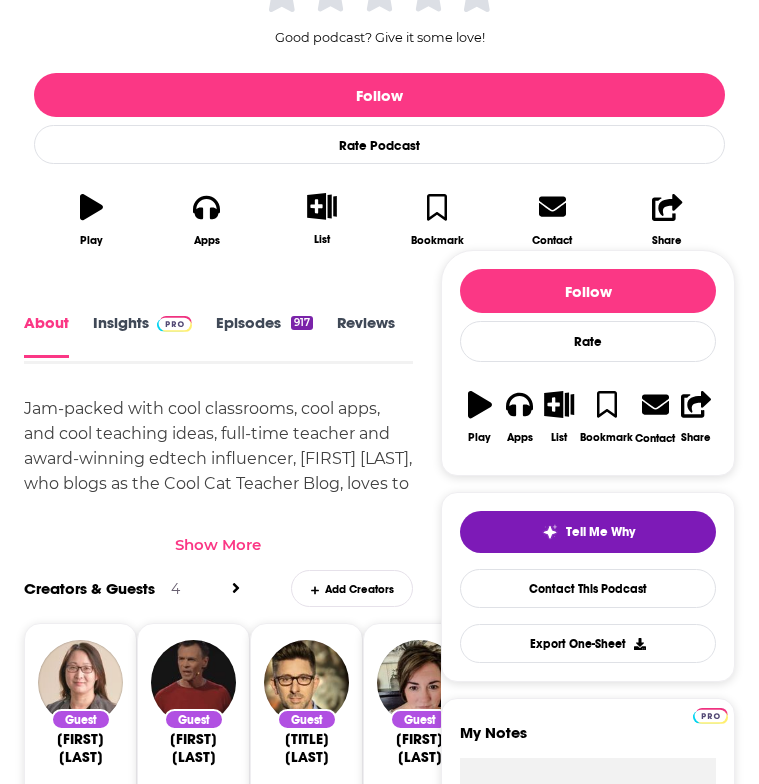 click on "Show More" at bounding box center (218, 544) 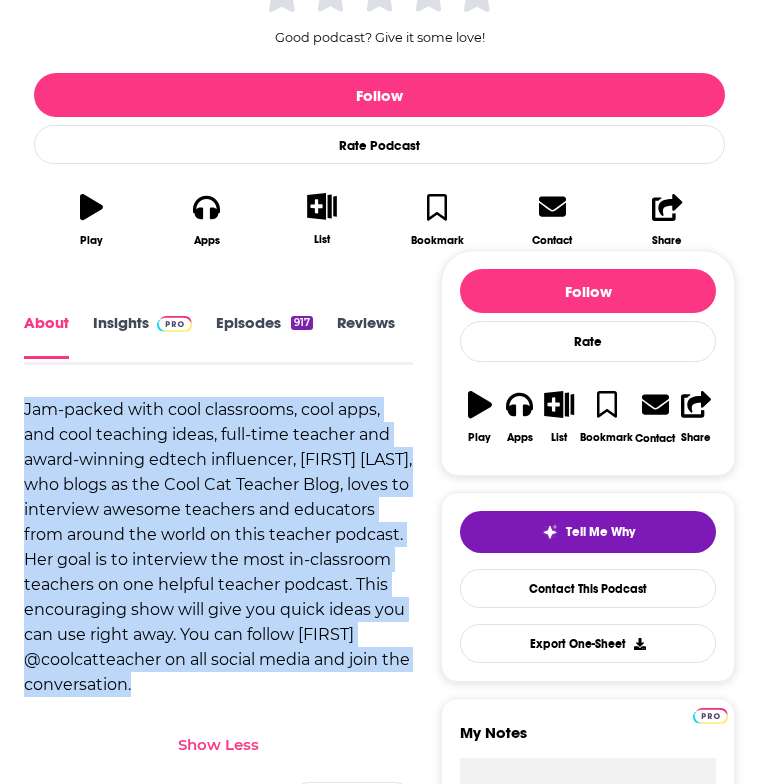 drag, startPoint x: 23, startPoint y: 403, endPoint x: 176, endPoint y: 701, distance: 334.9821 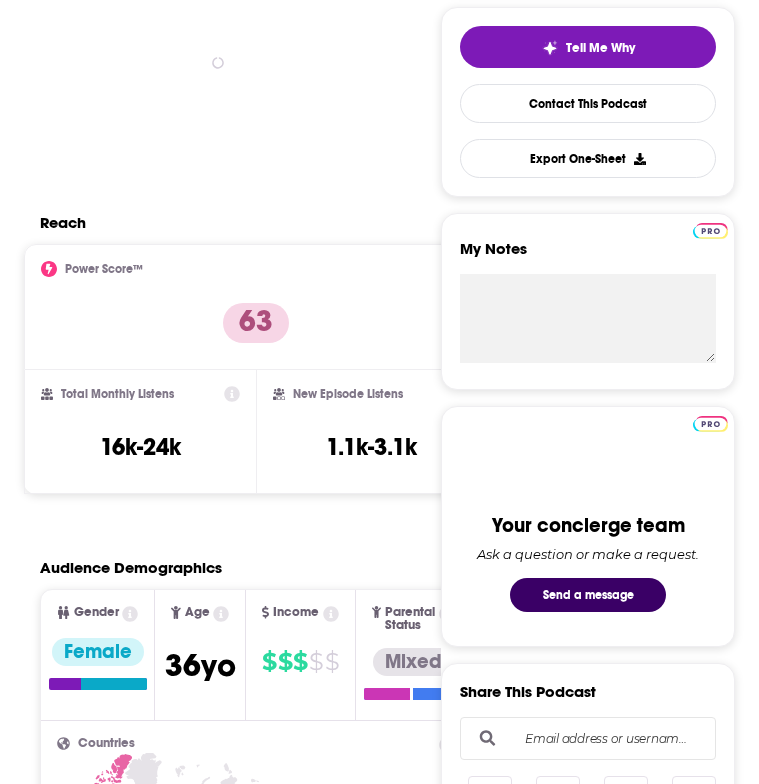 scroll, scrollTop: 0, scrollLeft: 0, axis: both 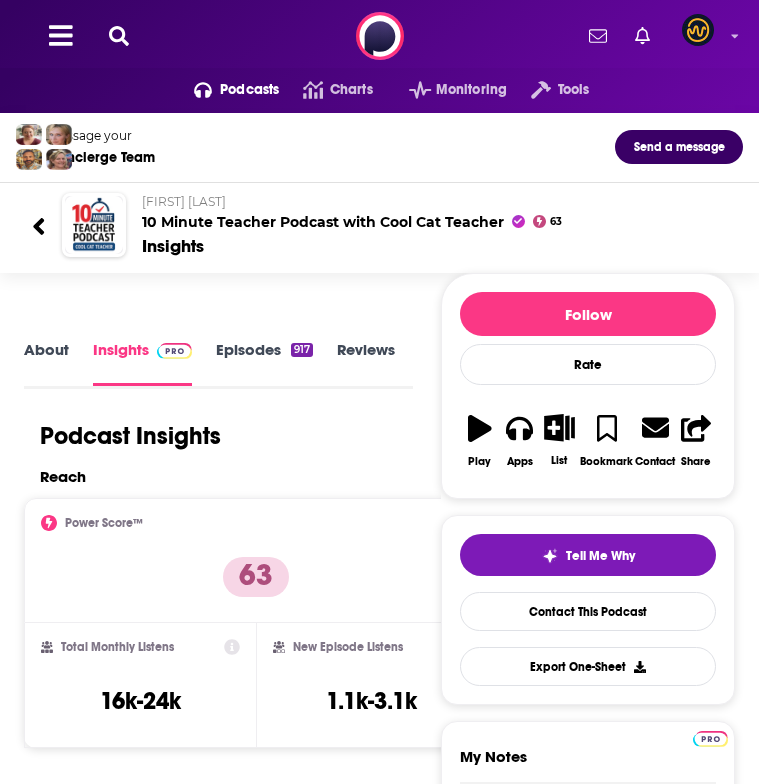 click on "About" at bounding box center [46, 362] 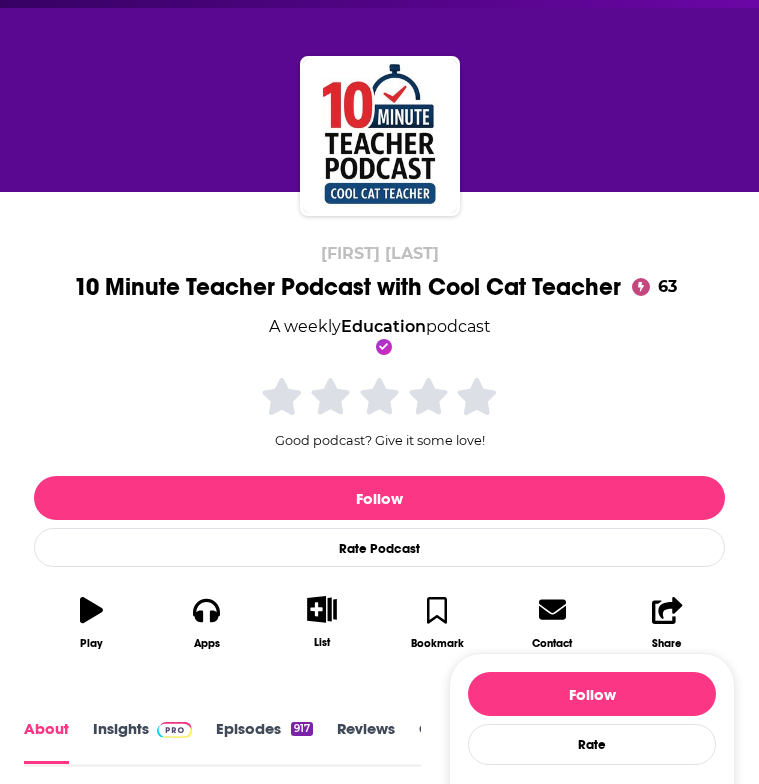 scroll, scrollTop: 578, scrollLeft: 0, axis: vertical 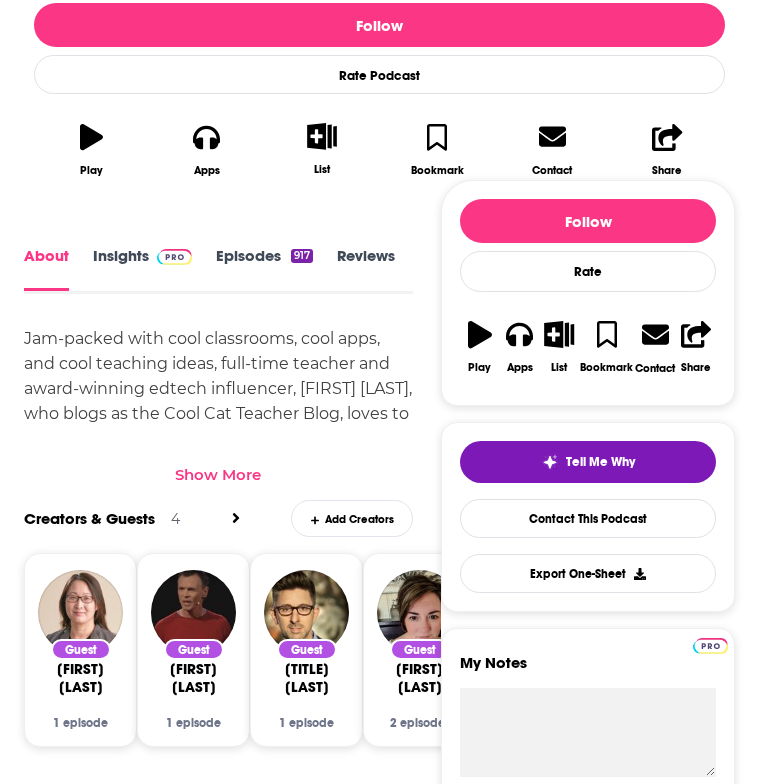 click on "Show More" at bounding box center (218, 474) 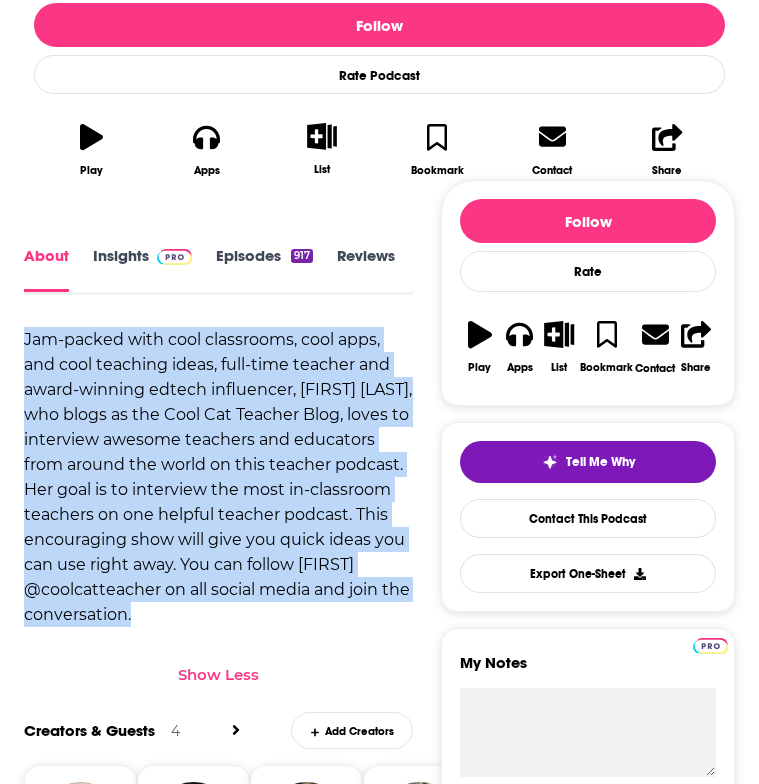 drag, startPoint x: 24, startPoint y: 334, endPoint x: 182, endPoint y: 639, distance: 343.49527 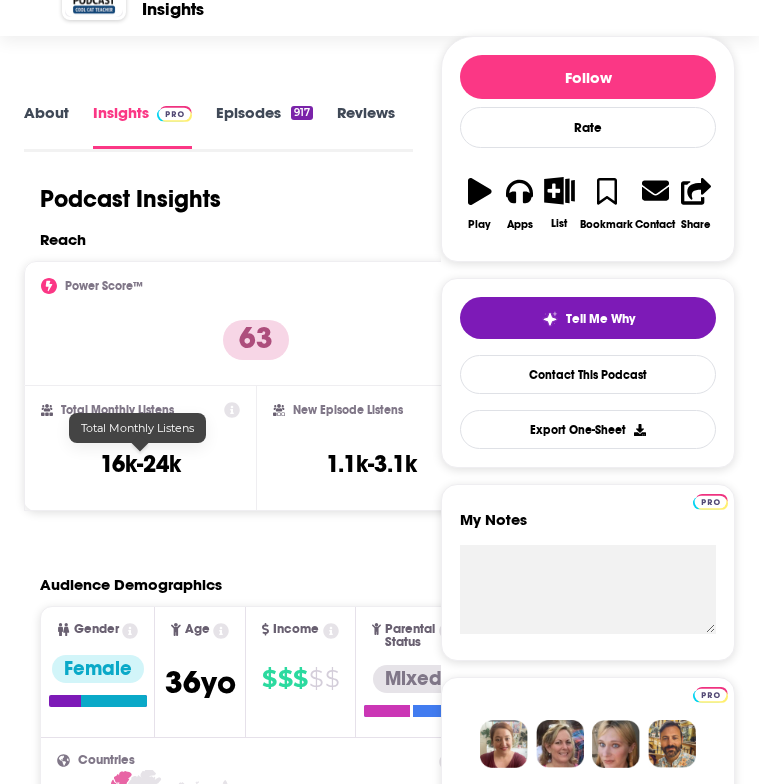 scroll, scrollTop: 223, scrollLeft: 0, axis: vertical 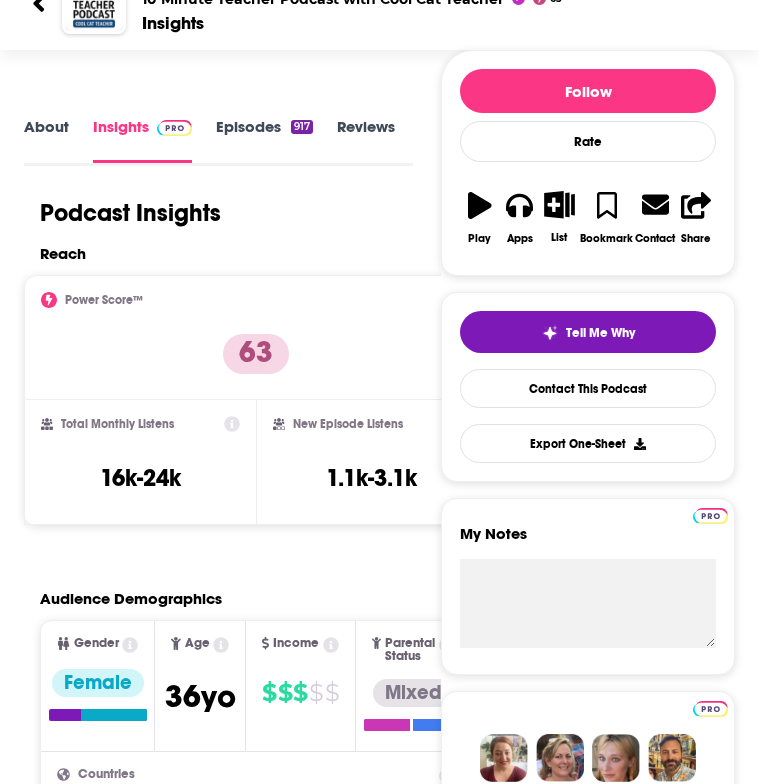click on "About" at bounding box center [46, 139] 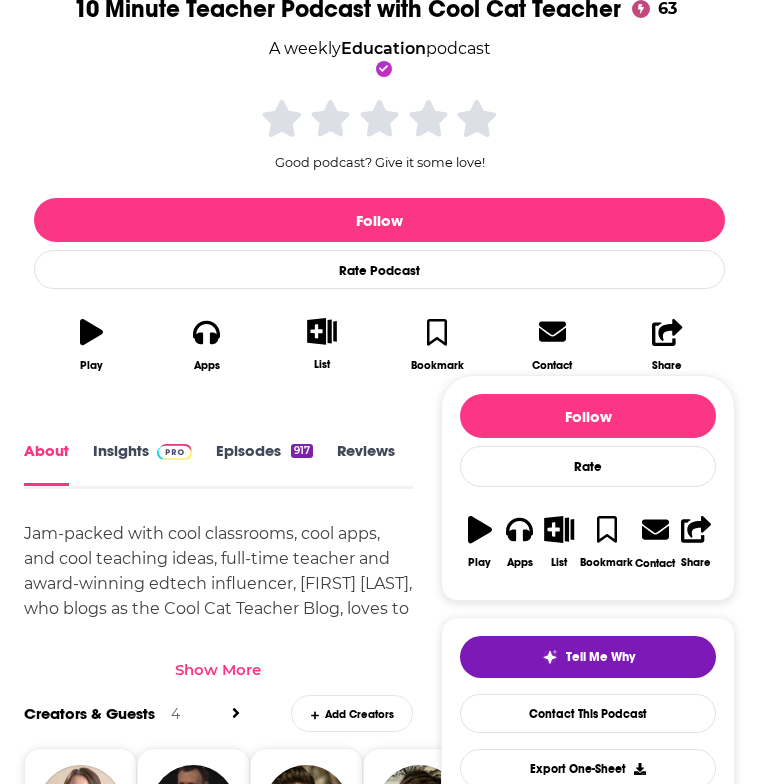 scroll, scrollTop: 385, scrollLeft: 0, axis: vertical 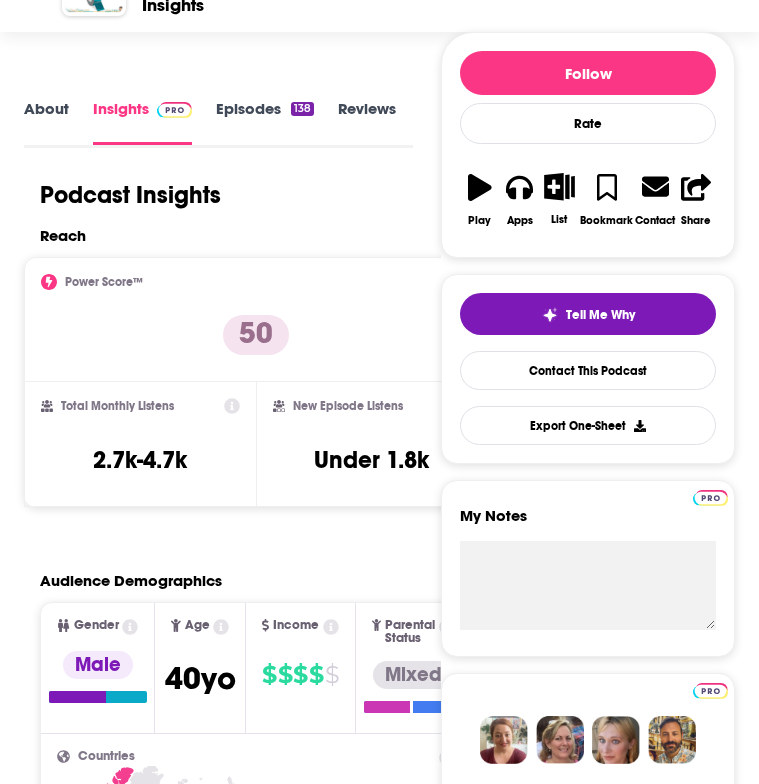 click on "About" at bounding box center [46, 121] 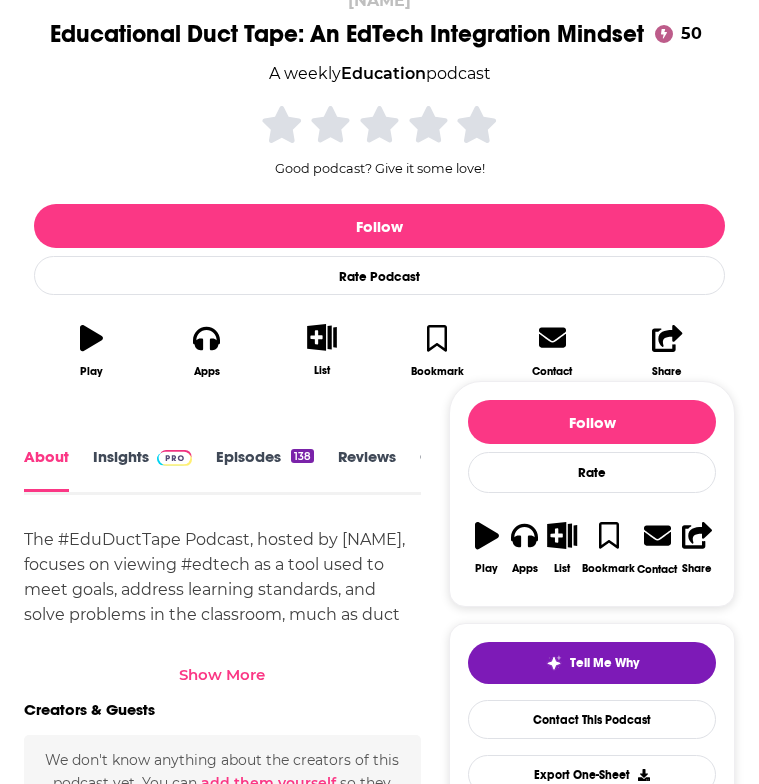 scroll, scrollTop: 393, scrollLeft: 0, axis: vertical 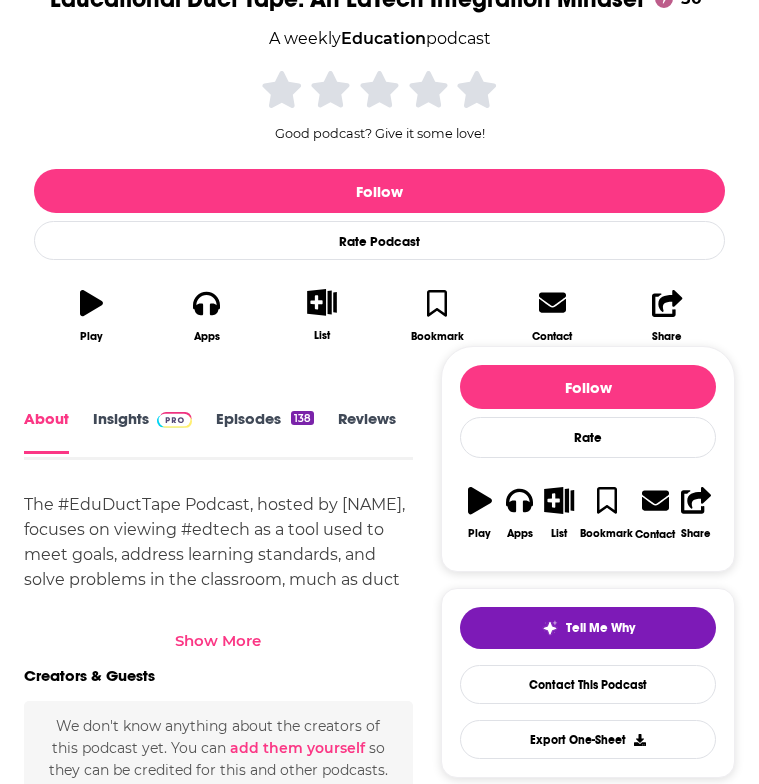 click on "Show More" at bounding box center [218, 640] 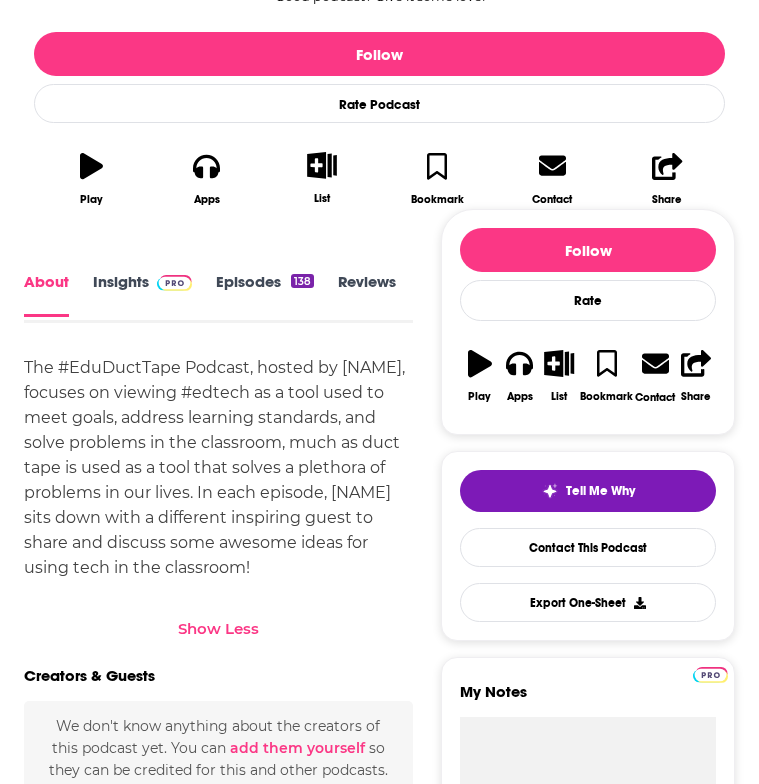 scroll, scrollTop: 551, scrollLeft: 0, axis: vertical 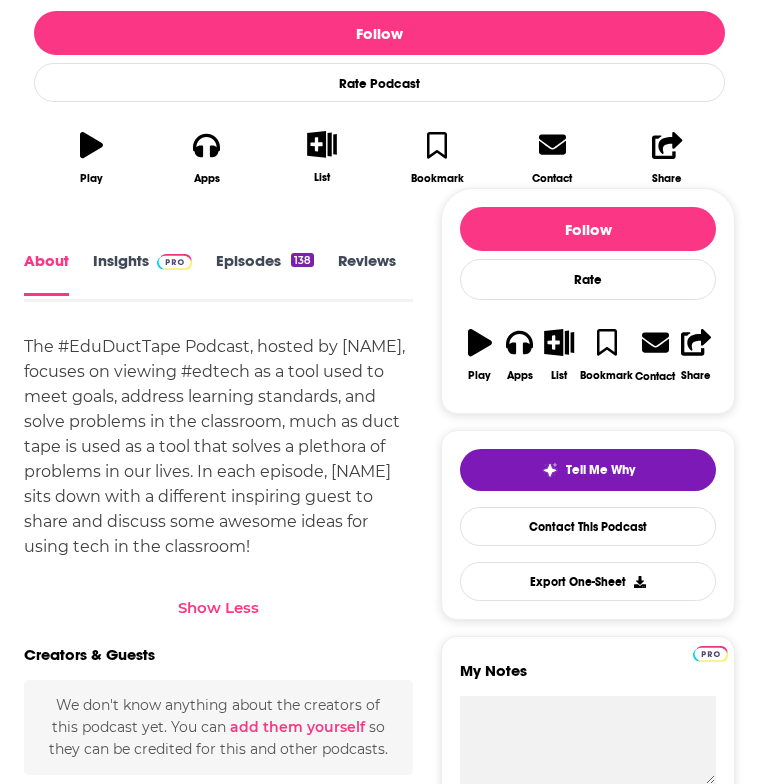drag, startPoint x: 26, startPoint y: 339, endPoint x: 272, endPoint y: 541, distance: 318.308 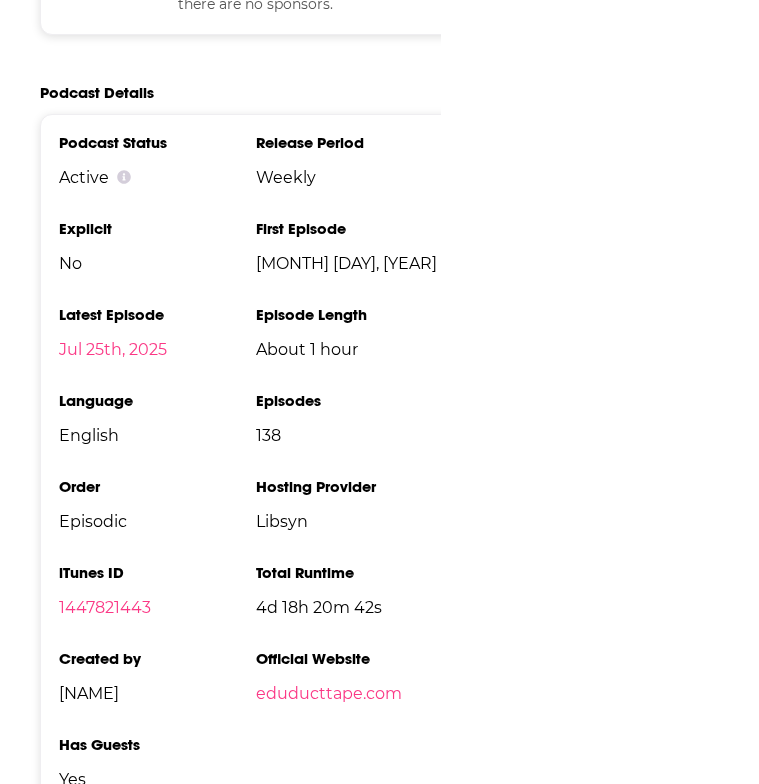 scroll, scrollTop: 2945, scrollLeft: 0, axis: vertical 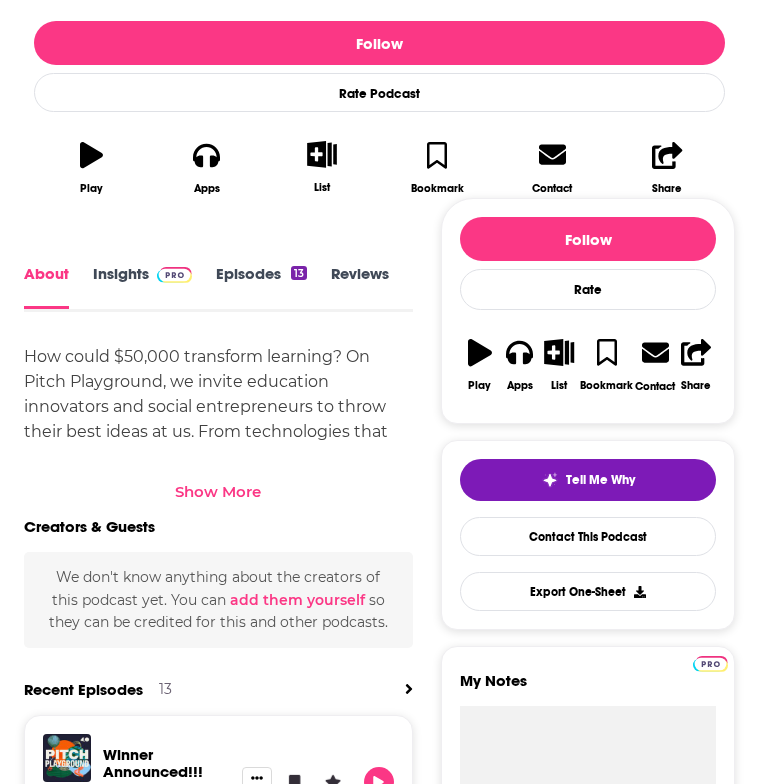 click on "Show More" at bounding box center [218, 485] 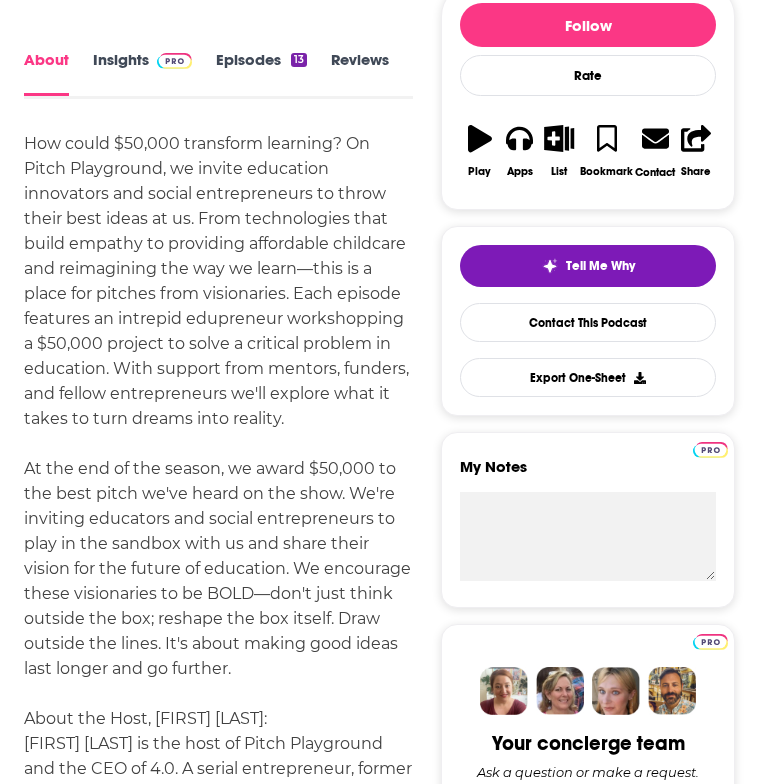 scroll, scrollTop: 763, scrollLeft: 0, axis: vertical 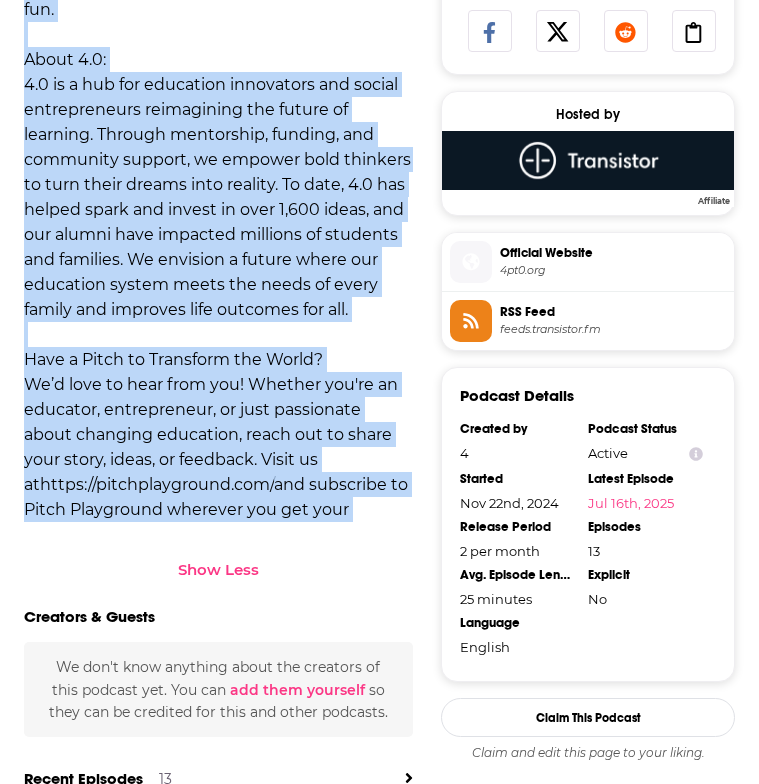 drag, startPoint x: 26, startPoint y: 130, endPoint x: 276, endPoint y: 539, distance: 479.35477 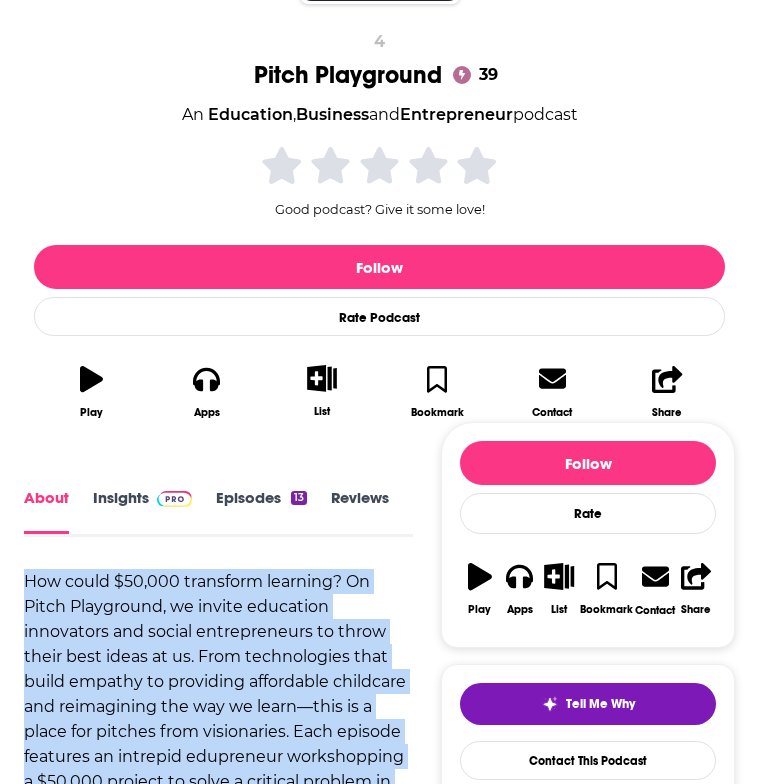 scroll, scrollTop: 303, scrollLeft: 0, axis: vertical 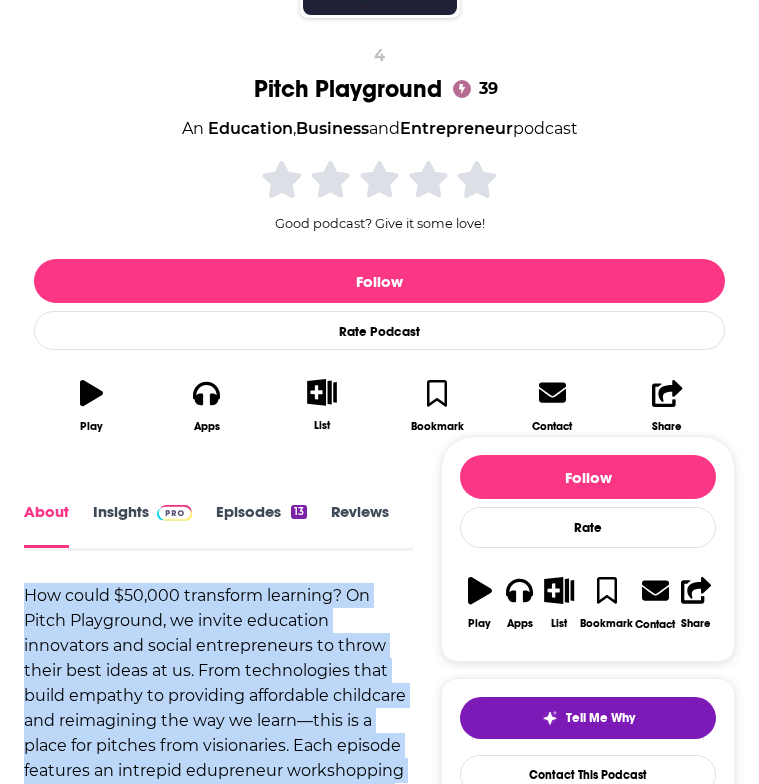 click on "Insights" at bounding box center [142, 525] 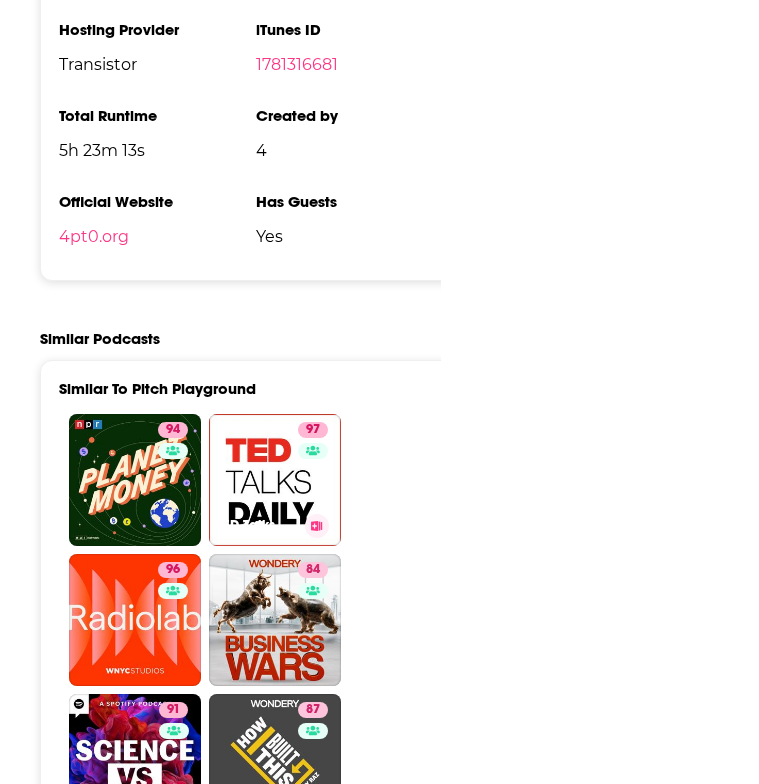 scroll, scrollTop: 3378, scrollLeft: 0, axis: vertical 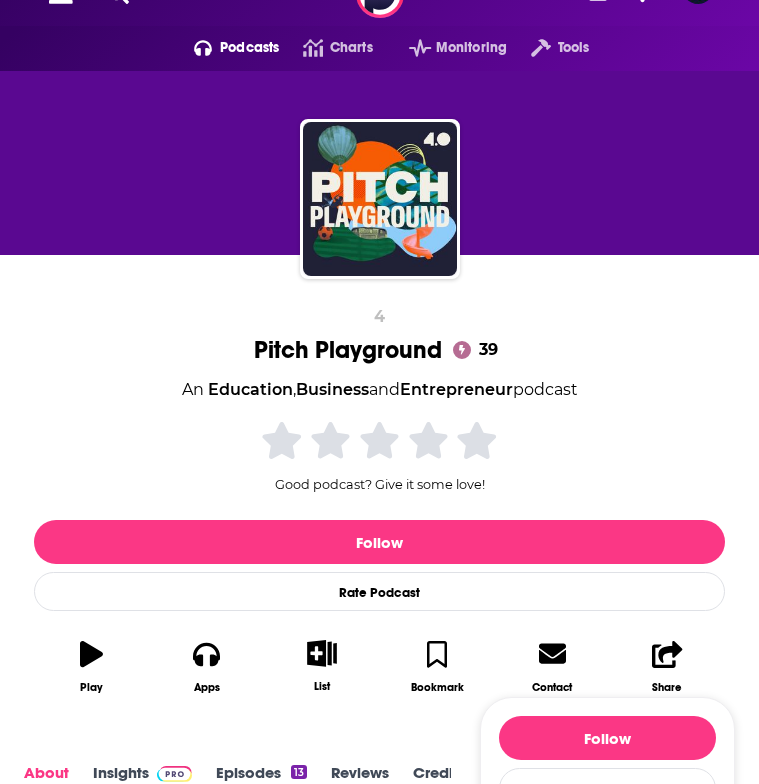 click at bounding box center (379, 183) 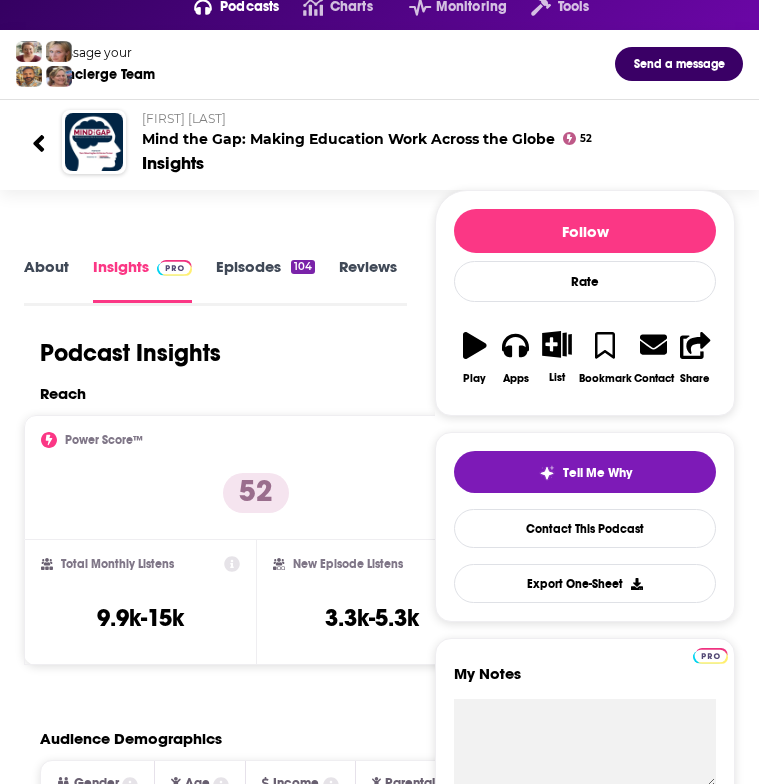 scroll, scrollTop: 87, scrollLeft: 0, axis: vertical 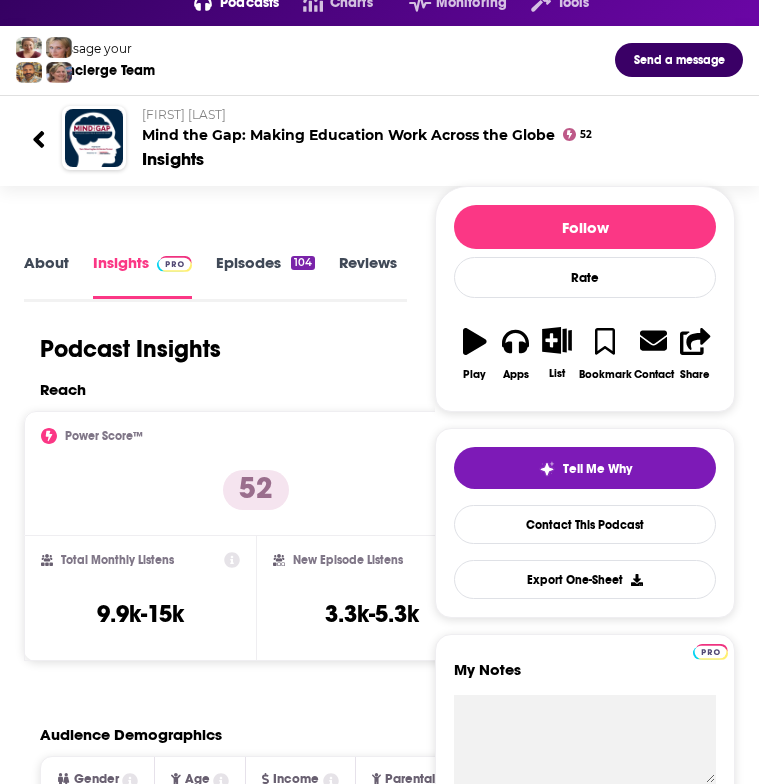 click on "About" at bounding box center [46, 275] 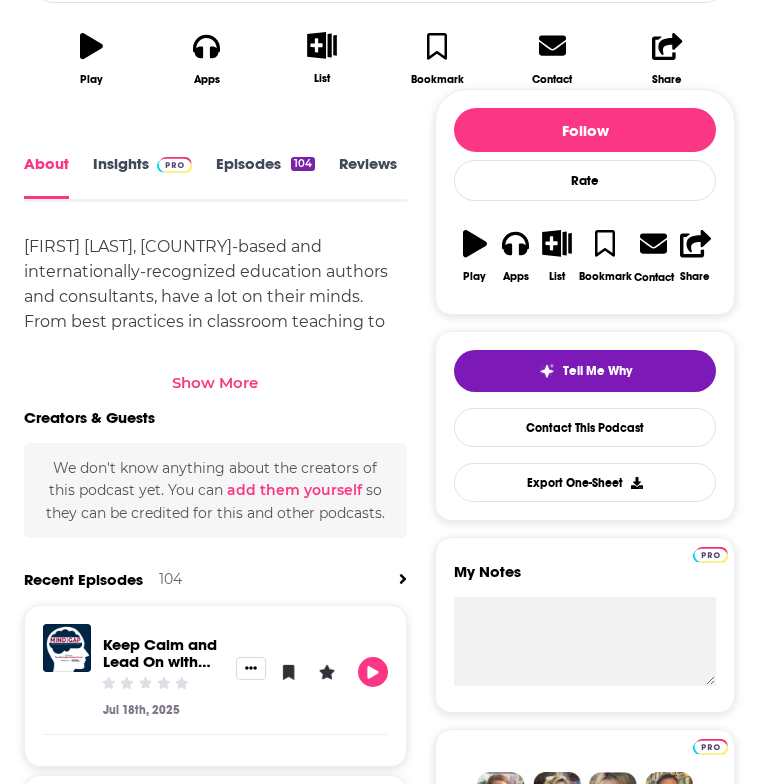 scroll, scrollTop: 661, scrollLeft: 0, axis: vertical 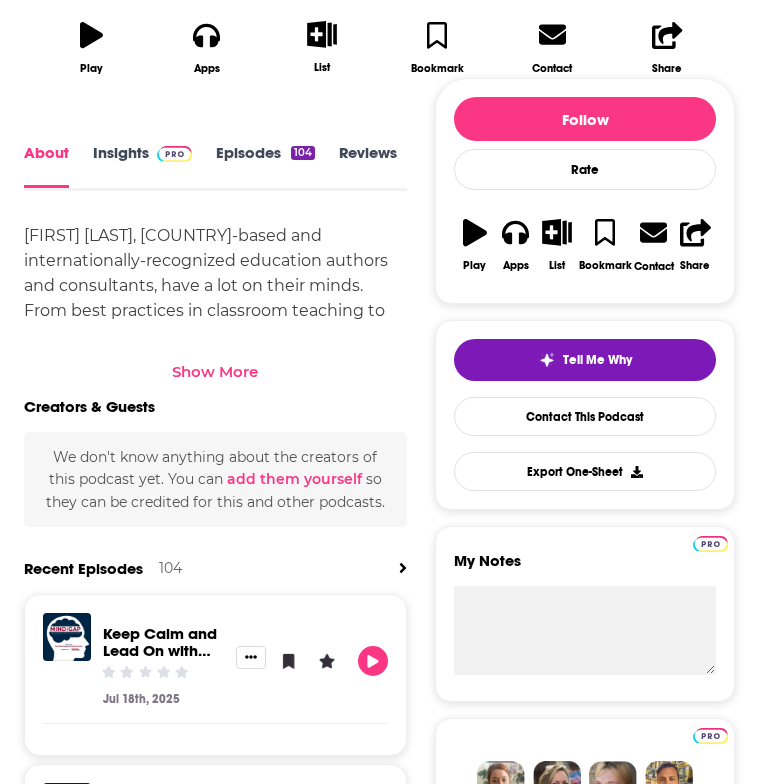 click on "Show More" at bounding box center (215, 371) 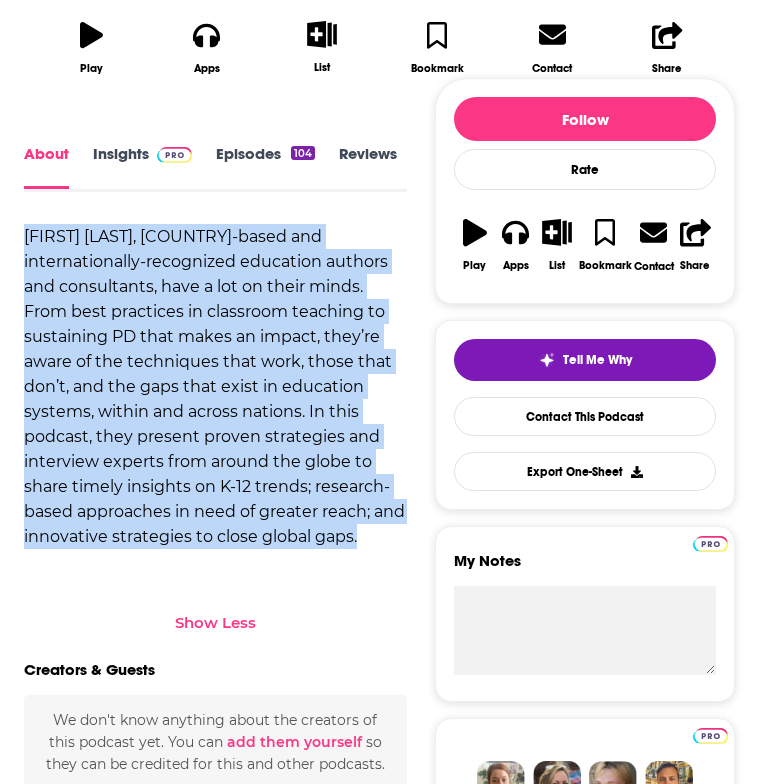drag, startPoint x: 21, startPoint y: 224, endPoint x: 182, endPoint y: 579, distance: 389.80252 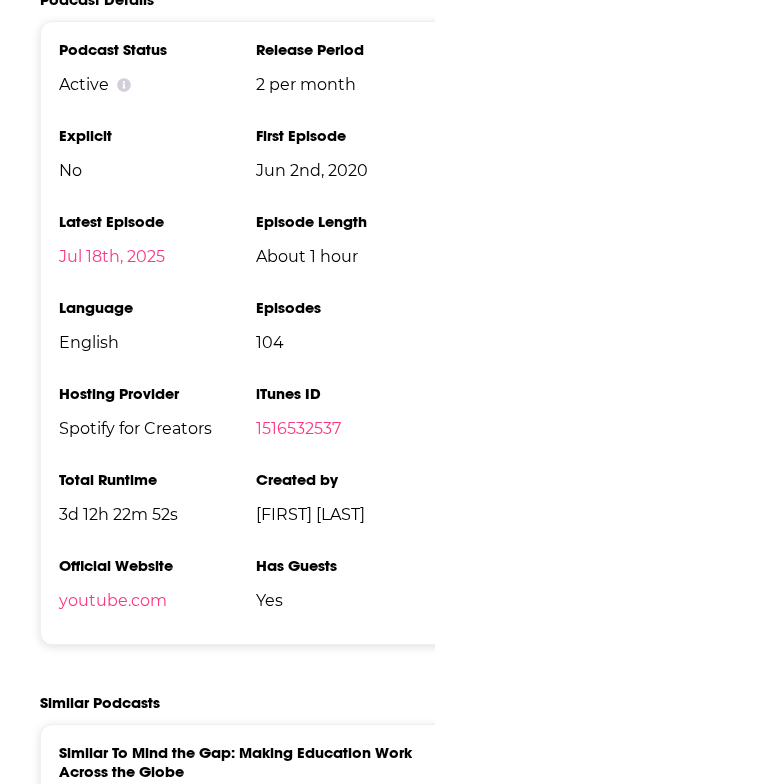 scroll, scrollTop: 2911, scrollLeft: 0, axis: vertical 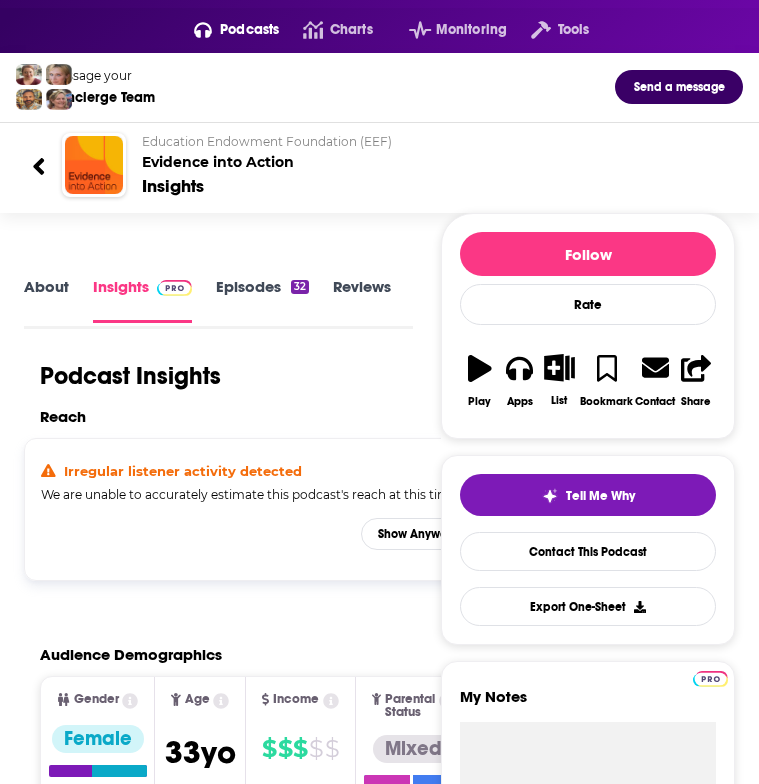 click on "About" at bounding box center (46, 299) 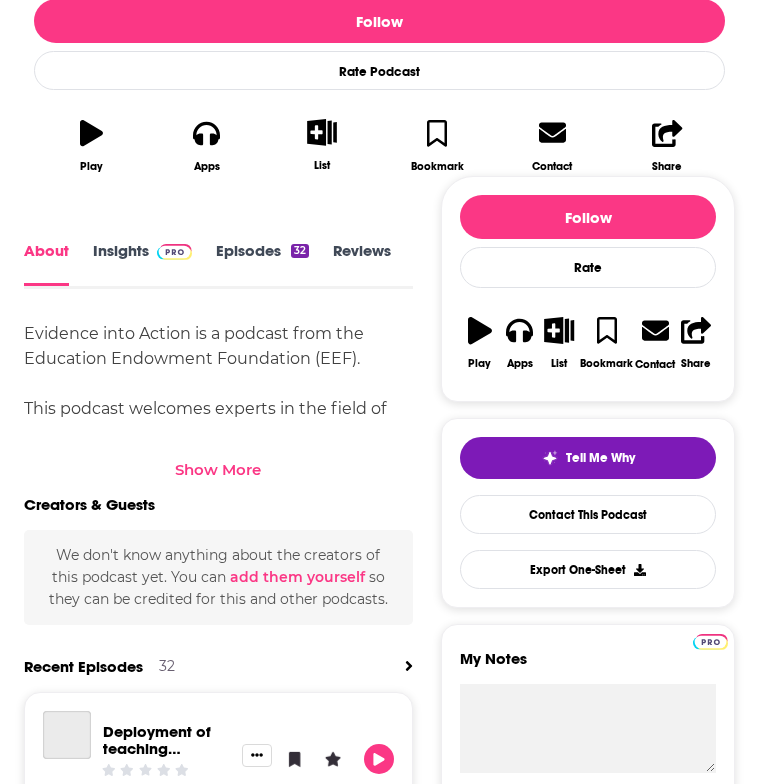 scroll, scrollTop: 589, scrollLeft: 0, axis: vertical 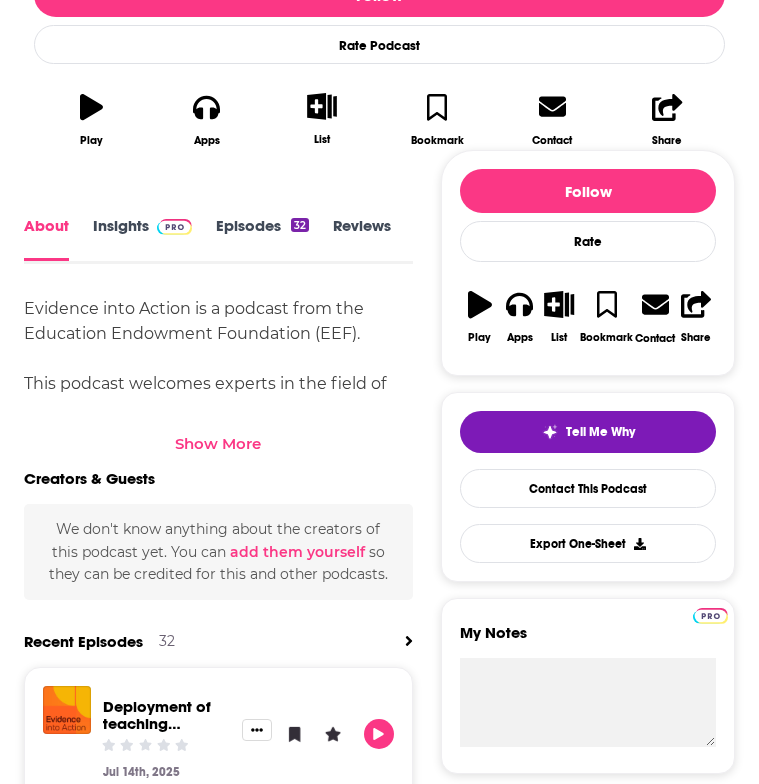 click on "Show More" at bounding box center [218, 443] 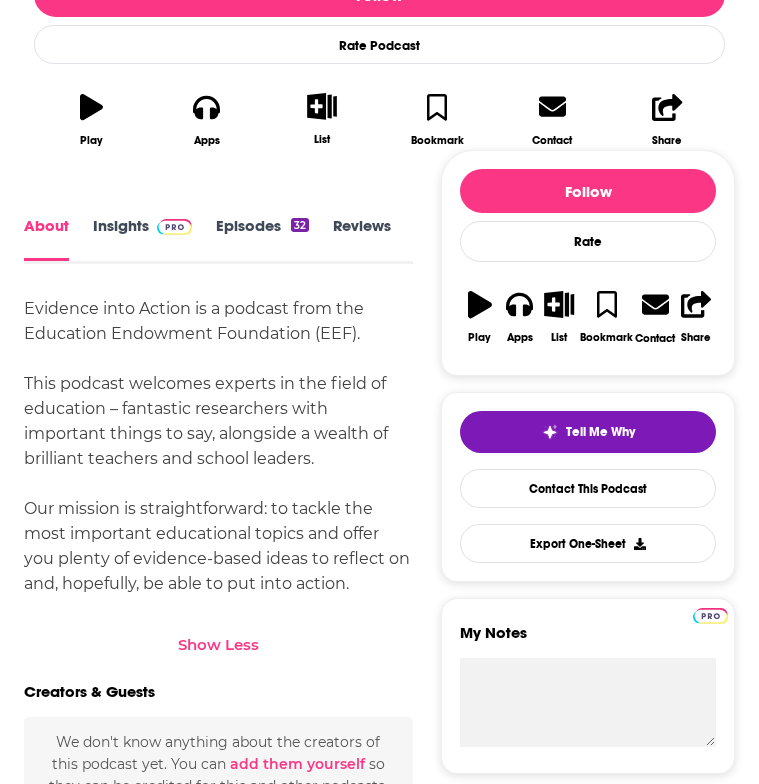 drag, startPoint x: 23, startPoint y: 307, endPoint x: 350, endPoint y: 591, distance: 433.11084 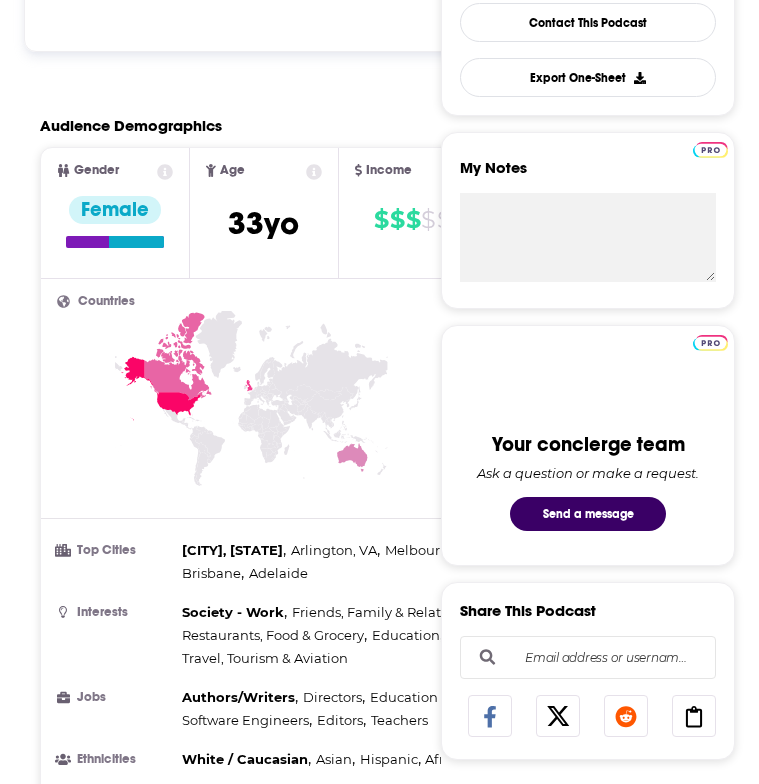 scroll, scrollTop: 0, scrollLeft: 0, axis: both 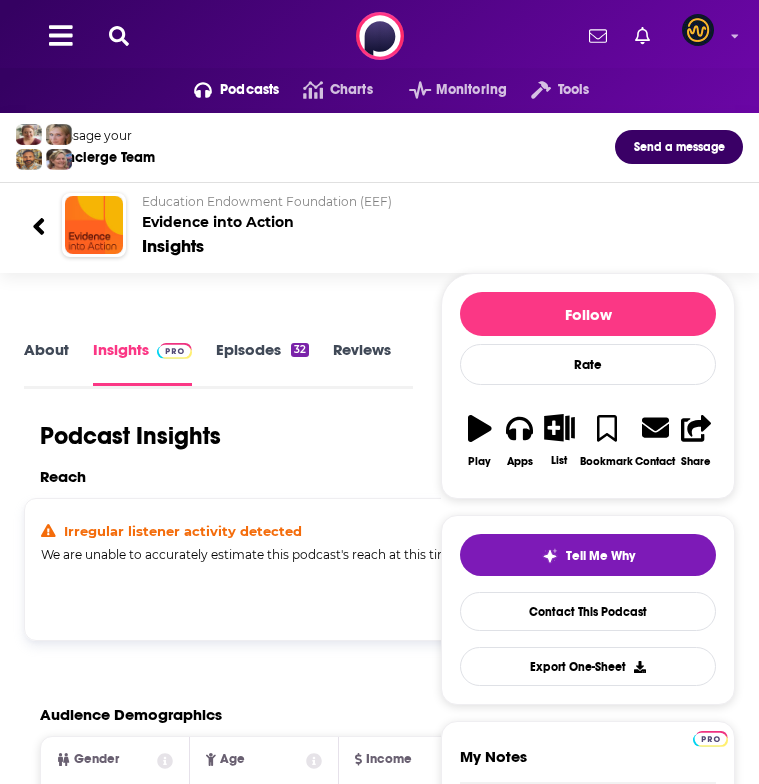 click on "Podcast Insights" at bounding box center (210, 436) 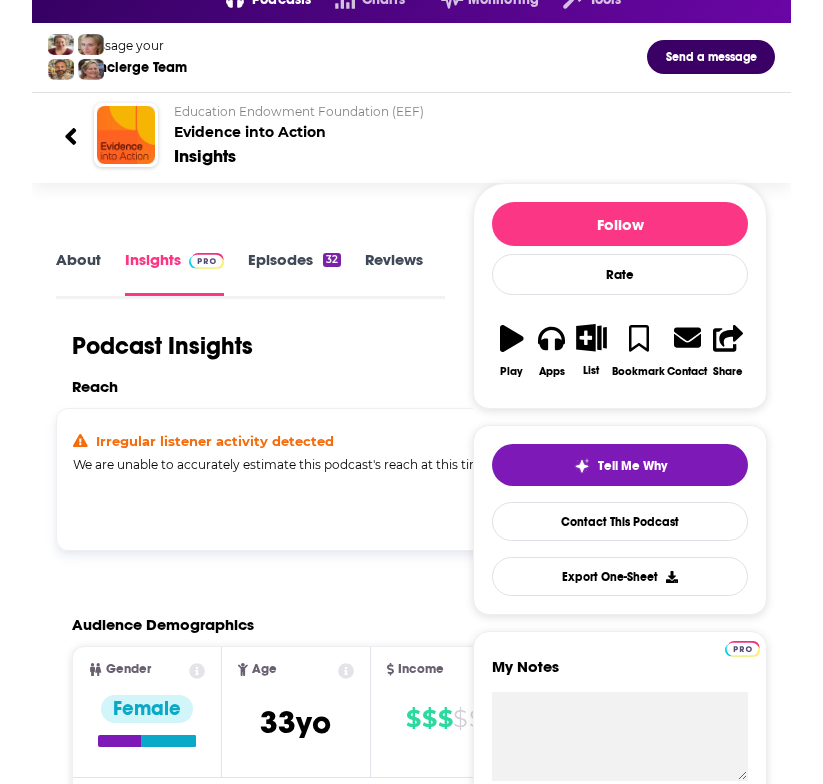 scroll, scrollTop: 89, scrollLeft: 0, axis: vertical 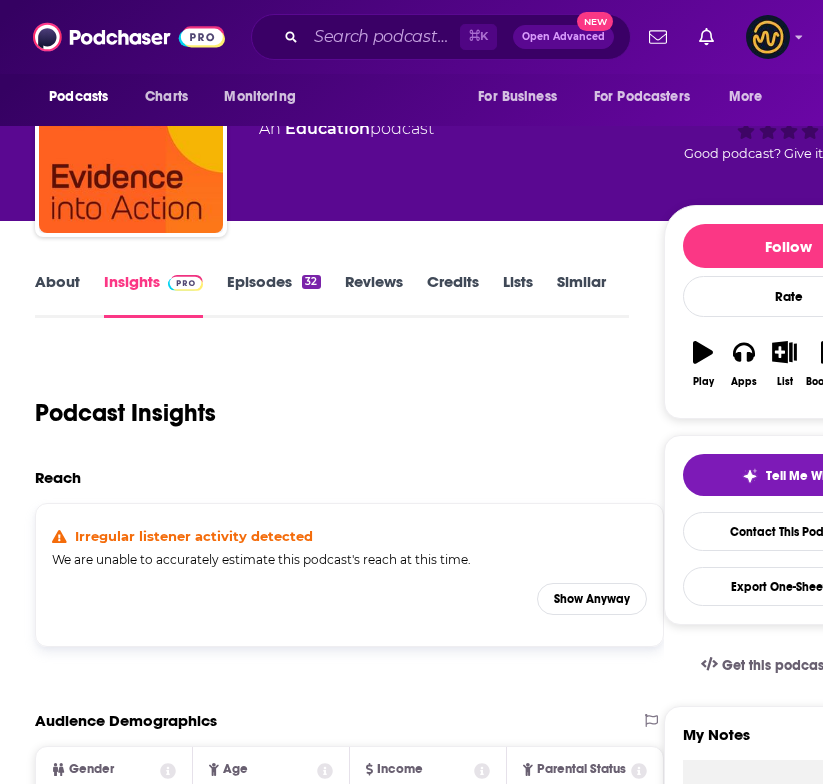 click on "About" at bounding box center (57, 295) 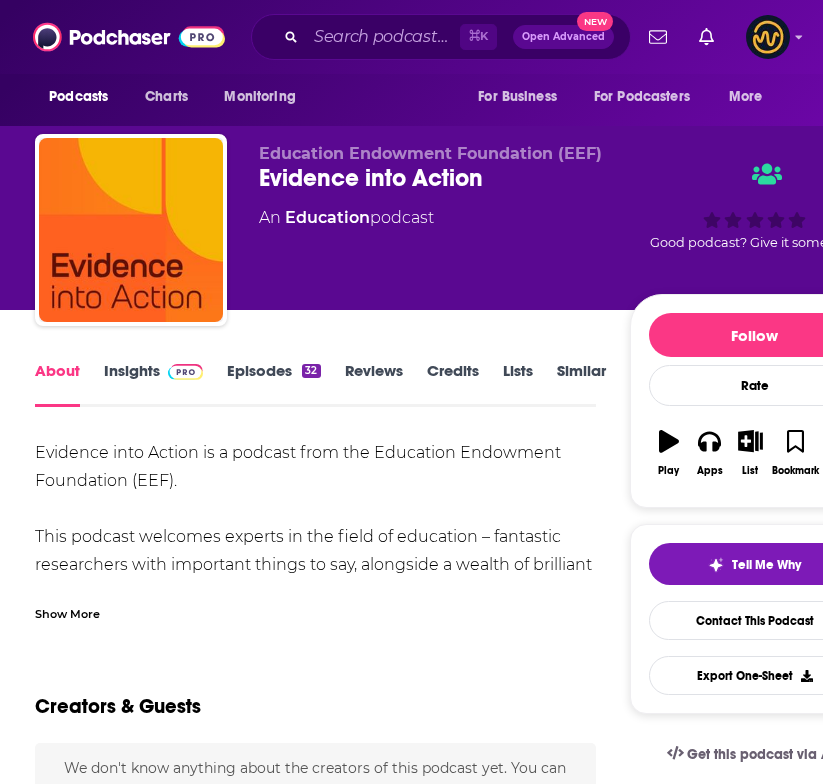 scroll, scrollTop: 20, scrollLeft: 0, axis: vertical 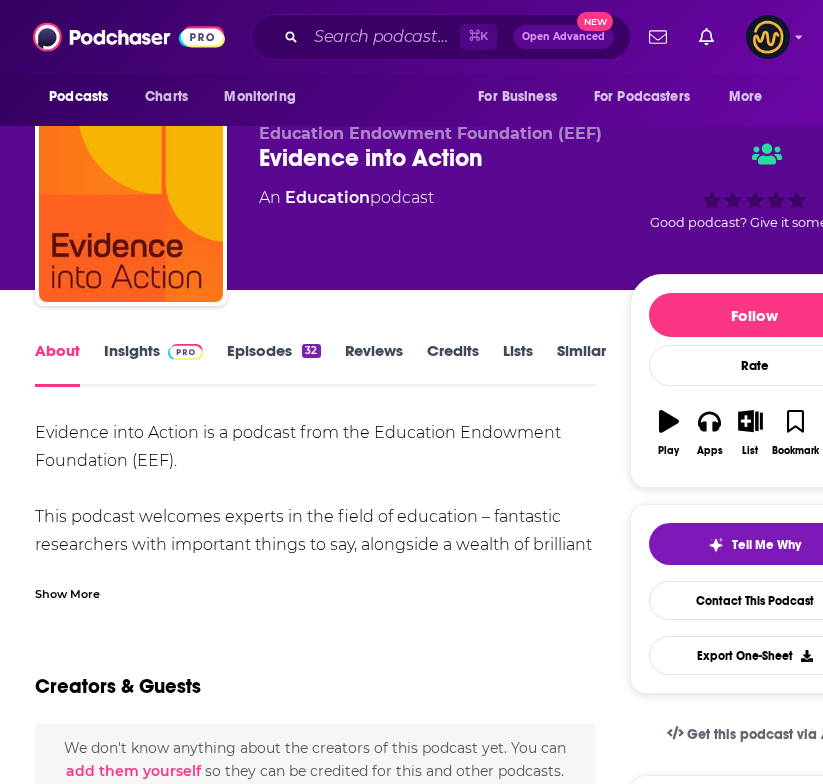 click on "Show More" at bounding box center (67, 592) 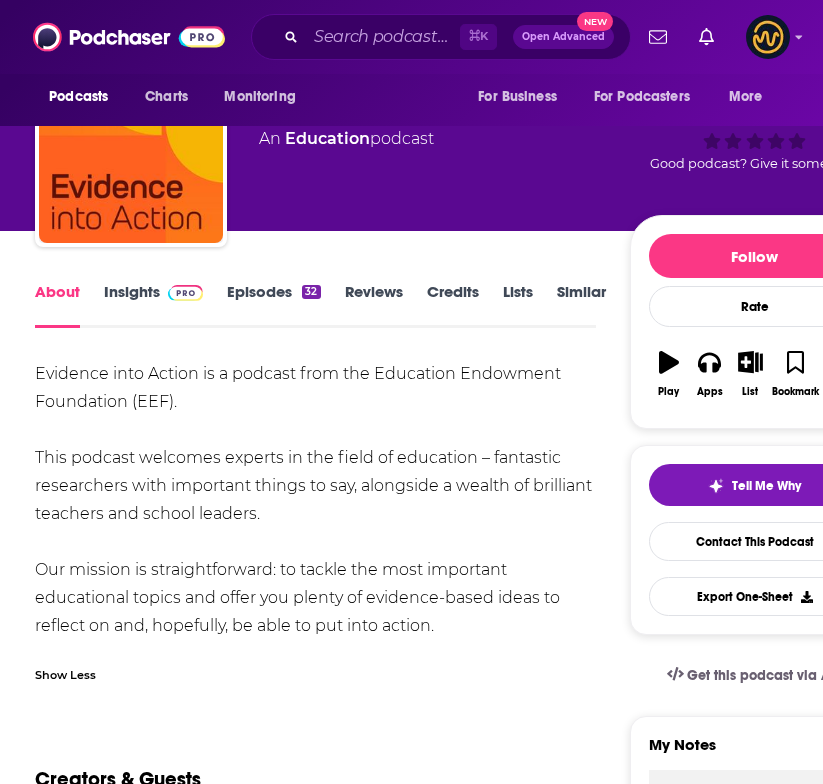 scroll, scrollTop: 82, scrollLeft: 0, axis: vertical 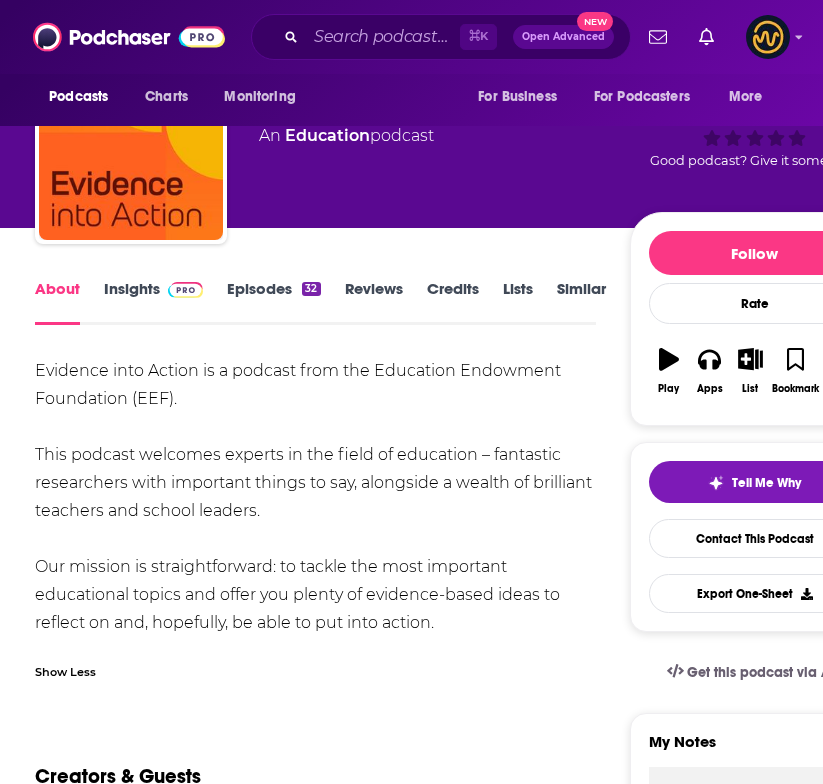 click on "Insights" at bounding box center [153, 302] 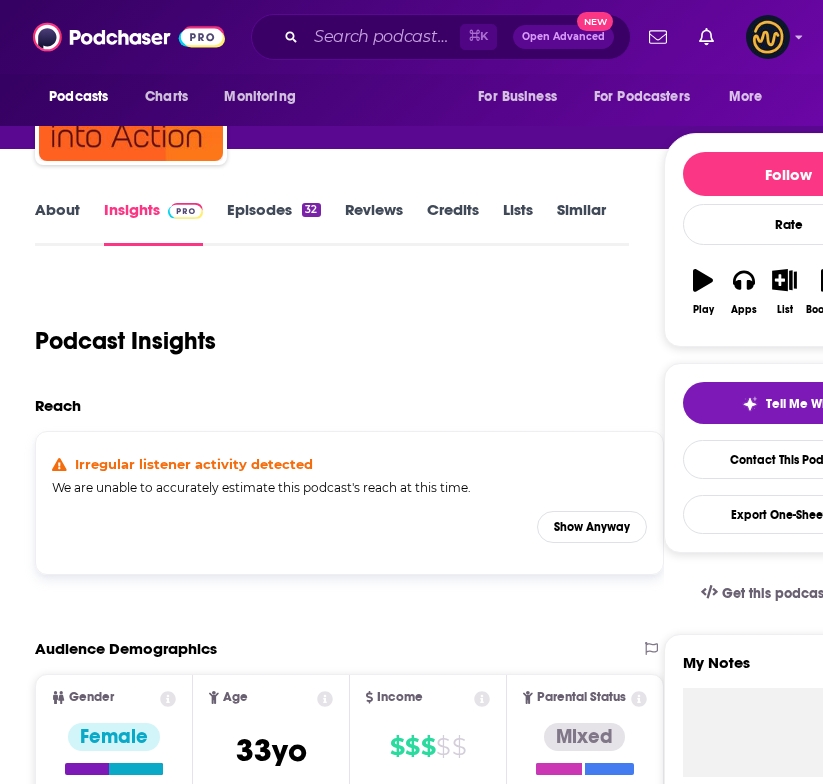 scroll, scrollTop: 162, scrollLeft: 0, axis: vertical 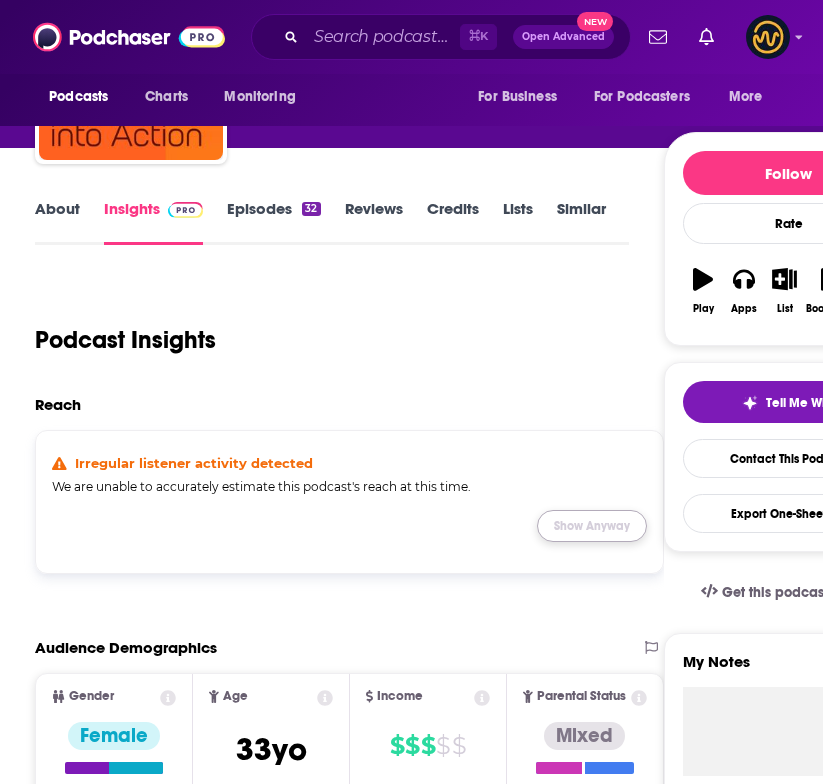 click on "Show Anyway" at bounding box center (592, 526) 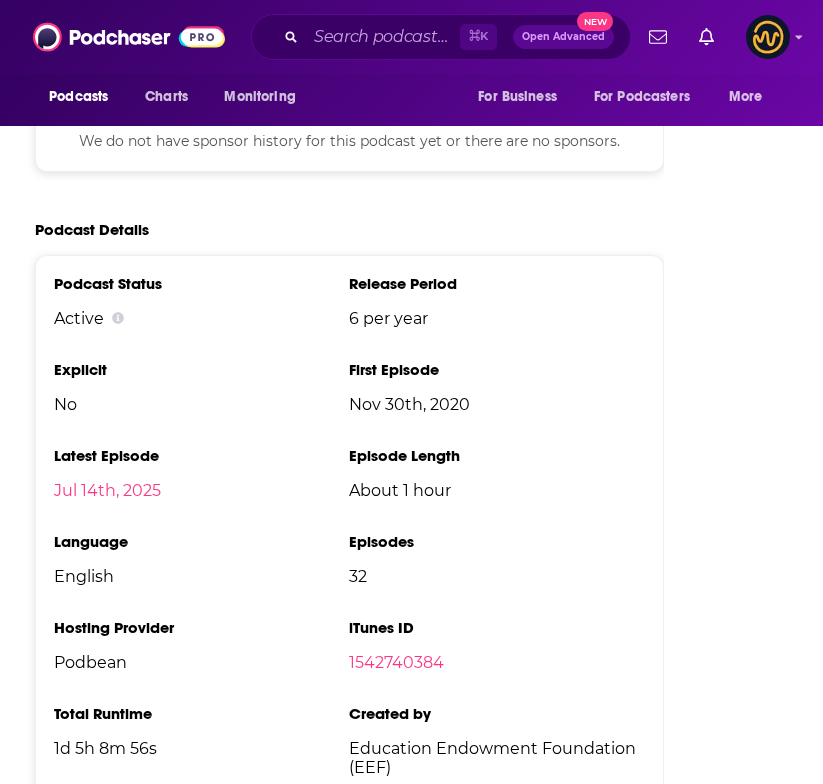 scroll, scrollTop: 2666, scrollLeft: 0, axis: vertical 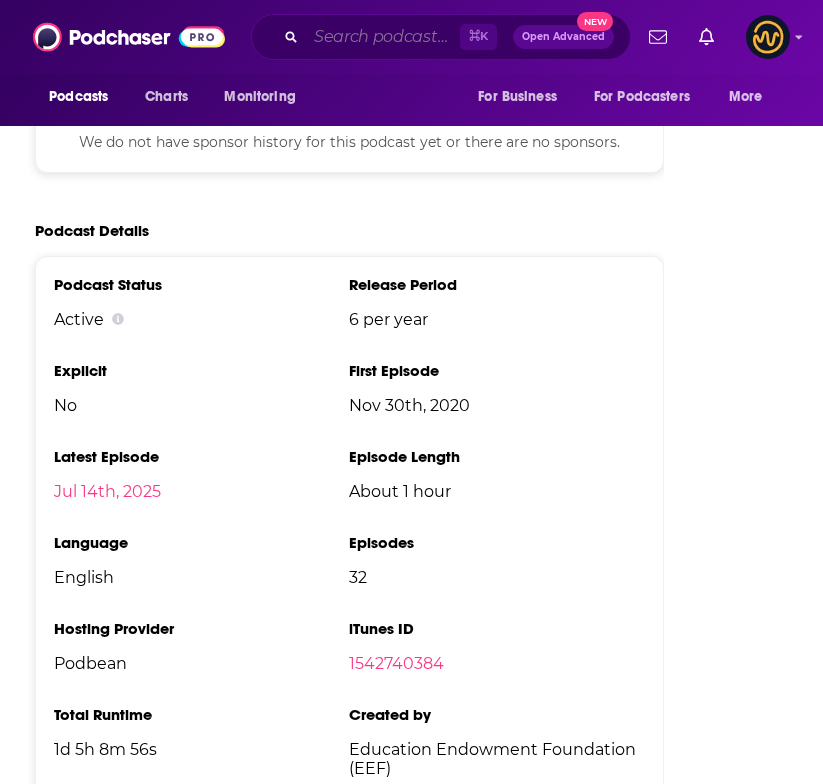 click at bounding box center (383, 37) 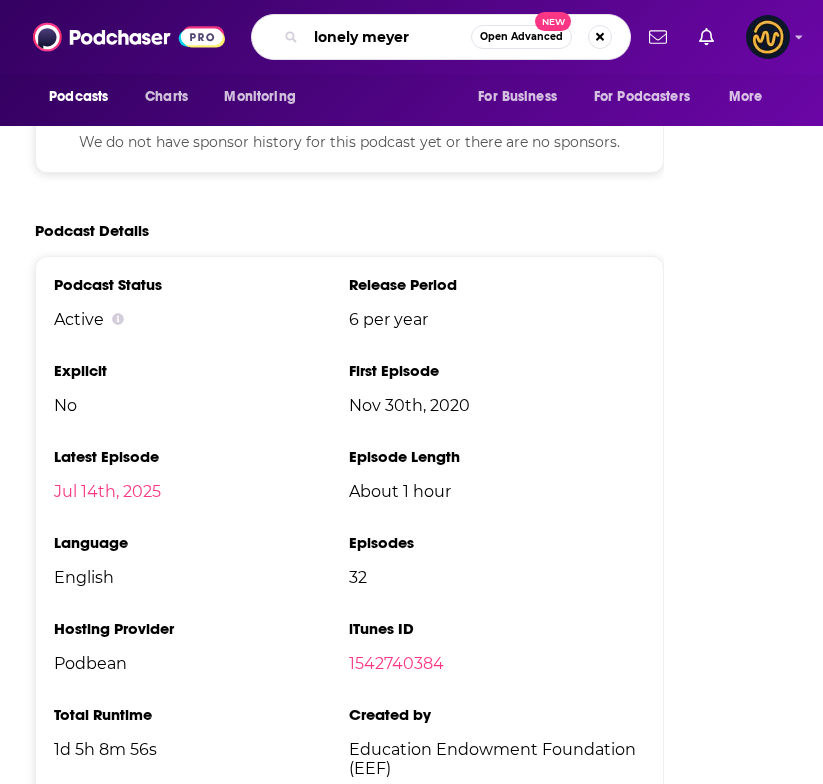 type on "lonely meyers" 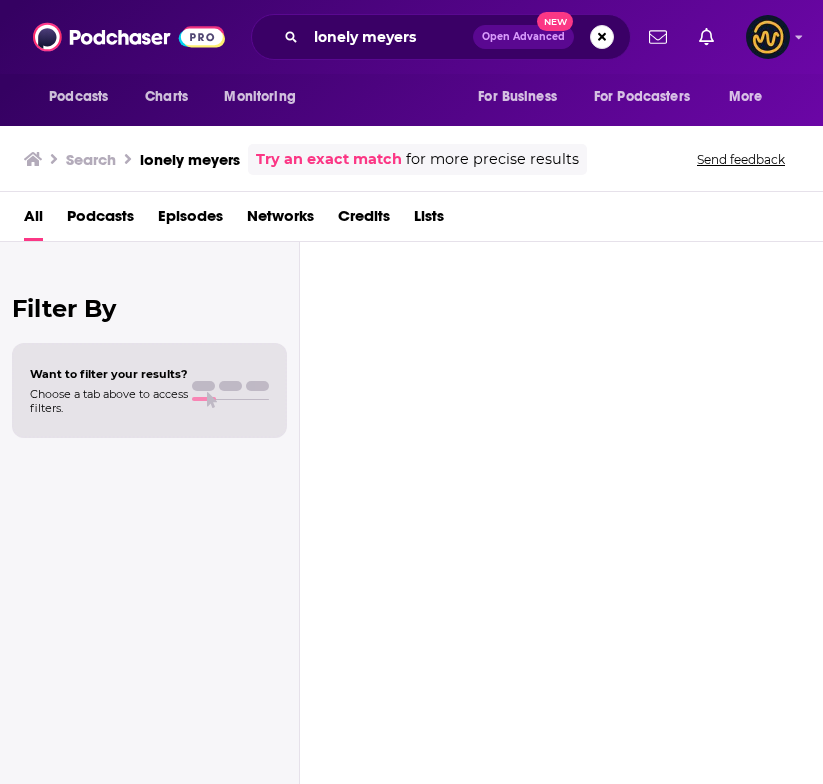 scroll, scrollTop: 0, scrollLeft: 0, axis: both 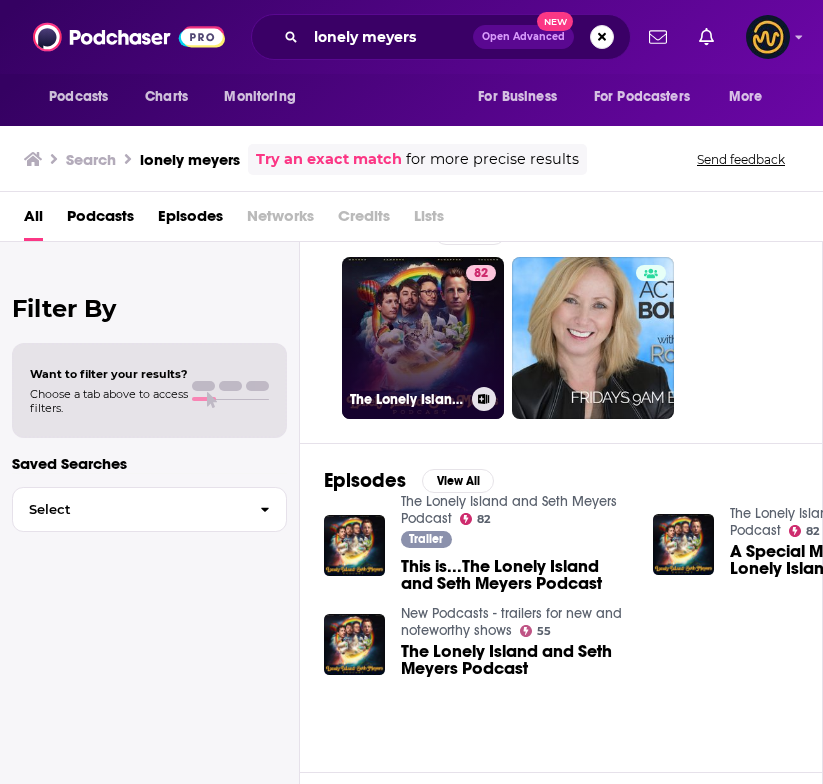 click on "82 The Lonely Island and Seth Meyers Podcast" at bounding box center (423, 338) 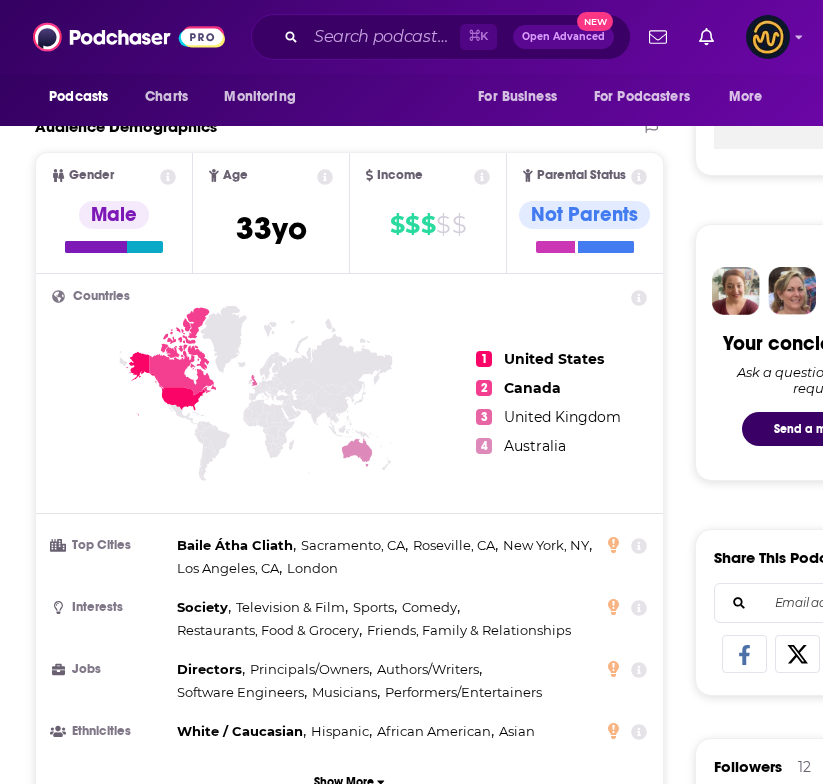 scroll, scrollTop: 790, scrollLeft: 0, axis: vertical 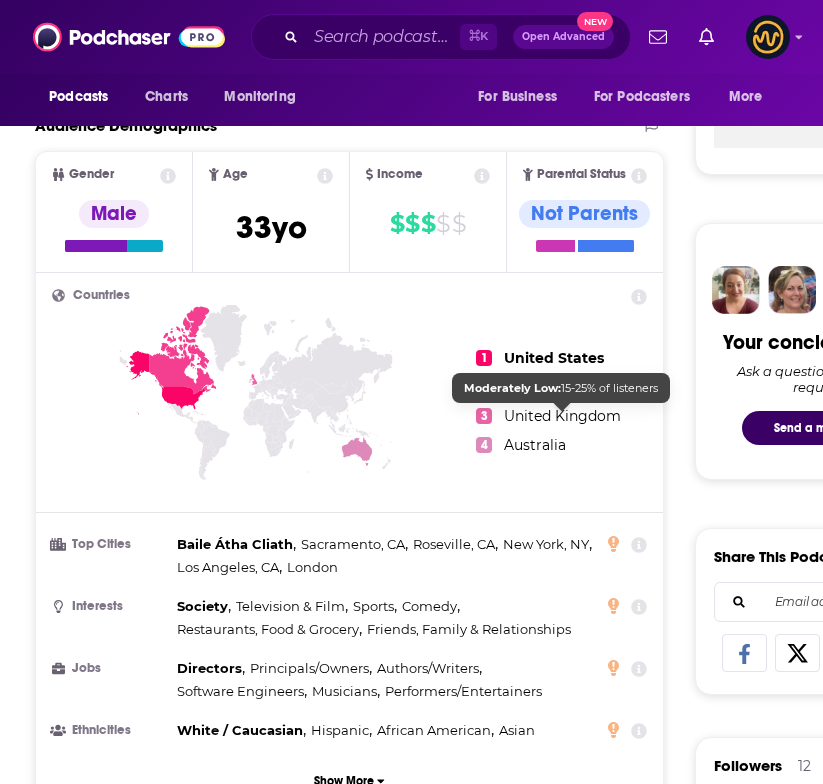 click on "United Kingdom" at bounding box center [562, 416] 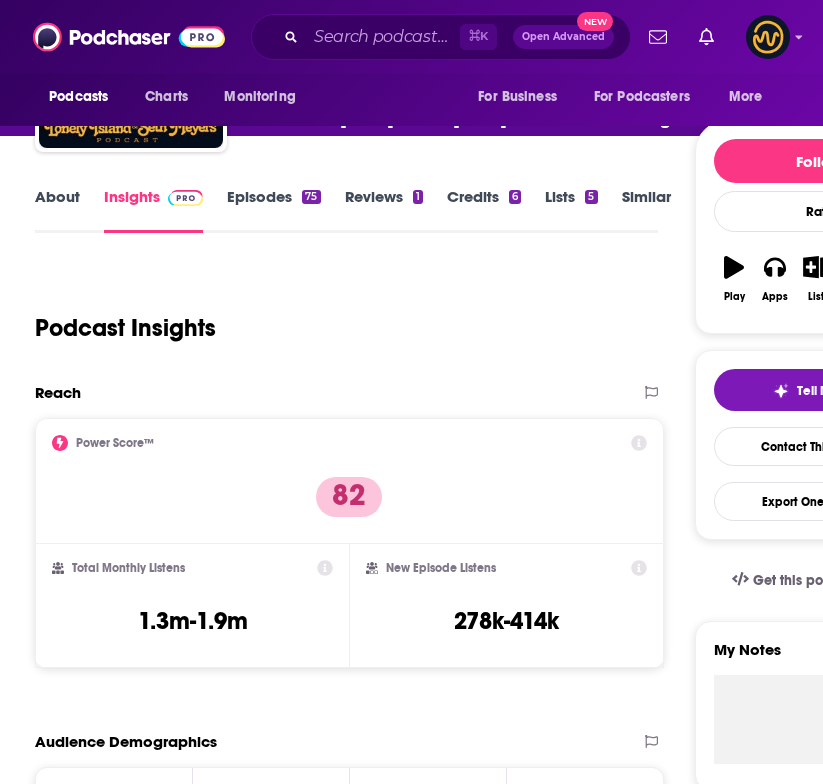 scroll, scrollTop: 0, scrollLeft: 0, axis: both 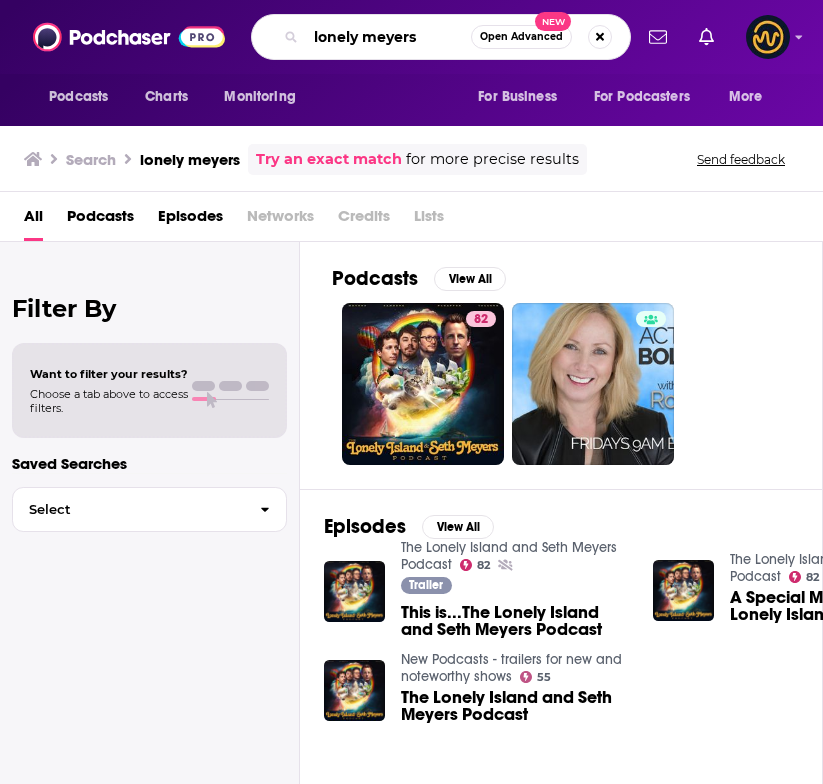 click on "lonely meyers" at bounding box center [388, 37] 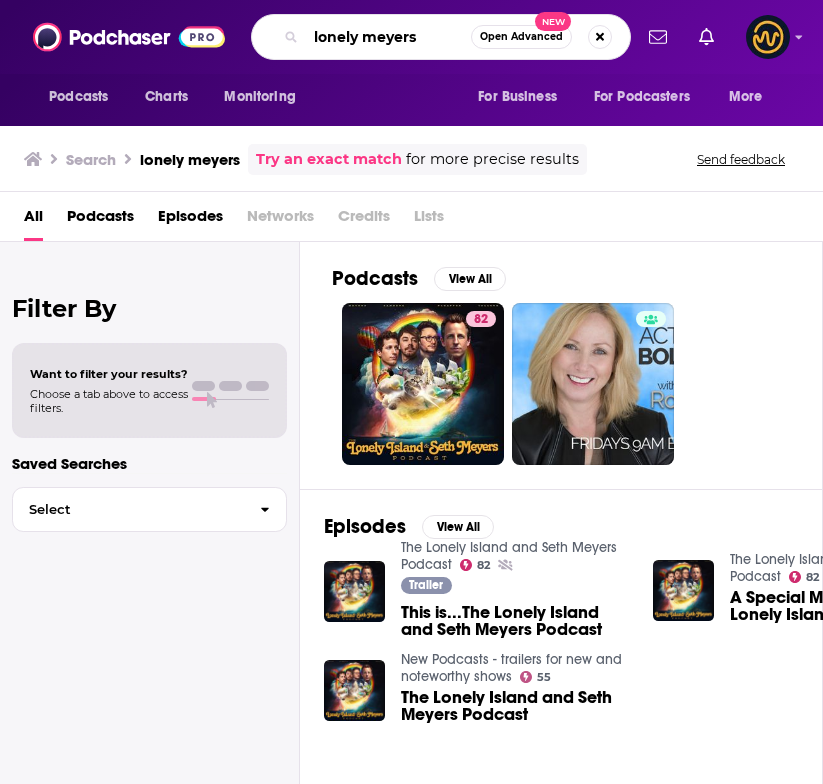 drag, startPoint x: 424, startPoint y: 43, endPoint x: 315, endPoint y: 44, distance: 109.004585 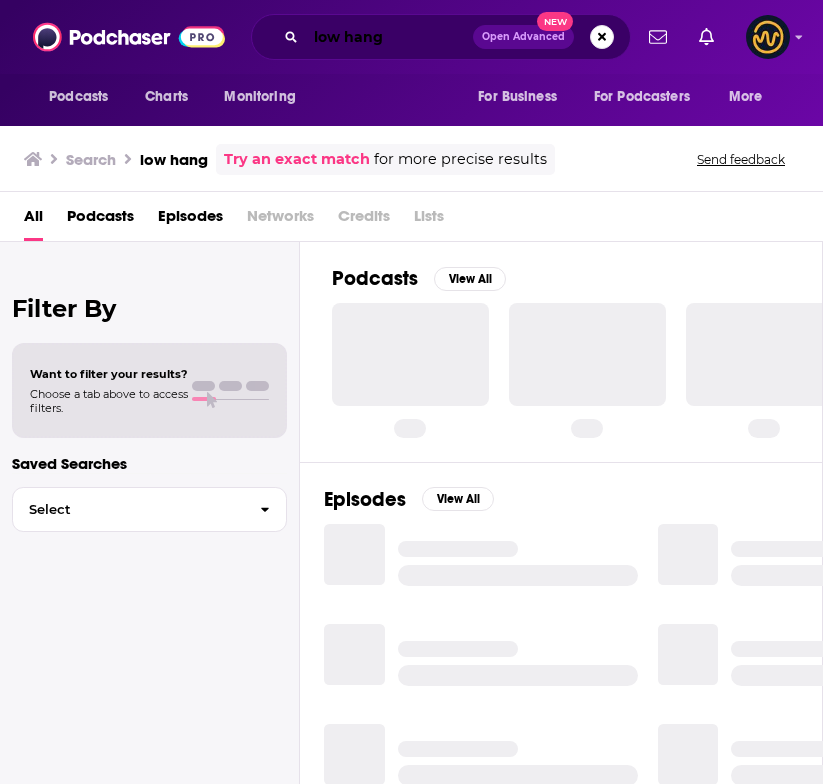 click on "low hang" at bounding box center [389, 37] 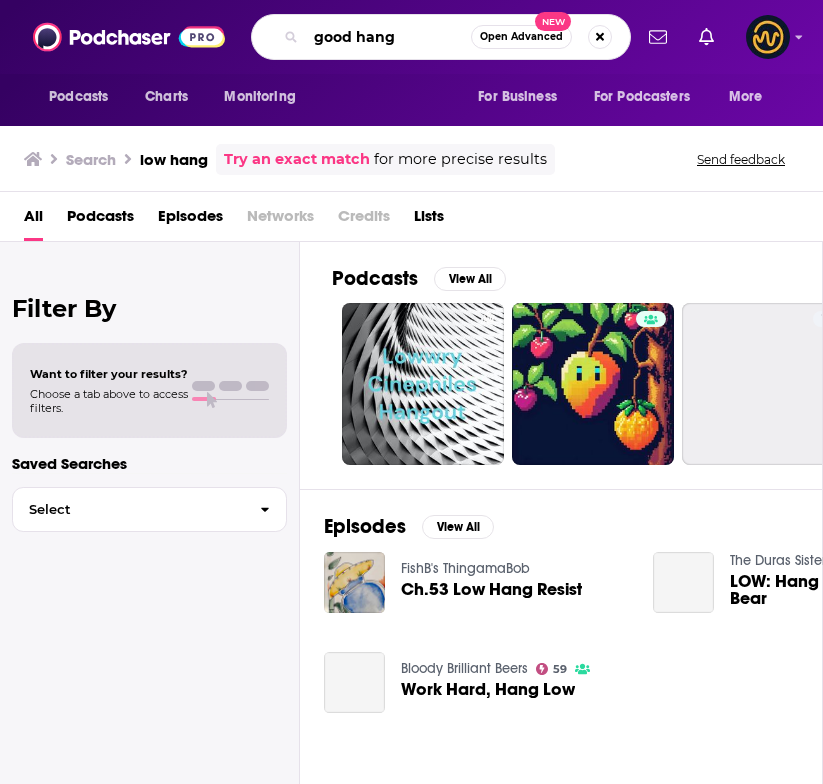 type on "good hang" 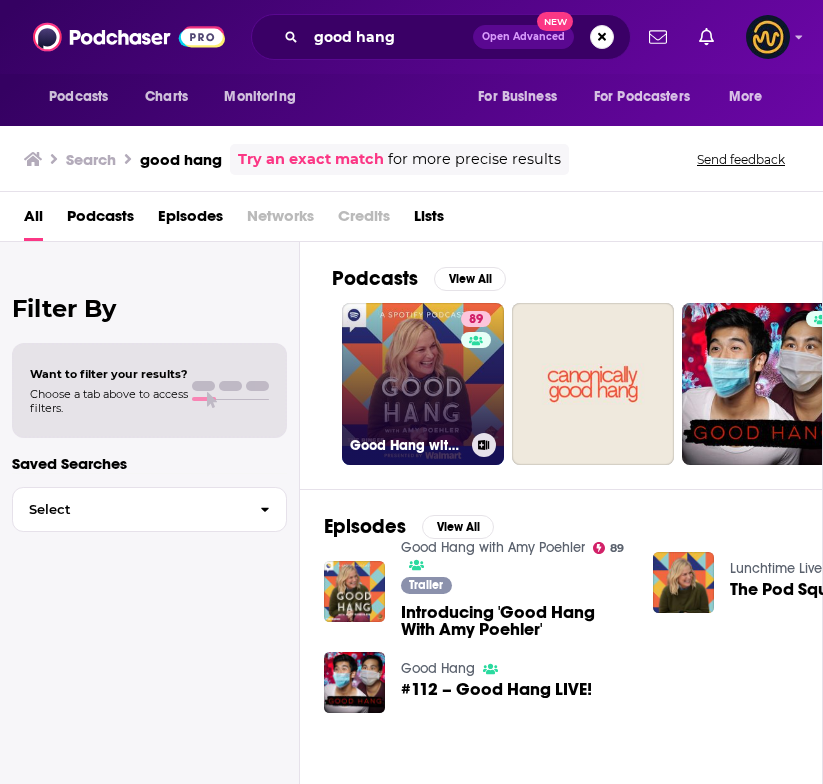 click on "89 Good Hang with Amy Poehler" at bounding box center [423, 384] 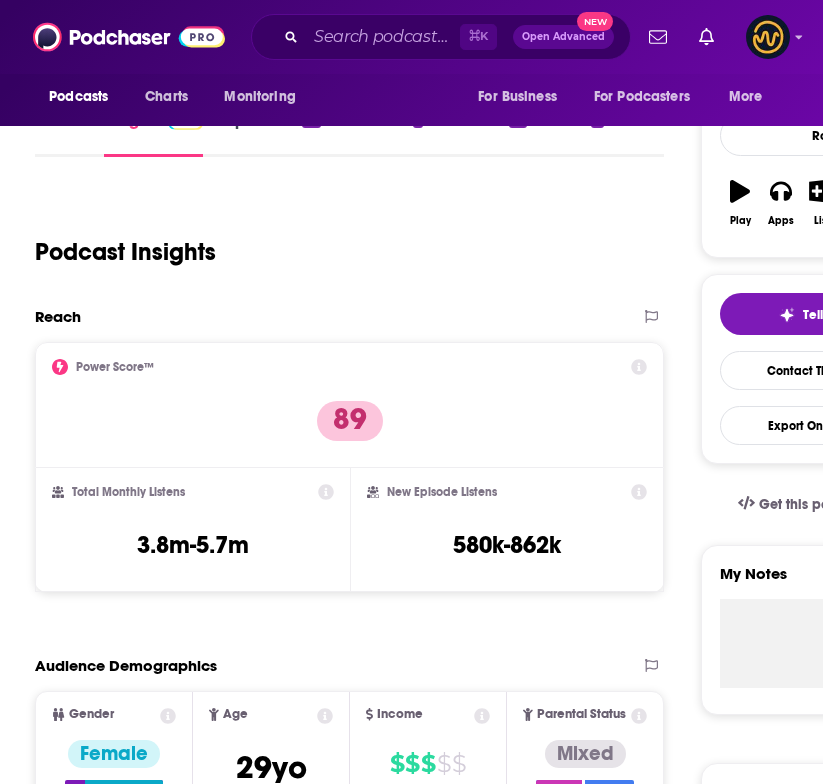 scroll, scrollTop: 0, scrollLeft: 0, axis: both 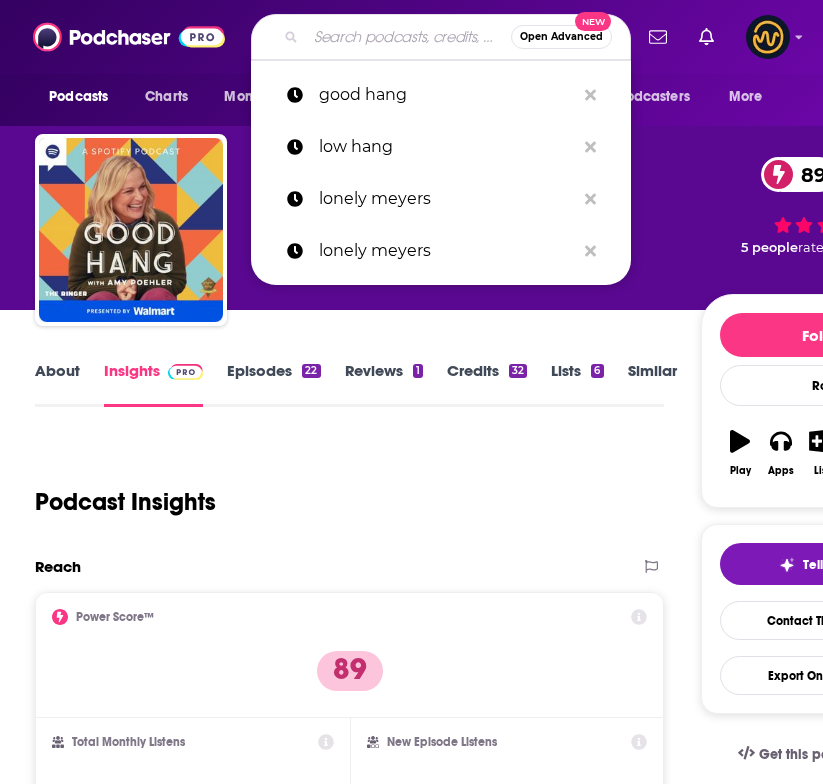 click at bounding box center [408, 37] 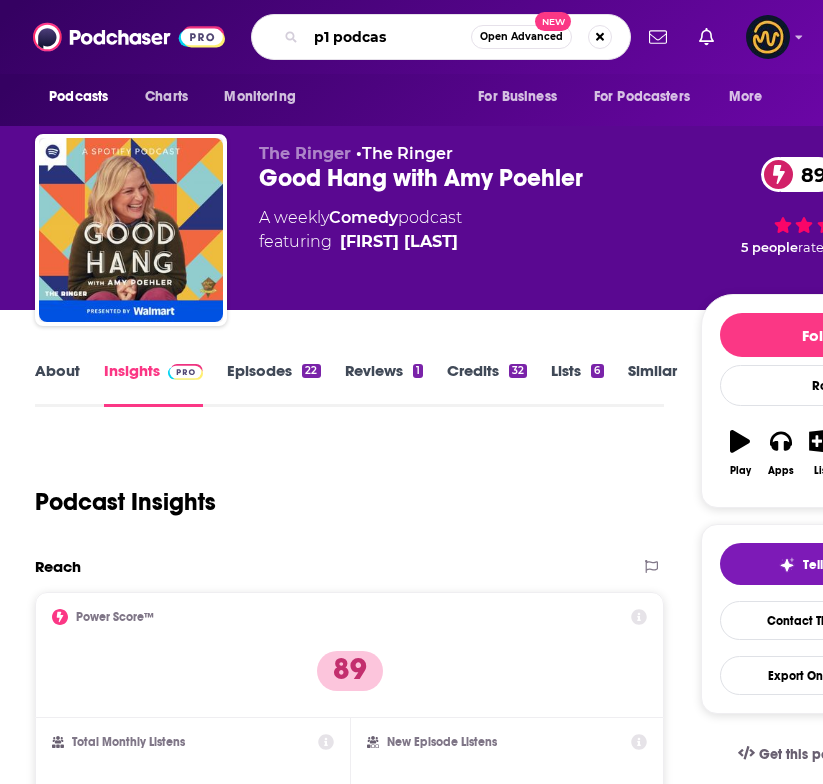 type on "p1 podcast" 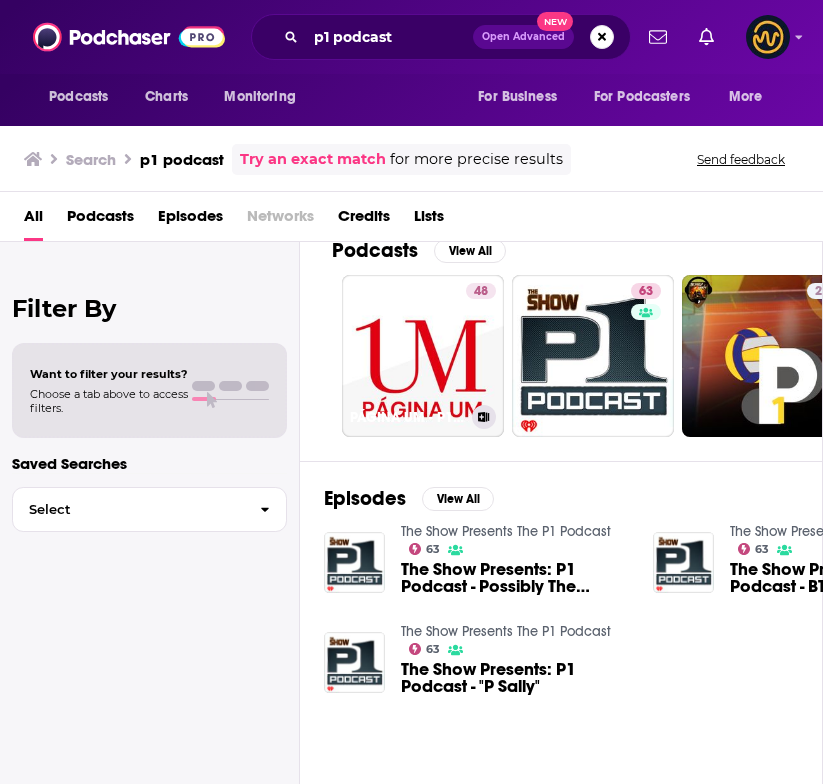 scroll, scrollTop: 36, scrollLeft: 0, axis: vertical 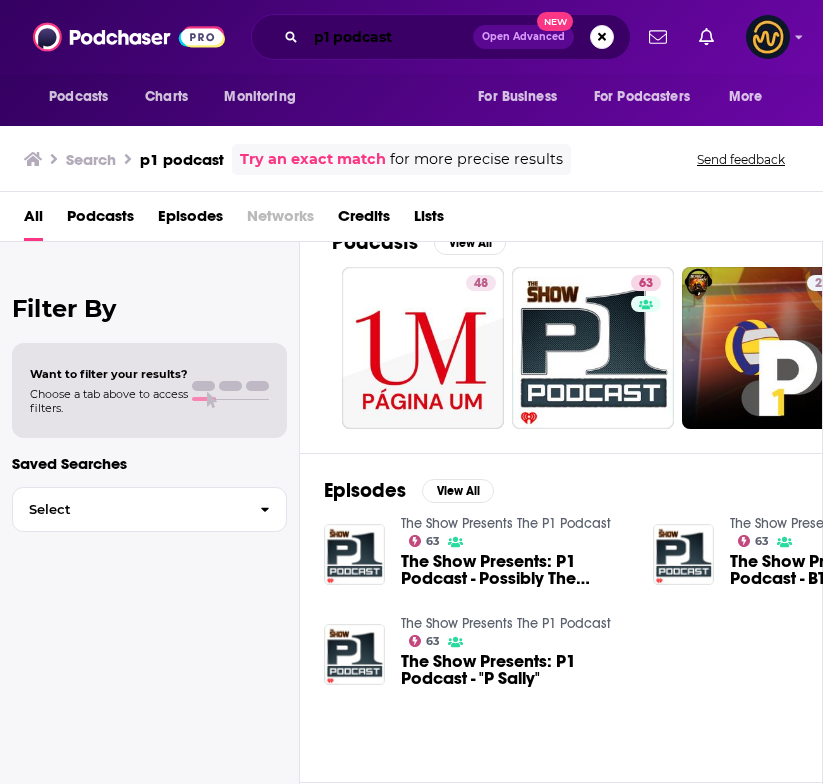 click on "p1 podcast" at bounding box center (389, 37) 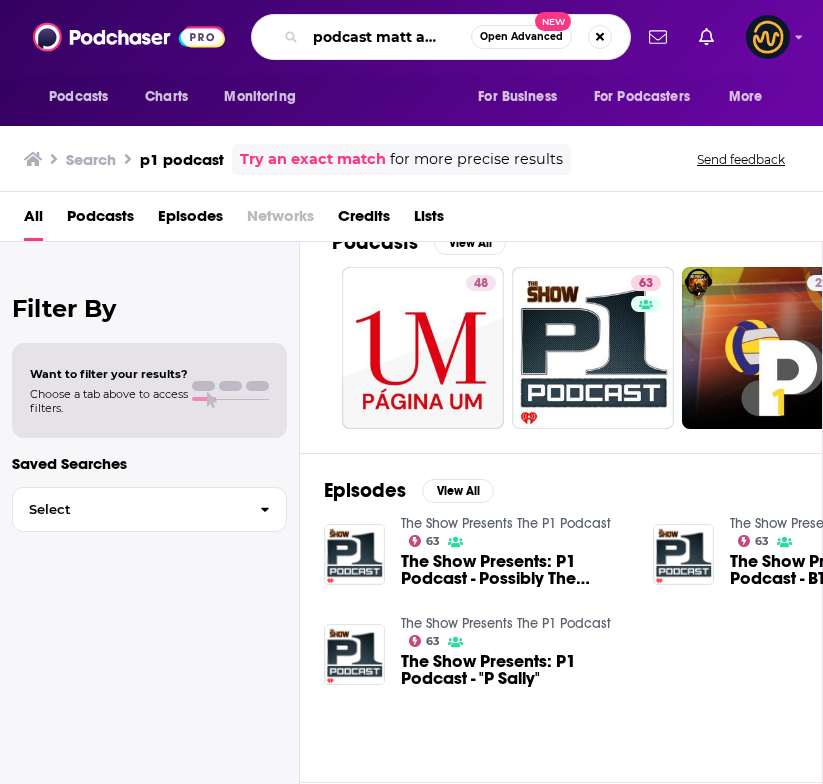 scroll, scrollTop: 0, scrollLeft: 57, axis: horizontal 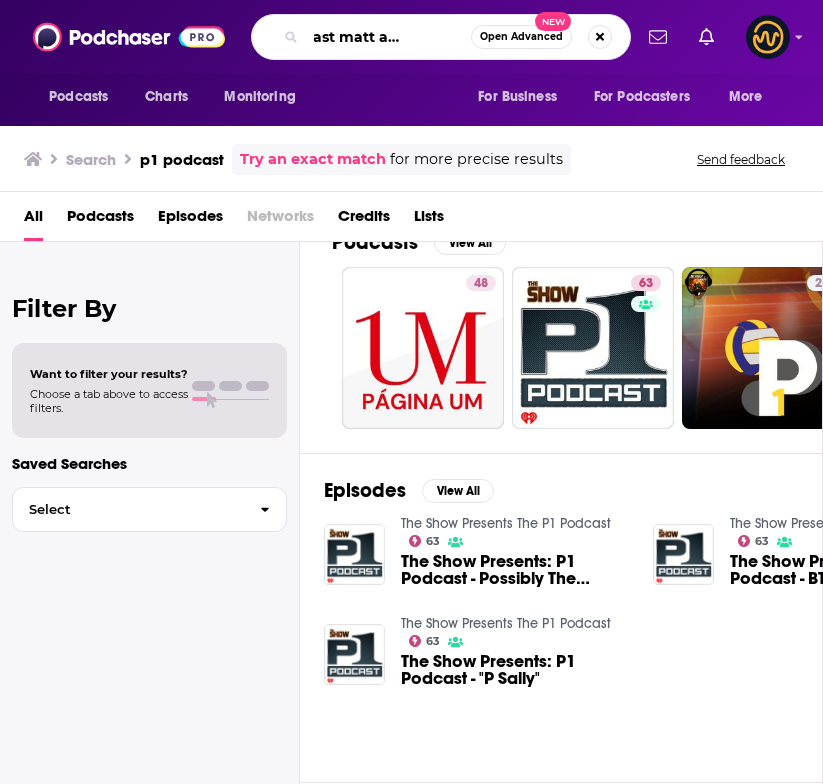 type on "p1 podcast matt and tommy" 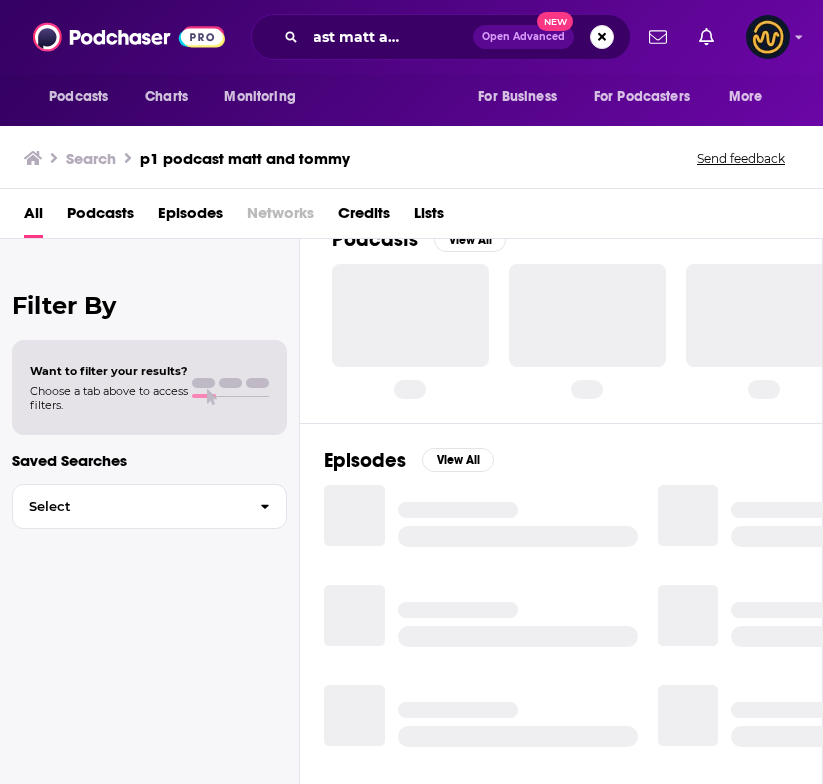 scroll, scrollTop: 0, scrollLeft: 0, axis: both 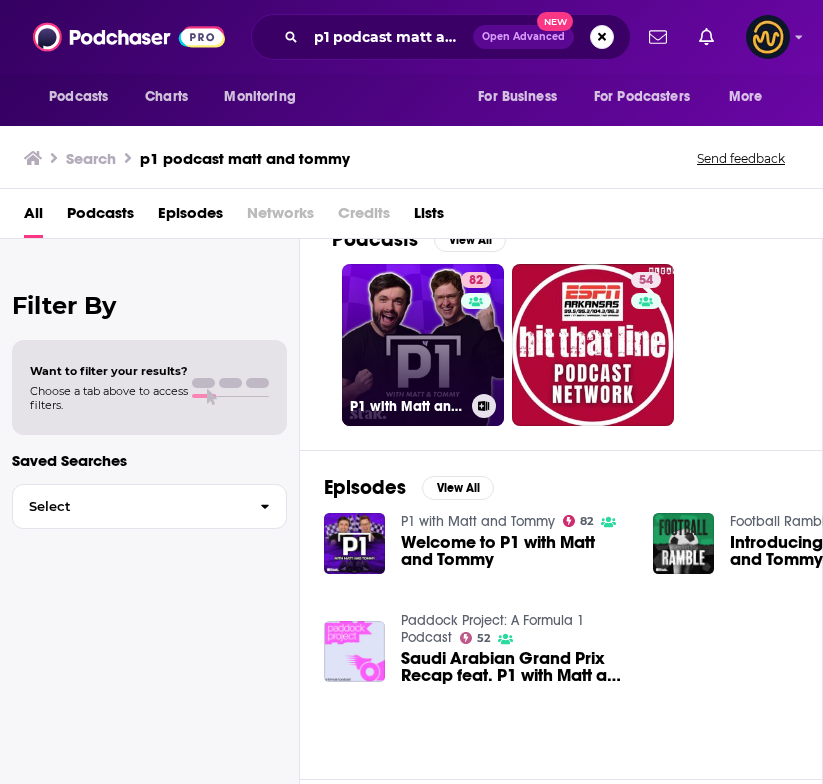 click on "82 P1 with Matt and Tommy" at bounding box center [423, 345] 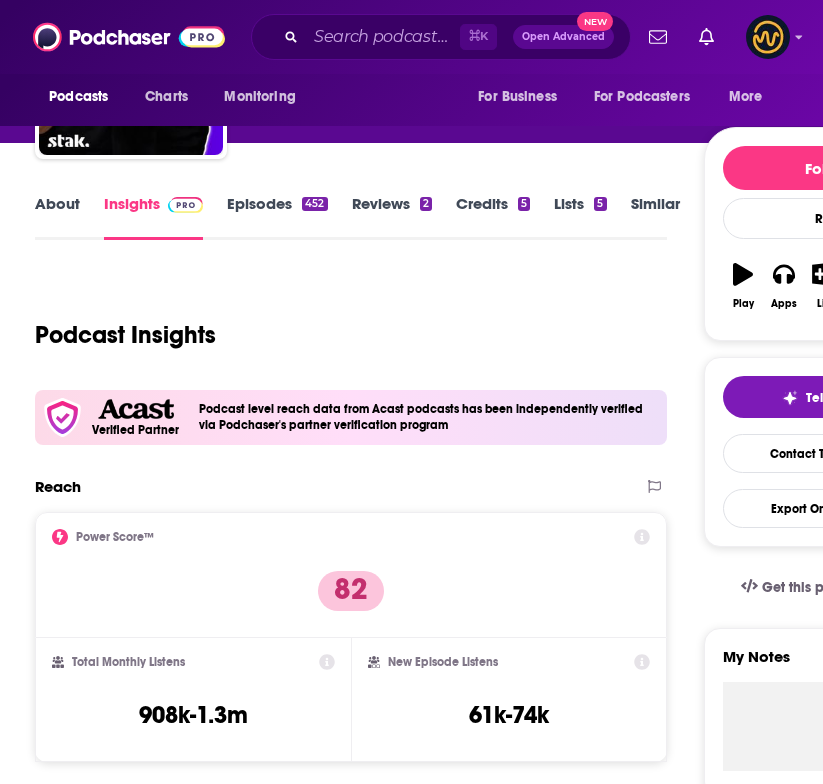scroll, scrollTop: 0, scrollLeft: 0, axis: both 